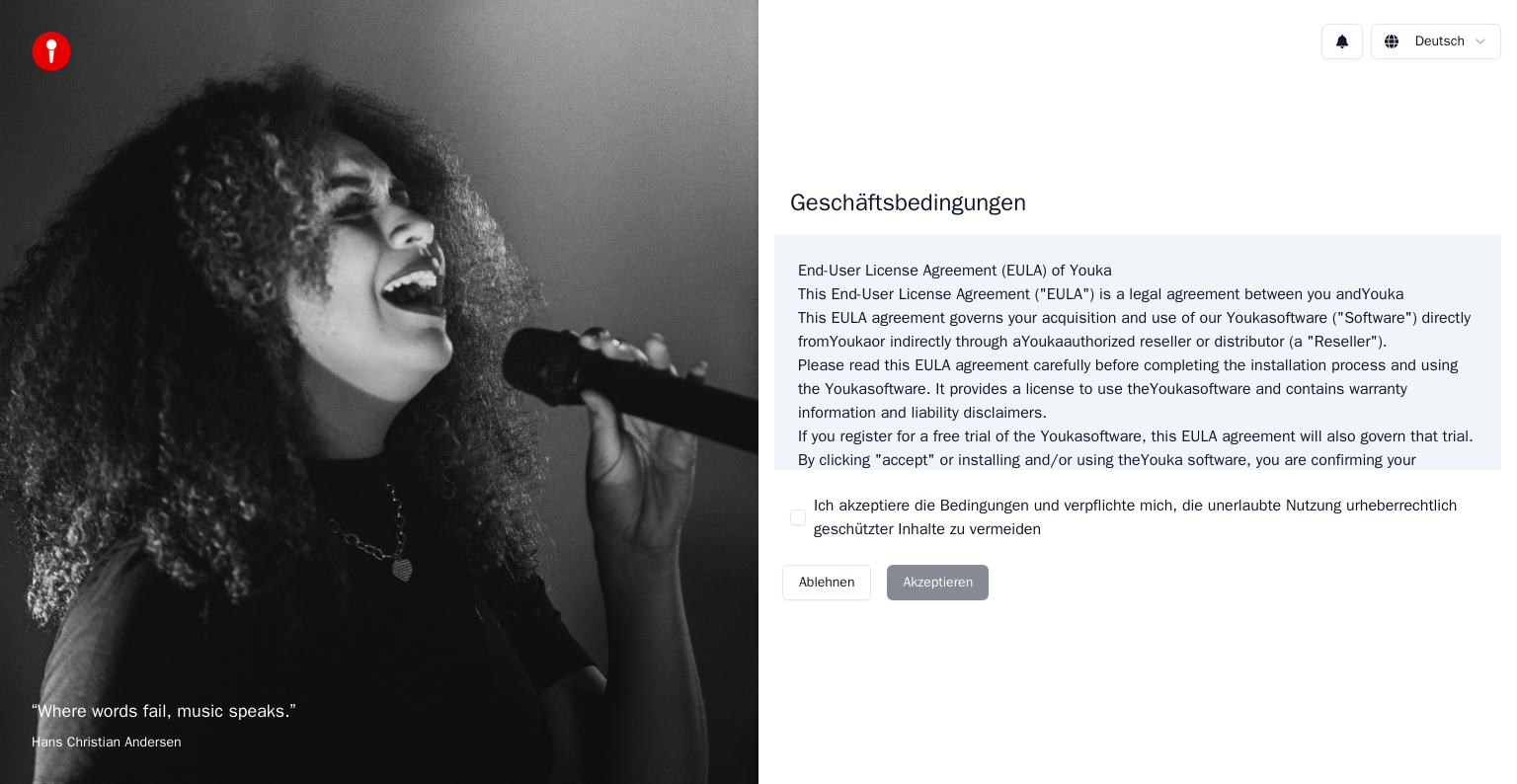 scroll, scrollTop: 0, scrollLeft: 0, axis: both 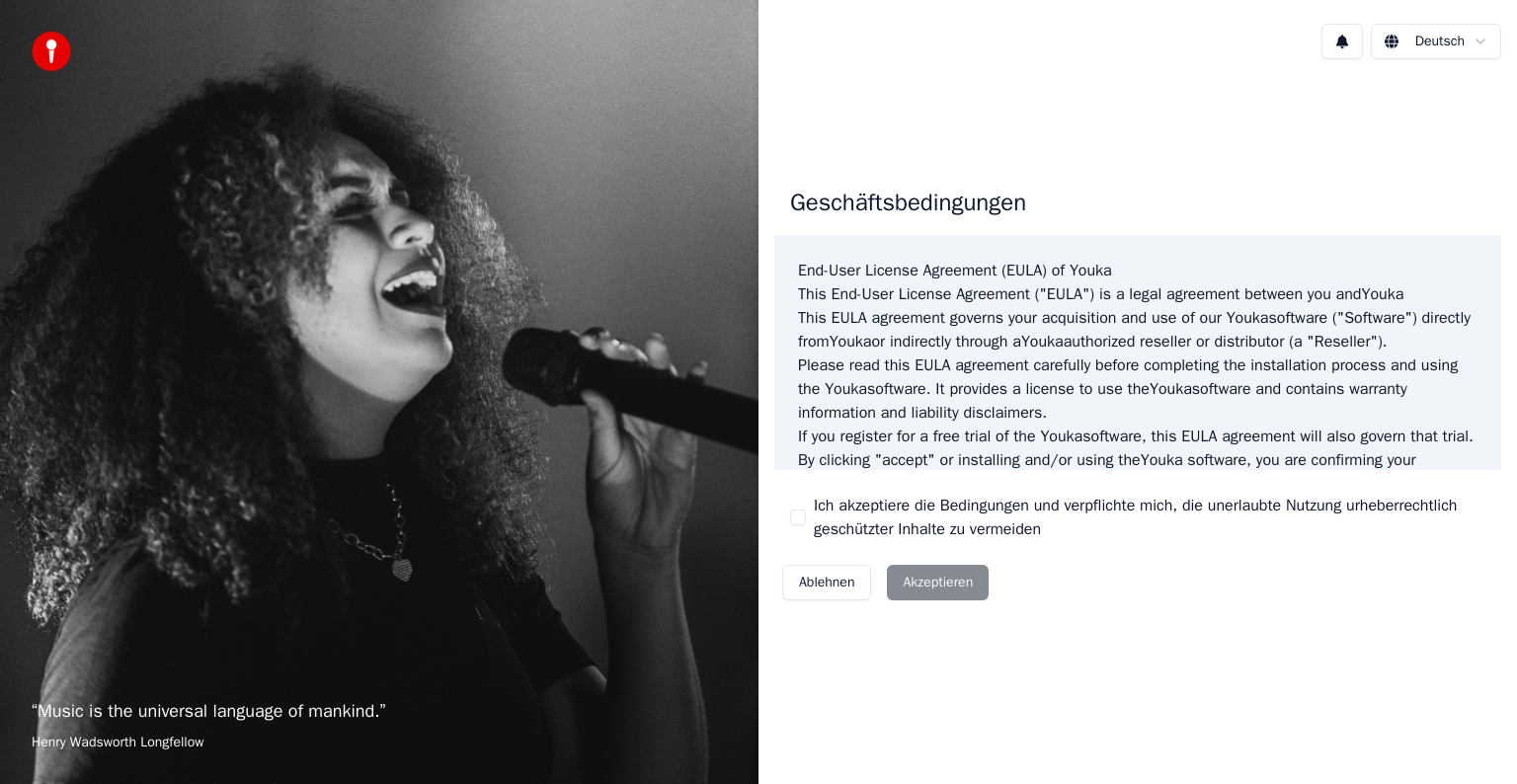 click on "Ablehnen Akzeptieren" at bounding box center (885, 583) 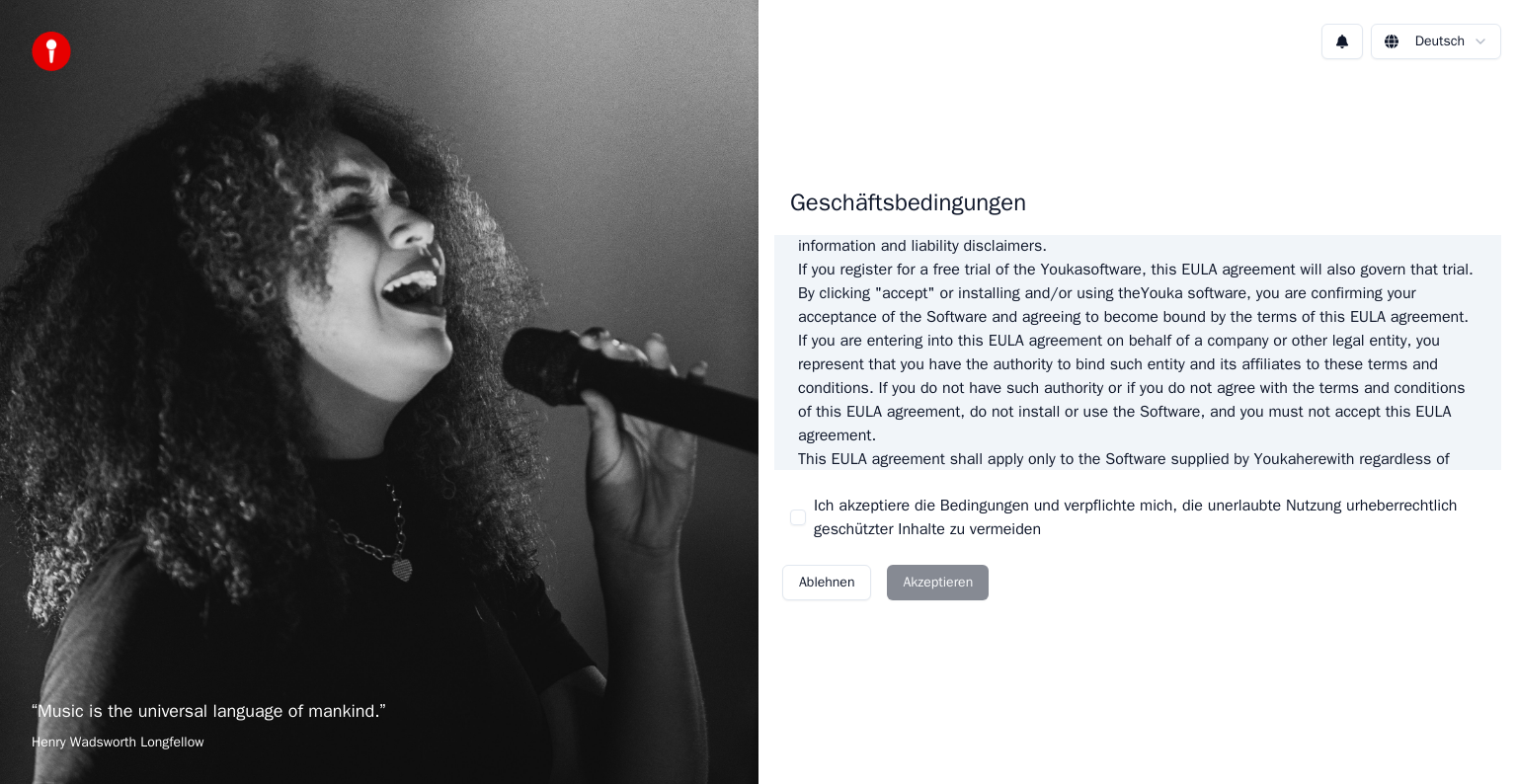 scroll, scrollTop: 0, scrollLeft: 0, axis: both 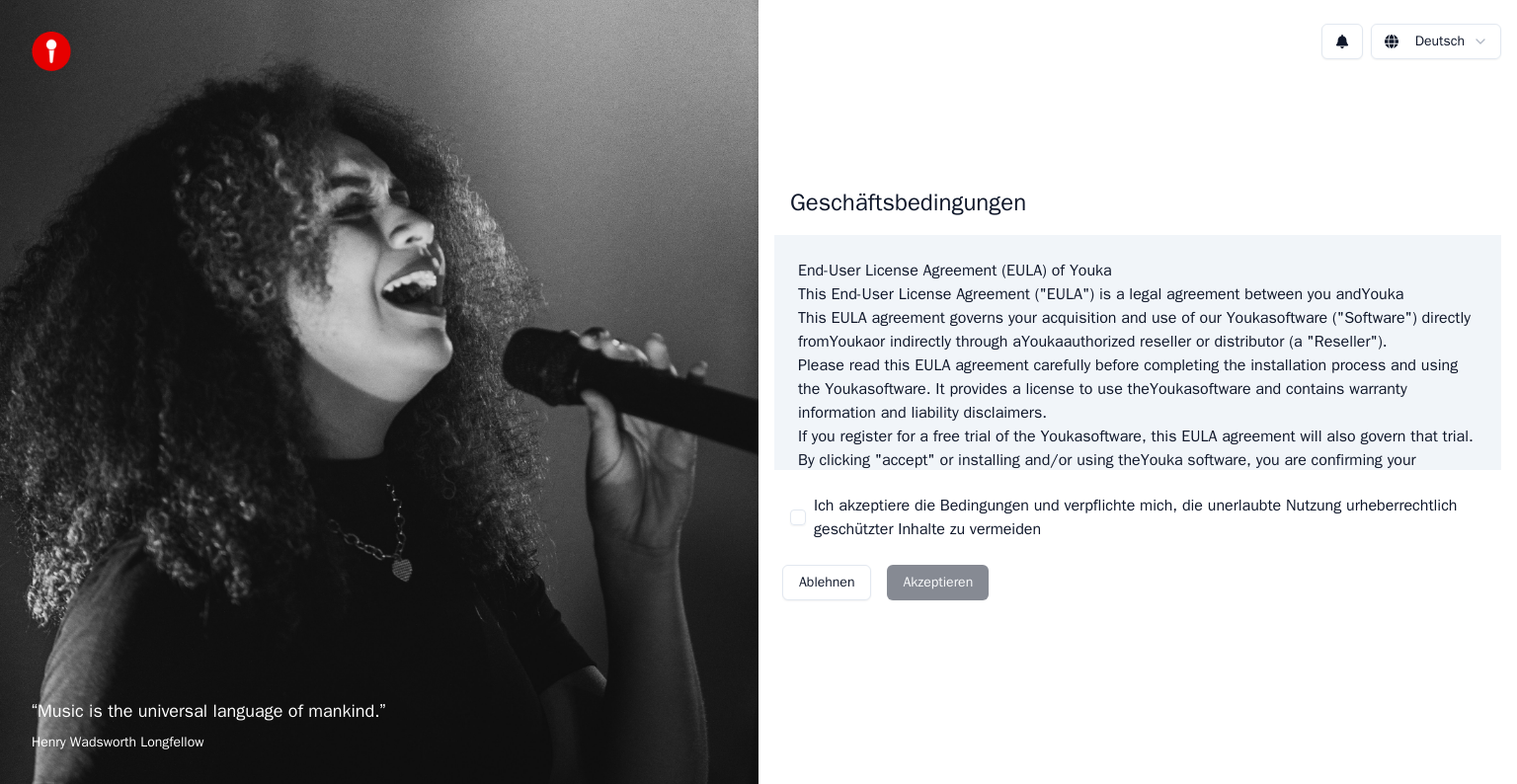 click on "Ich akzeptiere die Bedingungen und verpflichte mich, die unerlaubte Nutzung urheberrechtlich geschützter Inhalte zu vermeiden" at bounding box center [798, 517] 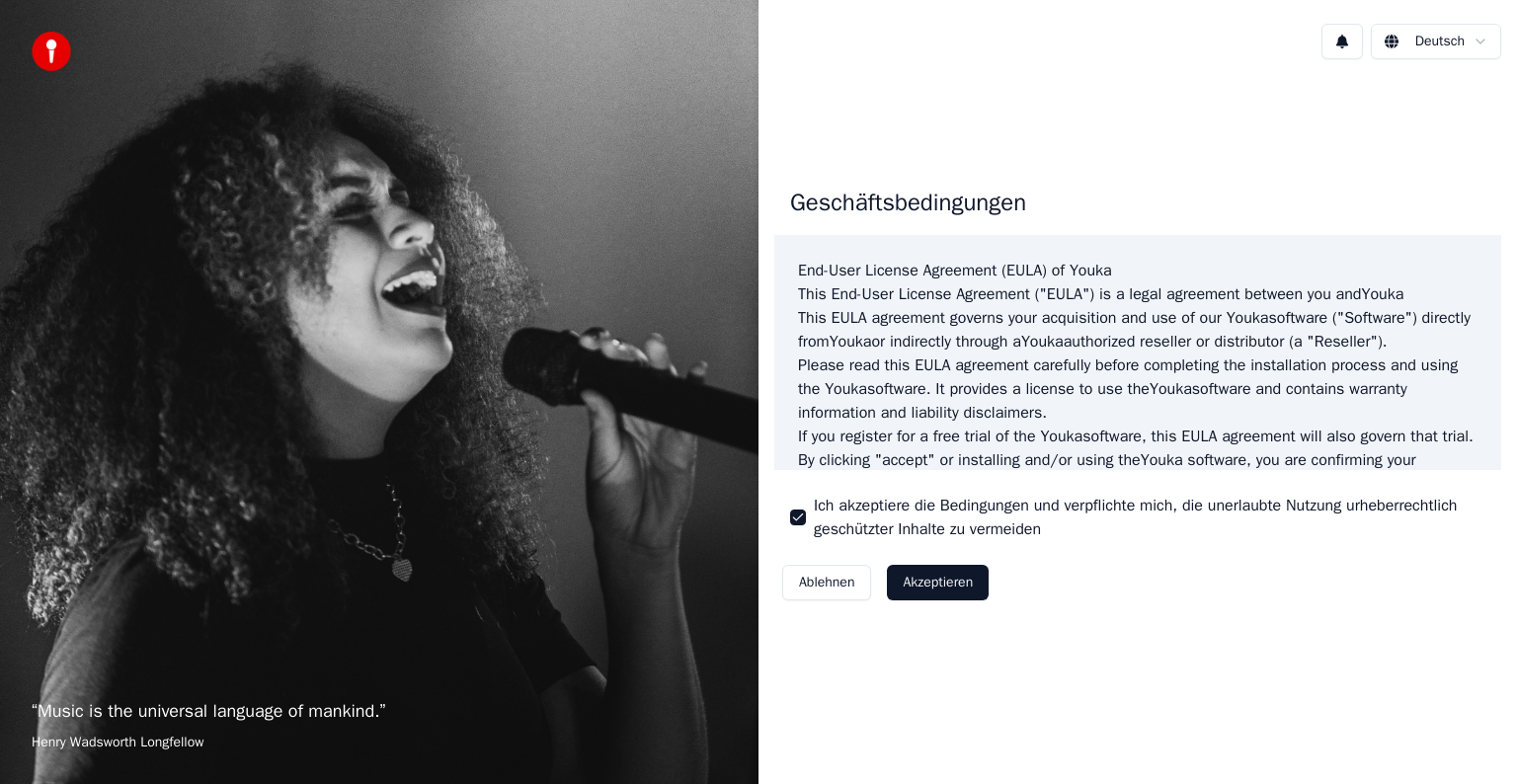 click on "Akzeptieren" at bounding box center [937, 583] 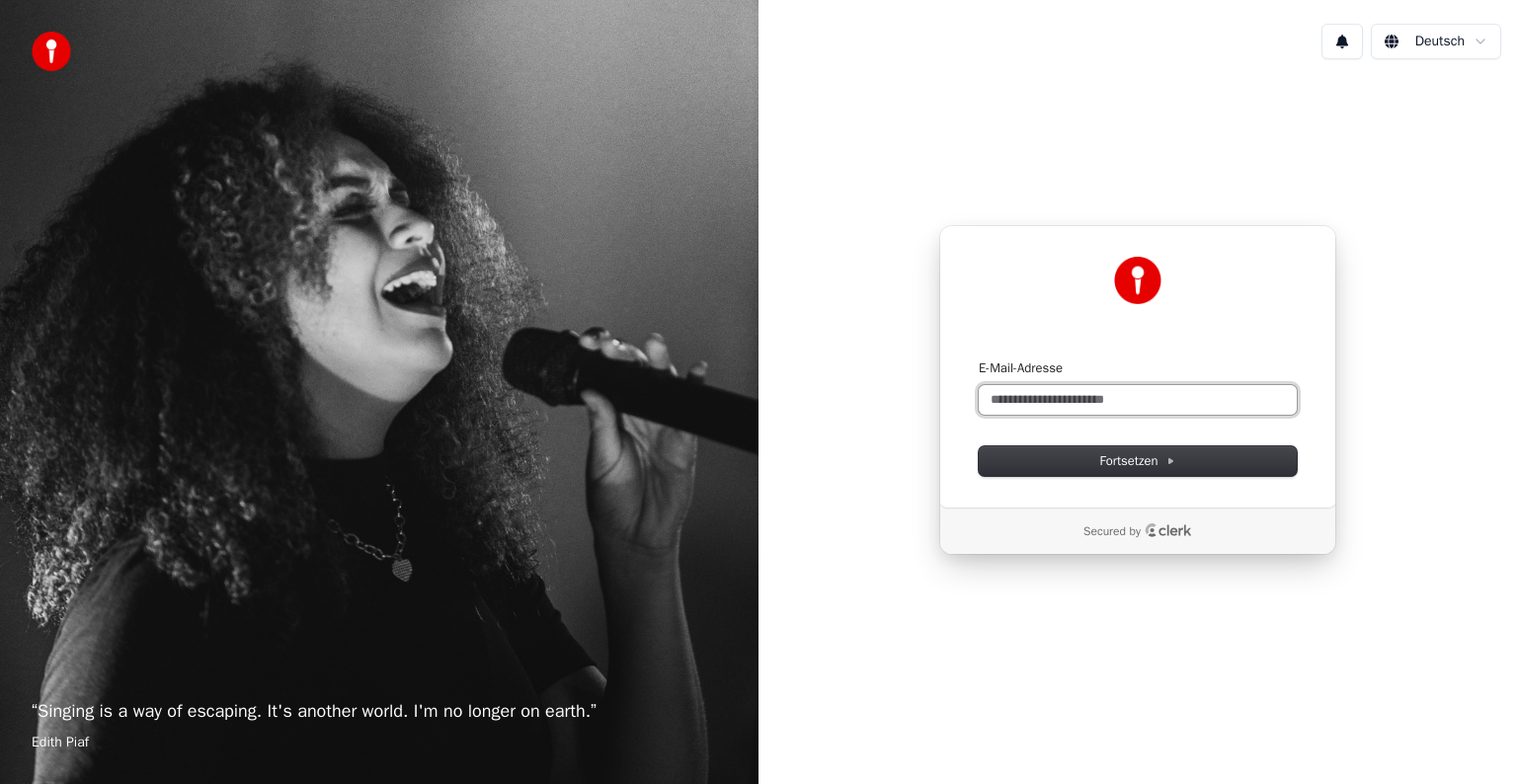 click on "E-Mail-Adresse" at bounding box center [1138, 400] 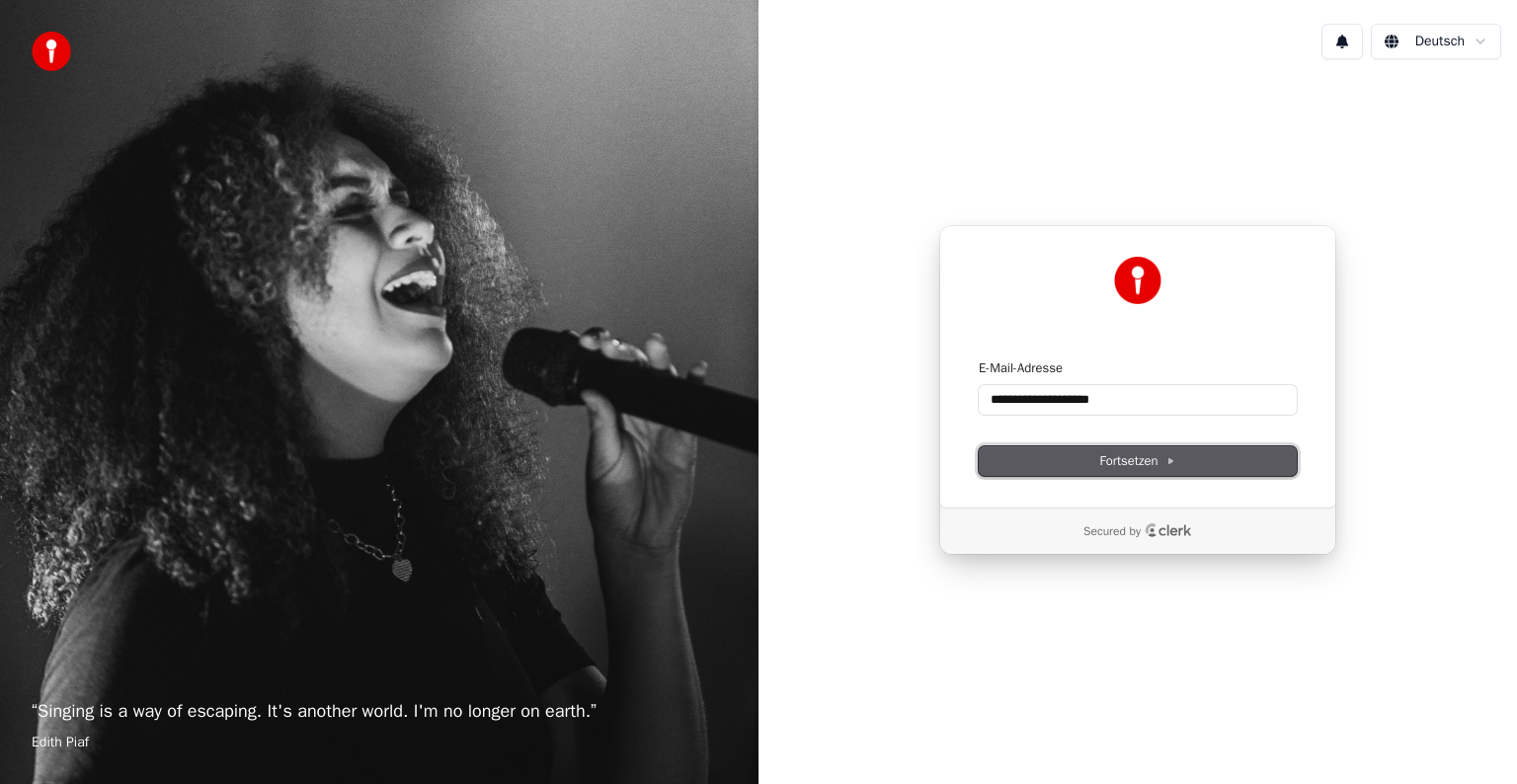 click on "Fortsetzen" at bounding box center (1138, 461) 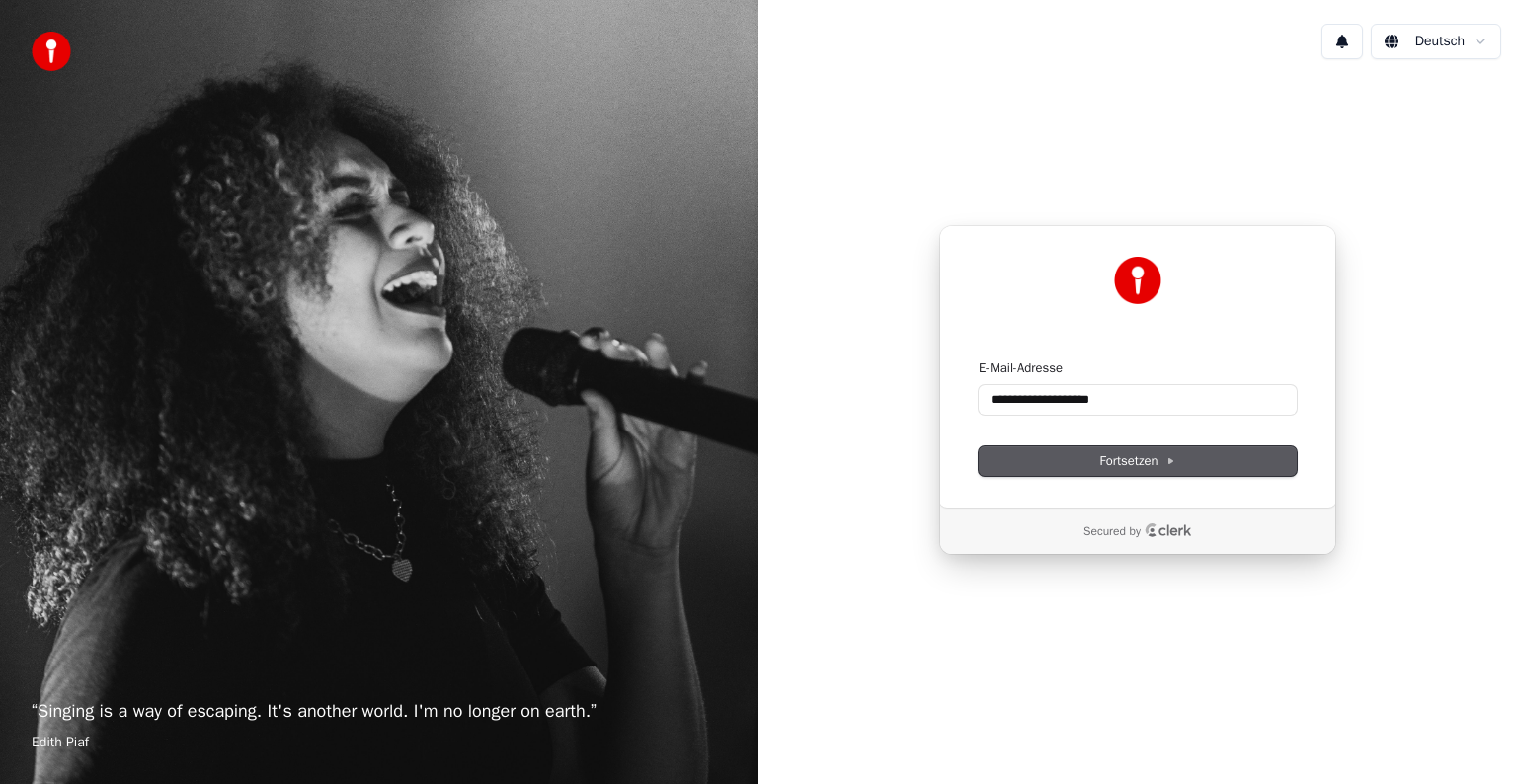 type on "**********" 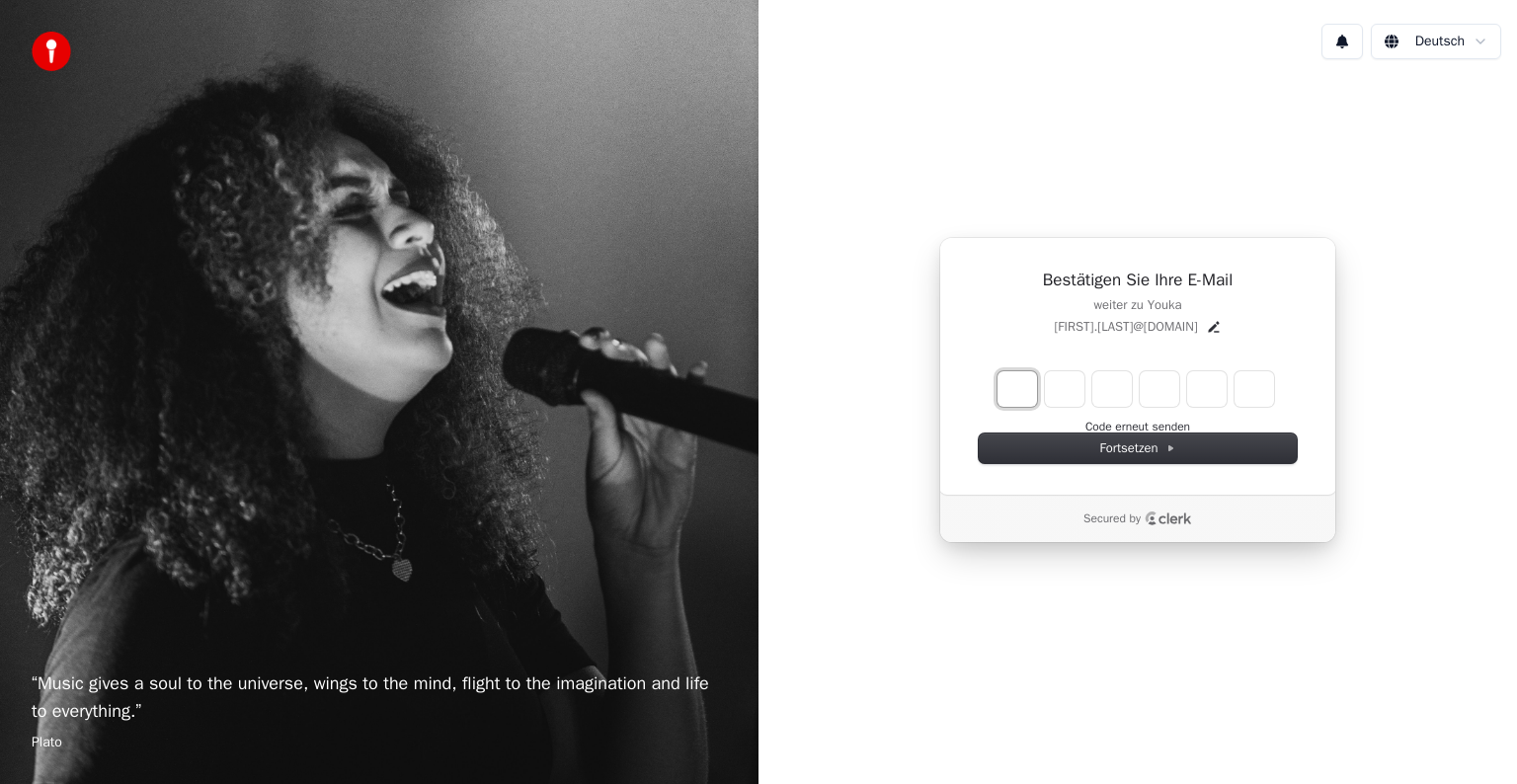 type on "*" 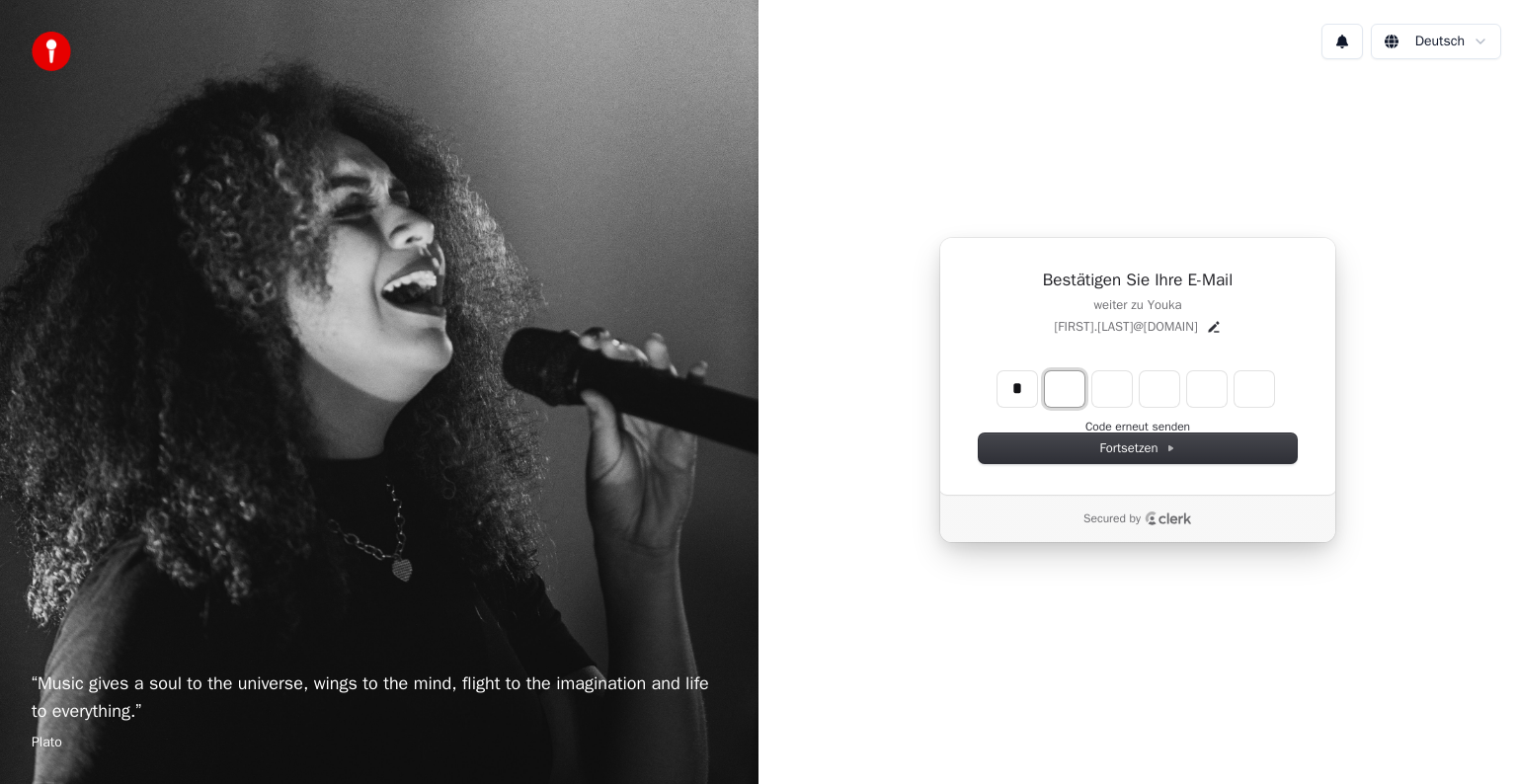 type on "*" 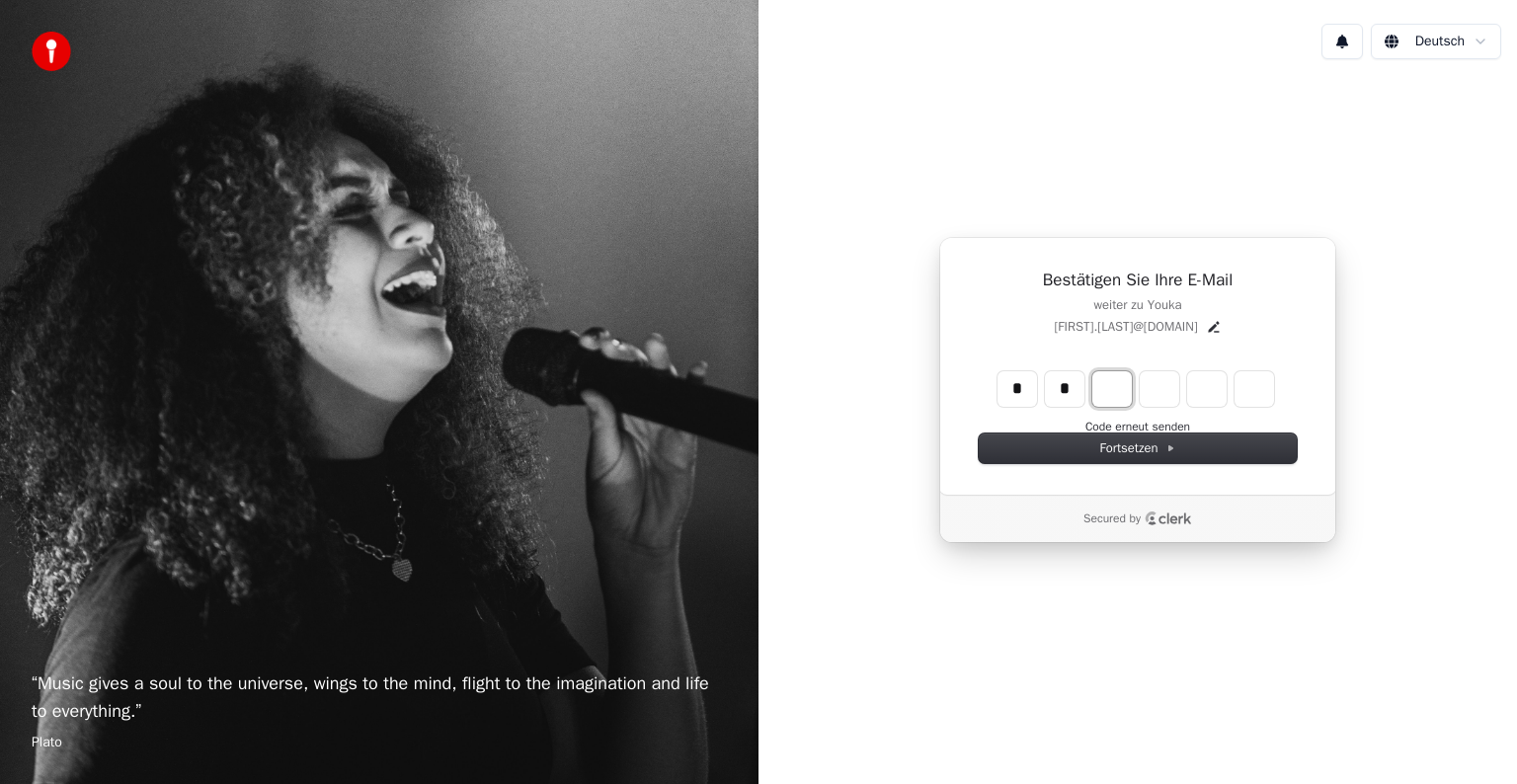 type on "**" 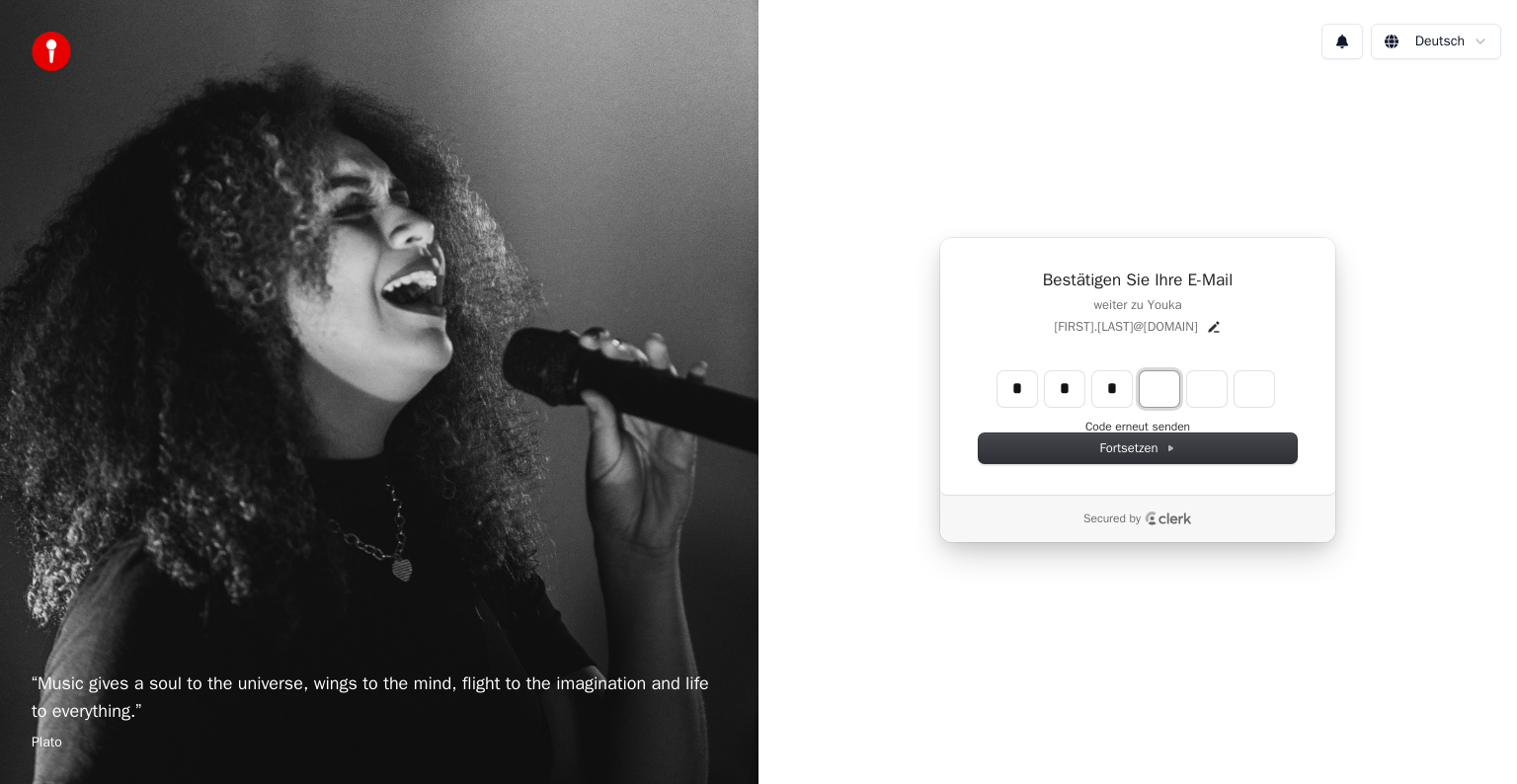 type on "***" 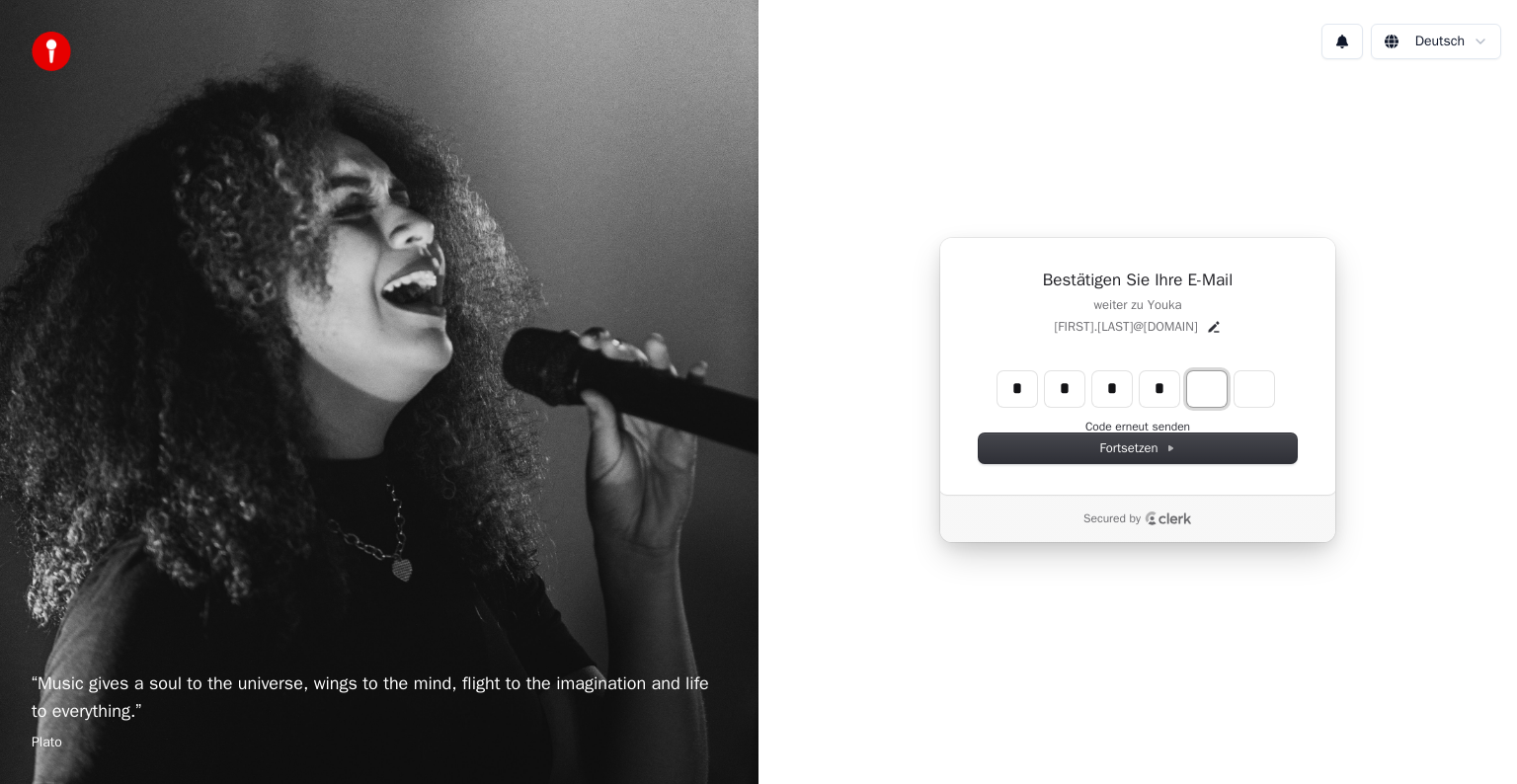 type on "****" 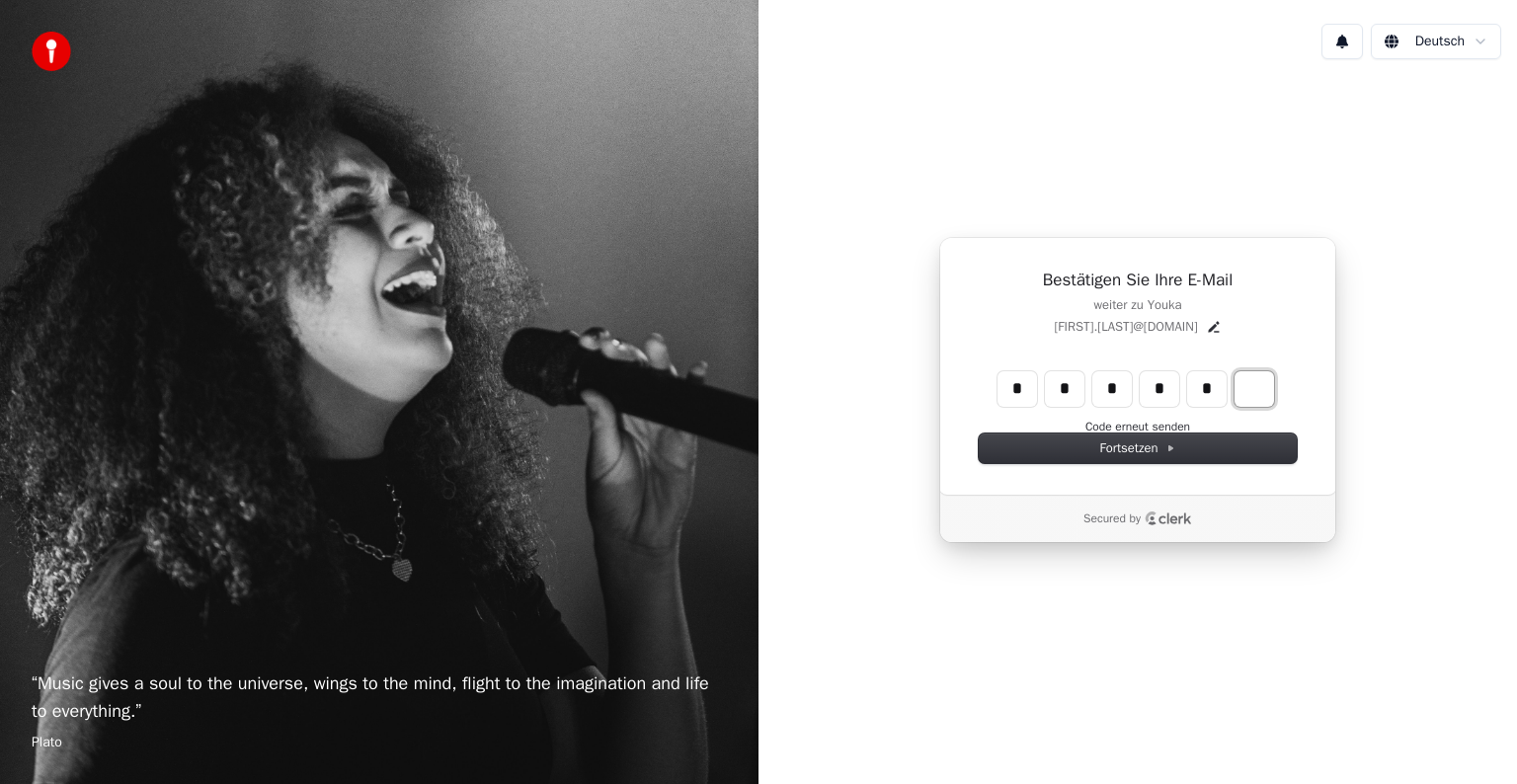 type on "******" 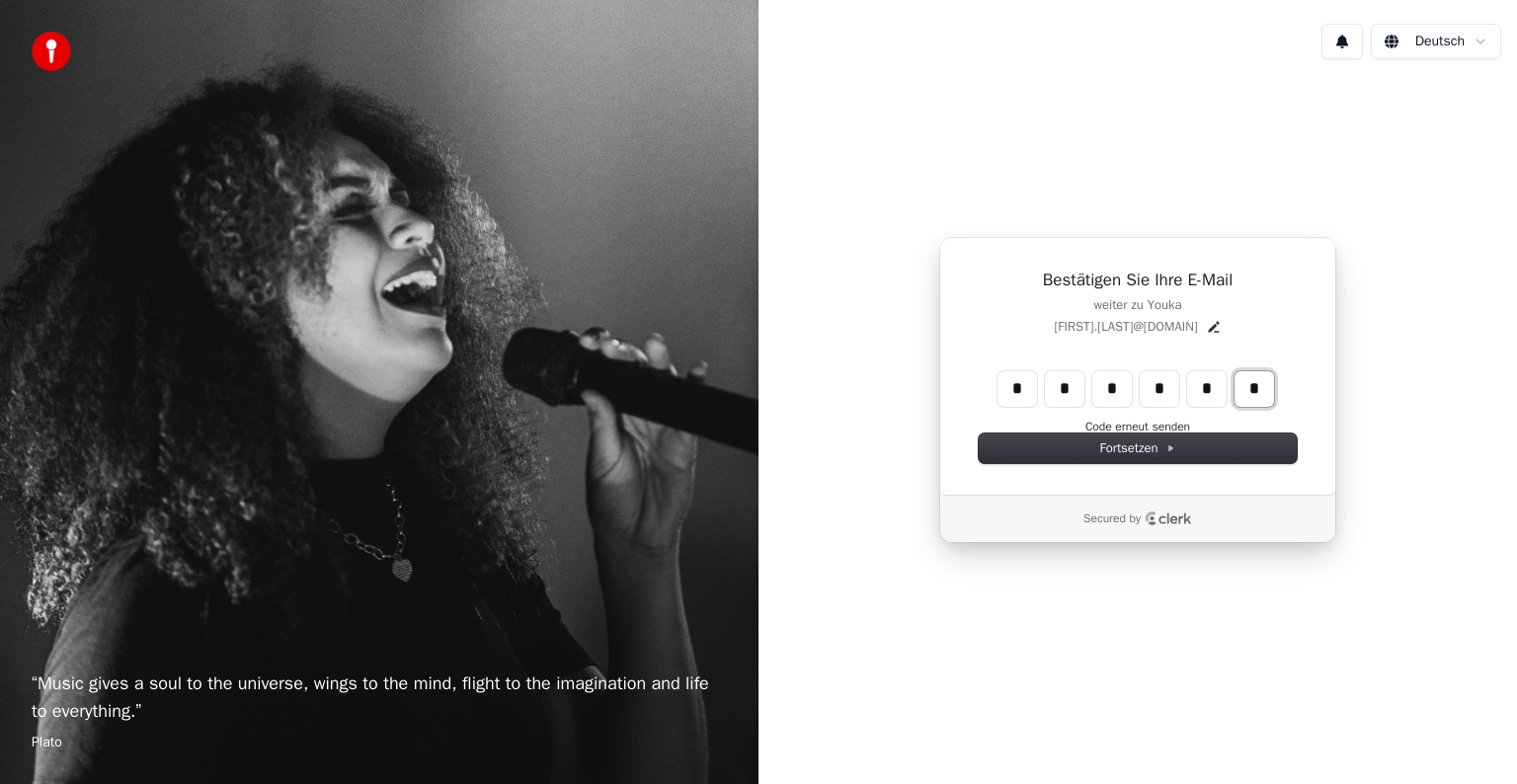 type on "*" 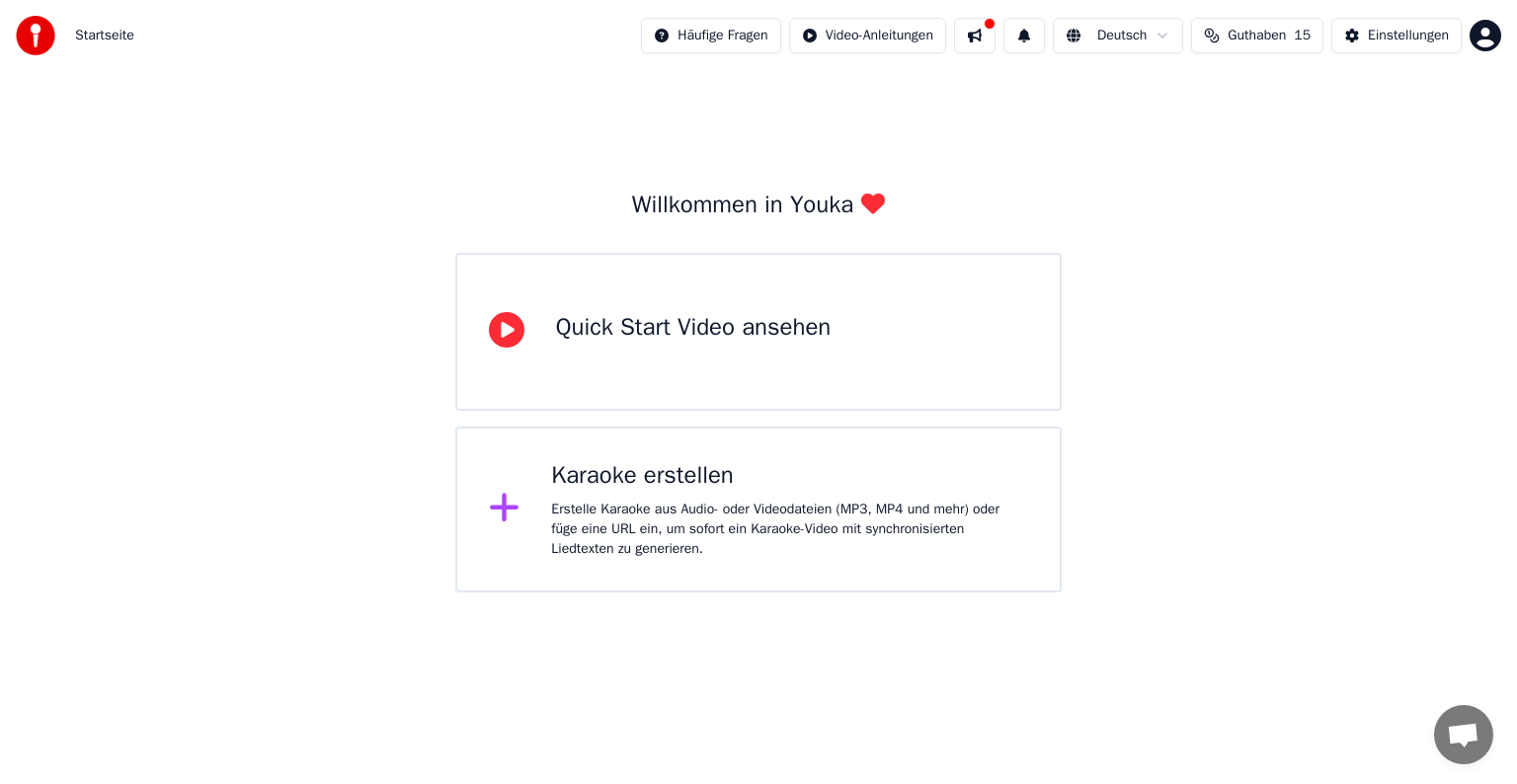 click on "Guthaben" at bounding box center [1256, 36] 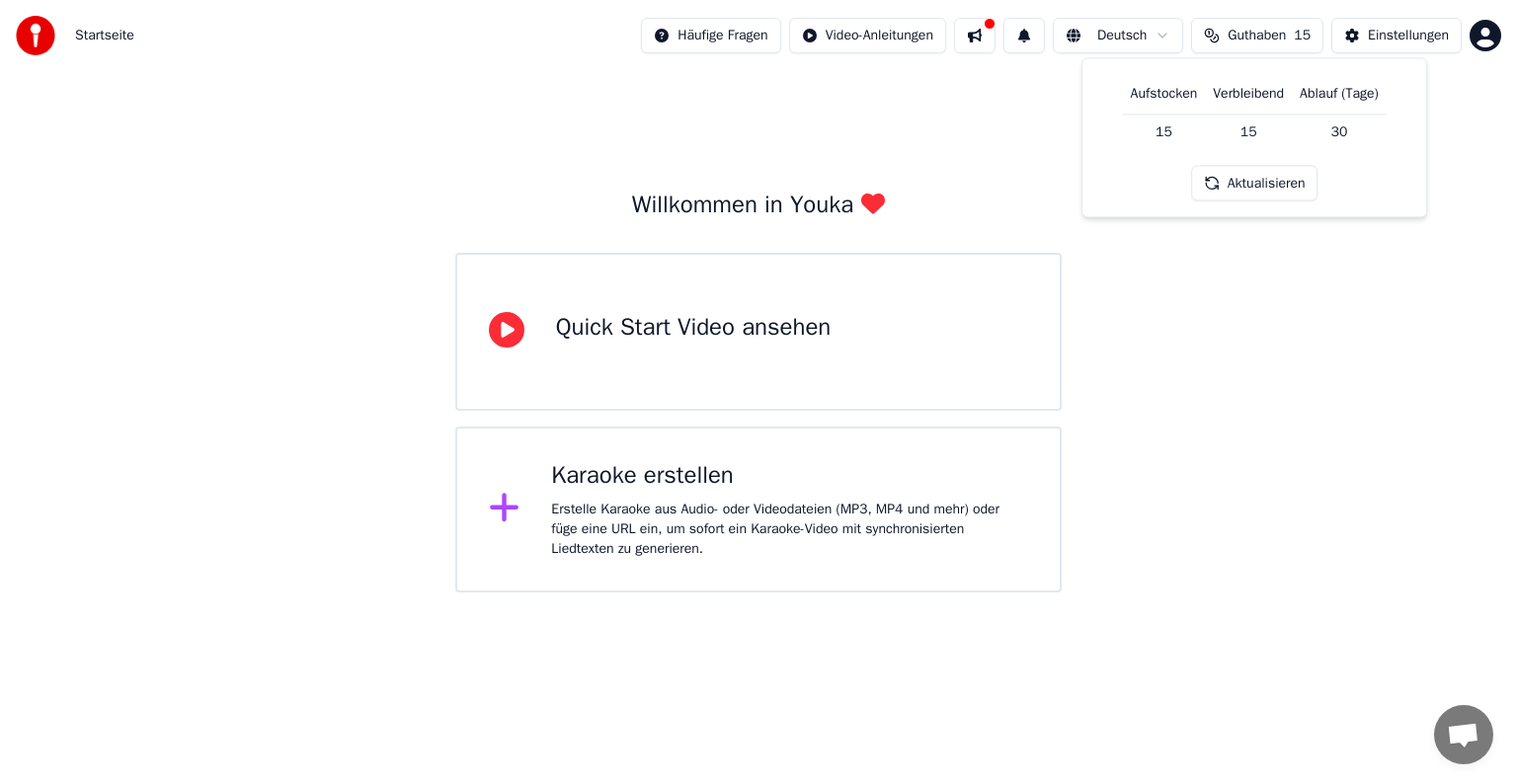 click on "Willkommen in Youka Quick Start Video ansehen Karaoke erstellen Erstelle Karaoke aus Audio- oder Videodateien (MP3, MP4 und mehr) oder füge eine URL ein, um sofort ein Karaoke-Video mit synchronisierten Liedtexten zu generieren." at bounding box center (758, 332) 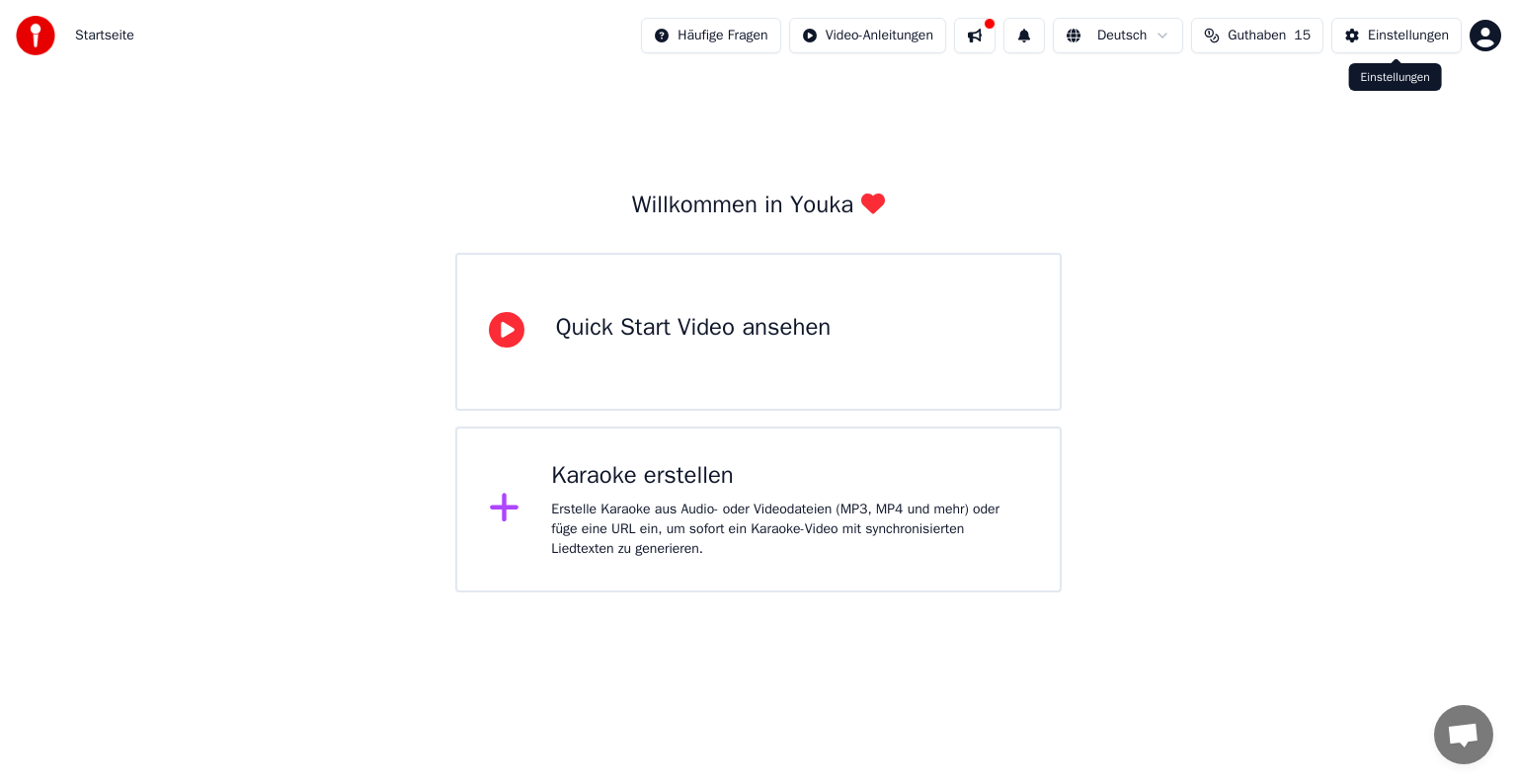 click on "Einstellungen" at bounding box center (1408, 36) 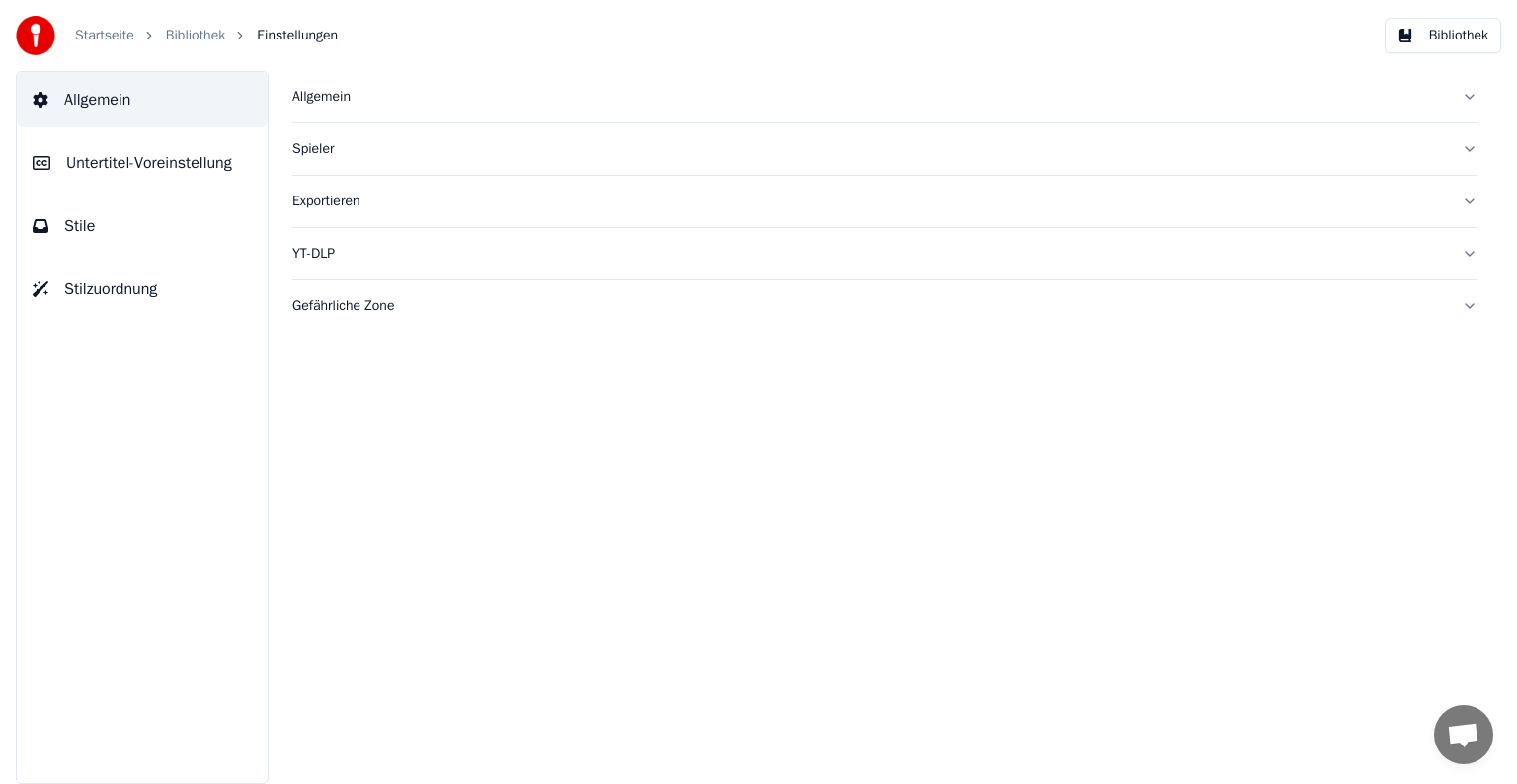 click on "Allgemein" at bounding box center [142, 100] 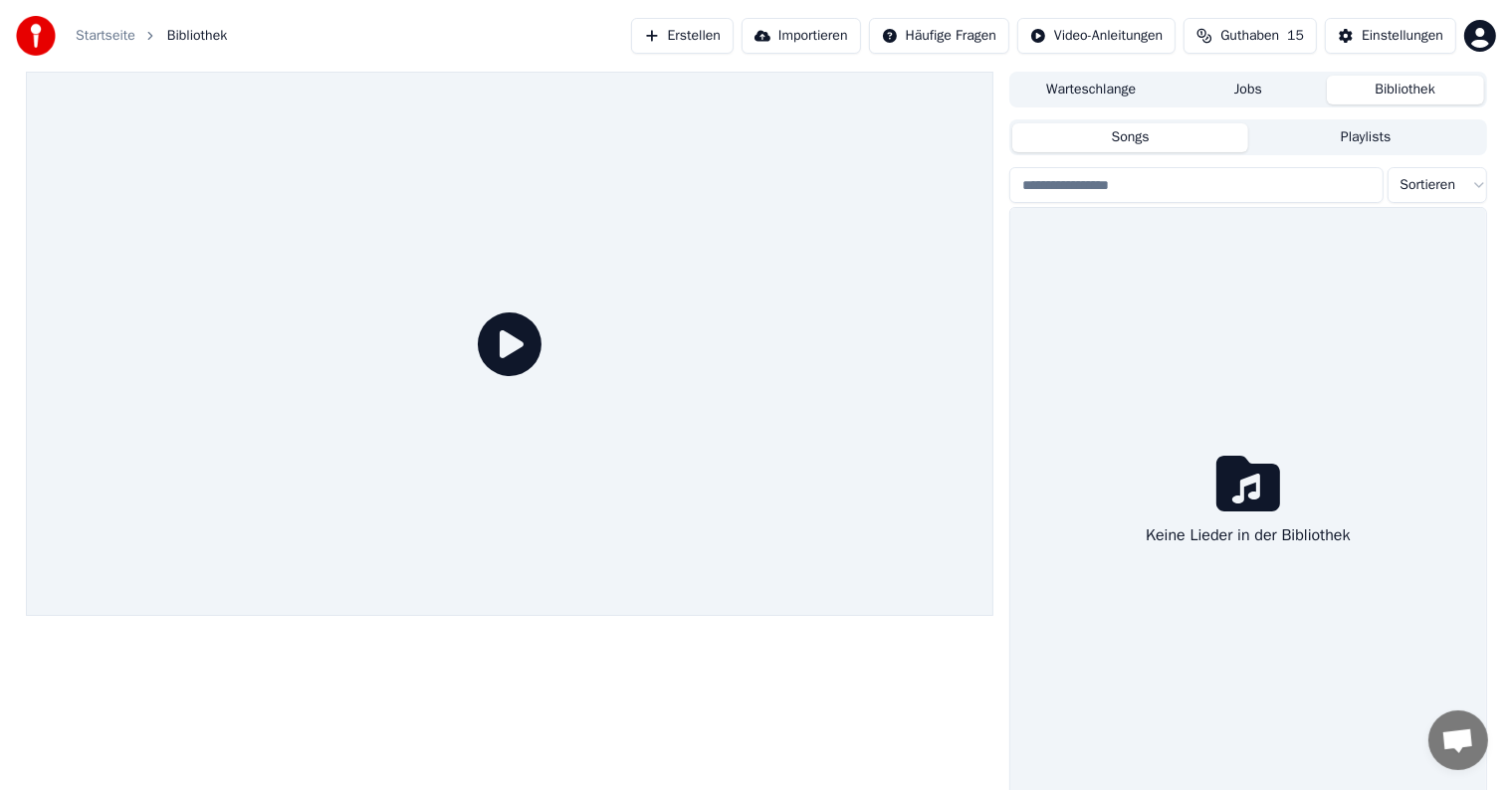 click on "Startseite" at bounding box center [106, 36] 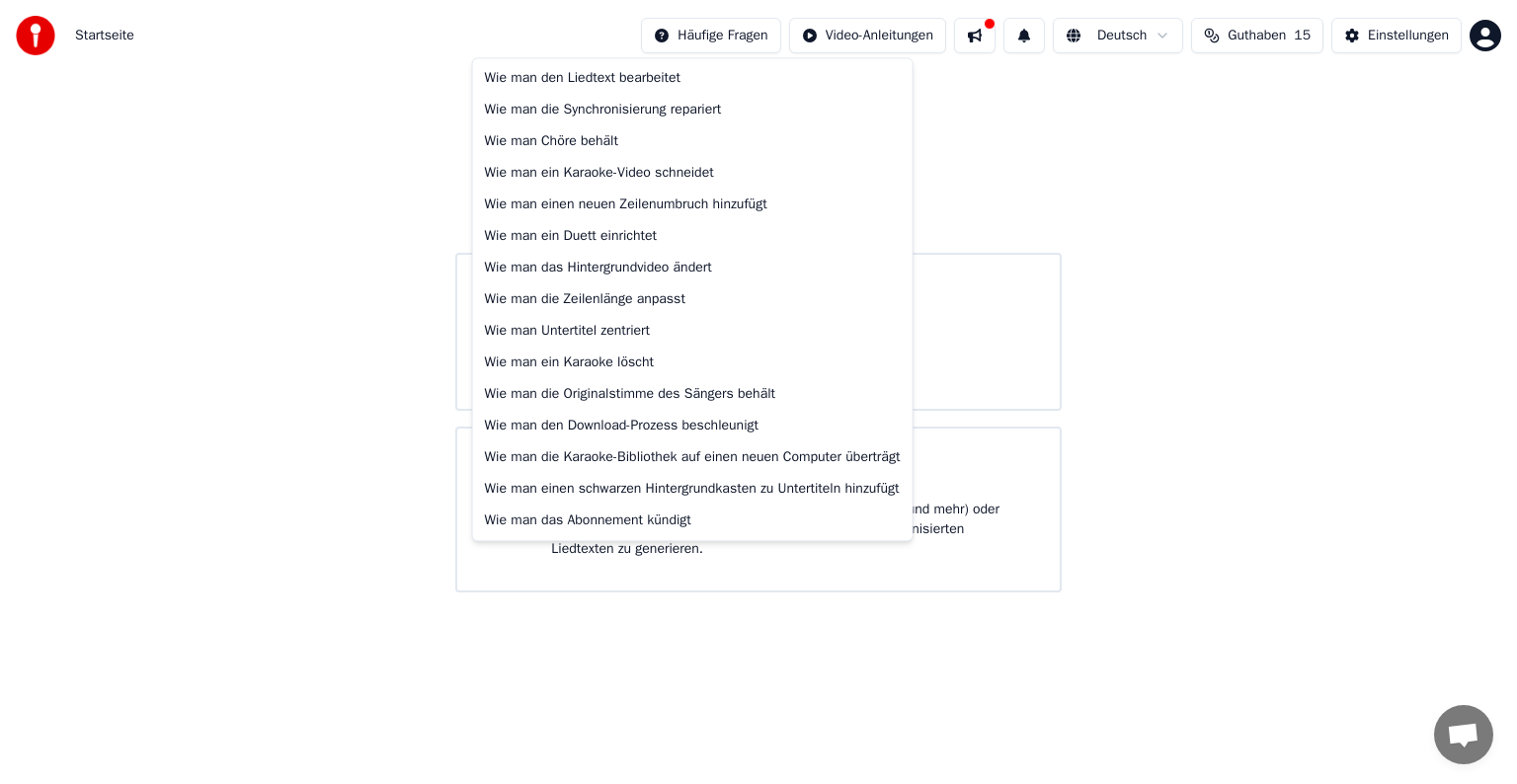 click on "Startseite Häufige Fragen Video-Anleitungen Deutsch Guthaben 15 Einstellungen Willkommen in Youka Quick Start Video ansehen Karaoke erstellen Erstelle Karaoke aus Audio- oder Videodateien (MP3, MP4 und mehr) oder füge eine URL ein, um sofort ein Karaoke-Video mit synchronisierten Liedtexten zu generieren.
Wie man den Liedtext bearbeitet Wie man die Synchronisierung repariert Wie man Chöre behält Wie man ein Karaoke-Video schneidet Wie man einen neuen Zeilenumbruch hinzufügt Wie man ein Duett einrichtet Wie man das Hintergrundvideo ändert Wie man die Zeilenlänge anpasst Wie man Untertitel zentriert Wie man ein Karaoke löscht Wie man die Originalstimme des Sängers behält Wie man den Download-Prozess beschleunigt Wie man die Karaoke-Bibliothek auf einen neuen Computer überträgt Wie man einen schwarzen Hintergrundkasten zu Untertiteln hinzufügt Wie man das Abonnement kündigt" at bounding box center (758, 296) 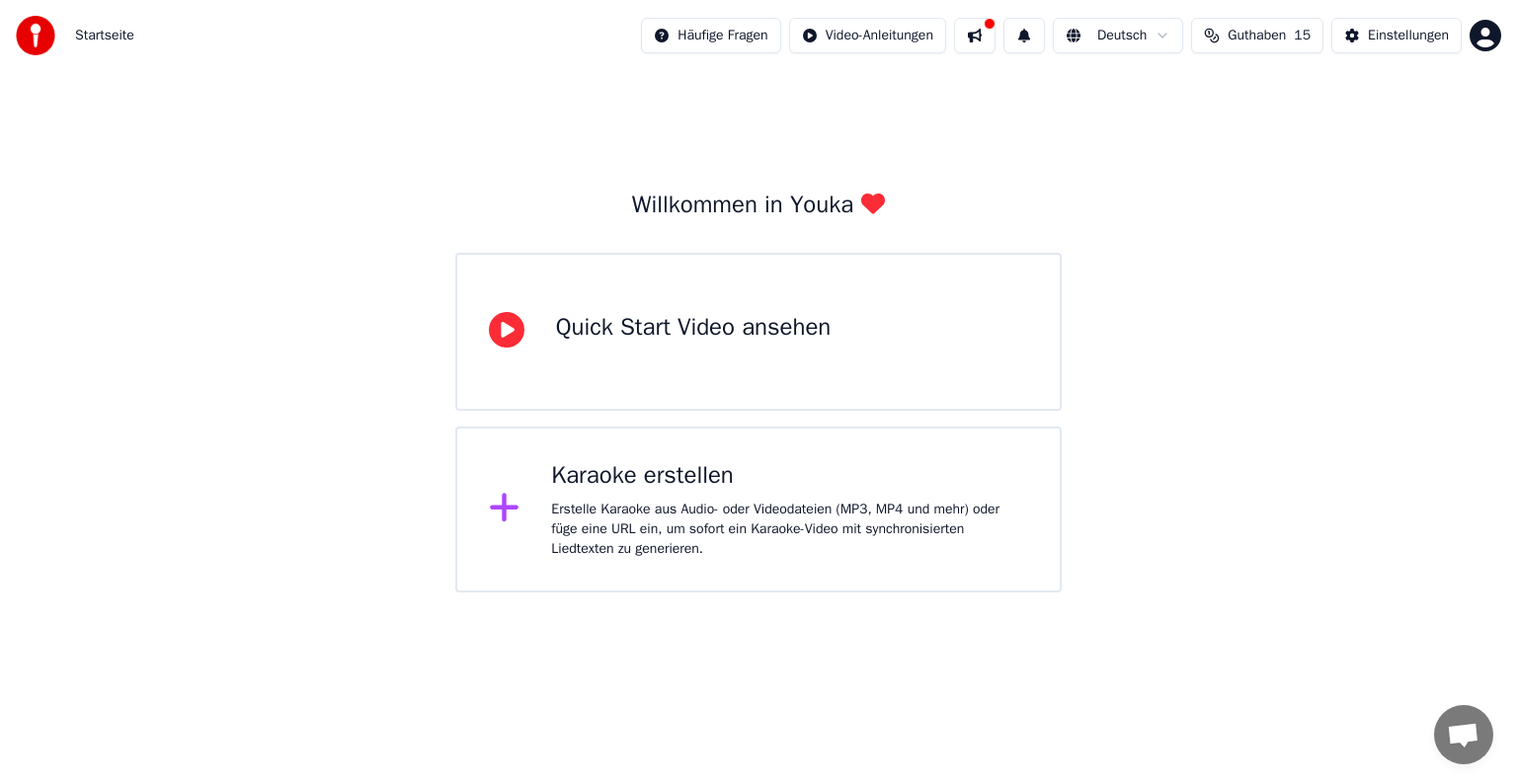 click on "Startseite Häufige Fragen Video-Anleitungen Deutsch Guthaben 15 Einstellungen Willkommen in Youka Quick Start Video ansehen Karaoke erstellen Erstelle Karaoke aus Audio- oder Videodateien (MP3, MP4 und mehr) oder füge eine URL ein, um sofort ein Karaoke-Video mit synchronisierten Liedtexten zu generieren." at bounding box center (758, 296) 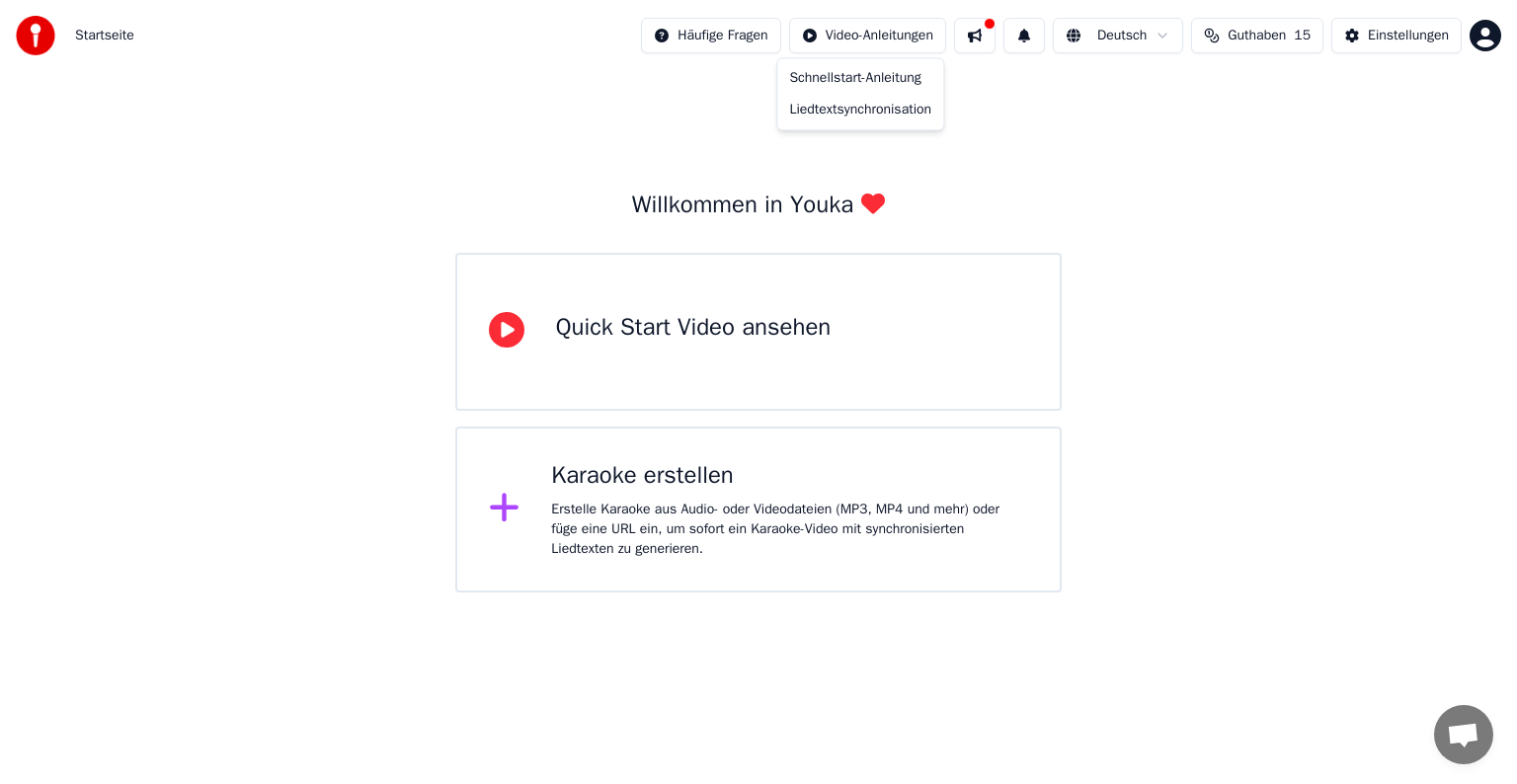 drag, startPoint x: 1009, startPoint y: 154, endPoint x: 995, endPoint y: 82, distance: 73.34848 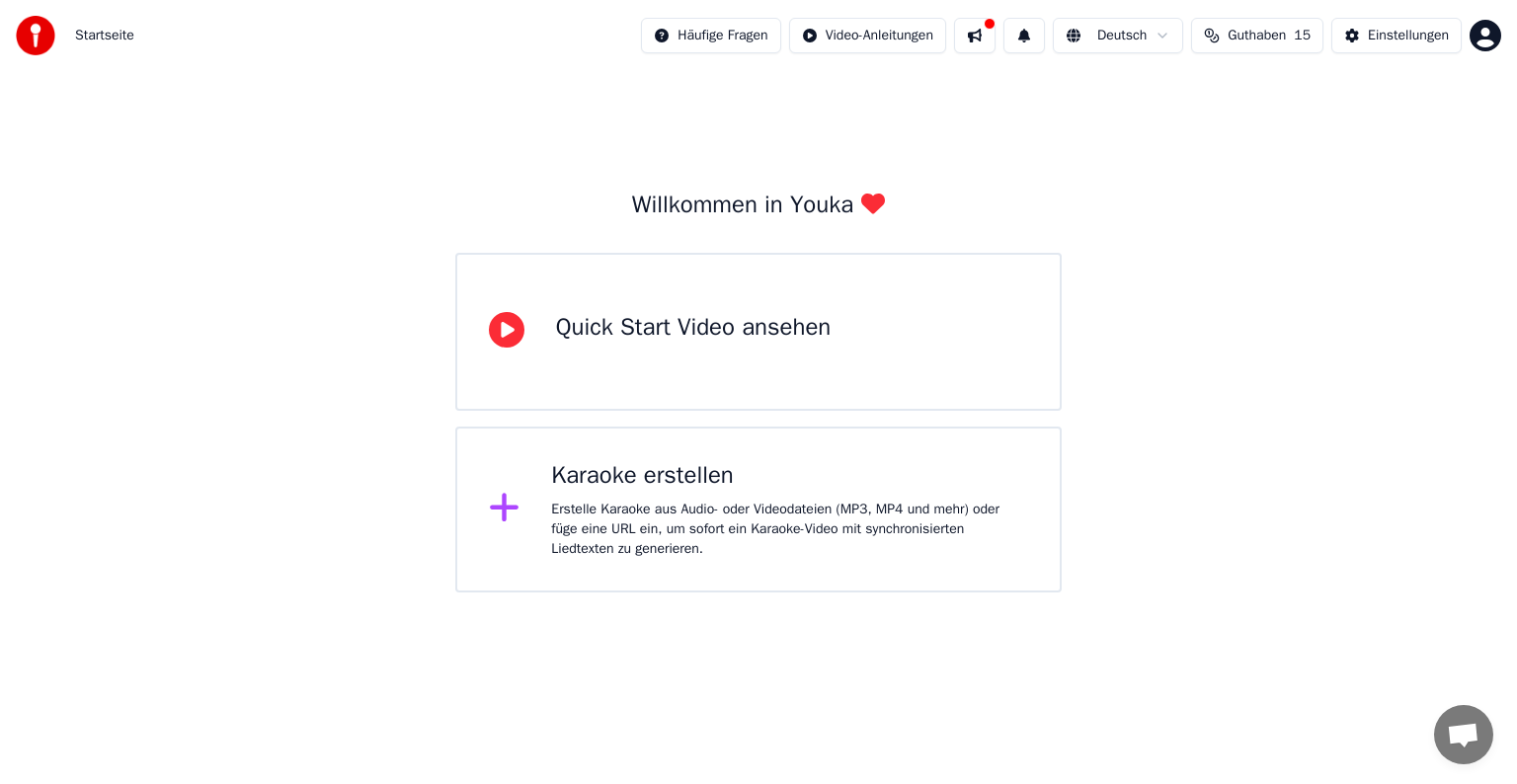 click at bounding box center [975, 36] 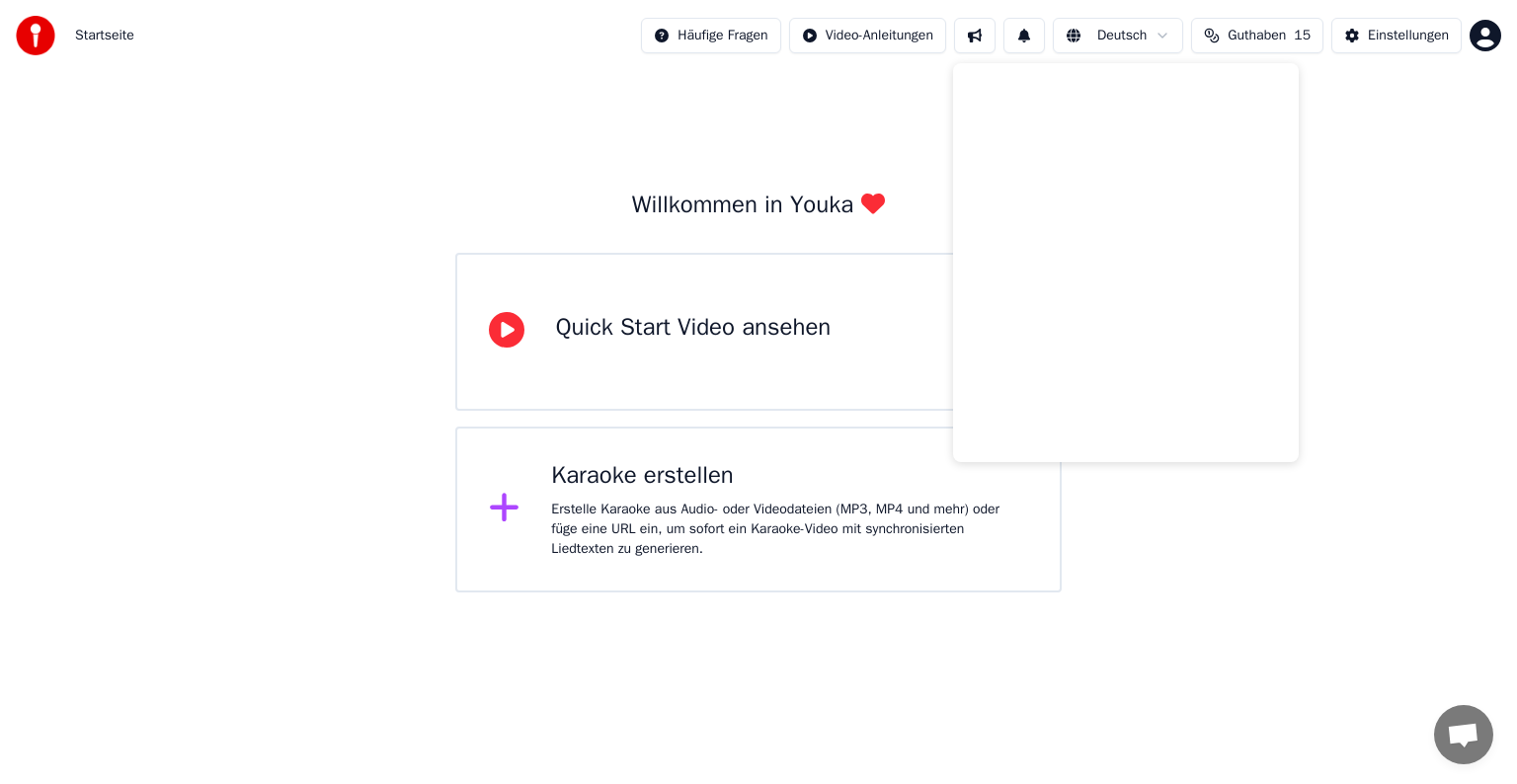 click at bounding box center (975, 36) 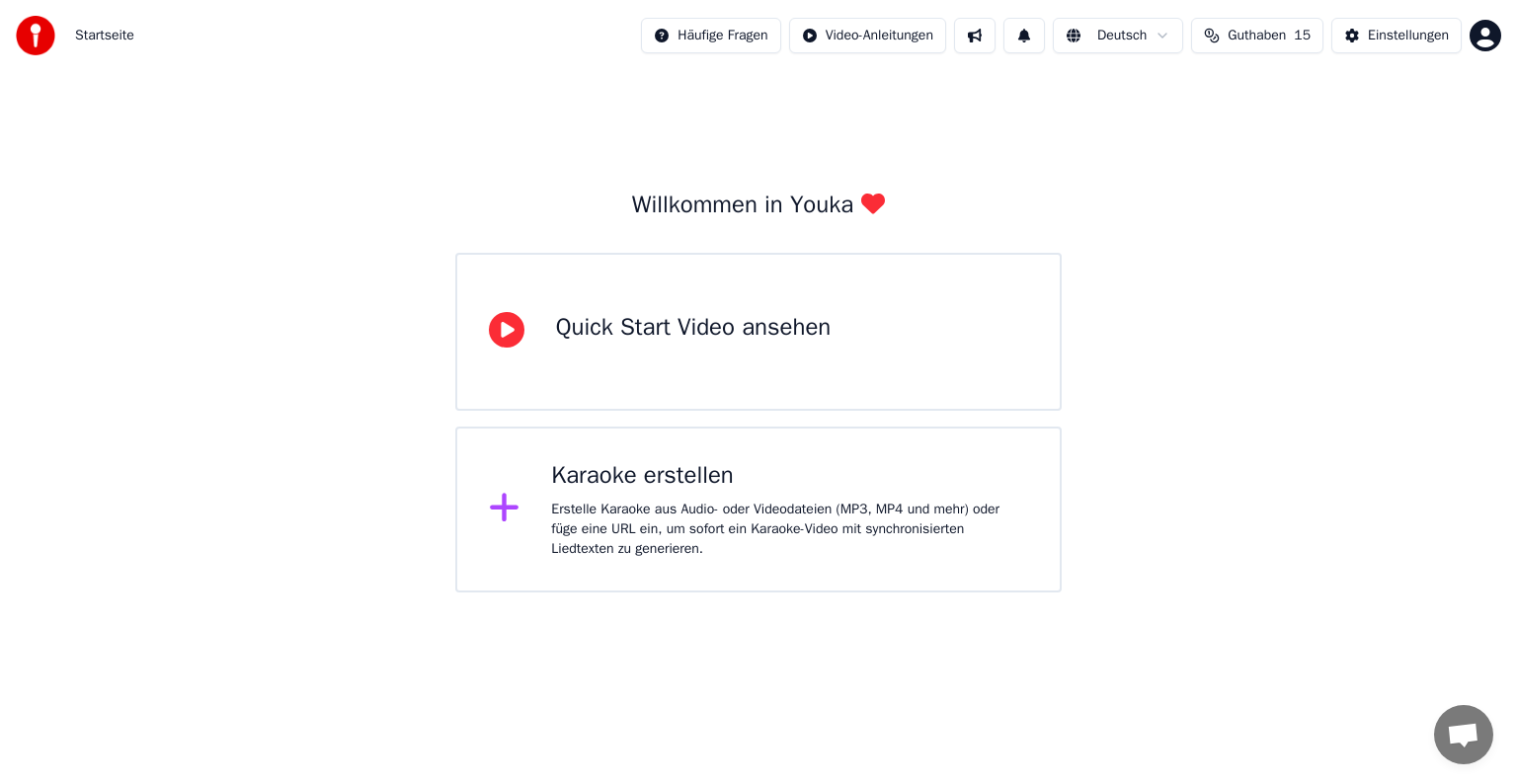 click at bounding box center (1024, 36) 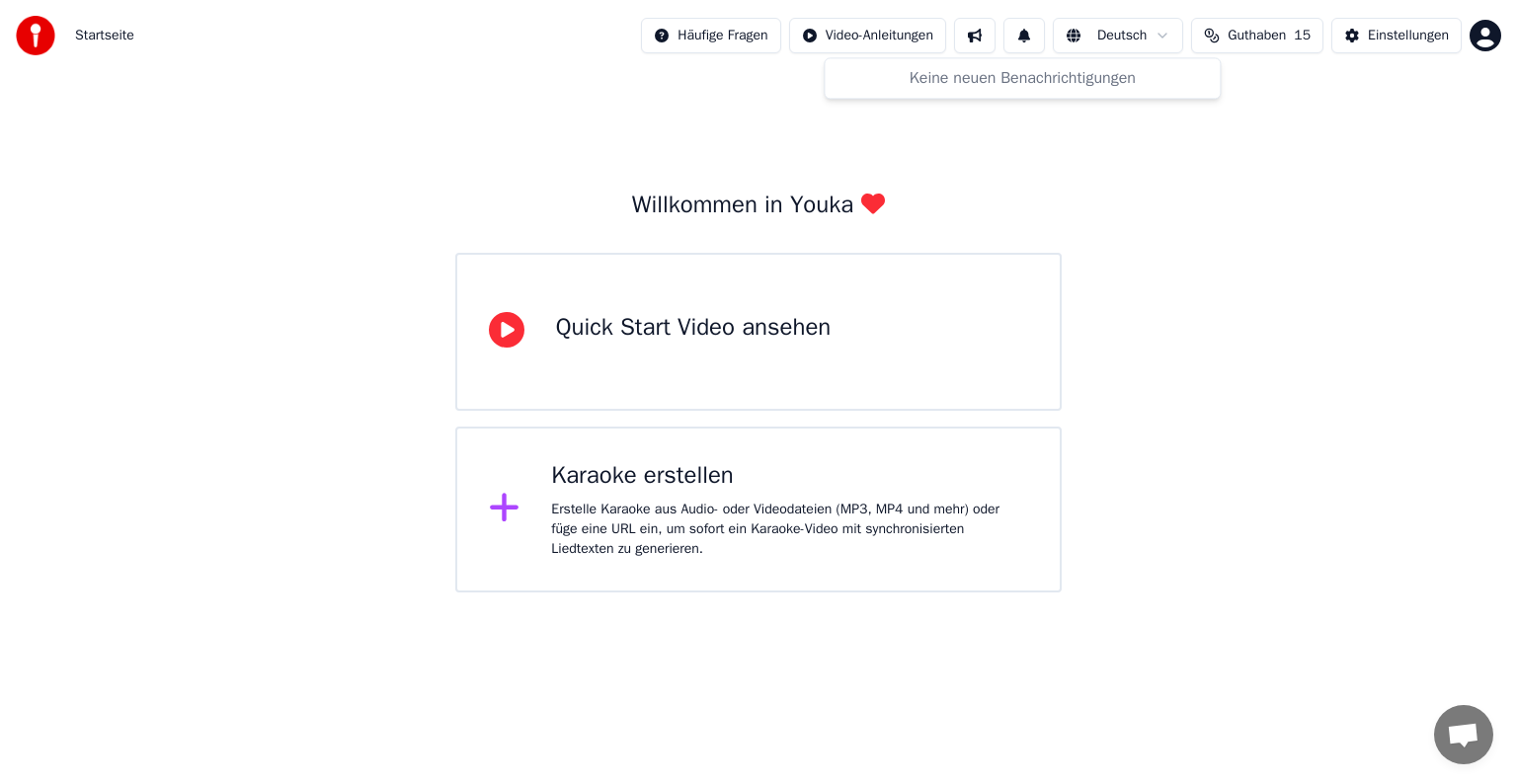 click at bounding box center [1024, 36] 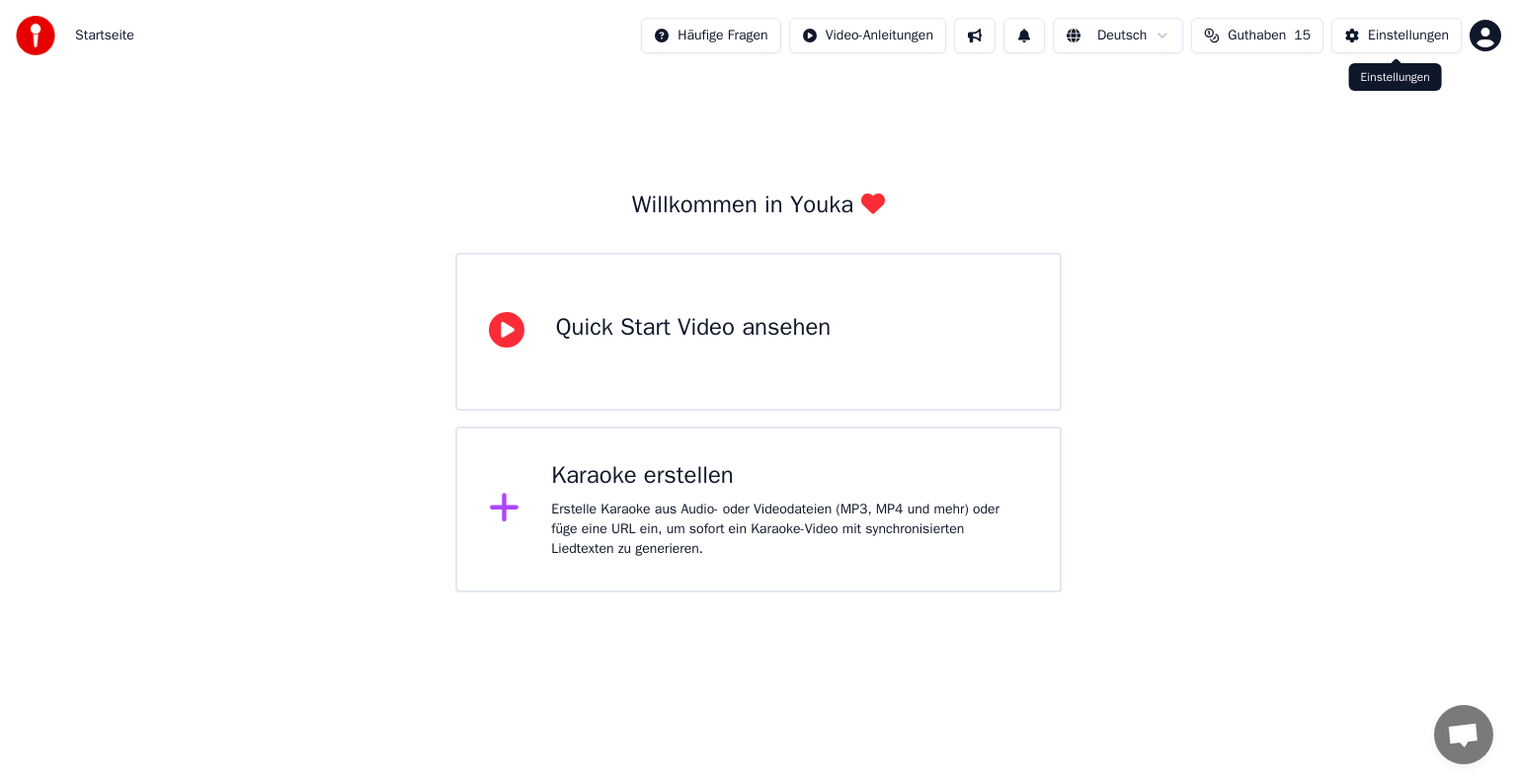 click on "Einstellungen" at bounding box center (1408, 36) 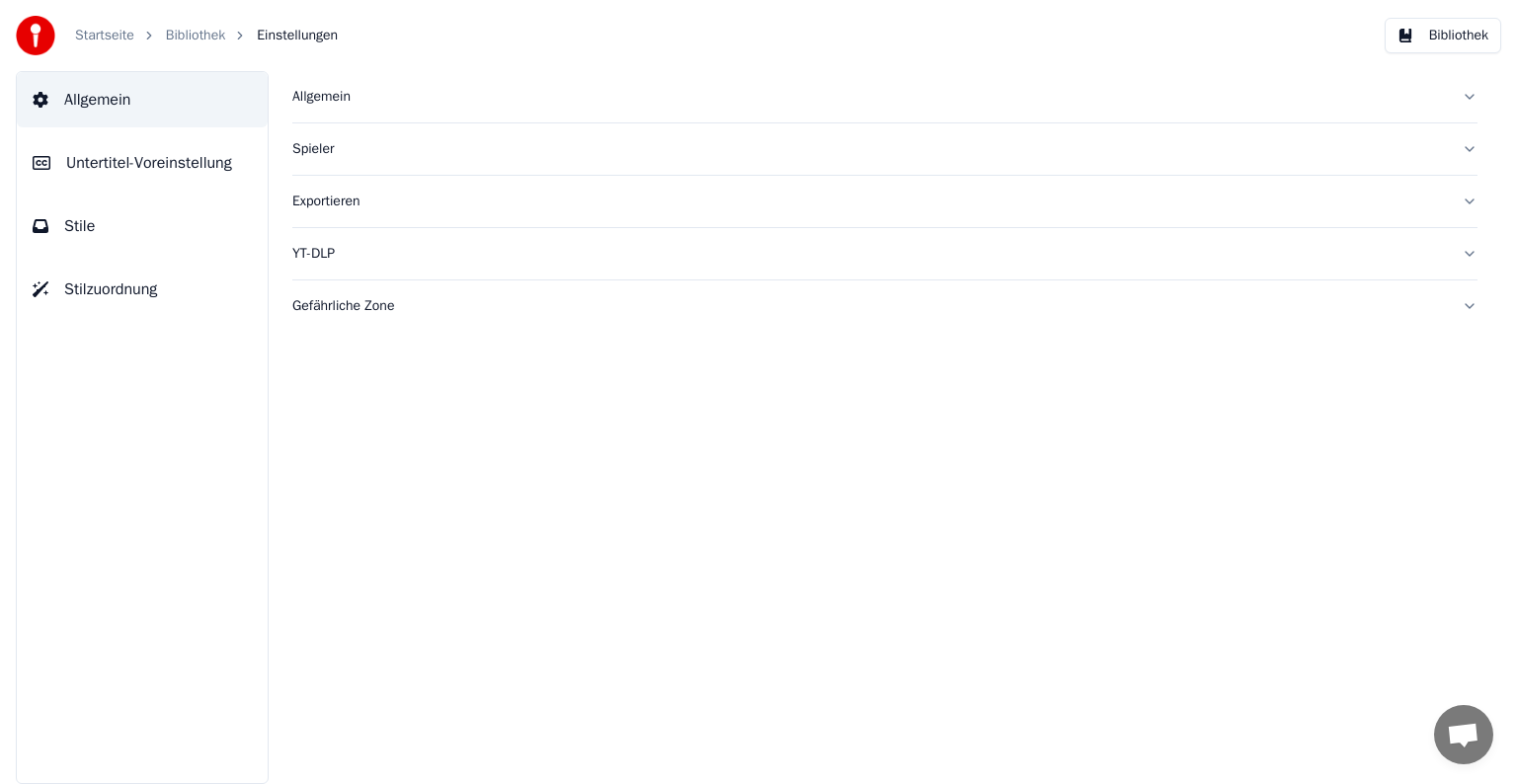 click on "Startseite Bibliothek Einstellungen Bibliothek" at bounding box center (758, 36) 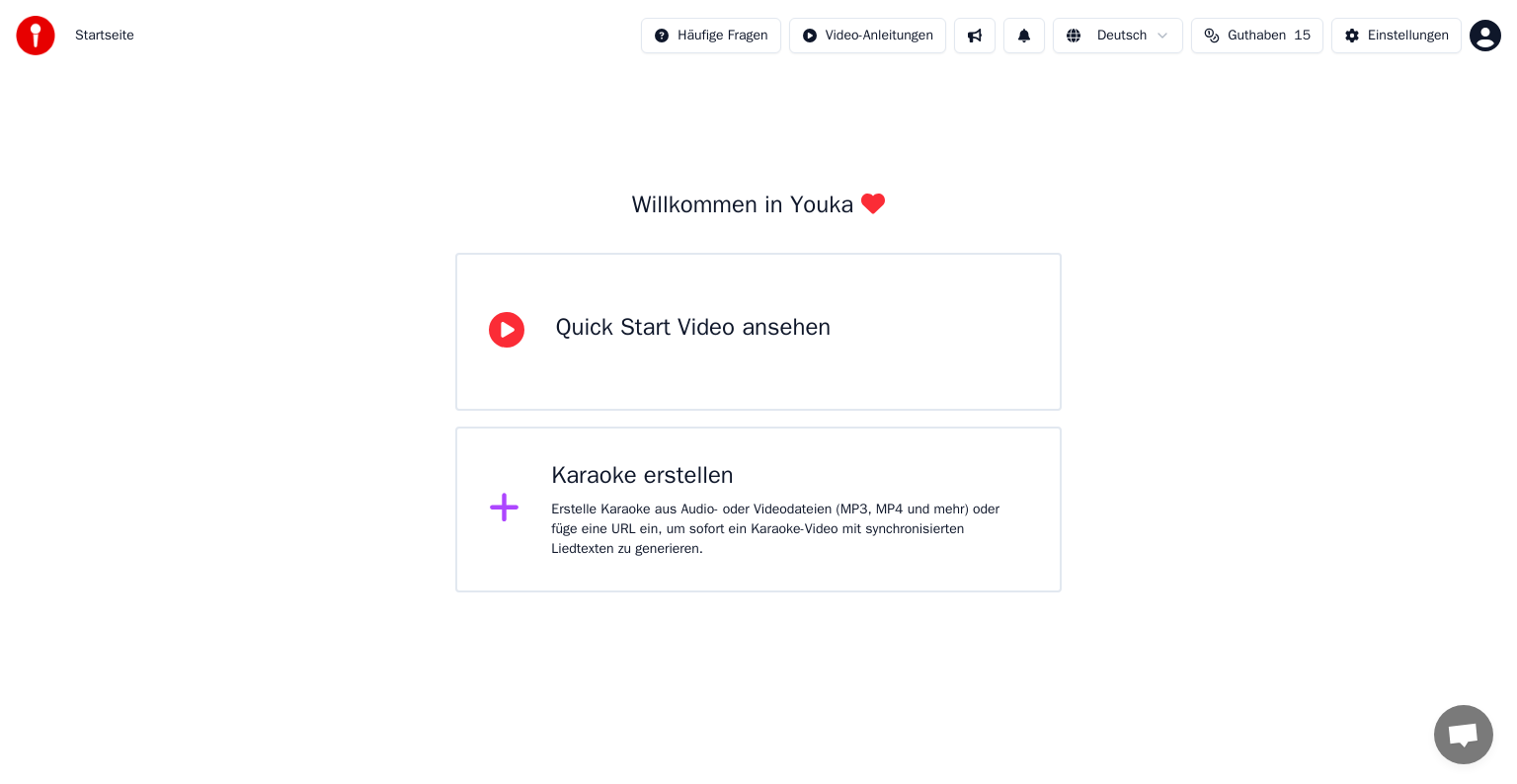 click on "Willkommen in Youka" at bounding box center [758, 205] 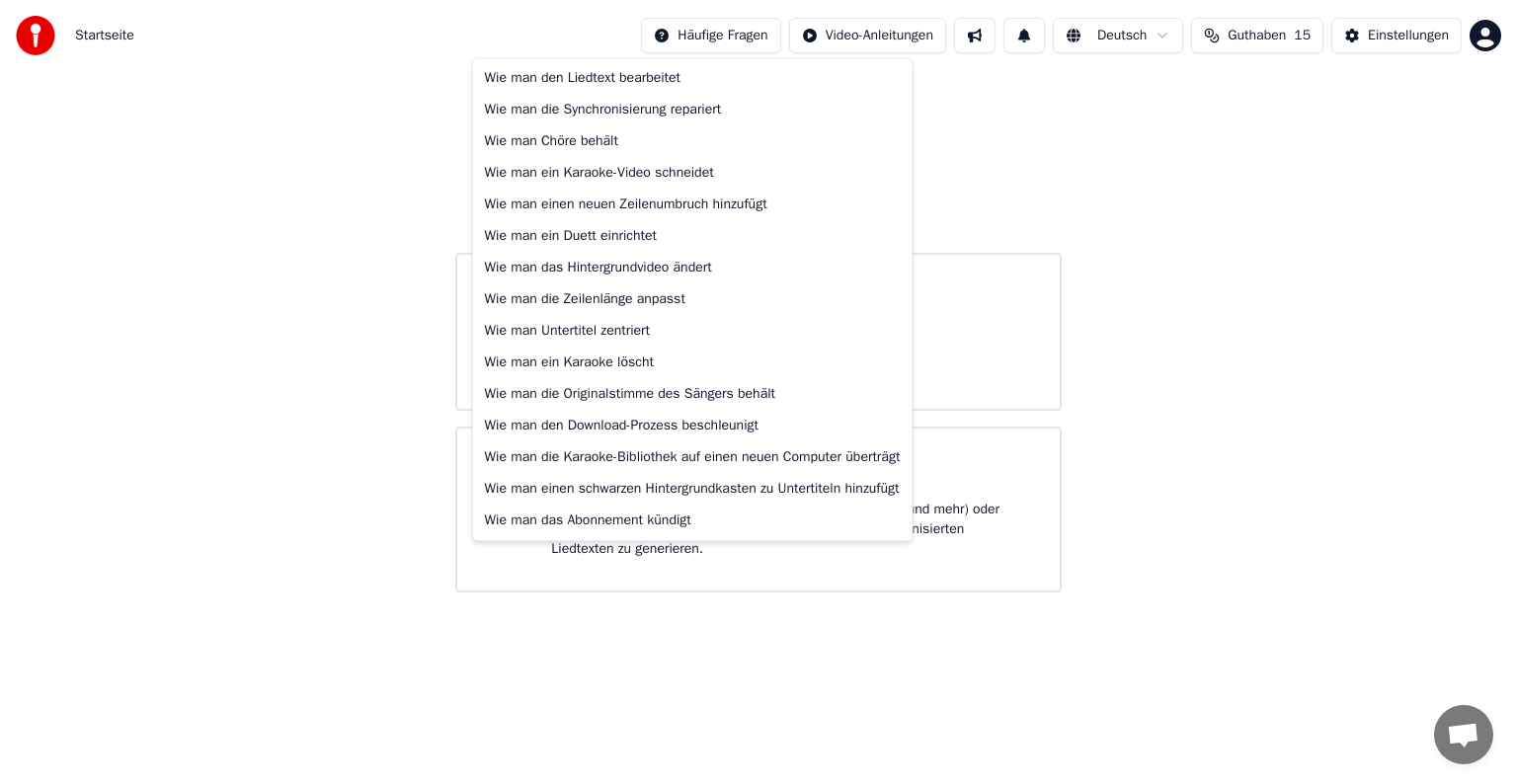 click on "Startseite Häufige Fragen Video-Anleitungen Deutsch Guthaben 15 Einstellungen Willkommen in Youka Quick Start Video ansehen Karaoke erstellen Erstelle Karaoke aus Audio- oder Videodateien (MP3, MP4 und mehr) oder füge eine URL ein, um sofort ein Karaoke-Video mit synchronisierten Liedtexten zu generieren.
Wie man den Liedtext bearbeitet Wie man die Synchronisierung repariert Wie man Chöre behält Wie man ein Karaoke-Video schneidet Wie man einen neuen Zeilenumbruch hinzufügt Wie man ein Duett einrichtet Wie man das Hintergrundvideo ändert Wie man die Zeilenlänge anpasst Wie man Untertitel zentriert Wie man ein Karaoke löscht Wie man die Originalstimme des Sängers behält Wie man den Download-Prozess beschleunigt Wie man die Karaoke-Bibliothek auf einen neuen Computer überträgt Wie man einen schwarzen Hintergrundkasten zu Untertiteln hinzufügt Wie man das Abonnement kündigt" at bounding box center (758, 296) 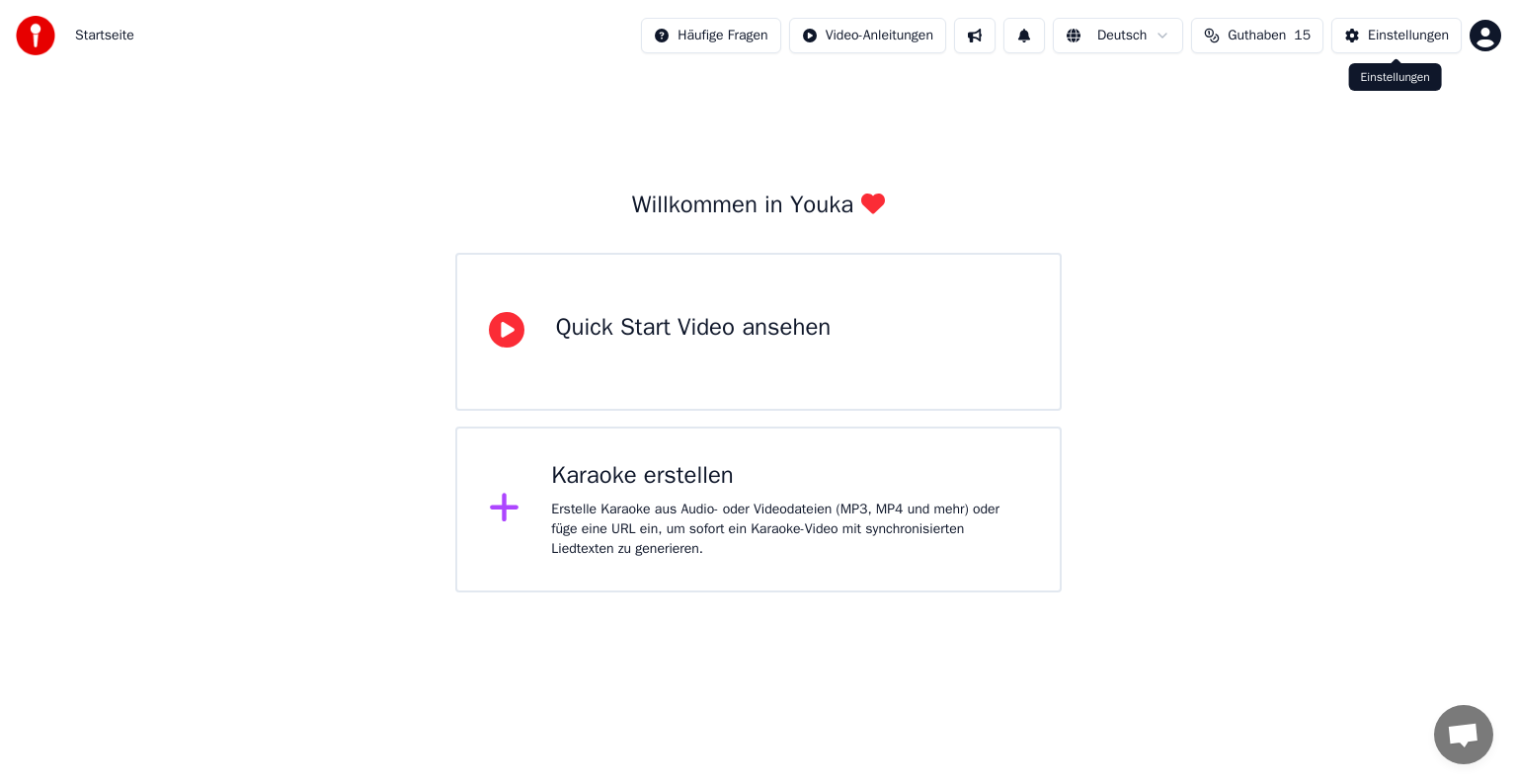 click on "Einstellungen" at bounding box center [1408, 36] 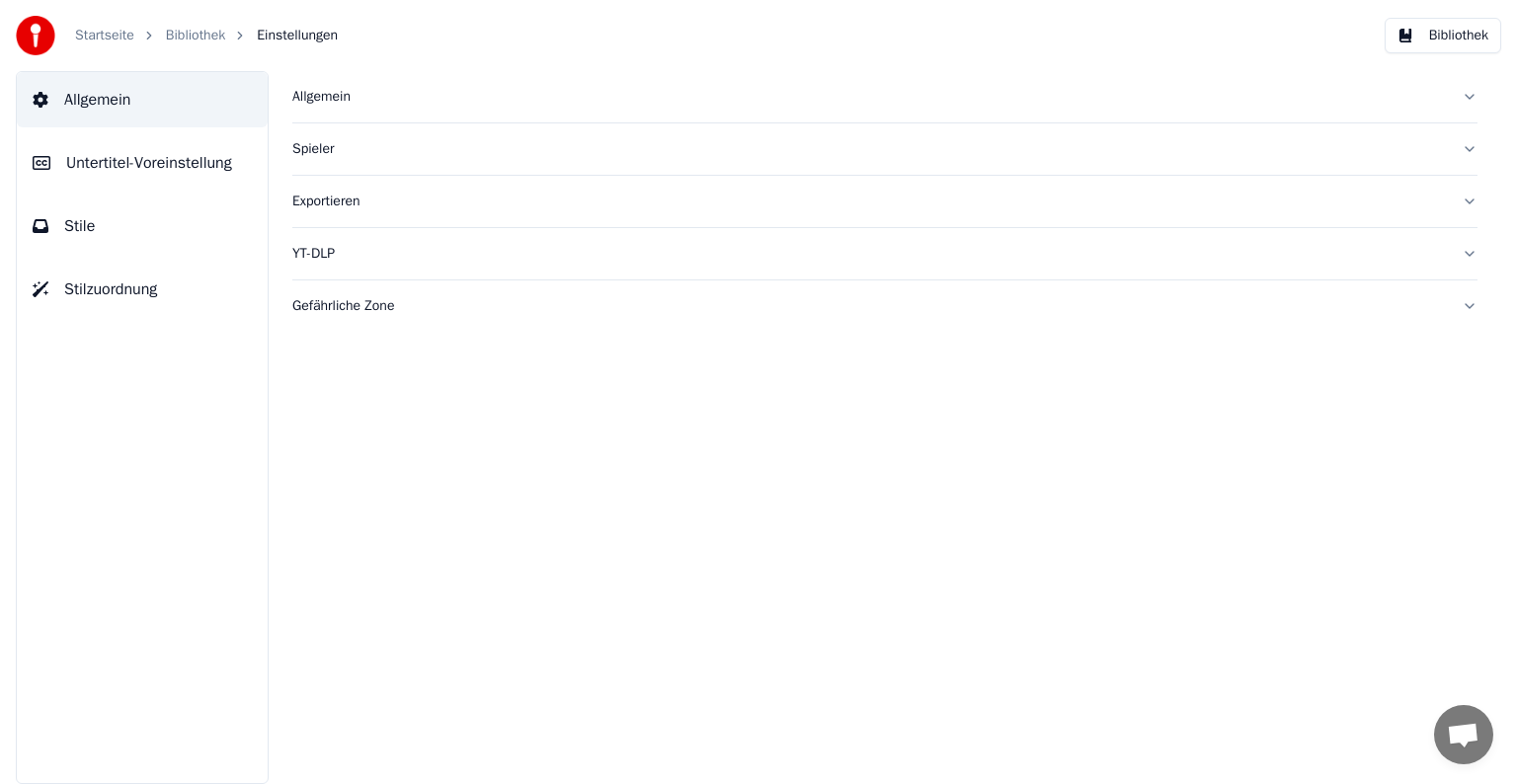 click on "Allgemein" at bounding box center (869, 97) 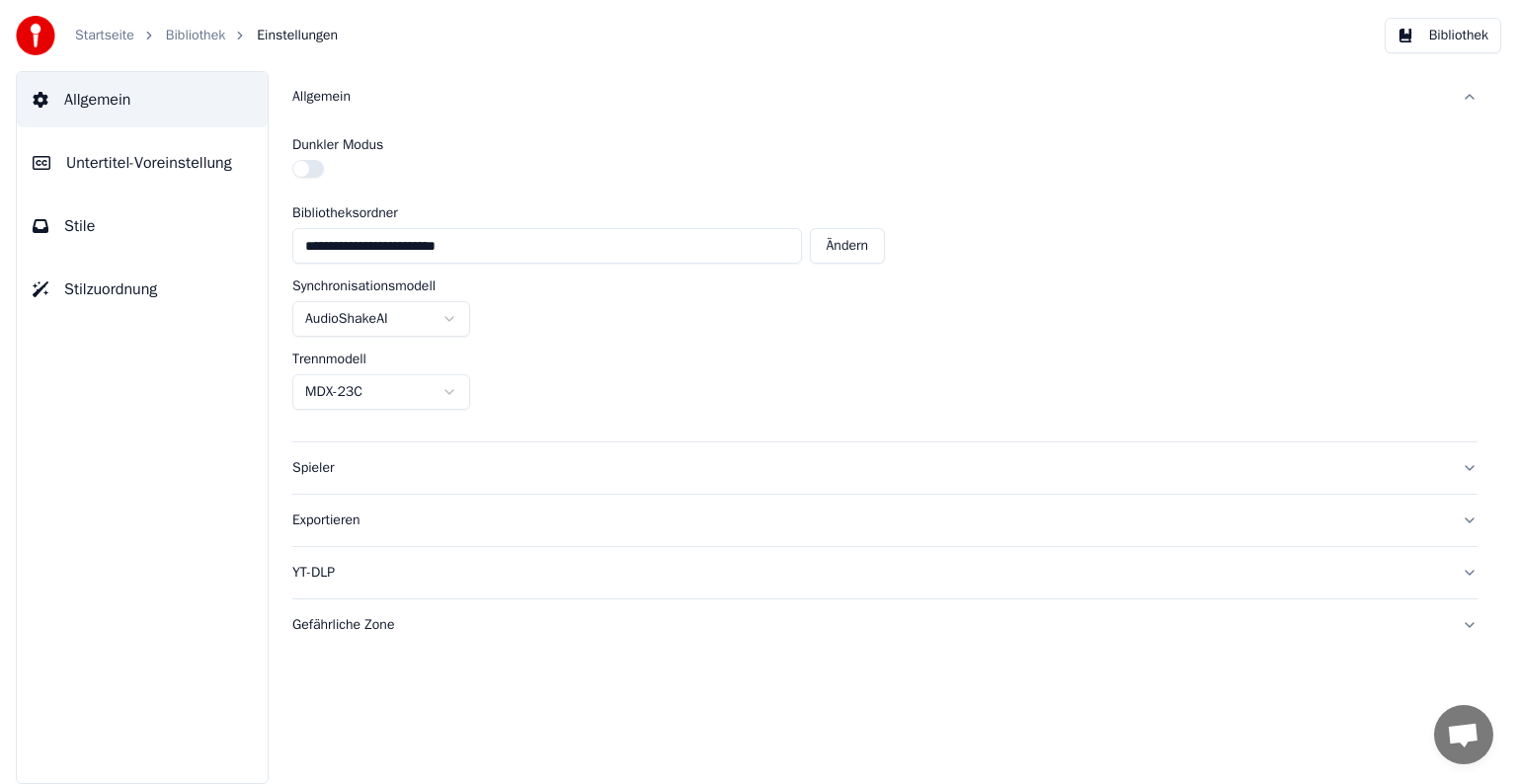 click on "Allgemein" at bounding box center (869, 97) 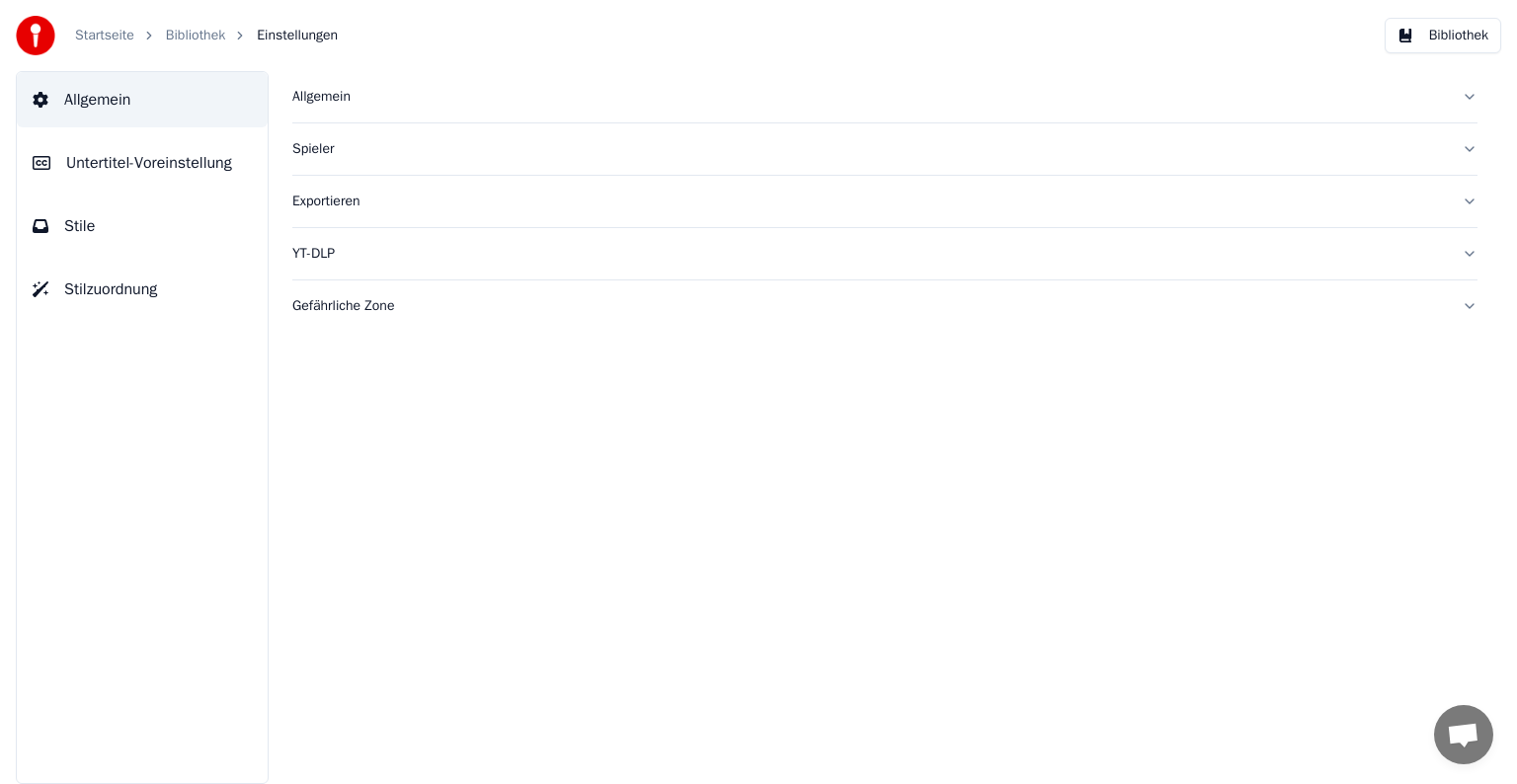 click on "Spieler" at bounding box center [869, 149] 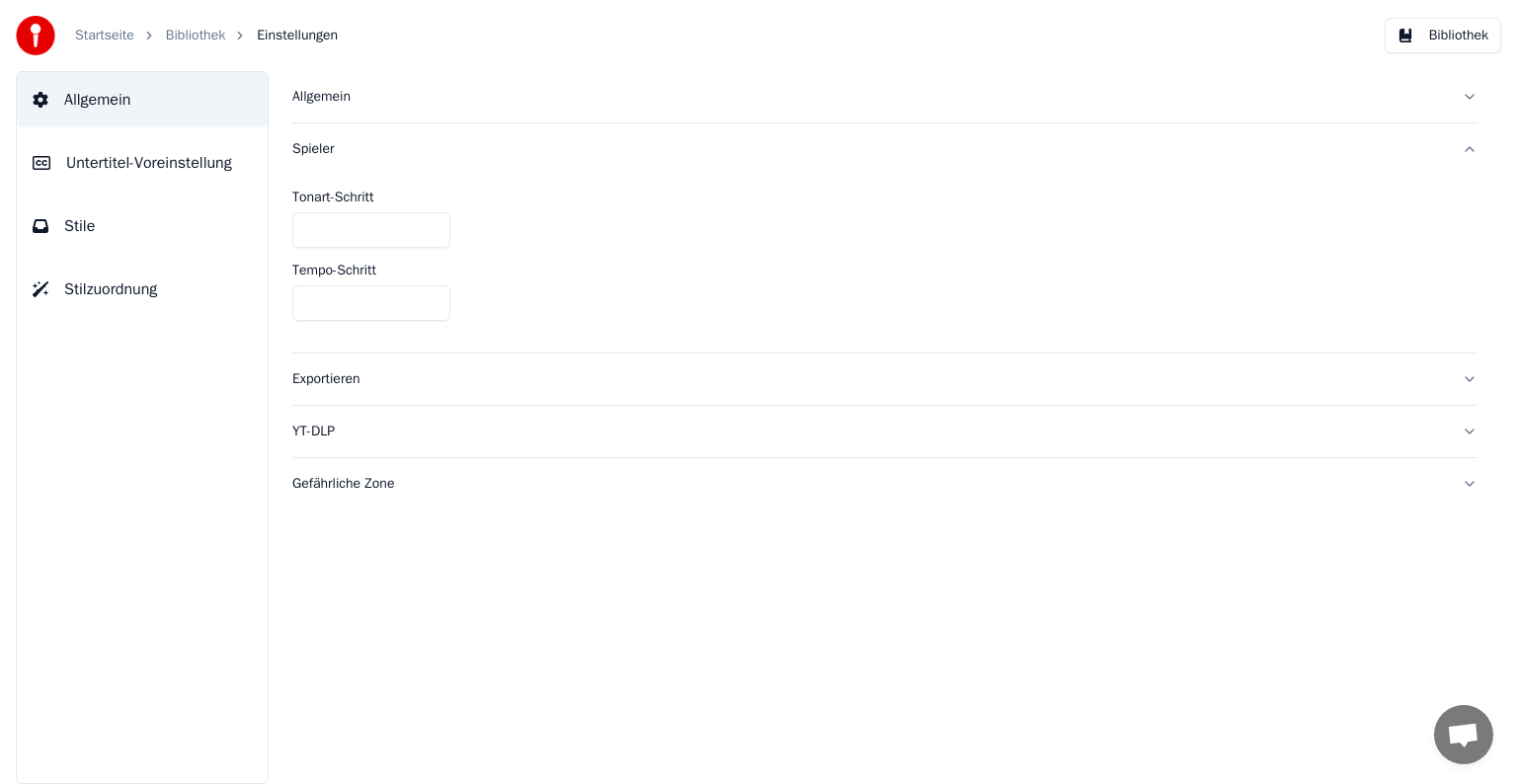 click on "Spieler" at bounding box center (869, 149) 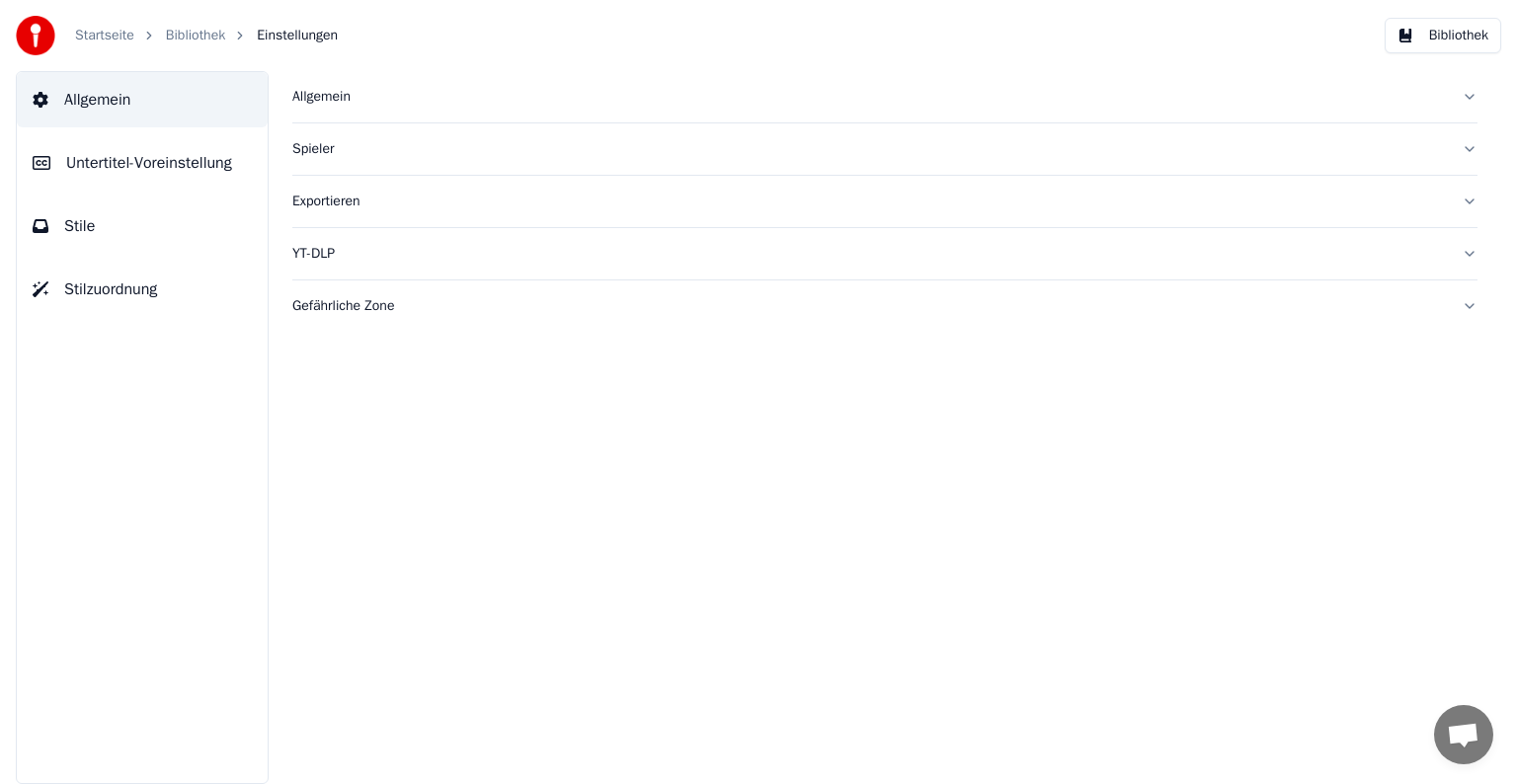 click on "Bibliothek" at bounding box center (196, 36) 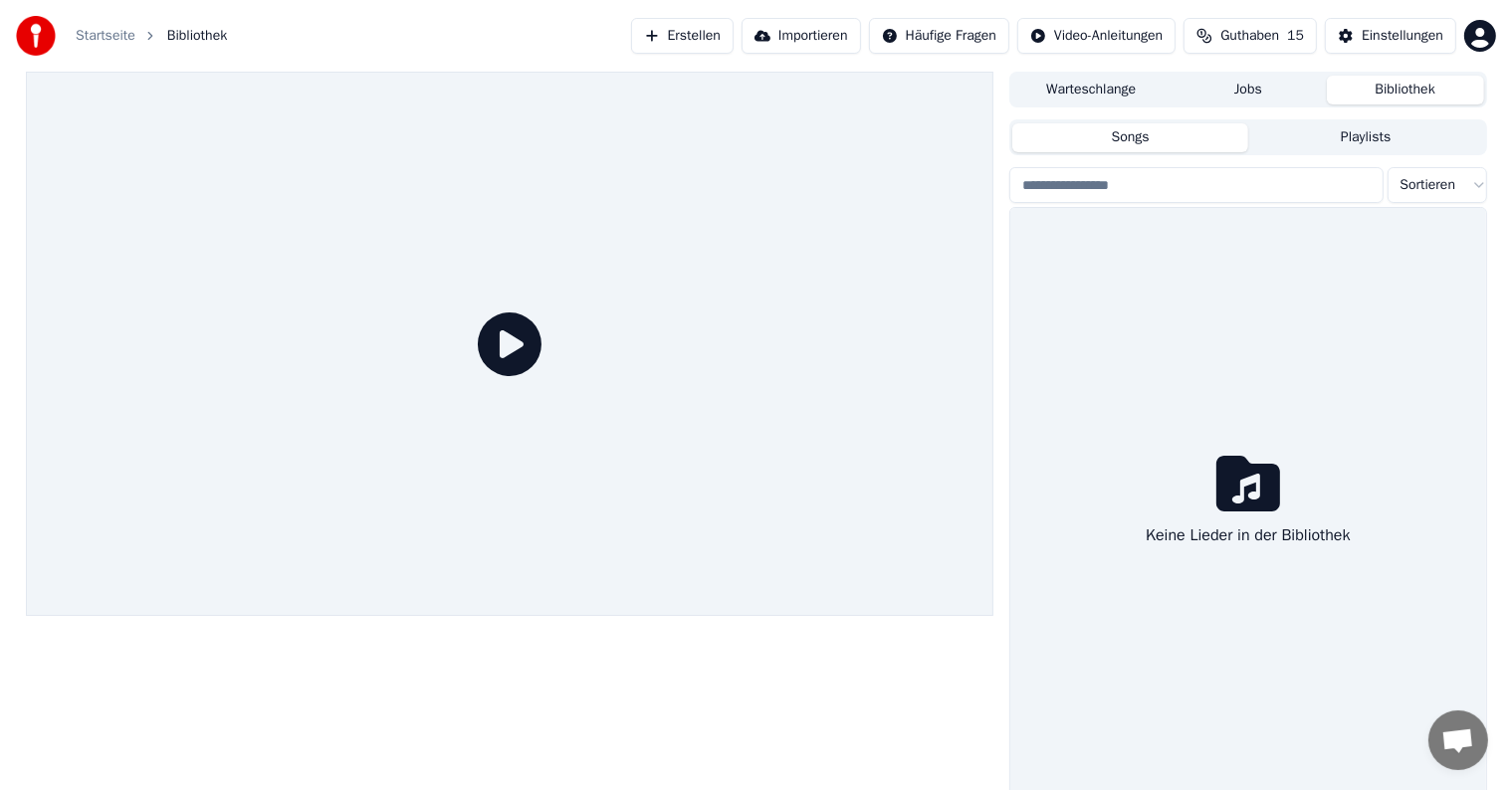 click on "Startseite" at bounding box center [106, 36] 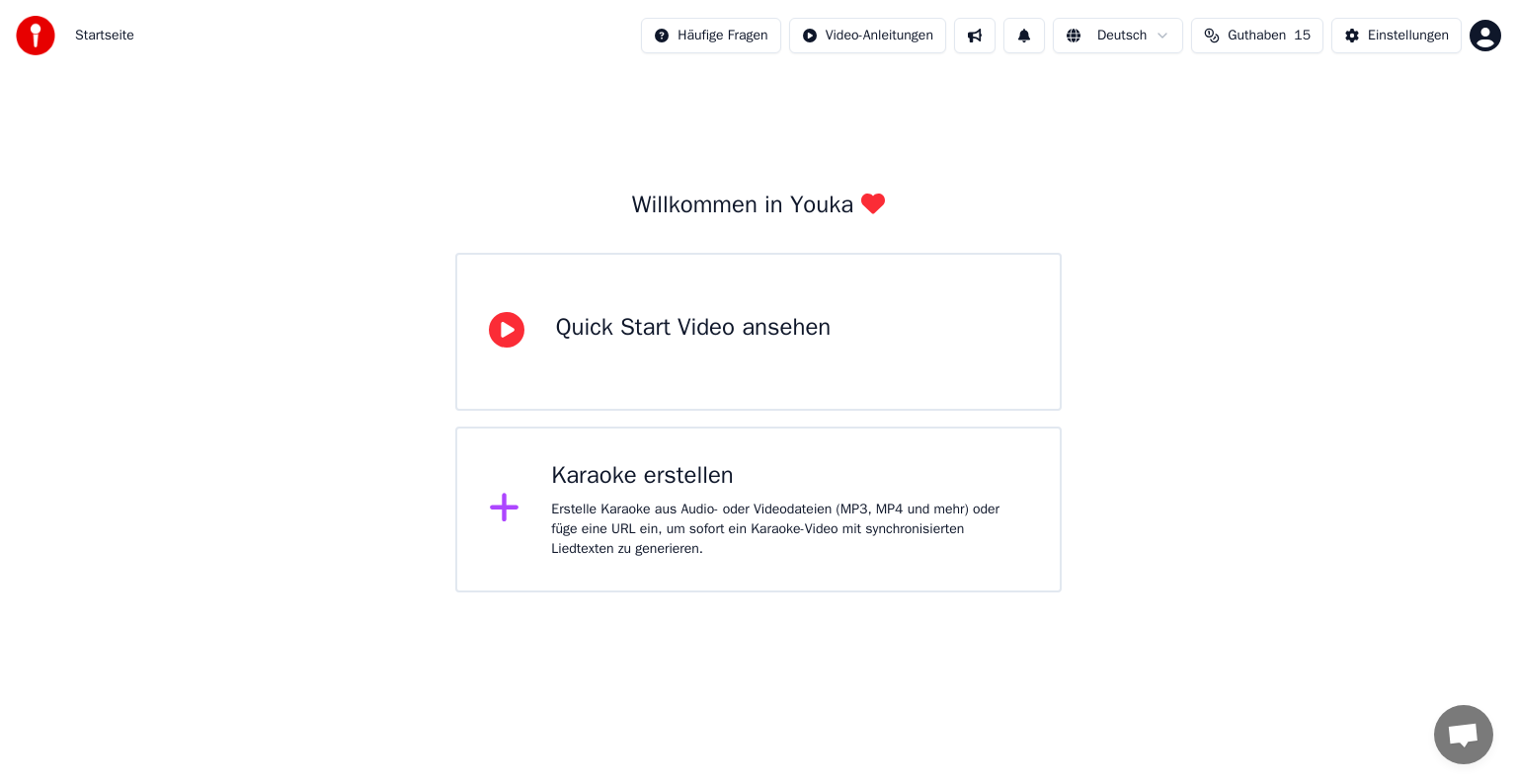 click on "Guthaben 15" at bounding box center [1257, 36] 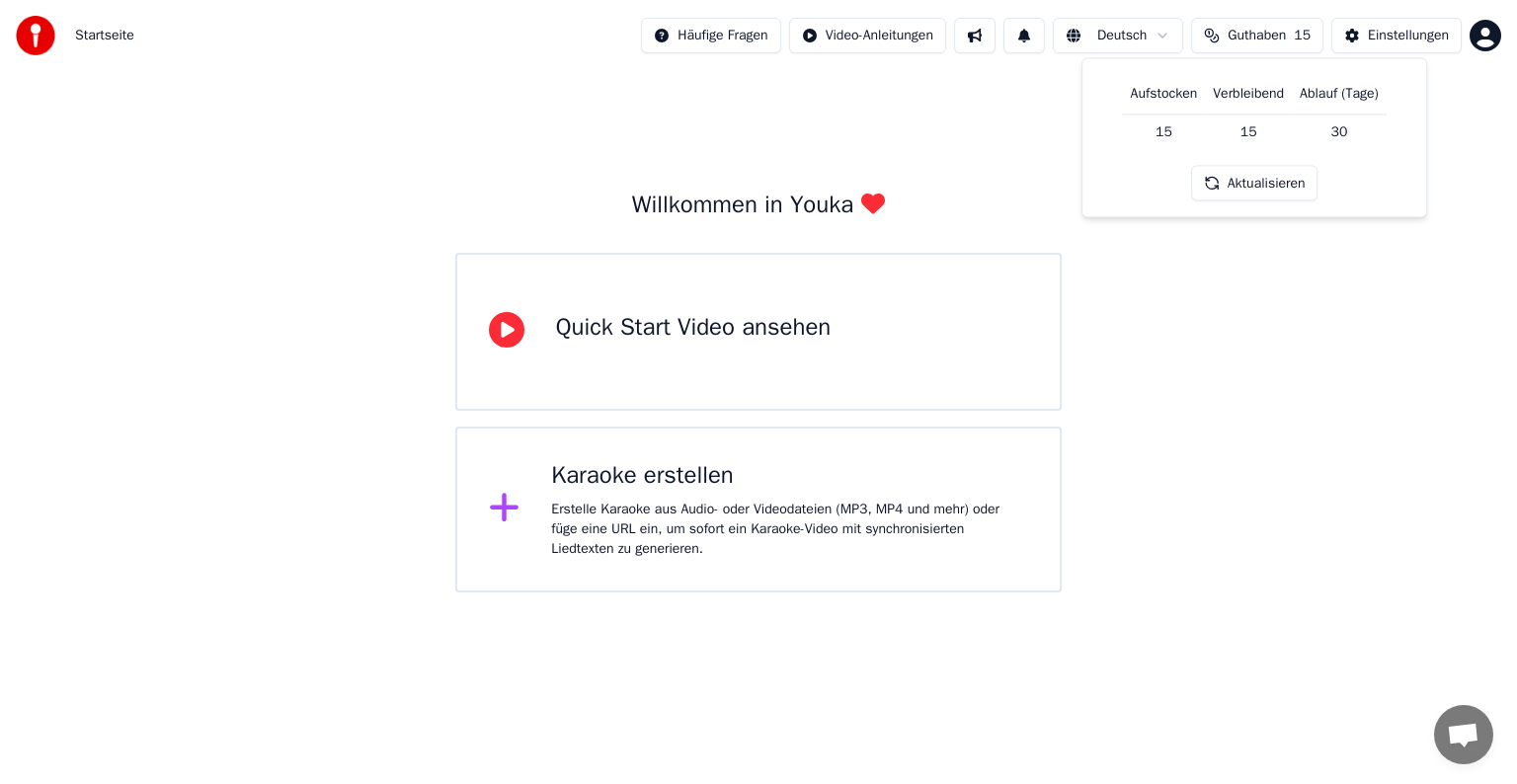 click on "Willkommen in Youka Quick Start Video ansehen Karaoke erstellen Erstelle Karaoke aus Audio- oder Videodateien (MP3, MP4 und mehr) oder füge eine URL ein, um sofort ein Karaoke-Video mit synchronisierten Liedtexten zu generieren." at bounding box center [758, 332] 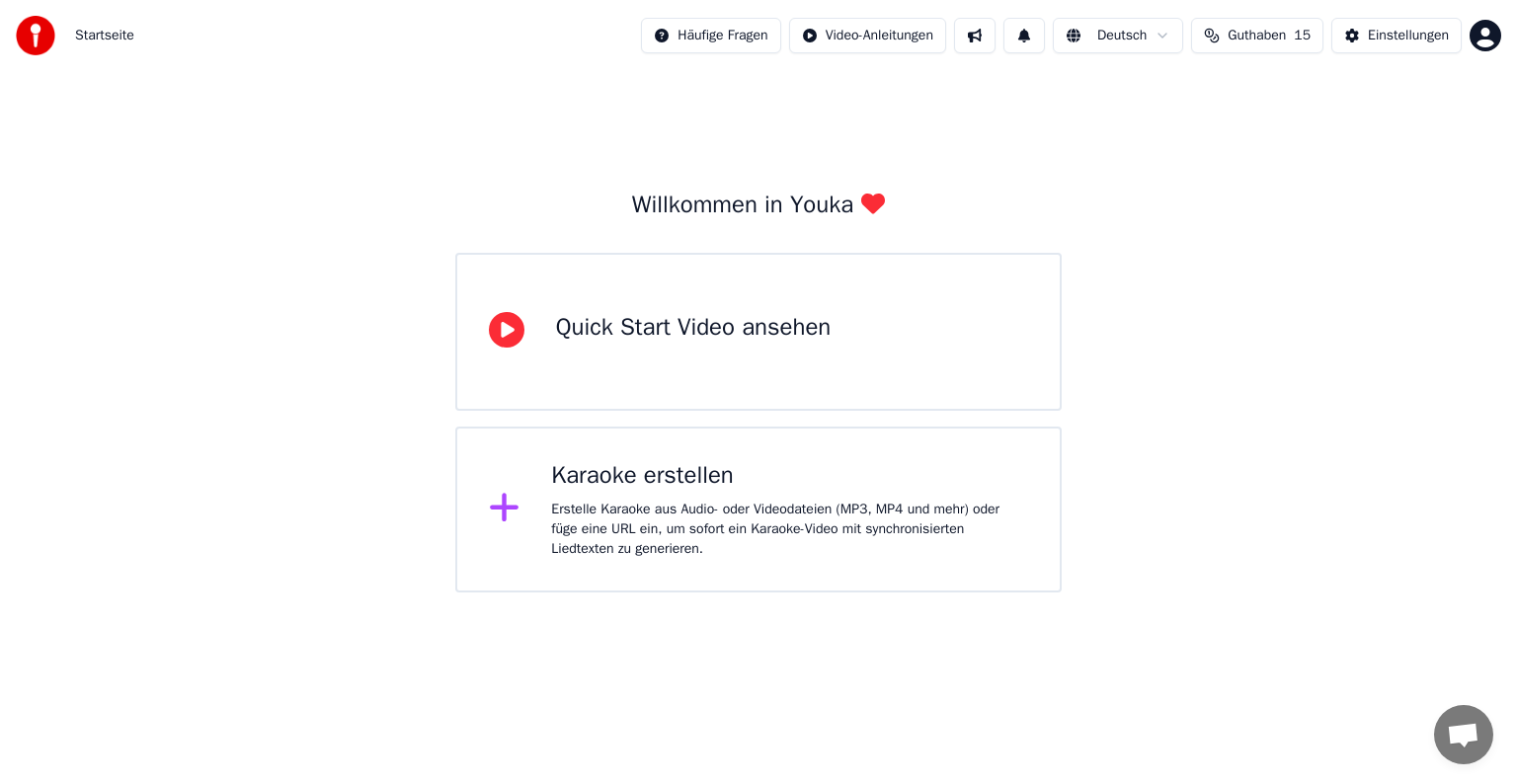 click on "Quick Start Video ansehen" at bounding box center (693, 328) 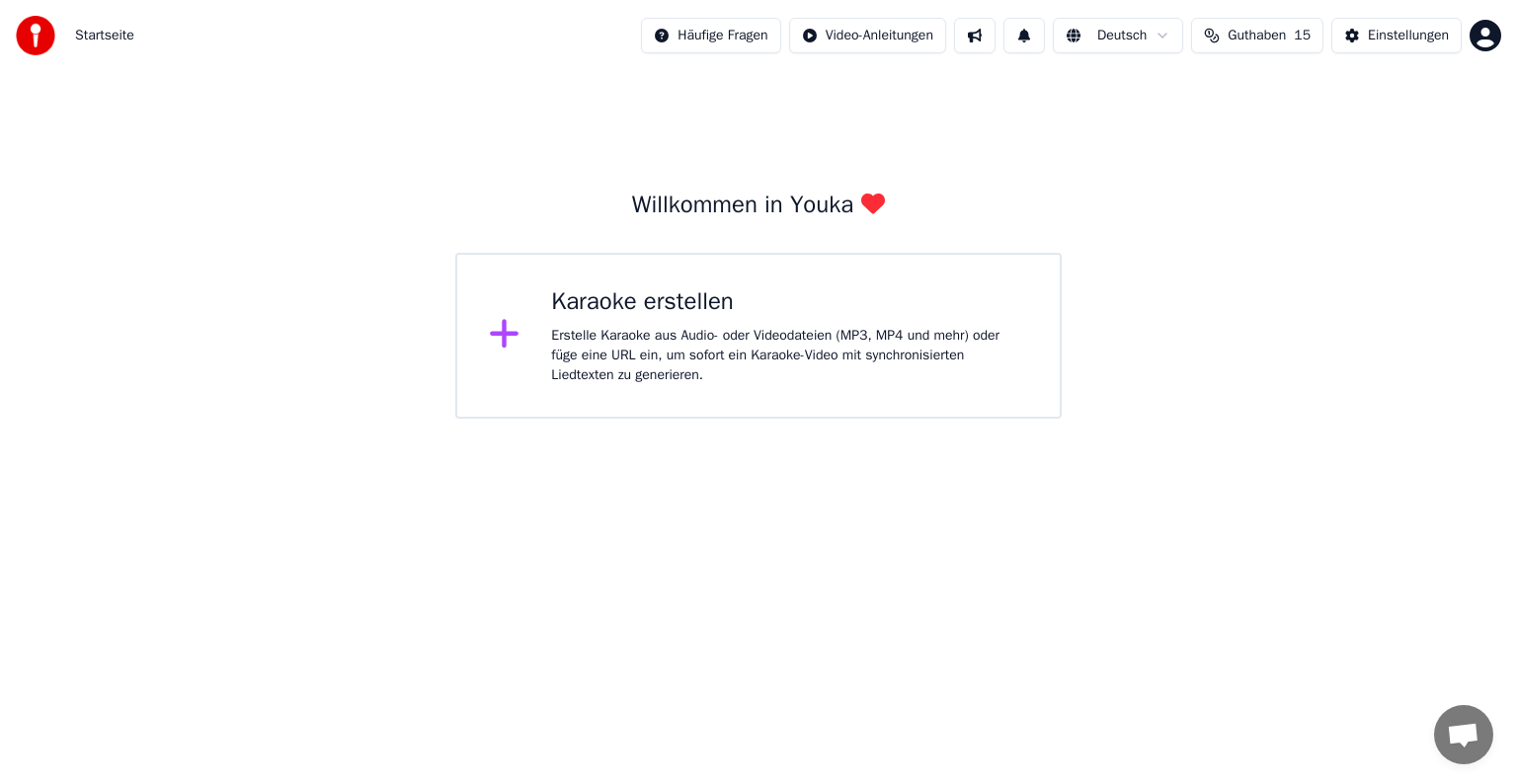click on "Startseite Häufige Fragen Video-Anleitungen Deutsch Guthaben 15 Einstellungen Willkommen in Youka Karaoke erstellen Erstelle Karaoke aus Audio- oder Videodateien (MP3, MP4 und mehr) oder füge eine URL ein, um sofort ein Karaoke-Video mit synchronisierten Liedtexten zu generieren." at bounding box center [758, 209] 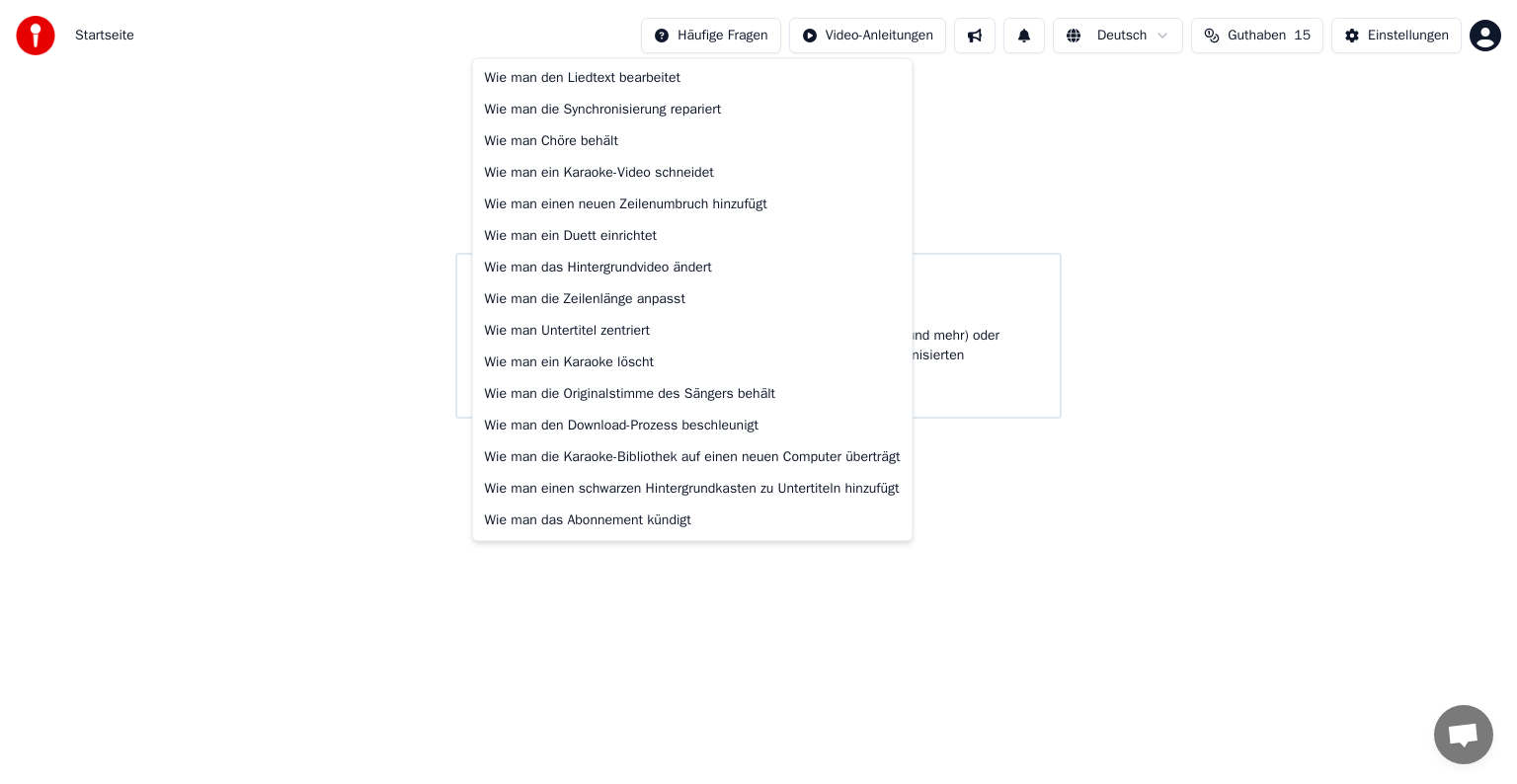 click on "Startseite Häufige Fragen Video-Anleitungen Deutsch Guthaben 15 Einstellungen Willkommen in Youka Karaoke erstellen Erstelle Karaoke aus Audio- oder Videodateien (MP3, MP4 und mehr) oder füge eine URL ein, um sofort ein Karaoke-Video mit synchronisierten Liedtexten zu generieren. Wie man den Liedtext bearbeitet Wie man die Synchronisierung repariert Wie man Chöre behält Wie man ein Karaoke-Video schneidet Wie man einen neuen Zeilenumbruch hinzufügt Wie man ein Duett einrichtet Wie man das Hintergrundvideo ändert Wie man die Zeilenlänge anpasst Wie man Untertitel zentriert Wie man ein Karaoke löscht Wie man die Originalstimme des Sängers behält Wie man den Download-Prozess beschleunigt Wie man die Karaoke-Bibliothek auf einen neuen Computer überträgt Wie man einen schwarzen Hintergrundkasten zu Untertiteln hinzufügt Wie man das Abonnement kündigt" at bounding box center (758, 209) 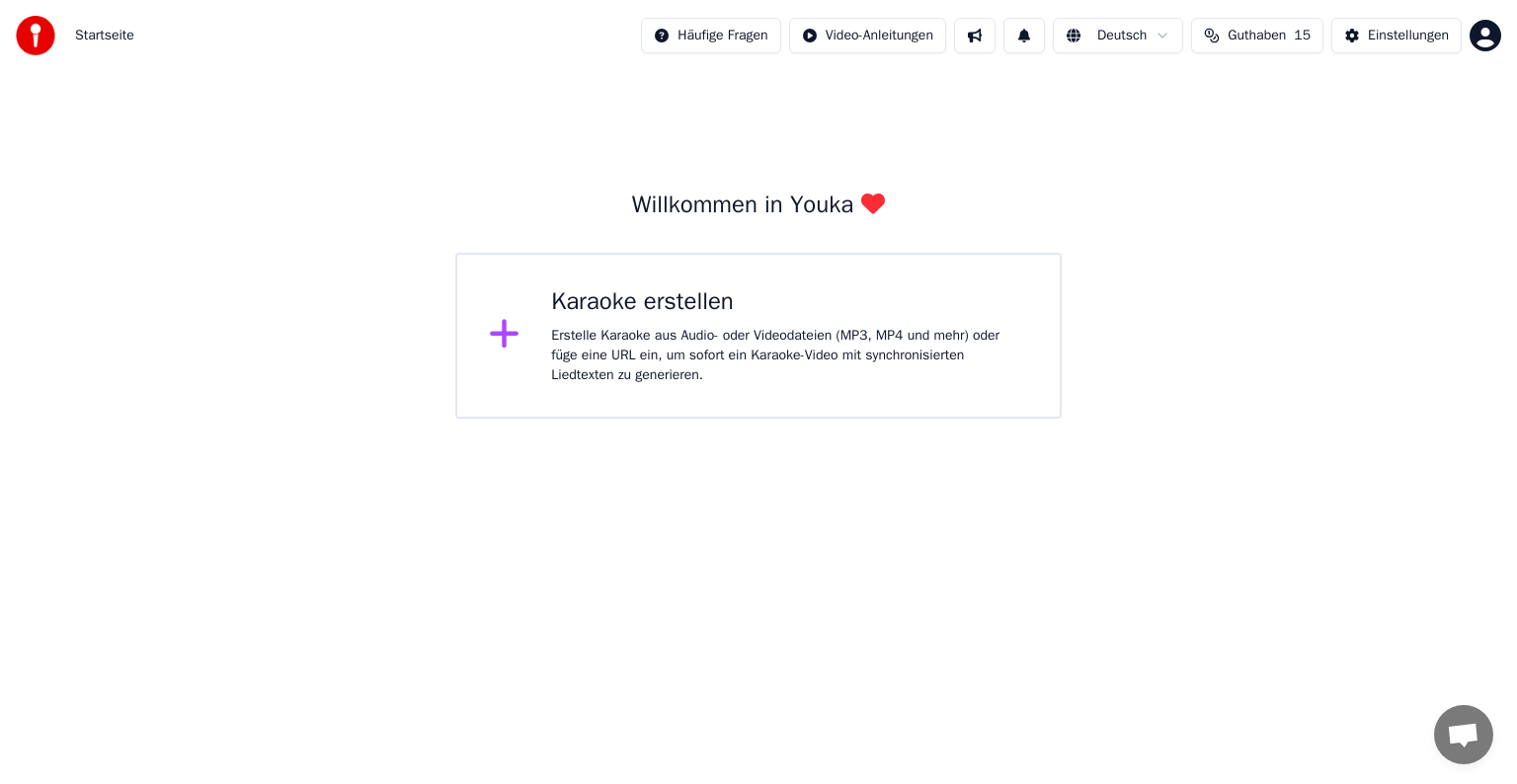 click on "Erstelle Karaoke aus Audio- oder Videodateien (MP3, MP4 und mehr) oder füge eine URL ein, um sofort ein Karaoke-Video mit synchronisierten Liedtexten zu generieren." at bounding box center (789, 355) 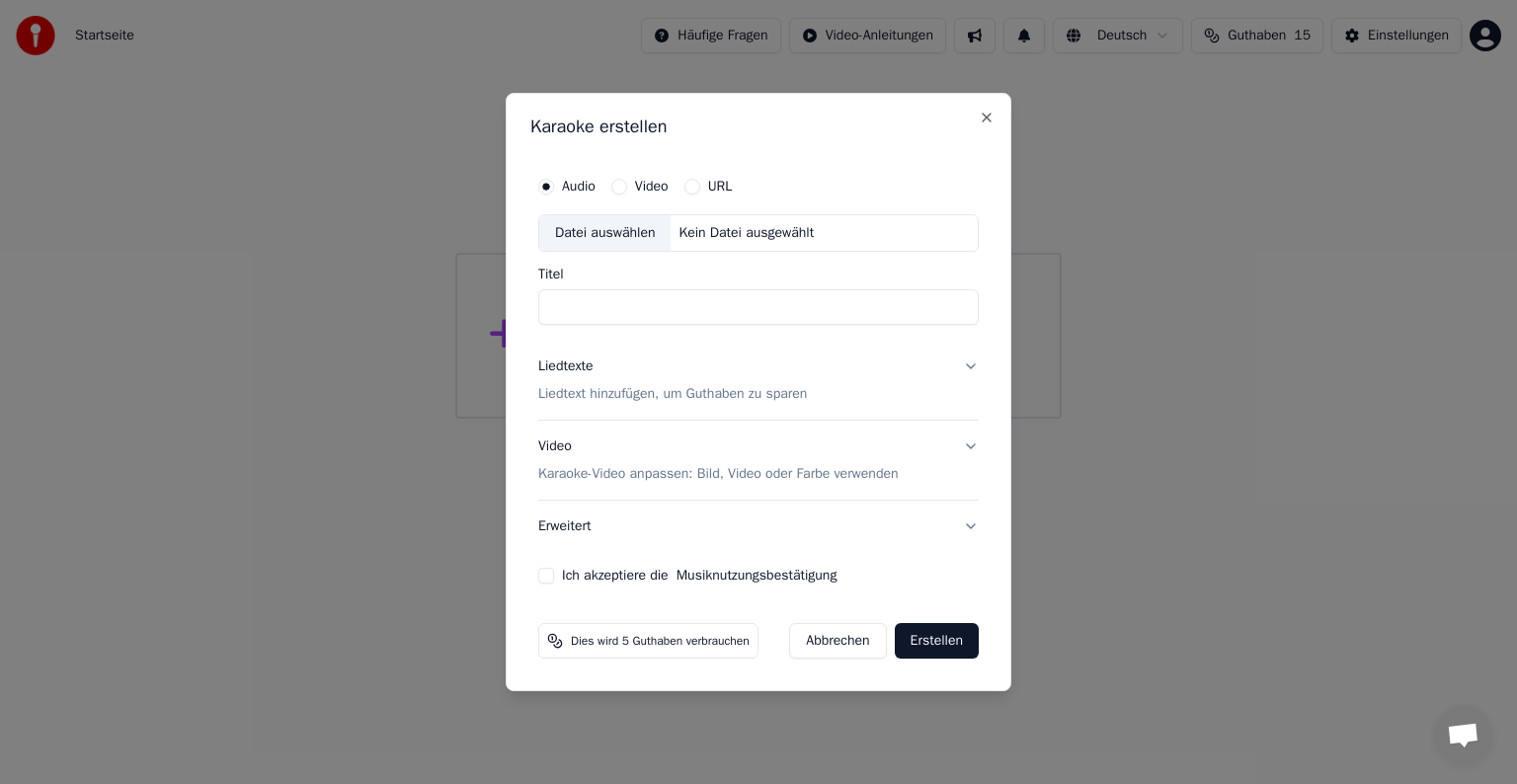 click on "URL" at bounding box center (692, 187) 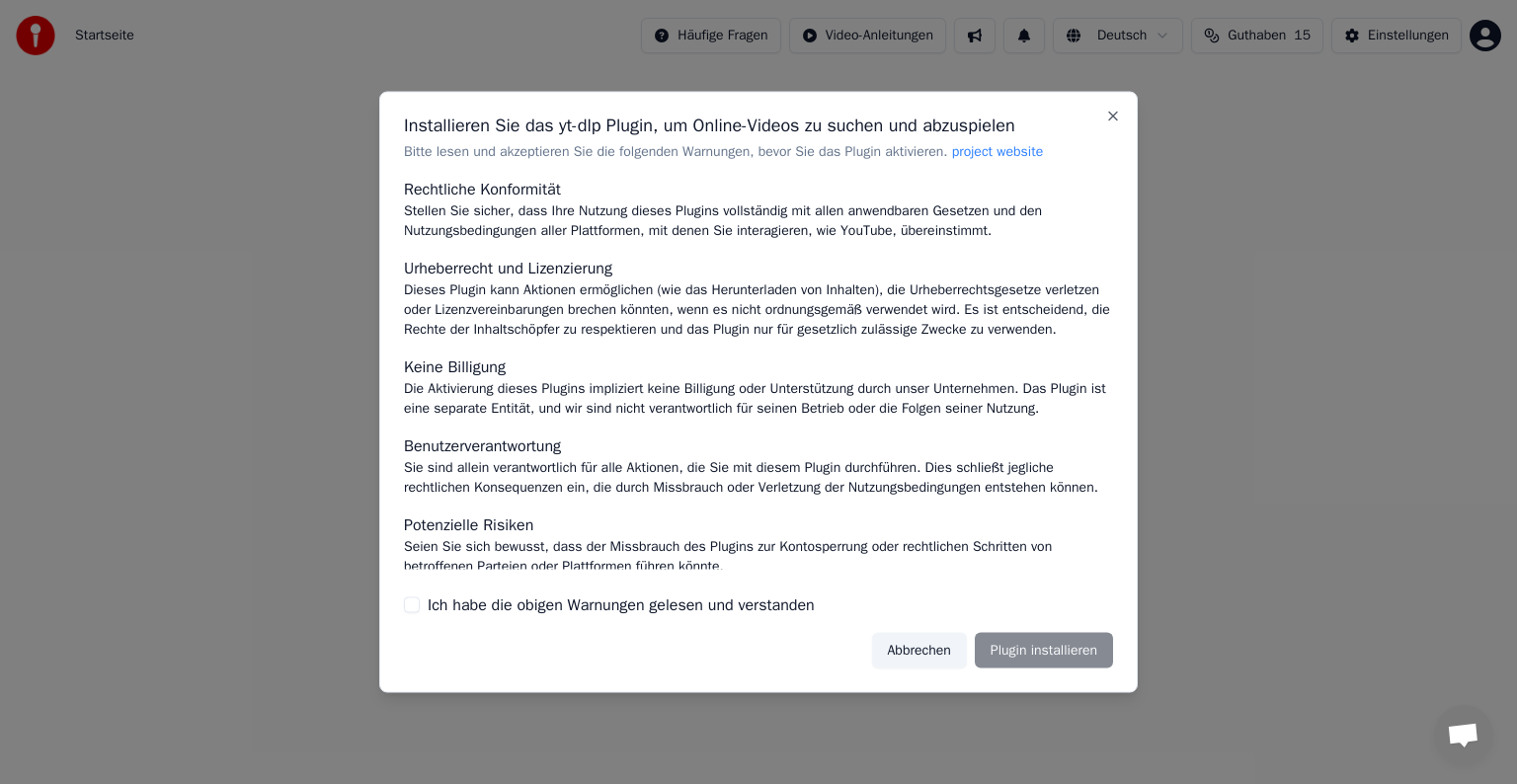 click on "Abbrechen Plugin installieren" at bounding box center [993, 650] 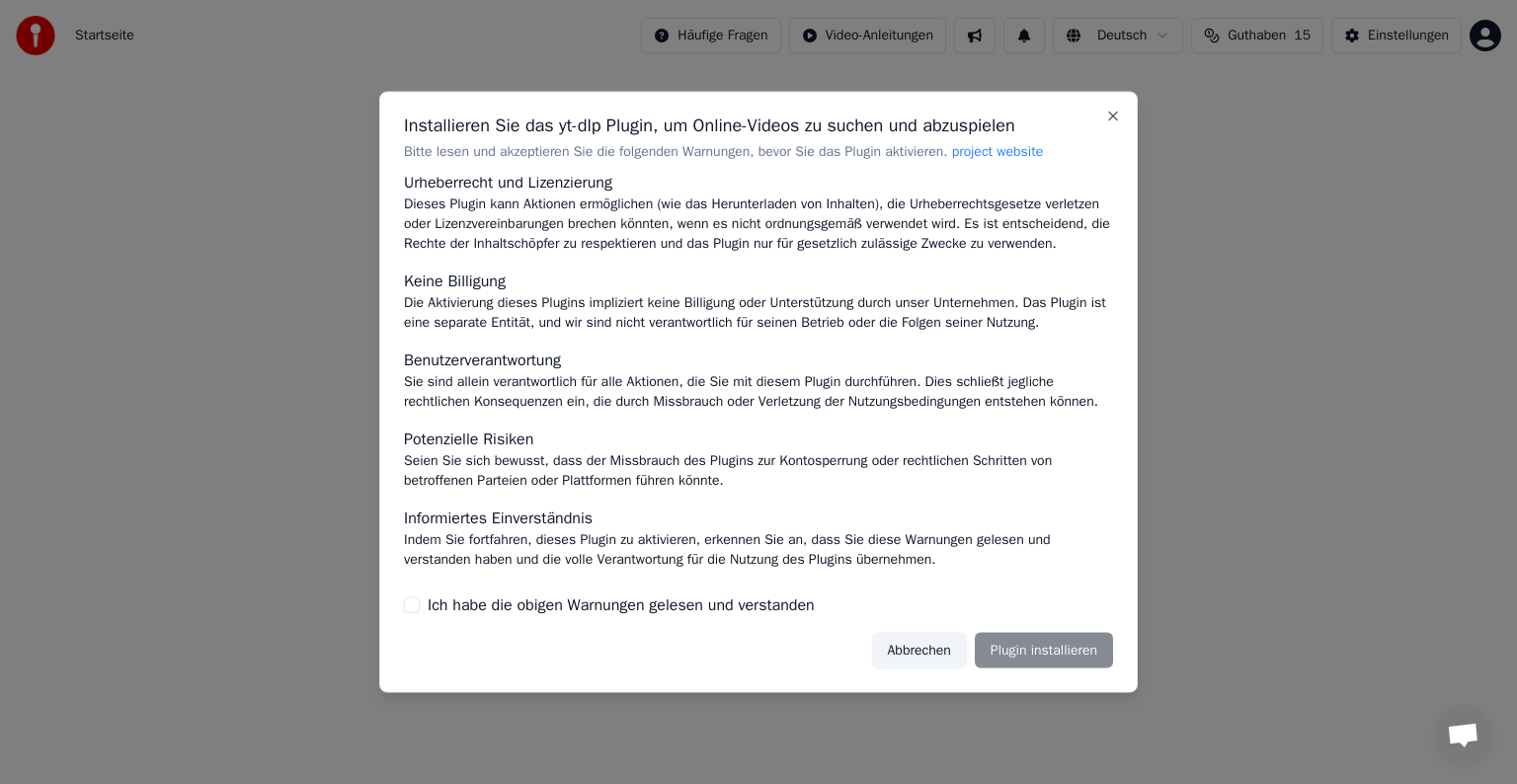 scroll, scrollTop: 0, scrollLeft: 0, axis: both 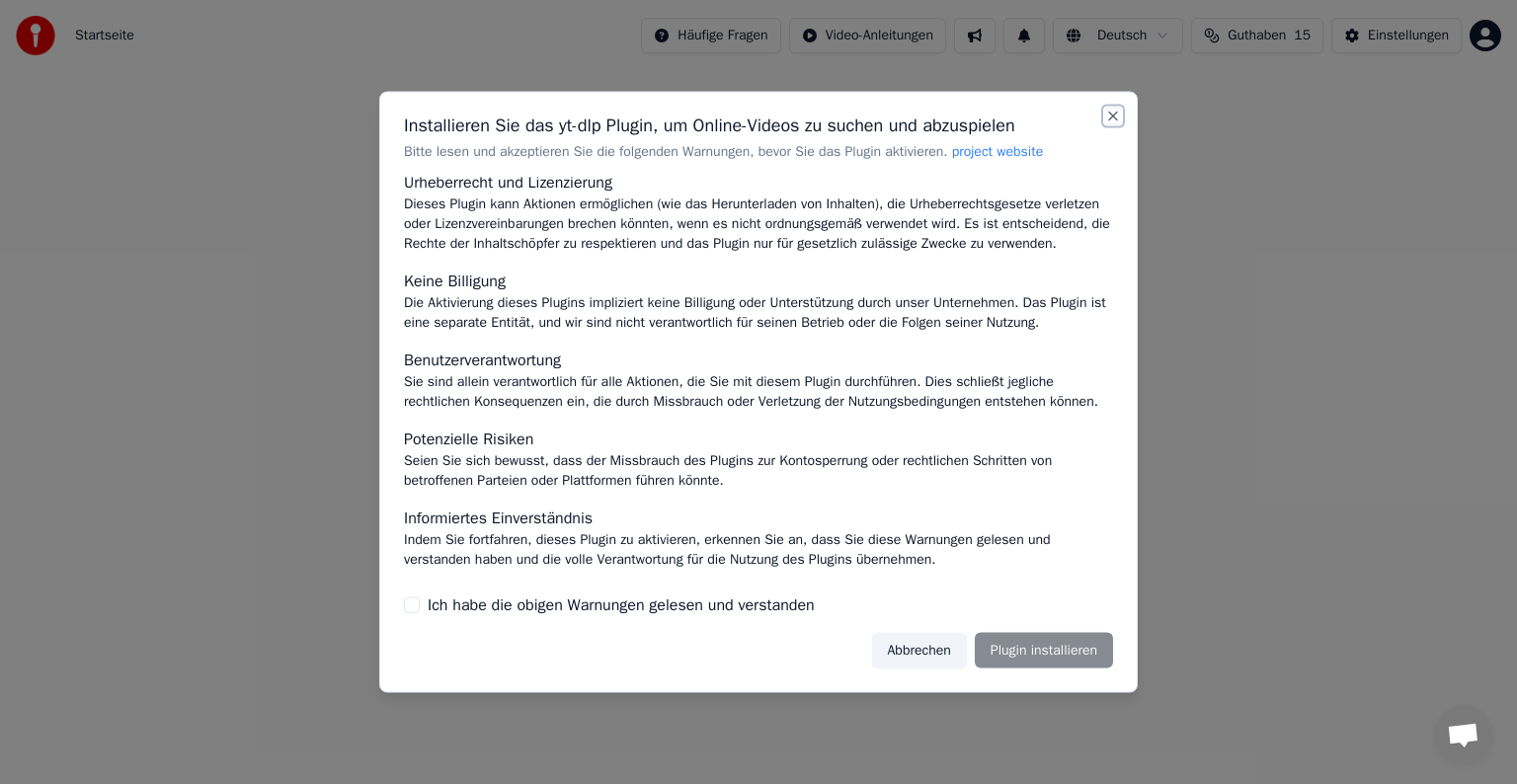 click on "Close" at bounding box center [1113, 117] 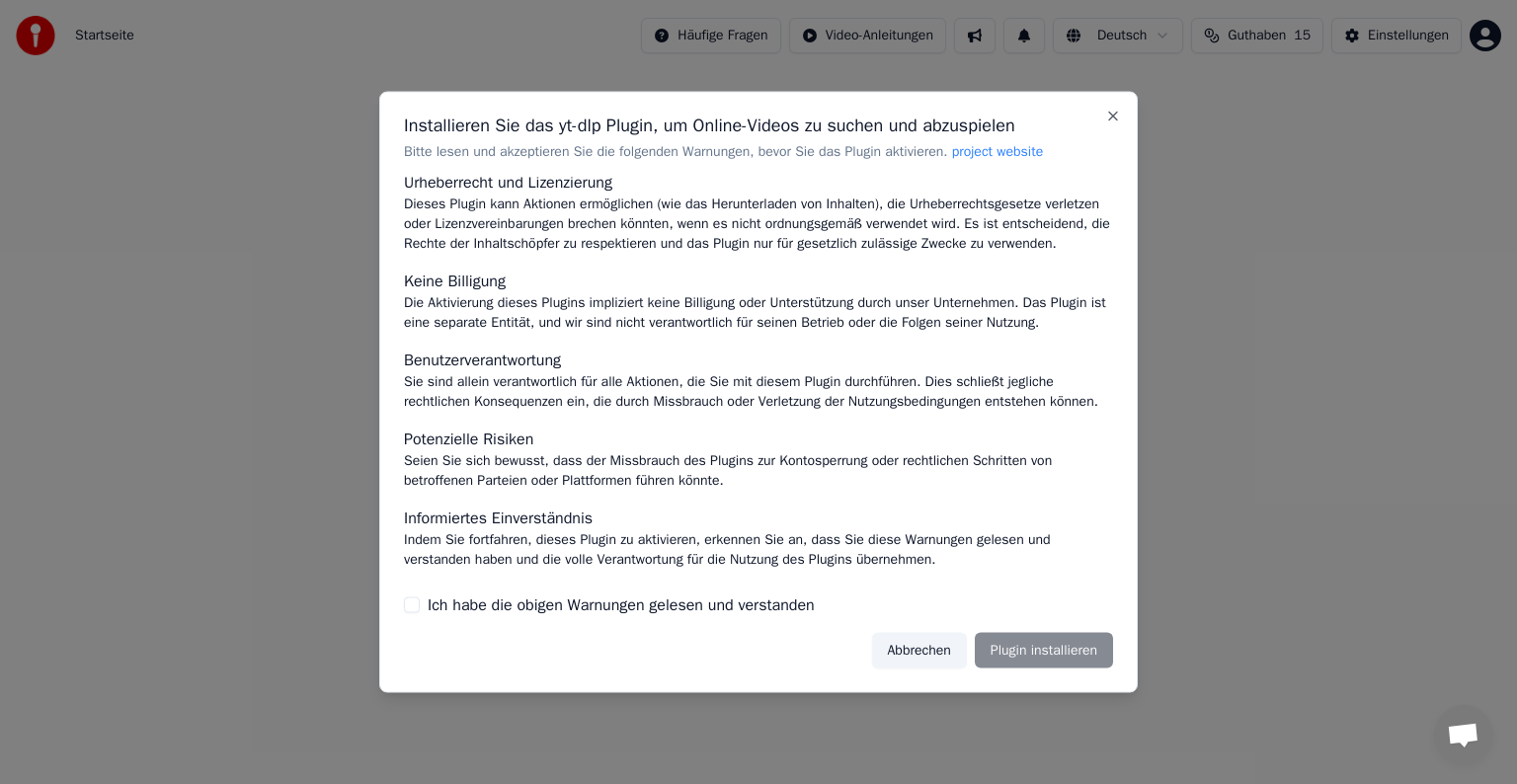 click on "Abbrechen" at bounding box center [919, 650] 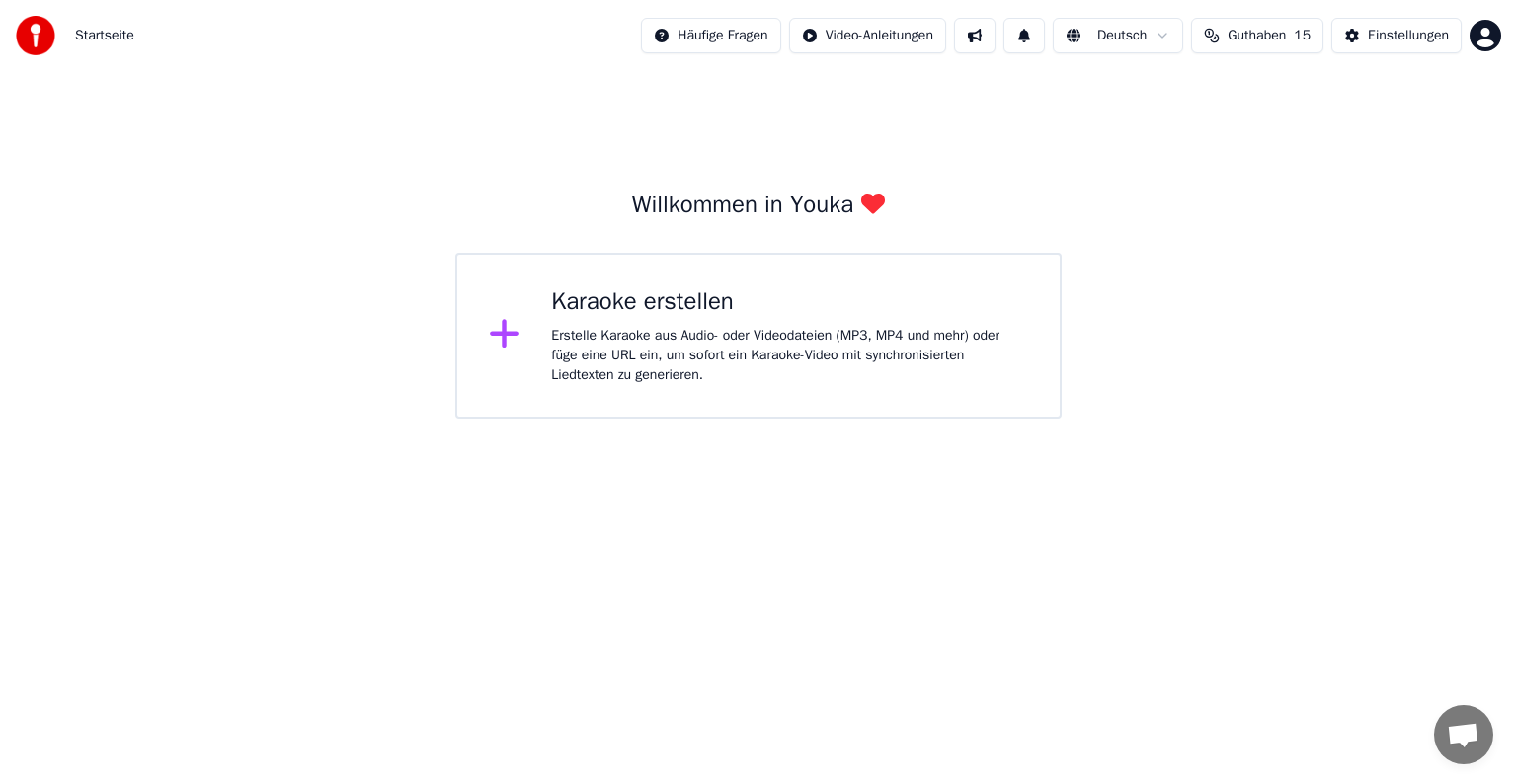 click on "Karaoke erstellen" at bounding box center (789, 302) 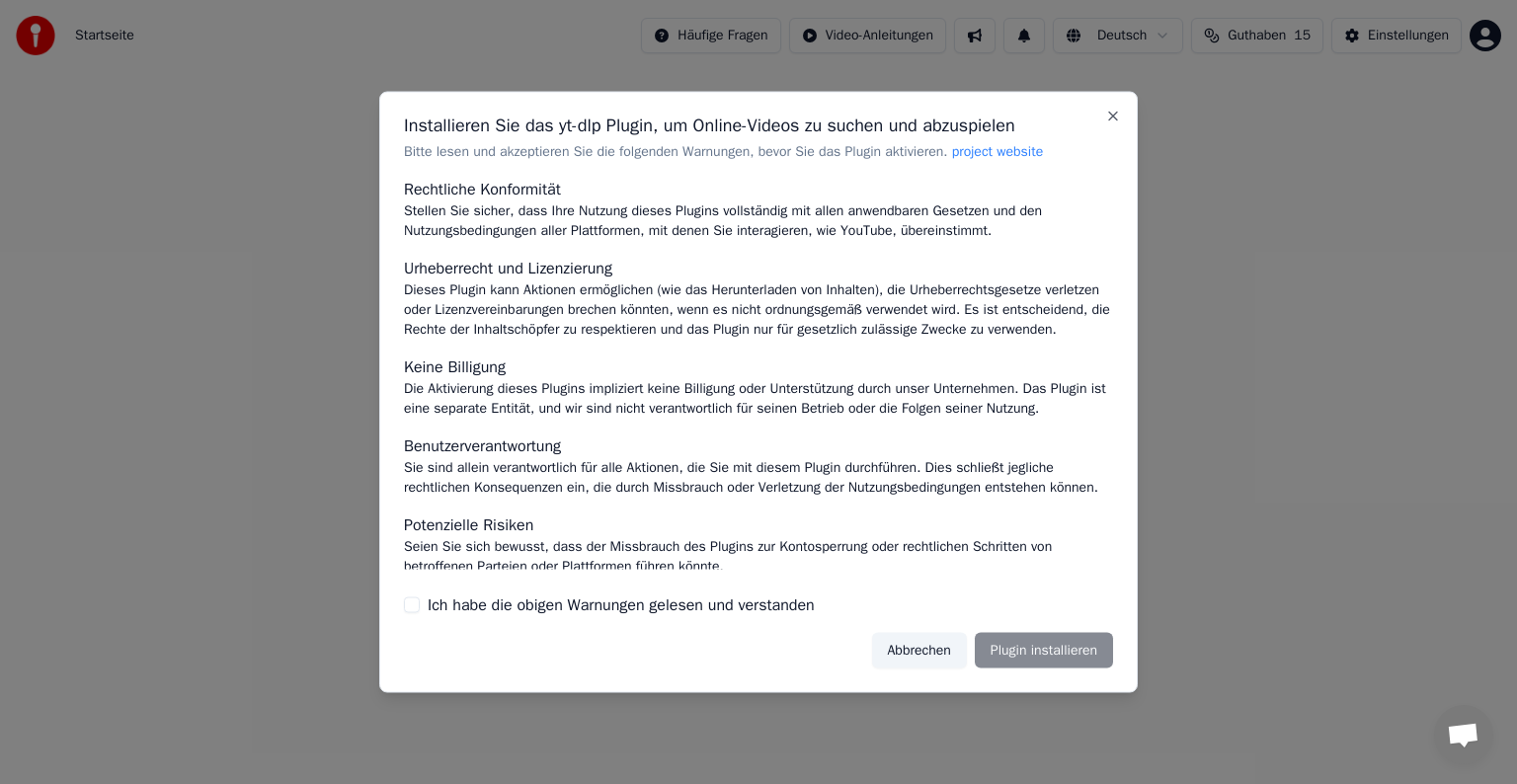 click on "Abbrechen" at bounding box center (919, 650) 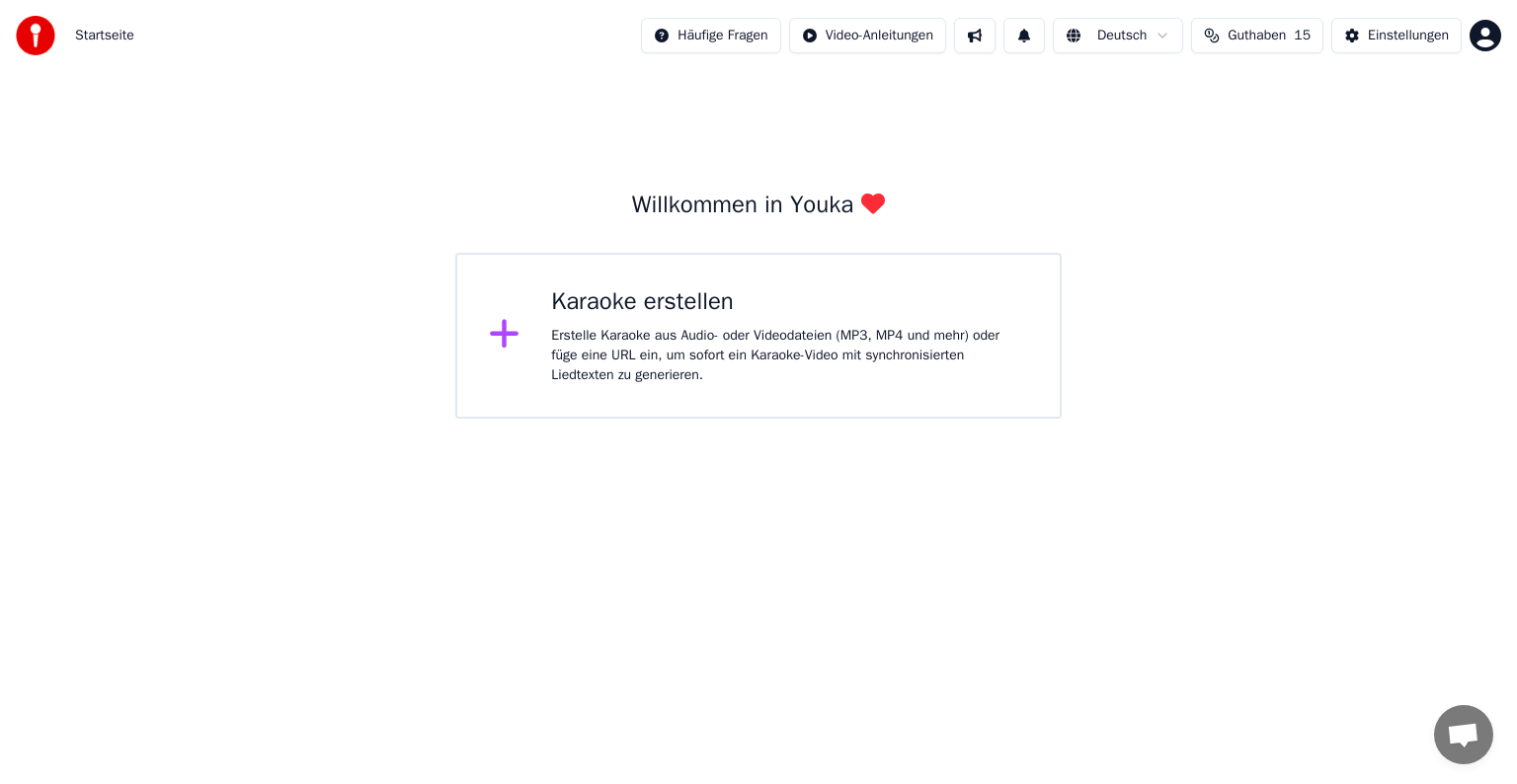 click on "Karaoke erstellen" at bounding box center [789, 302] 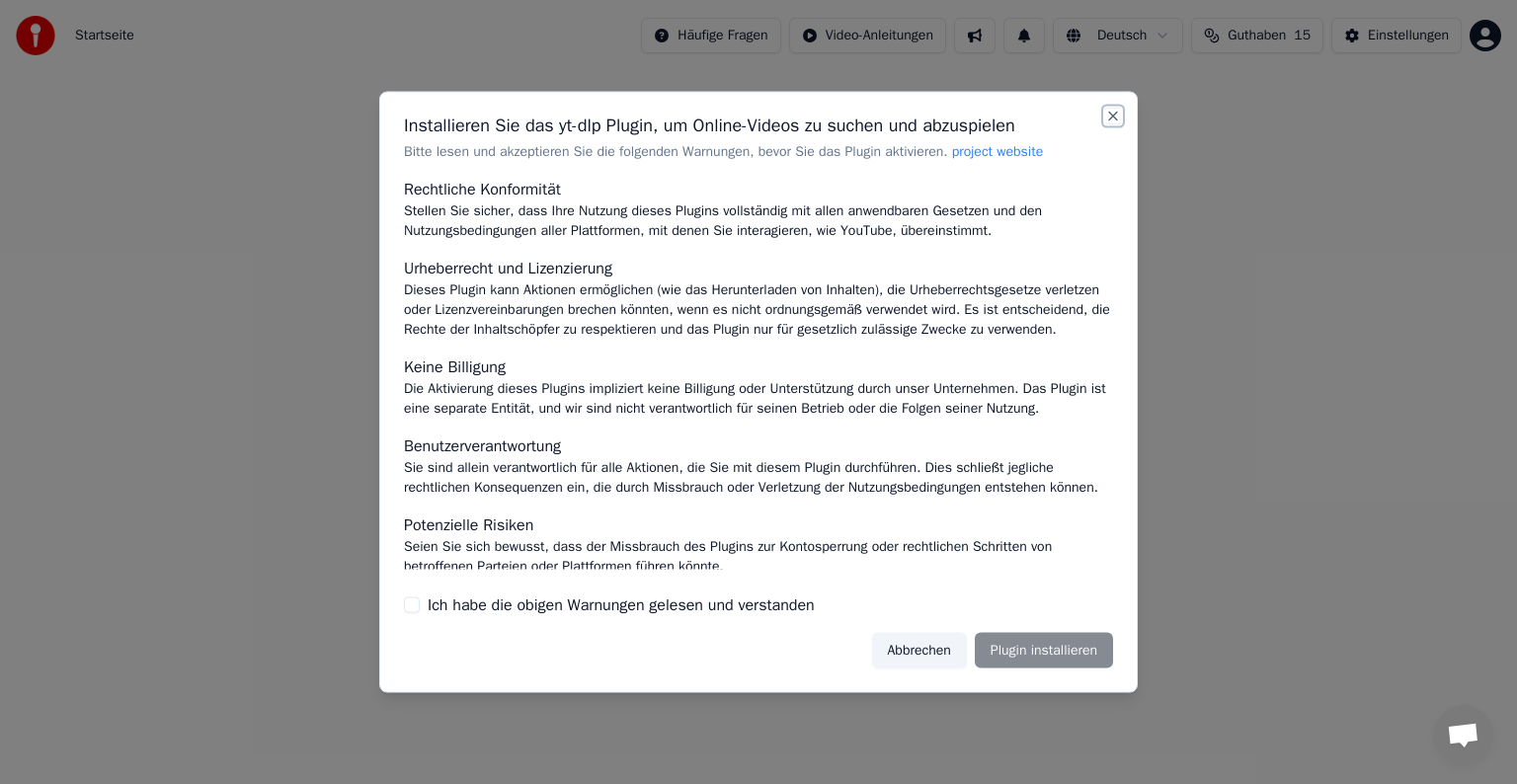 click on "Close" at bounding box center [1113, 117] 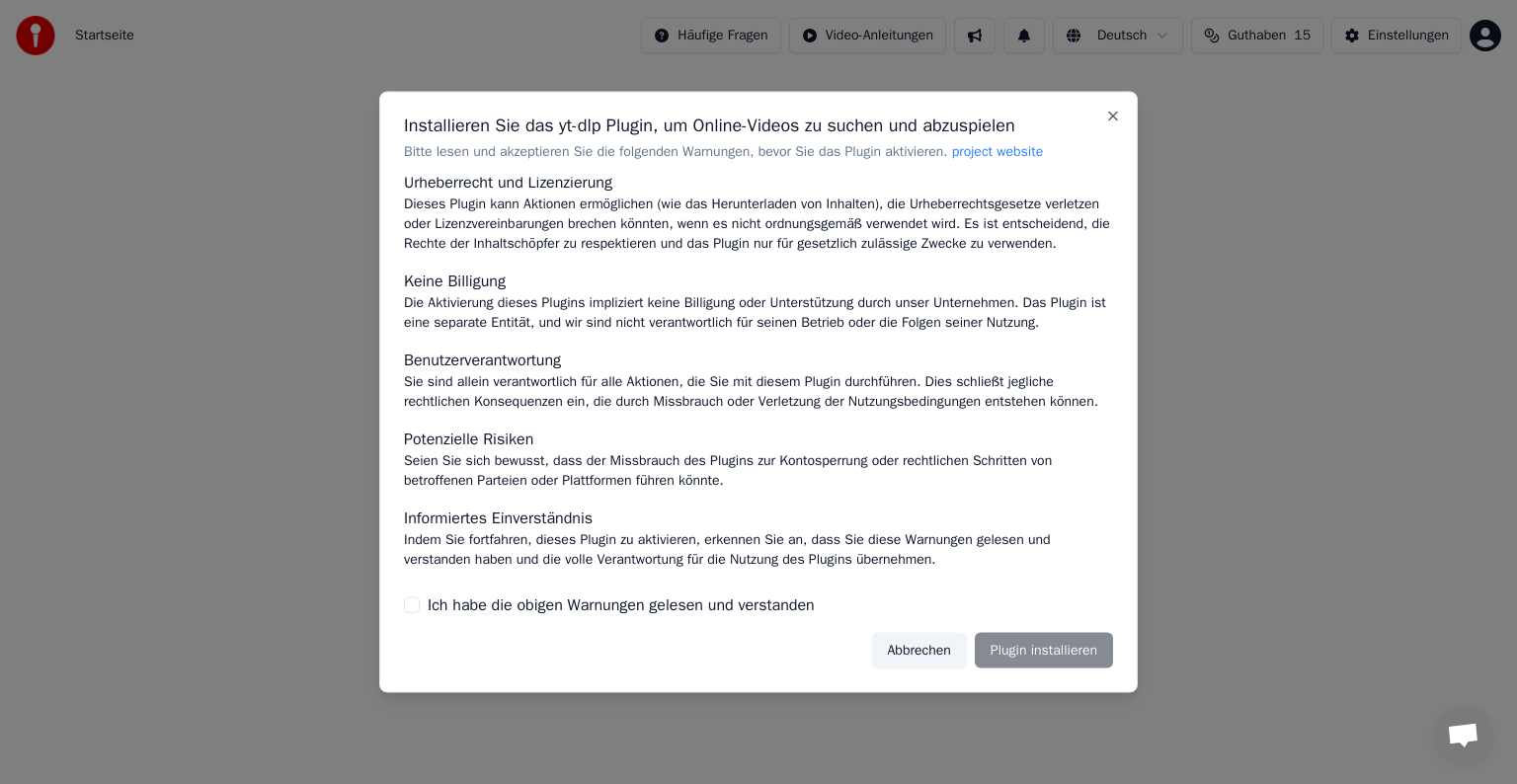 scroll, scrollTop: 0, scrollLeft: 0, axis: both 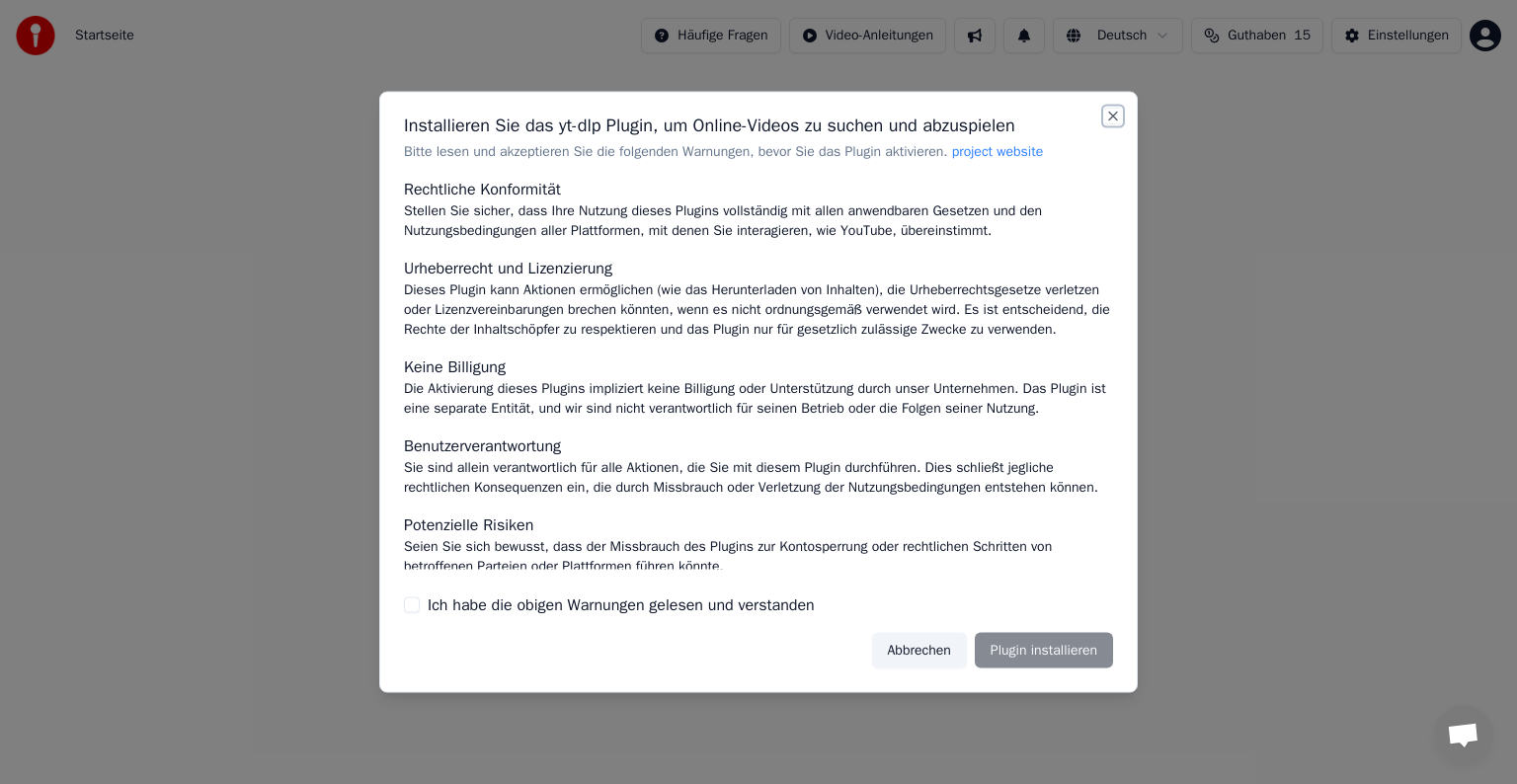click on "Close" at bounding box center [1113, 117] 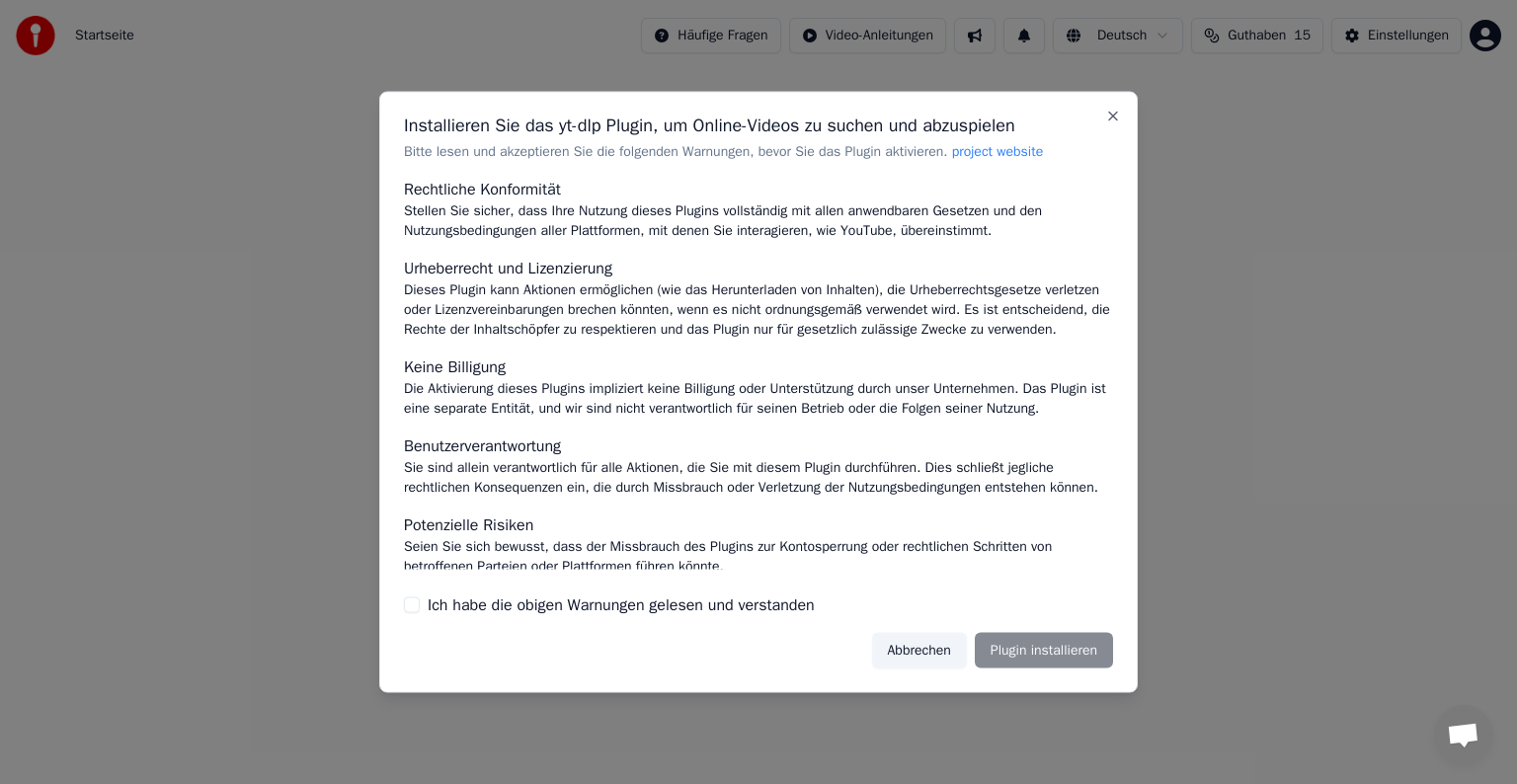 click on "Abbrechen" at bounding box center [919, 650] 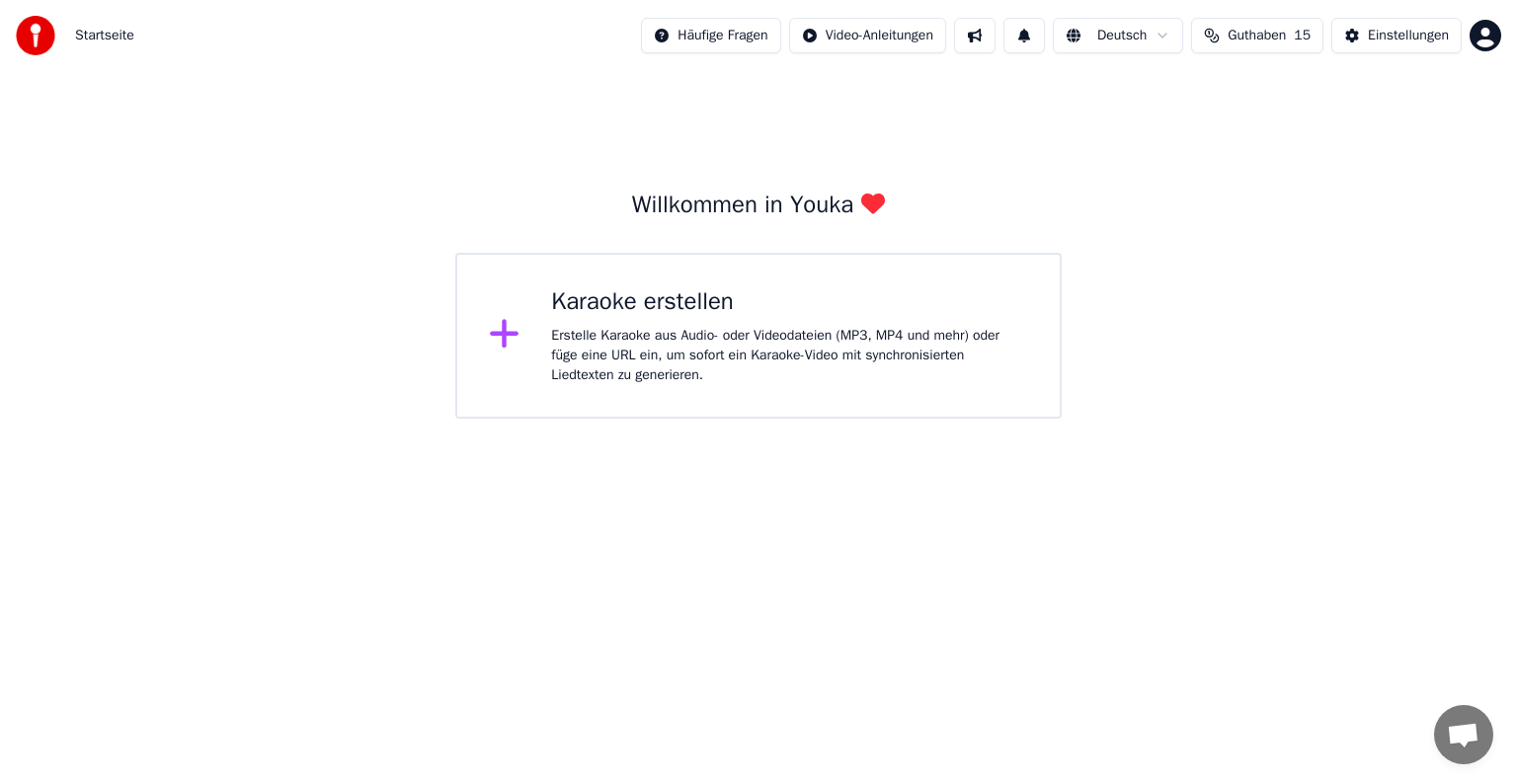 click 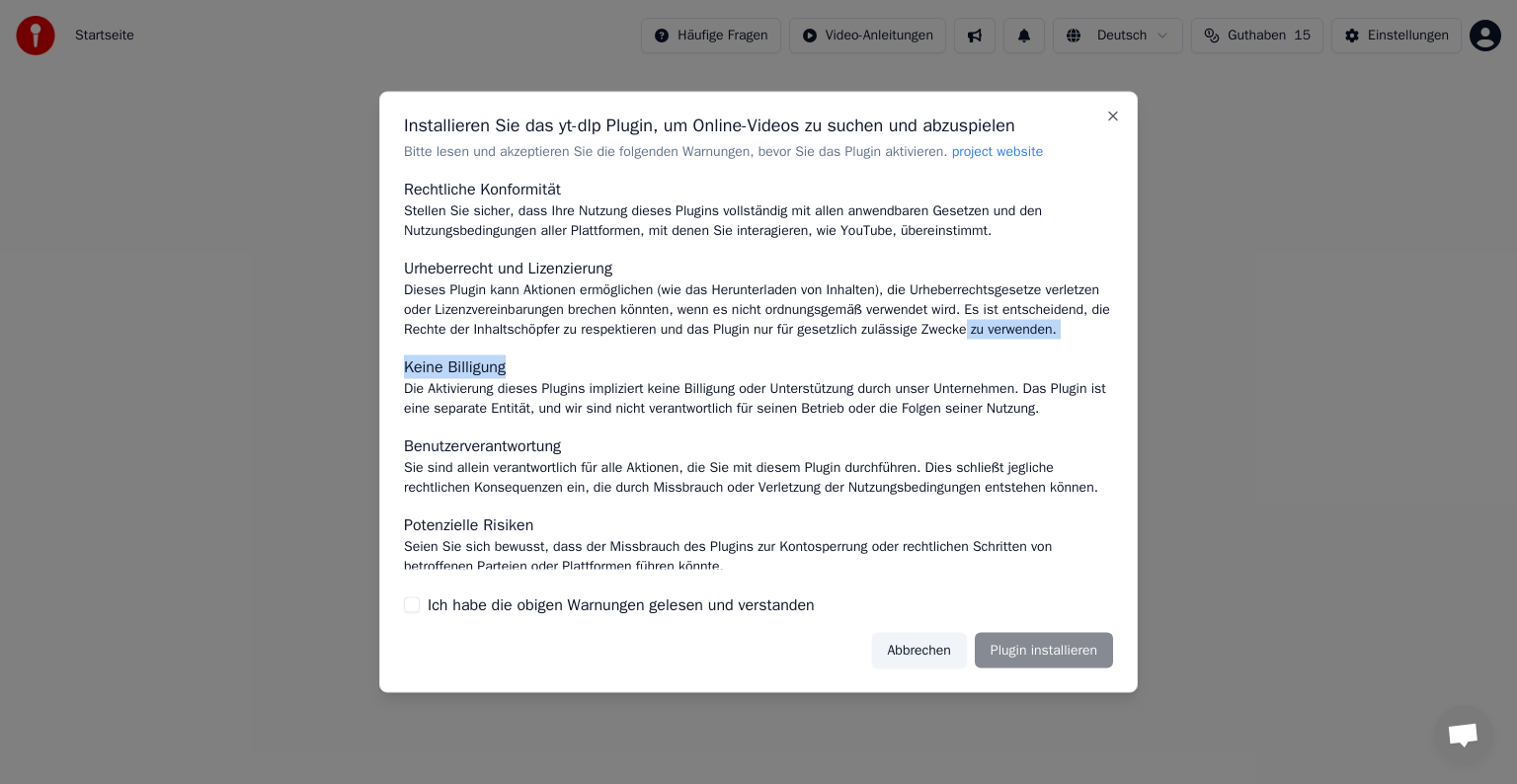 drag, startPoint x: 1094, startPoint y: 372, endPoint x: 1102, endPoint y: 323, distance: 49.648766 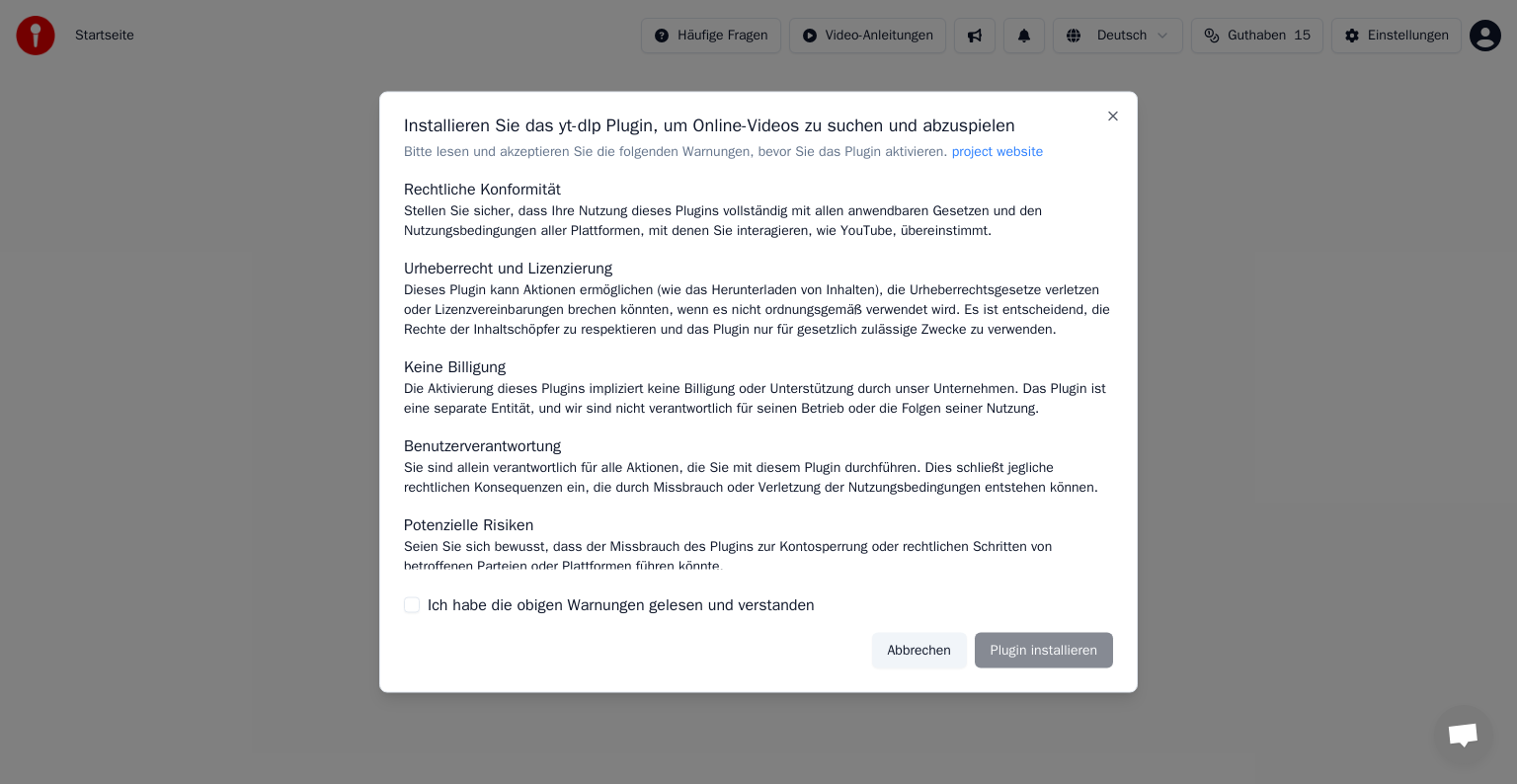 click on "Stellen Sie sicher, dass Ihre Nutzung dieses Plugins vollständig mit allen anwendbaren Gesetzen und den Nutzungsbedingungen aller Plattformen, mit denen Sie interagieren, wie YouTube, übereinstimmt." at bounding box center [758, 220] 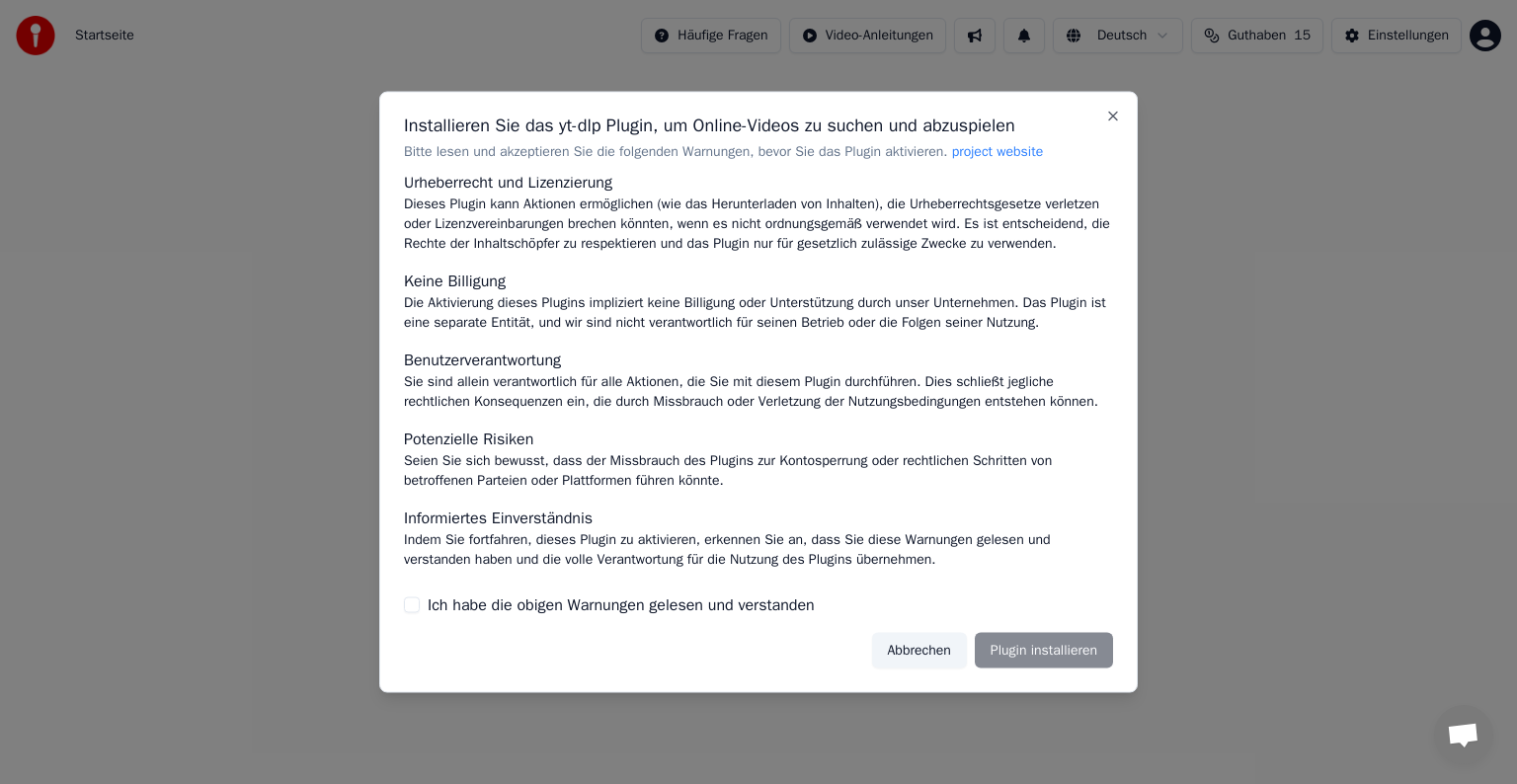 click on "Ich habe die obigen Warnungen gelesen und verstanden" at bounding box center [412, 604] 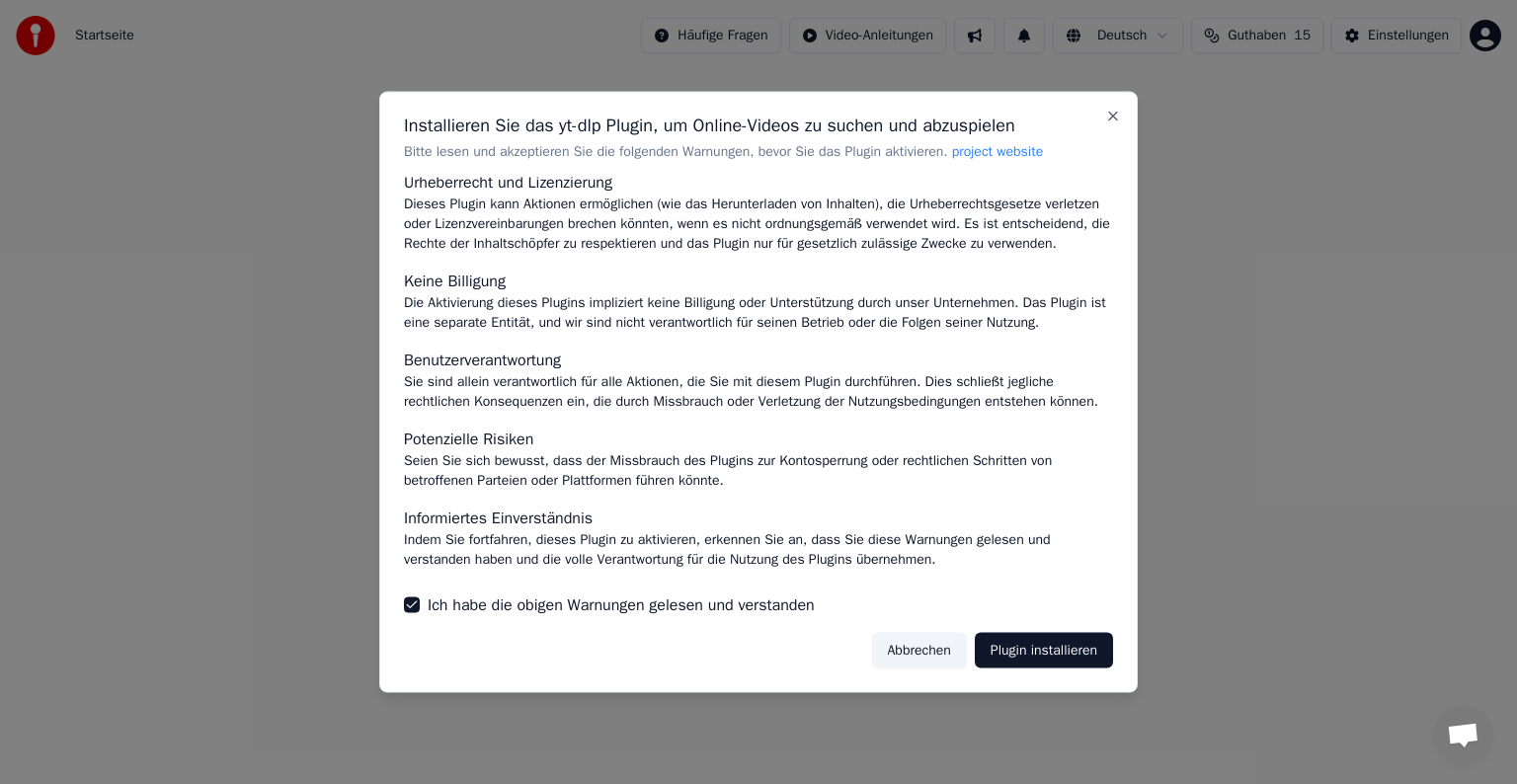 click on "Plugin installieren" at bounding box center (1044, 650) 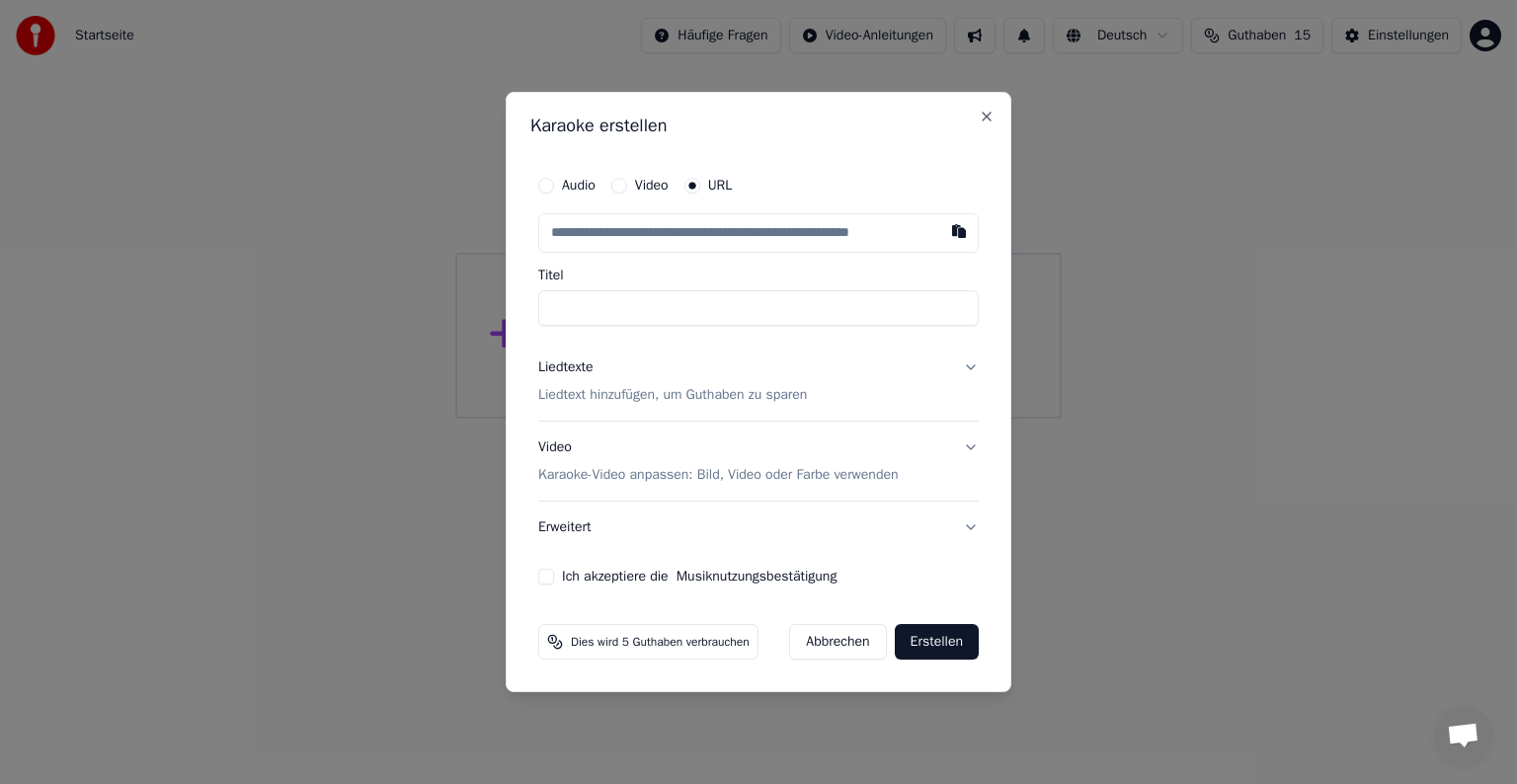 click at bounding box center (758, 233) 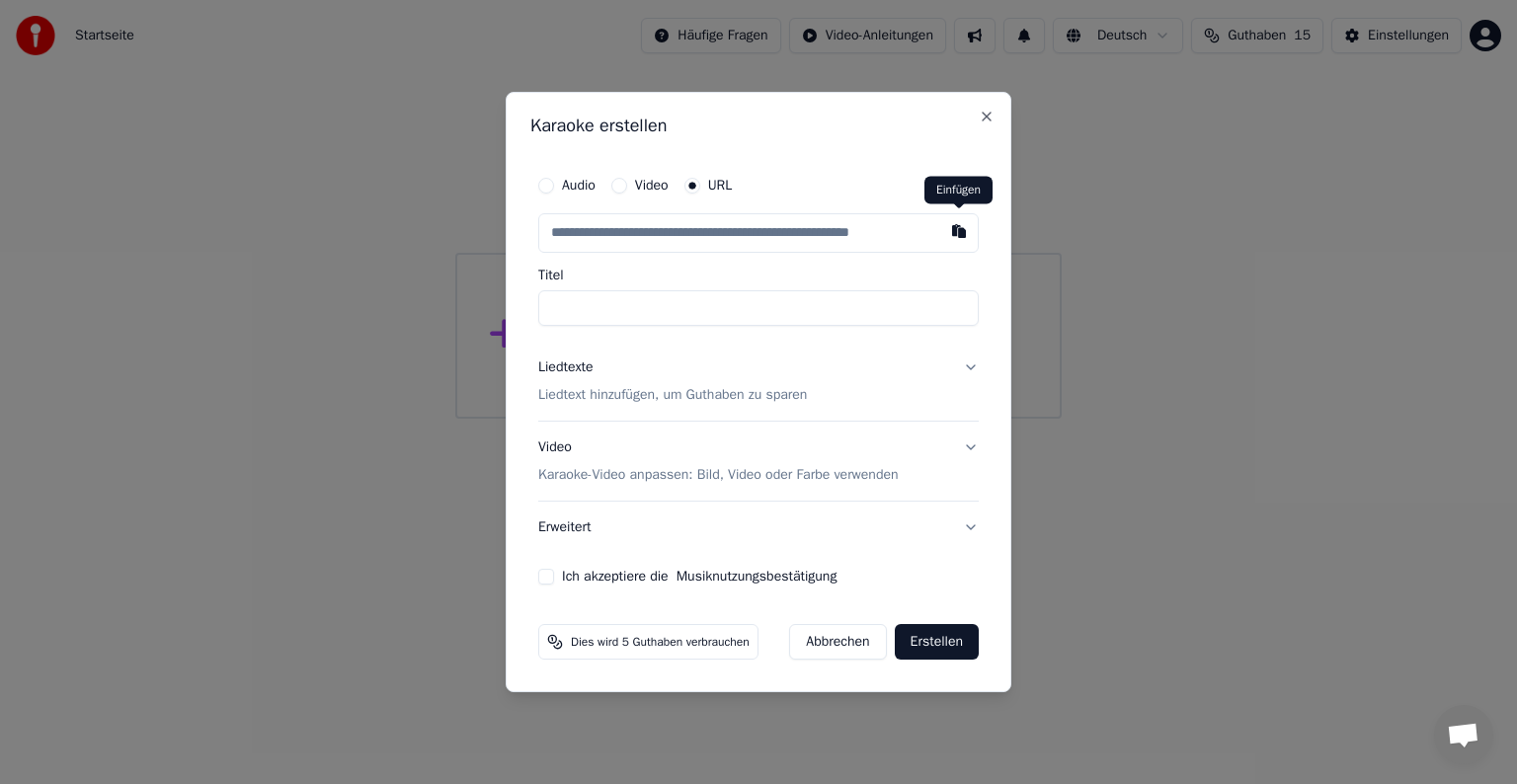click at bounding box center [959, 231] 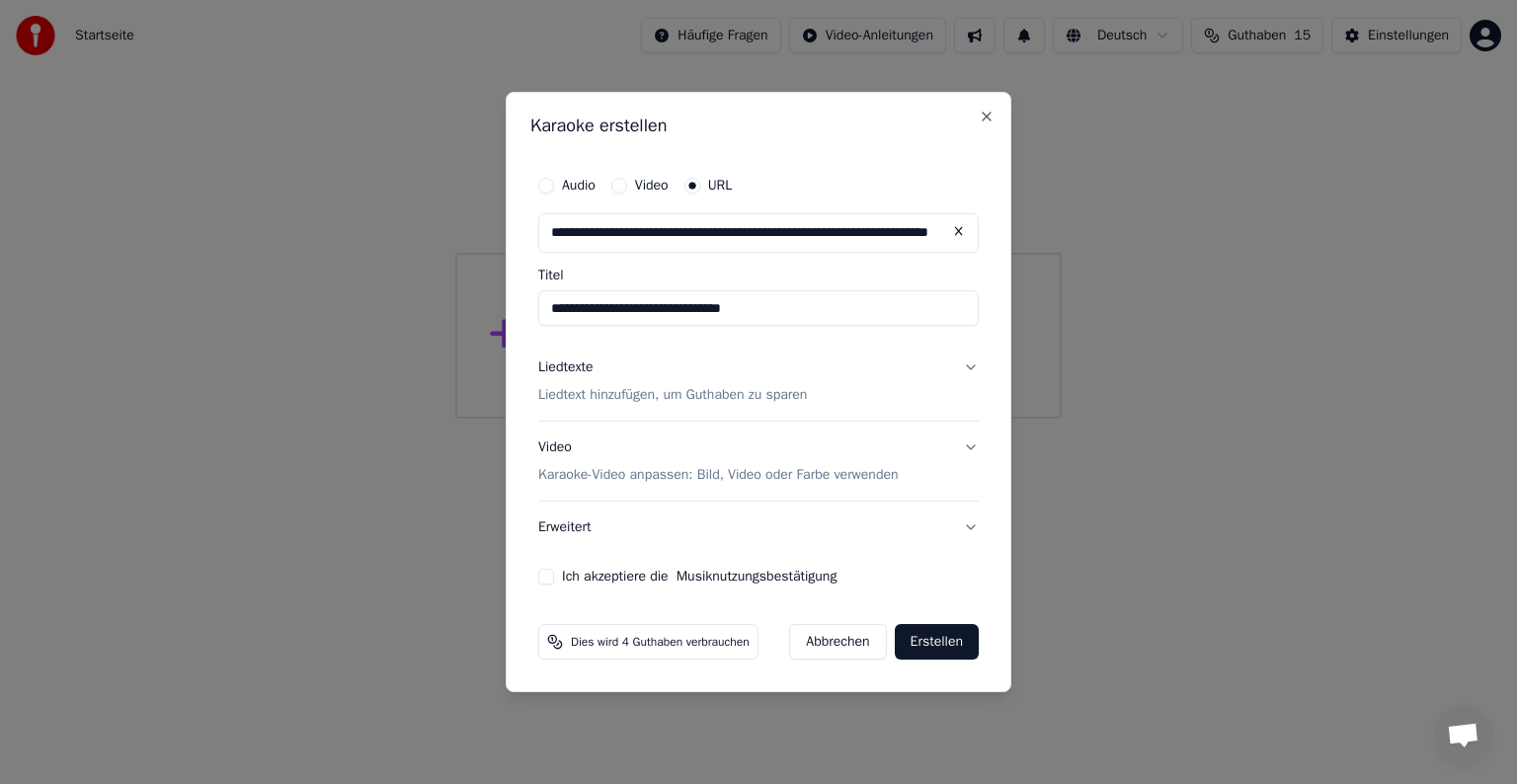 type on "**********" 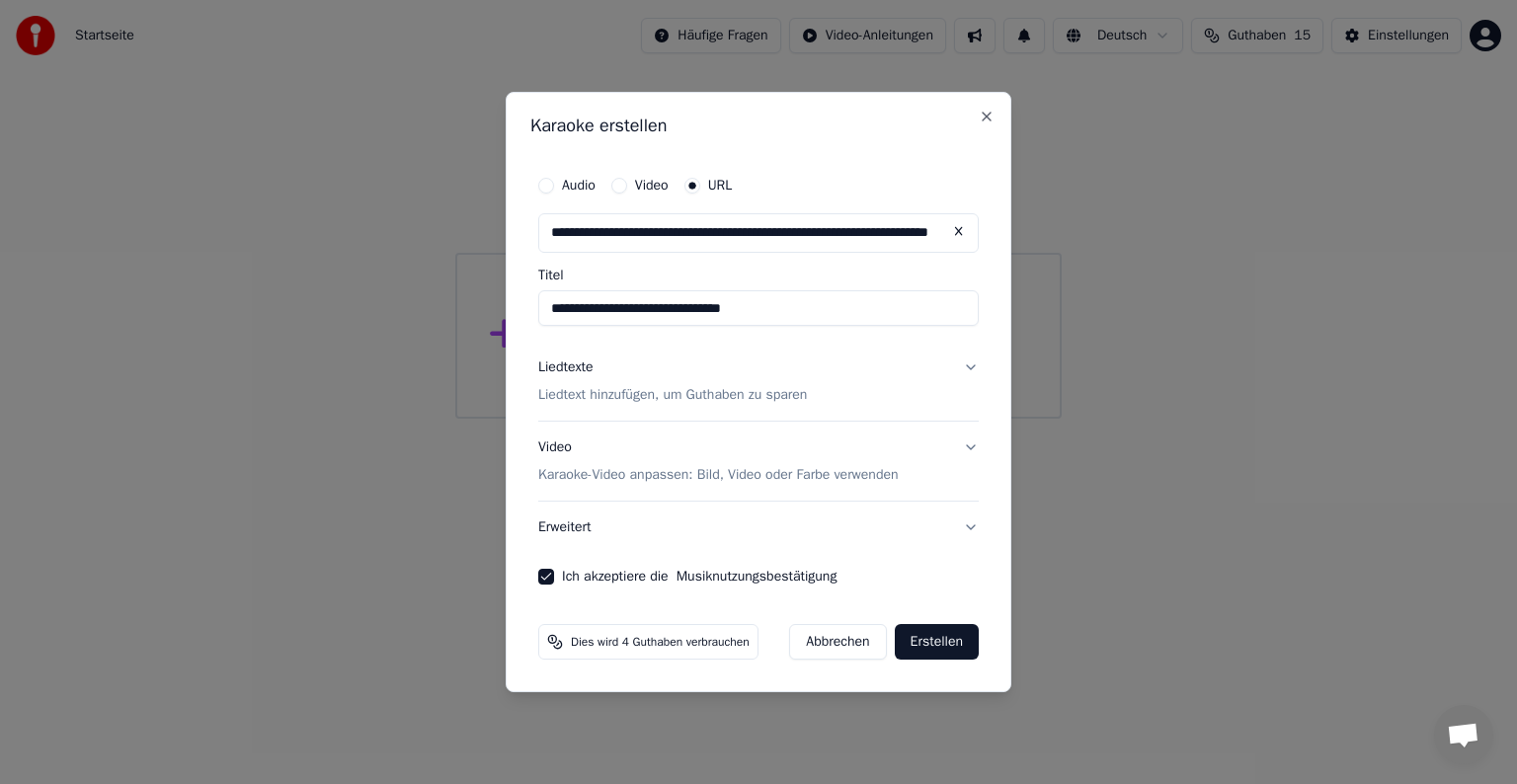 click on "Erstellen" at bounding box center (936, 642) 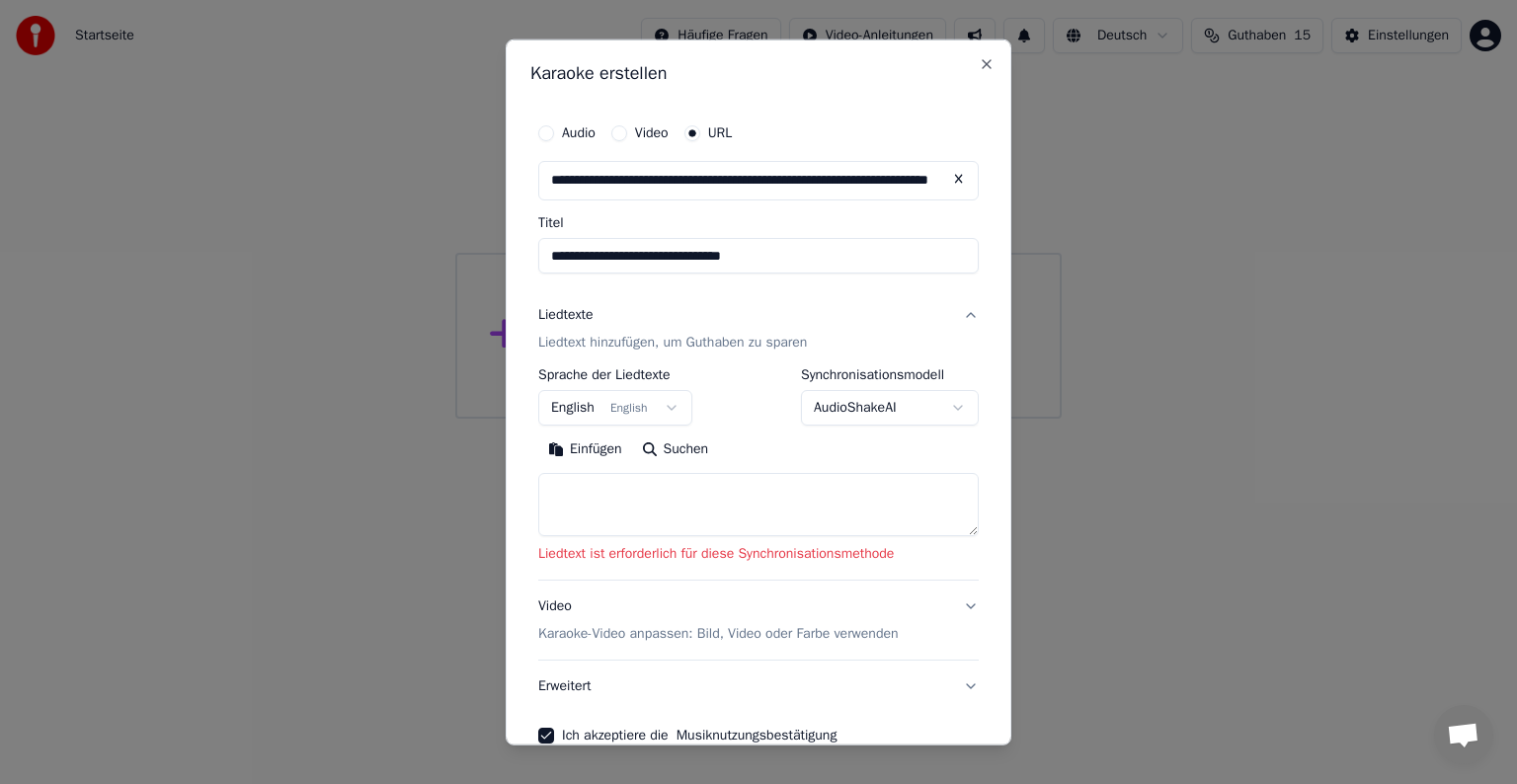click on "English English" at bounding box center (615, 408) 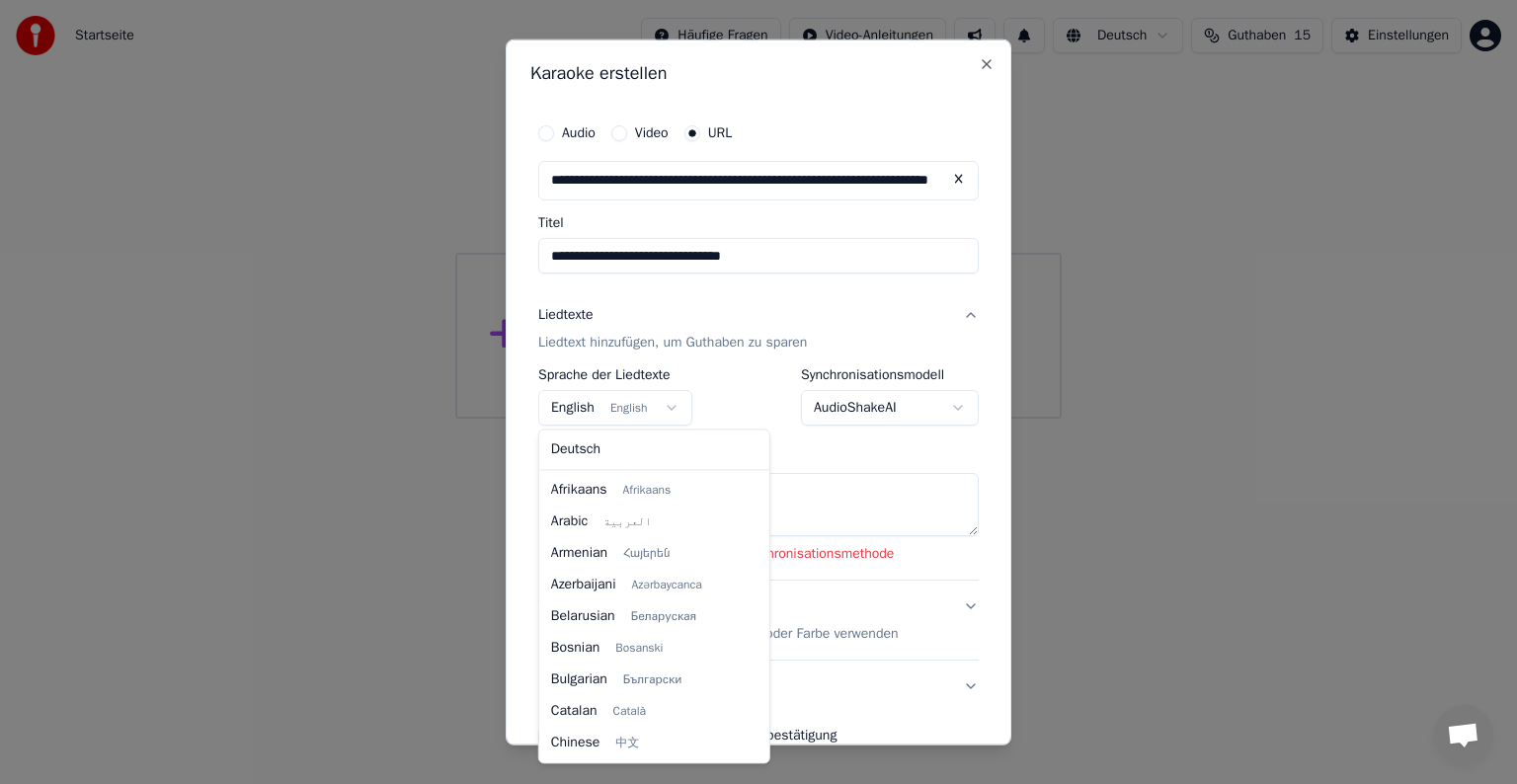 scroll, scrollTop: 158, scrollLeft: 0, axis: vertical 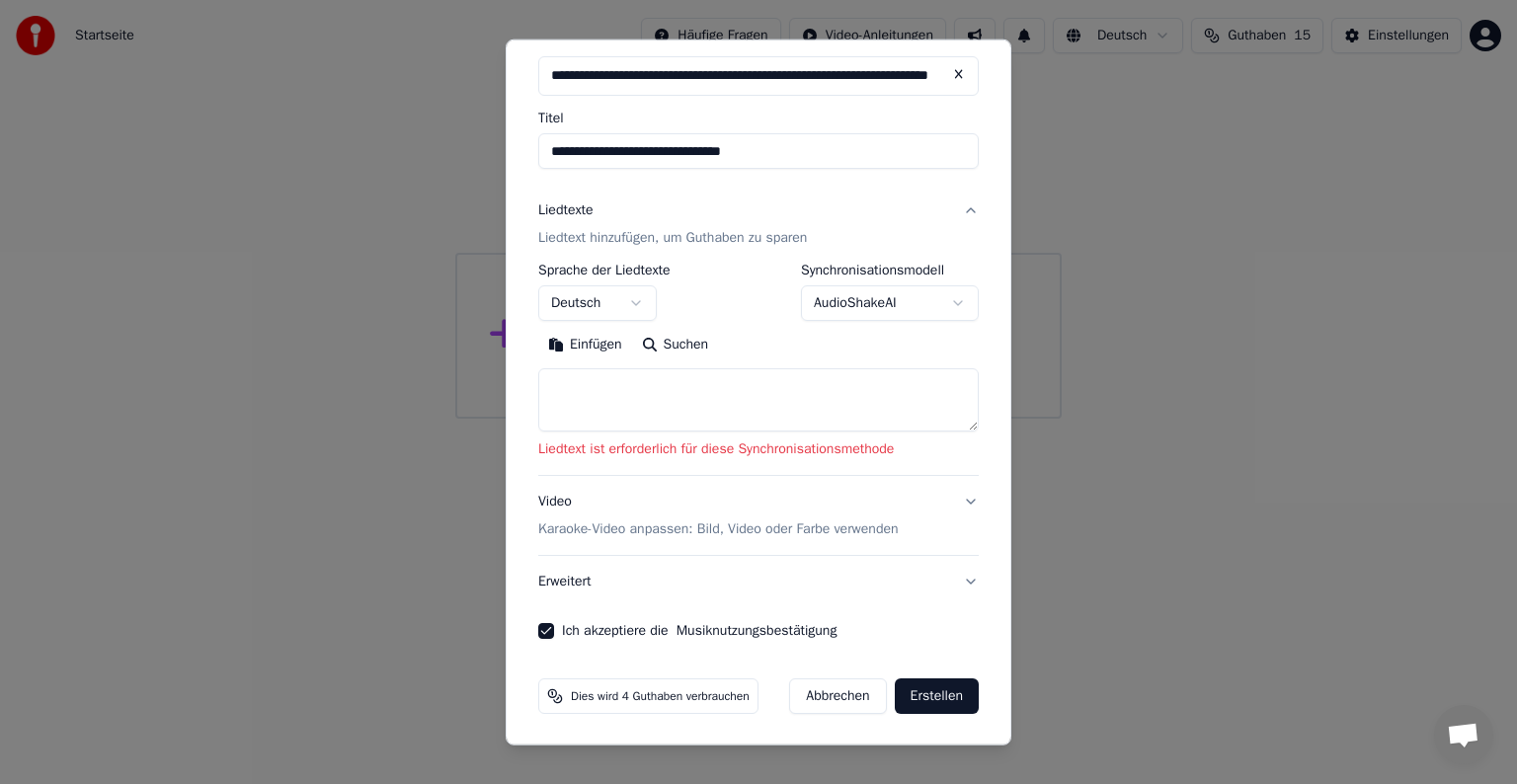 click on "Erstellen" at bounding box center [936, 696] 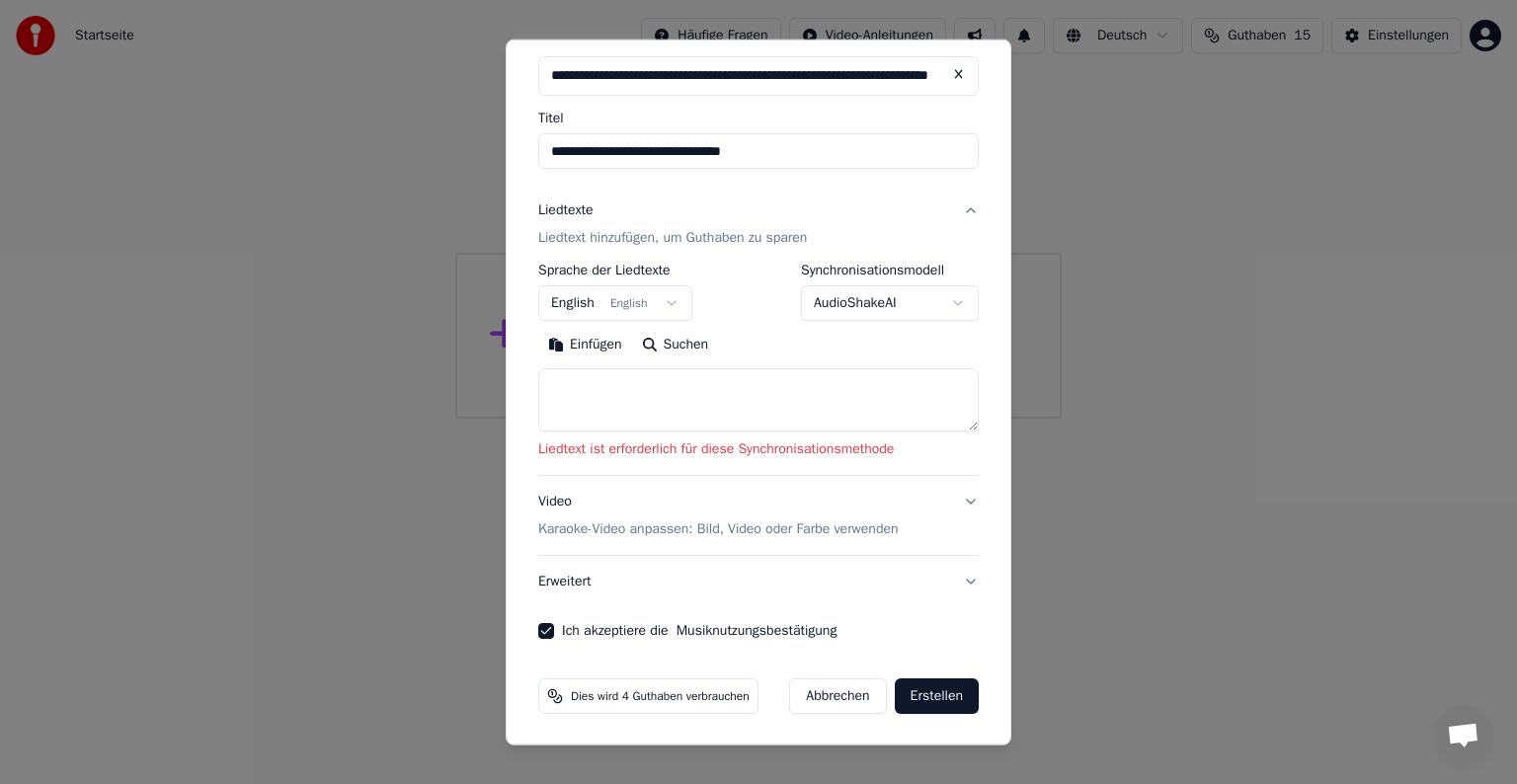 click on "**********" at bounding box center (758, 209) 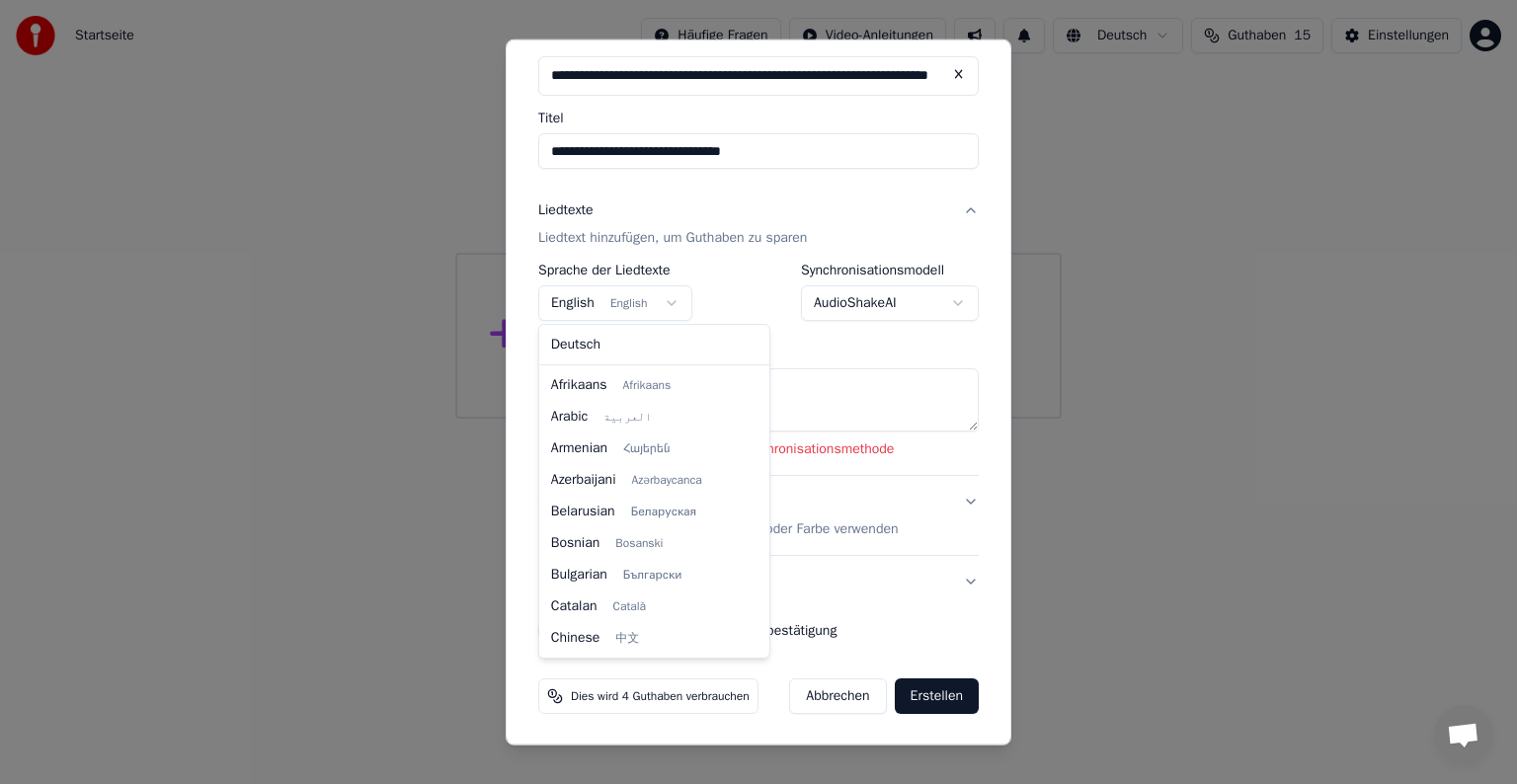 scroll, scrollTop: 158, scrollLeft: 0, axis: vertical 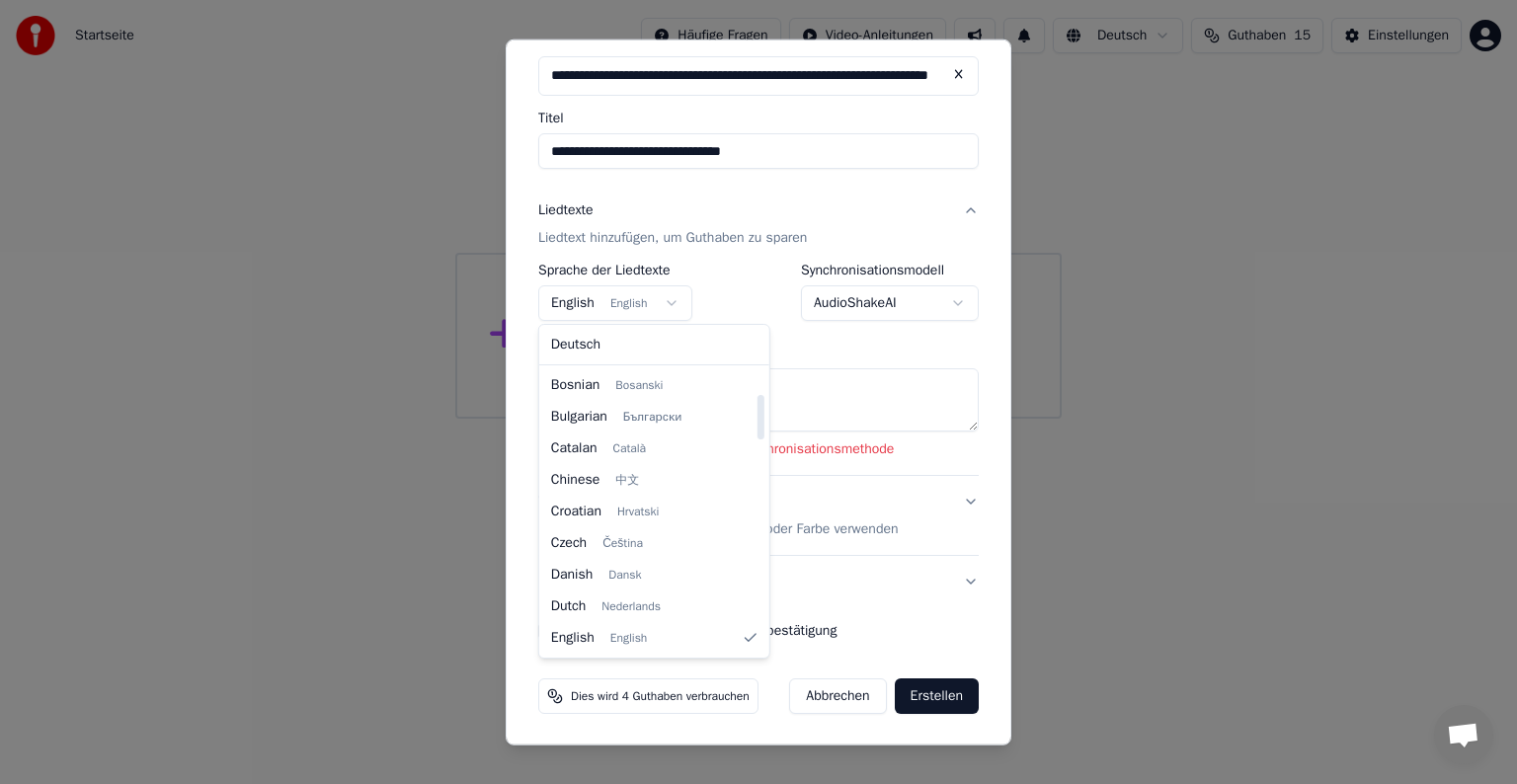 select on "**" 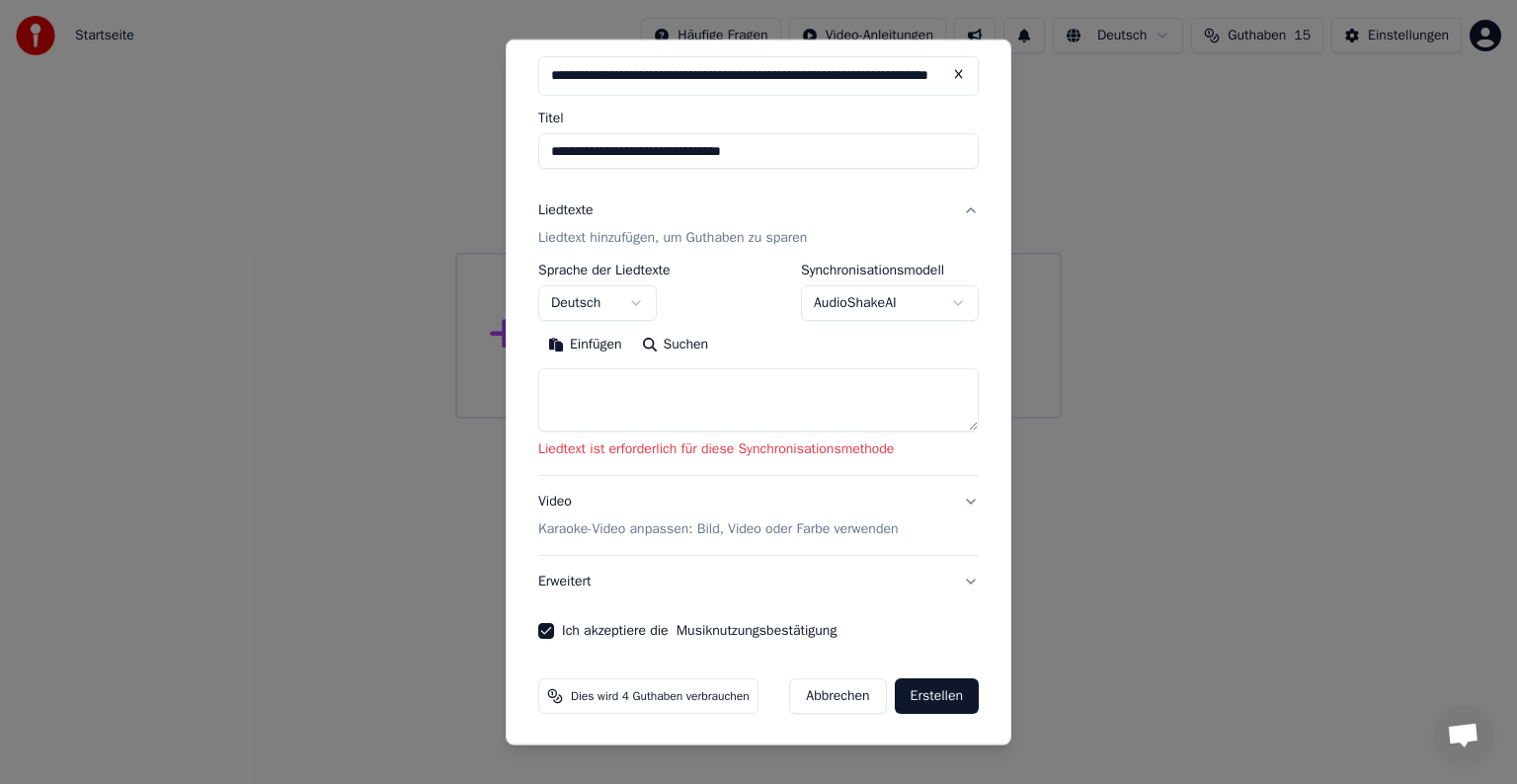 click on "Einfügen" at bounding box center (585, 345) 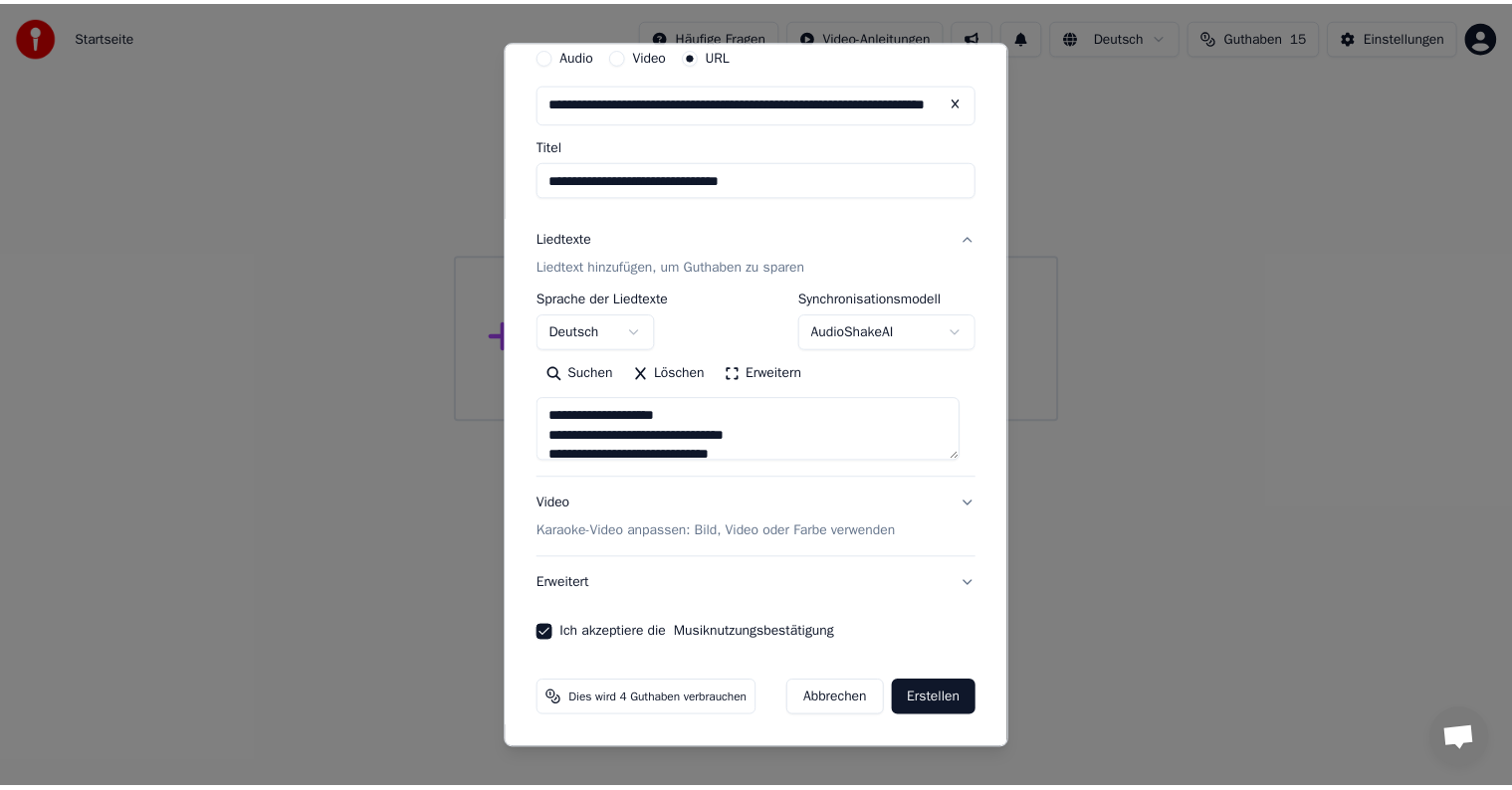 scroll, scrollTop: 78, scrollLeft: 0, axis: vertical 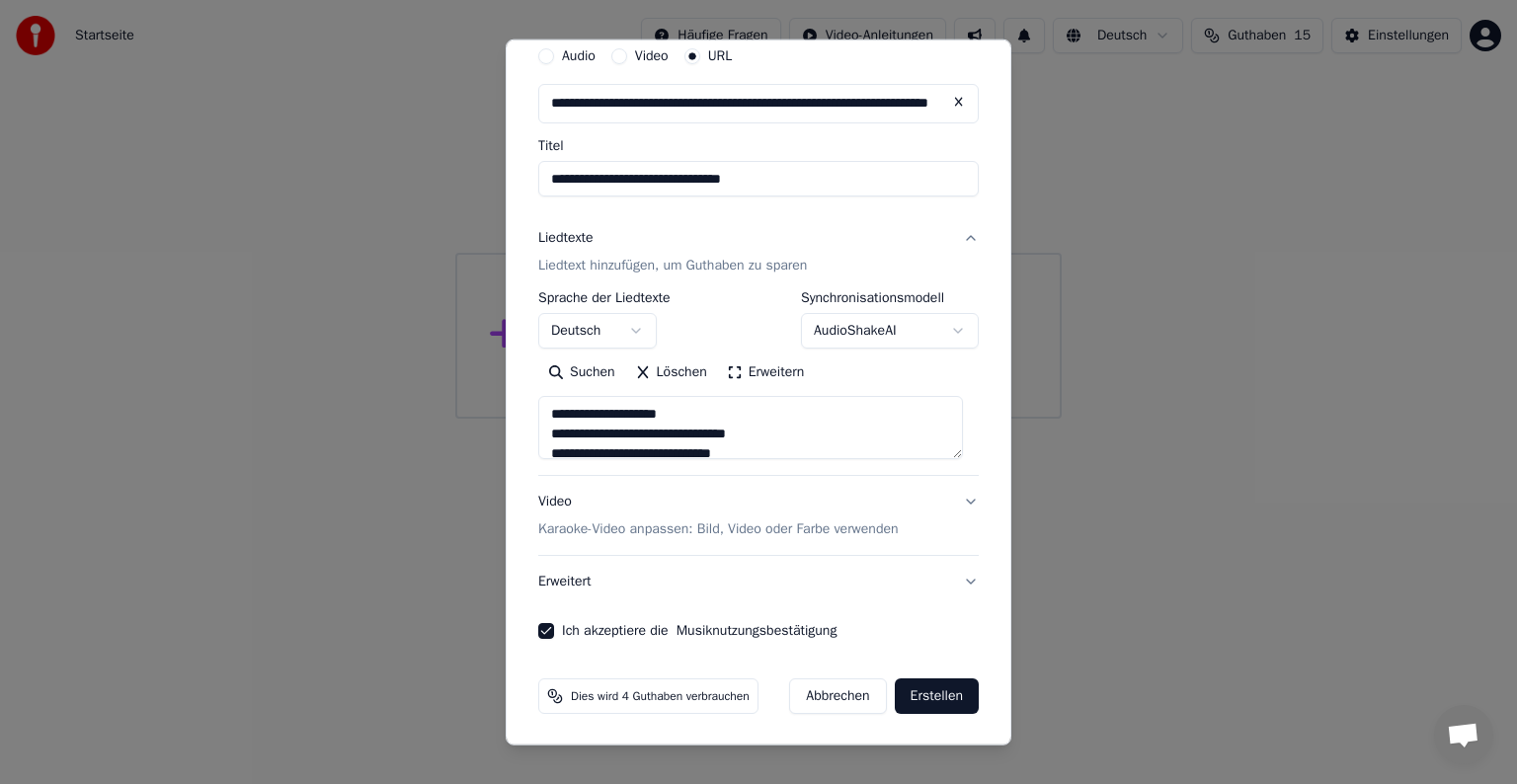 type on "**********" 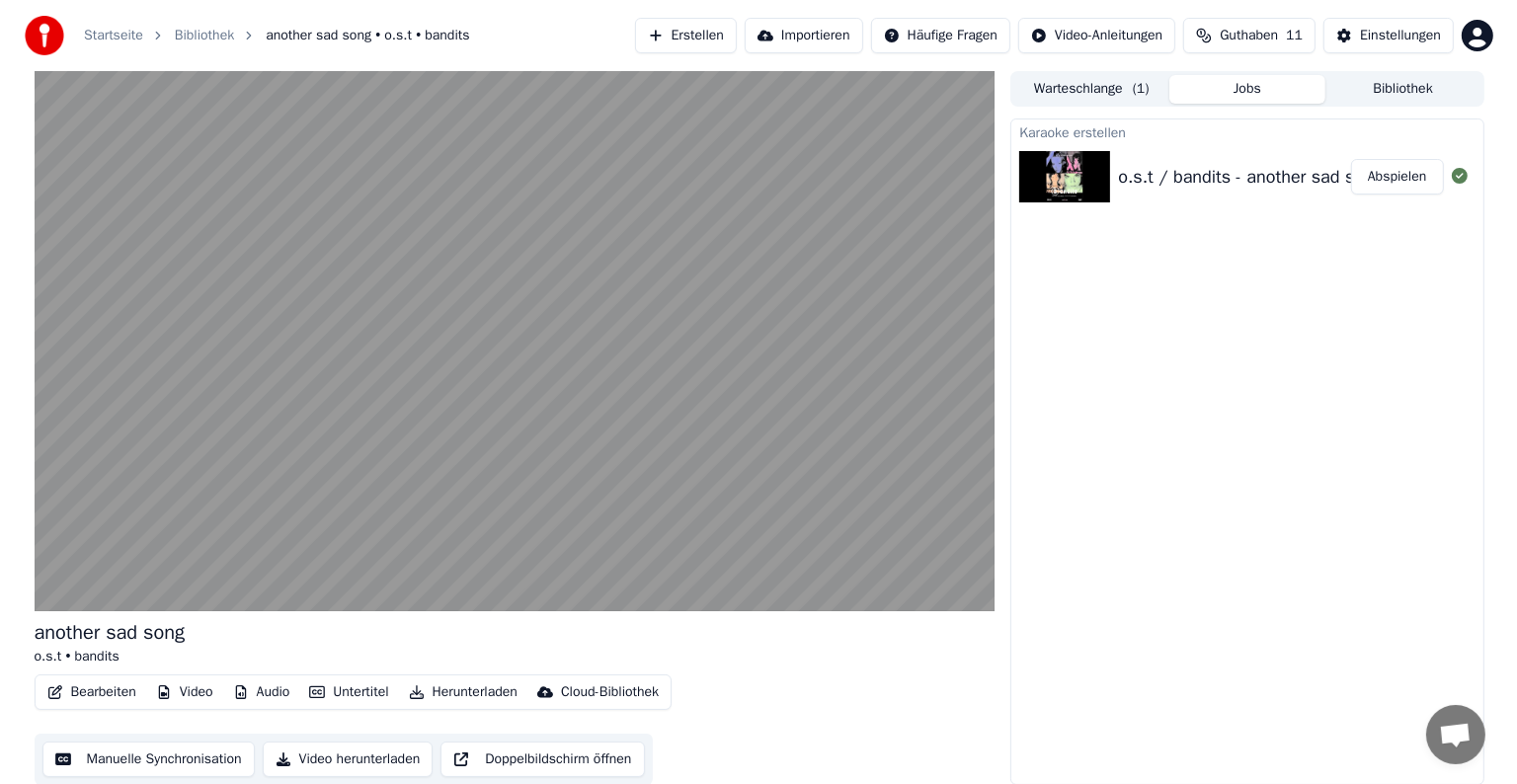 scroll, scrollTop: 1, scrollLeft: 0, axis: vertical 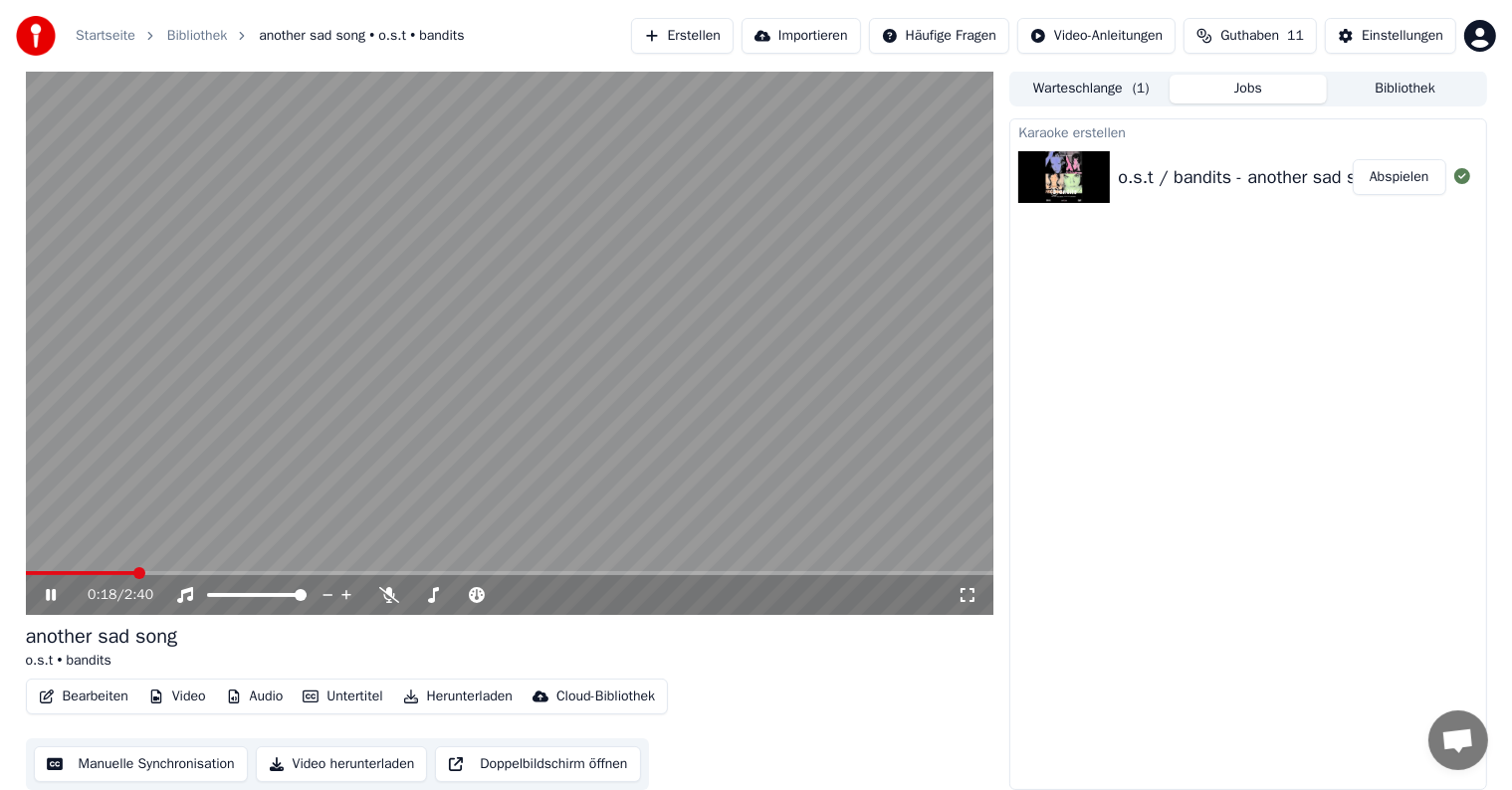 click at bounding box center (139, 573) 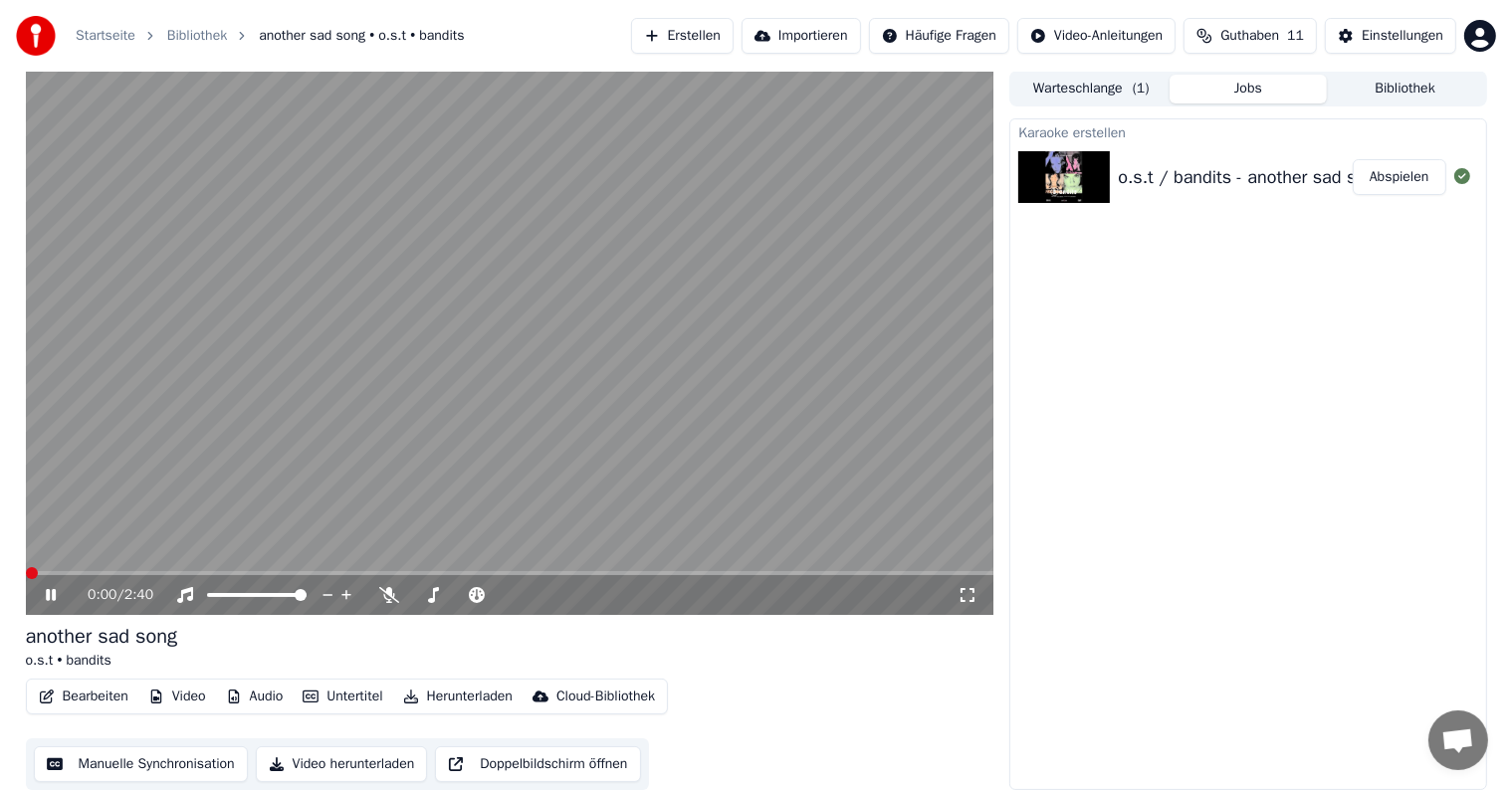 click 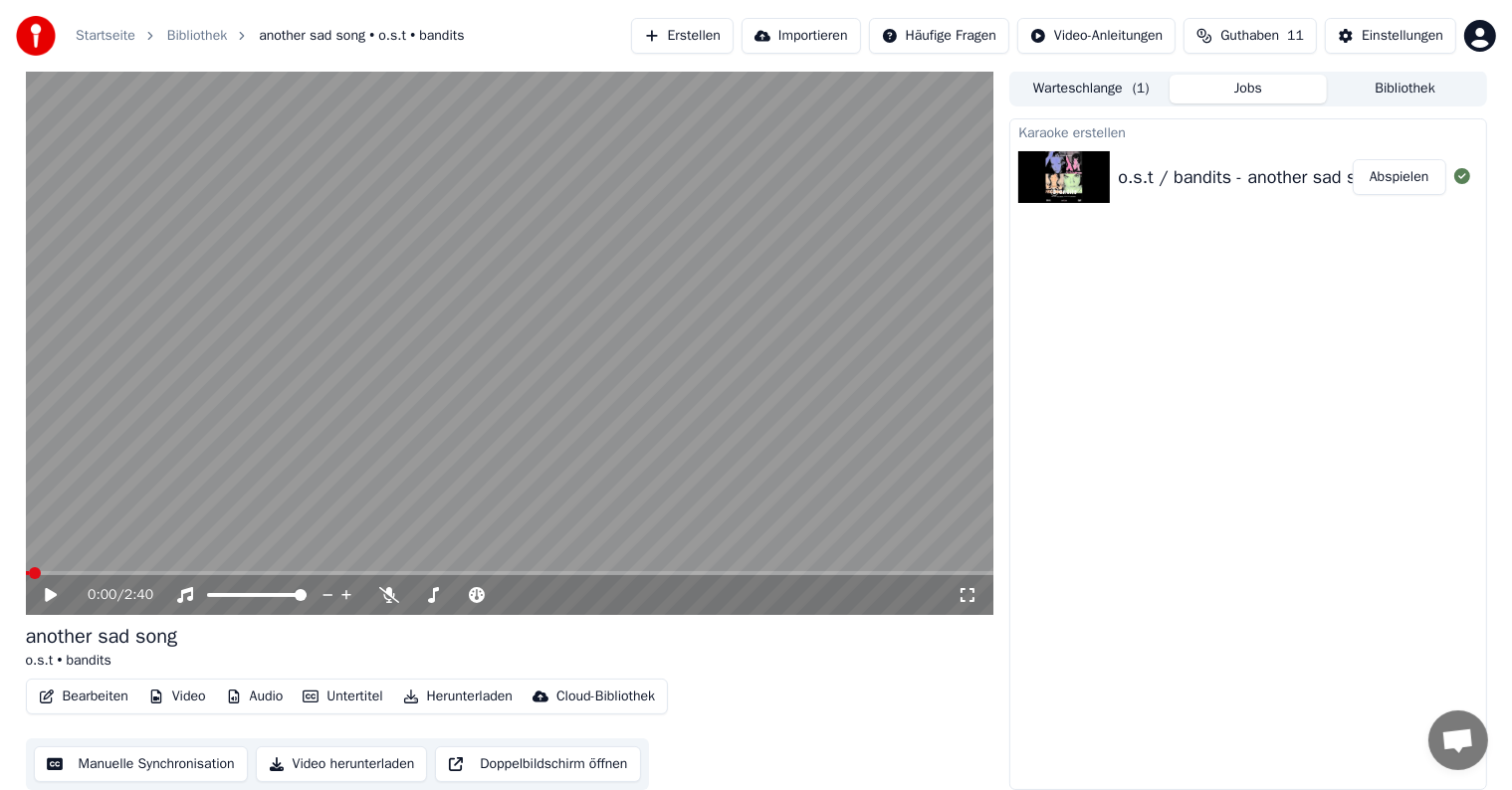 click on "Karaoke erstellen o.s.t / bandits - another sad song Abspielen" at bounding box center [1247, 454] 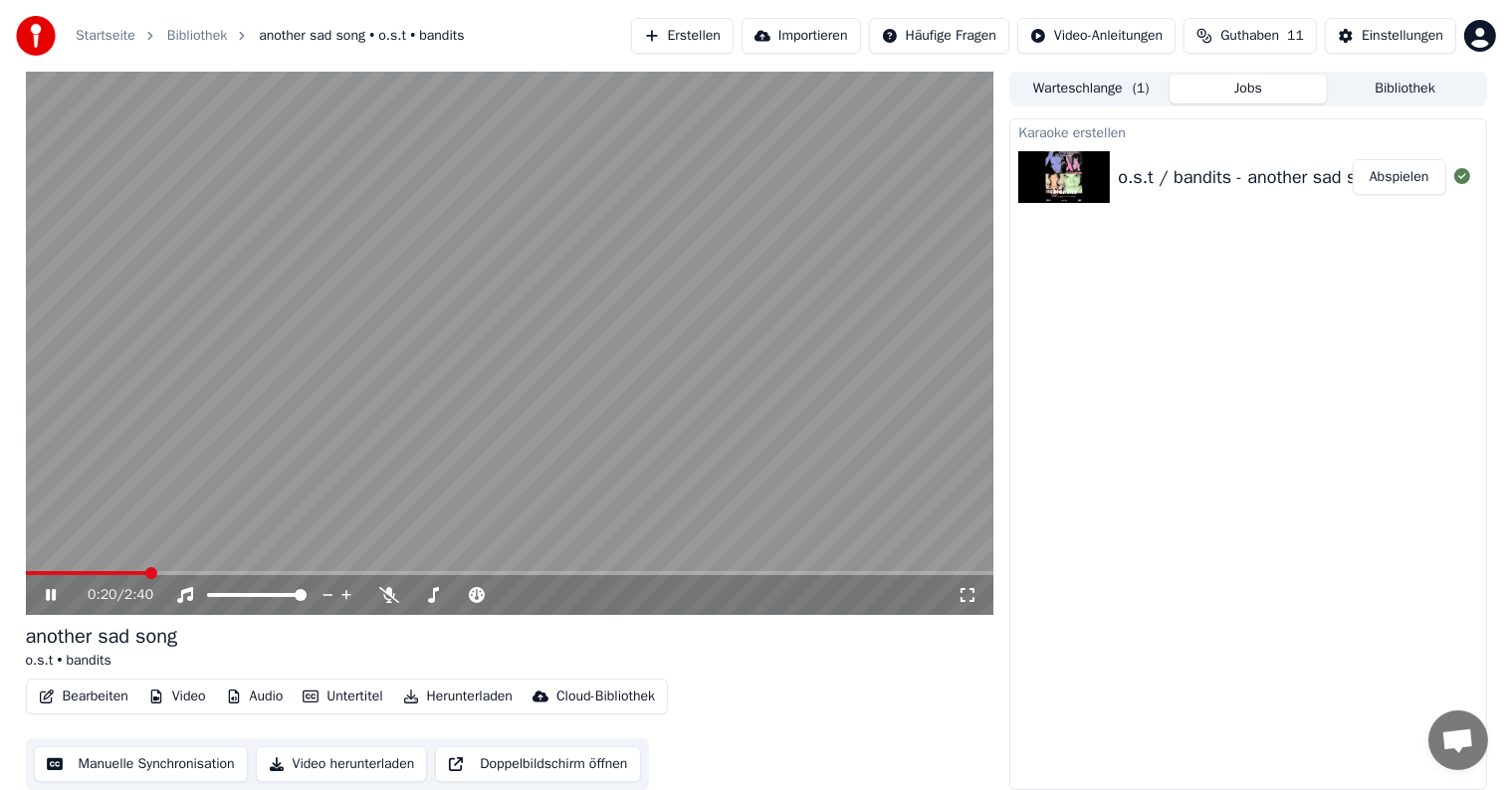 click at bounding box center [510, 342] 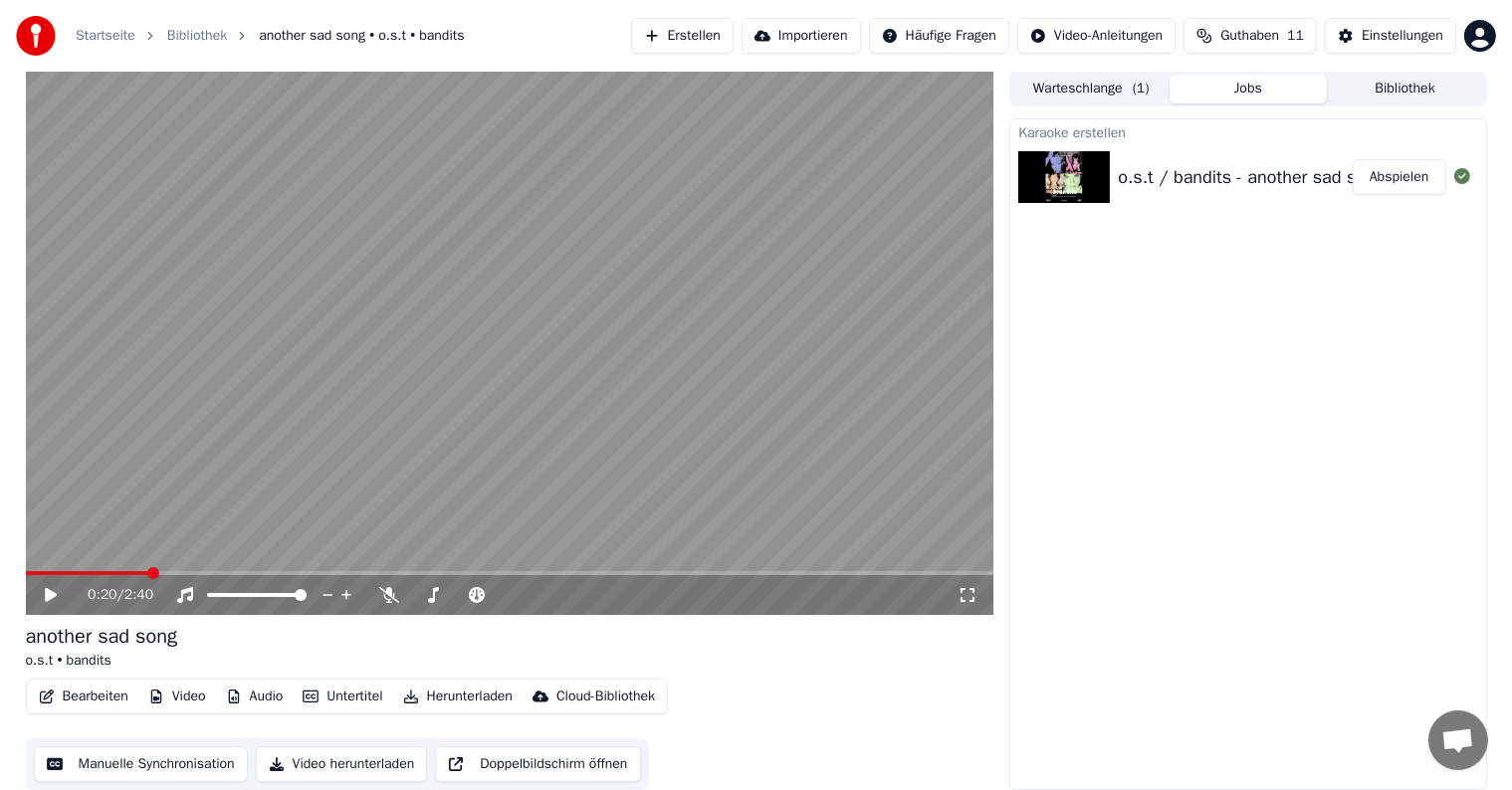 click on "Doppelbildschirm öffnen" at bounding box center [538, 764] 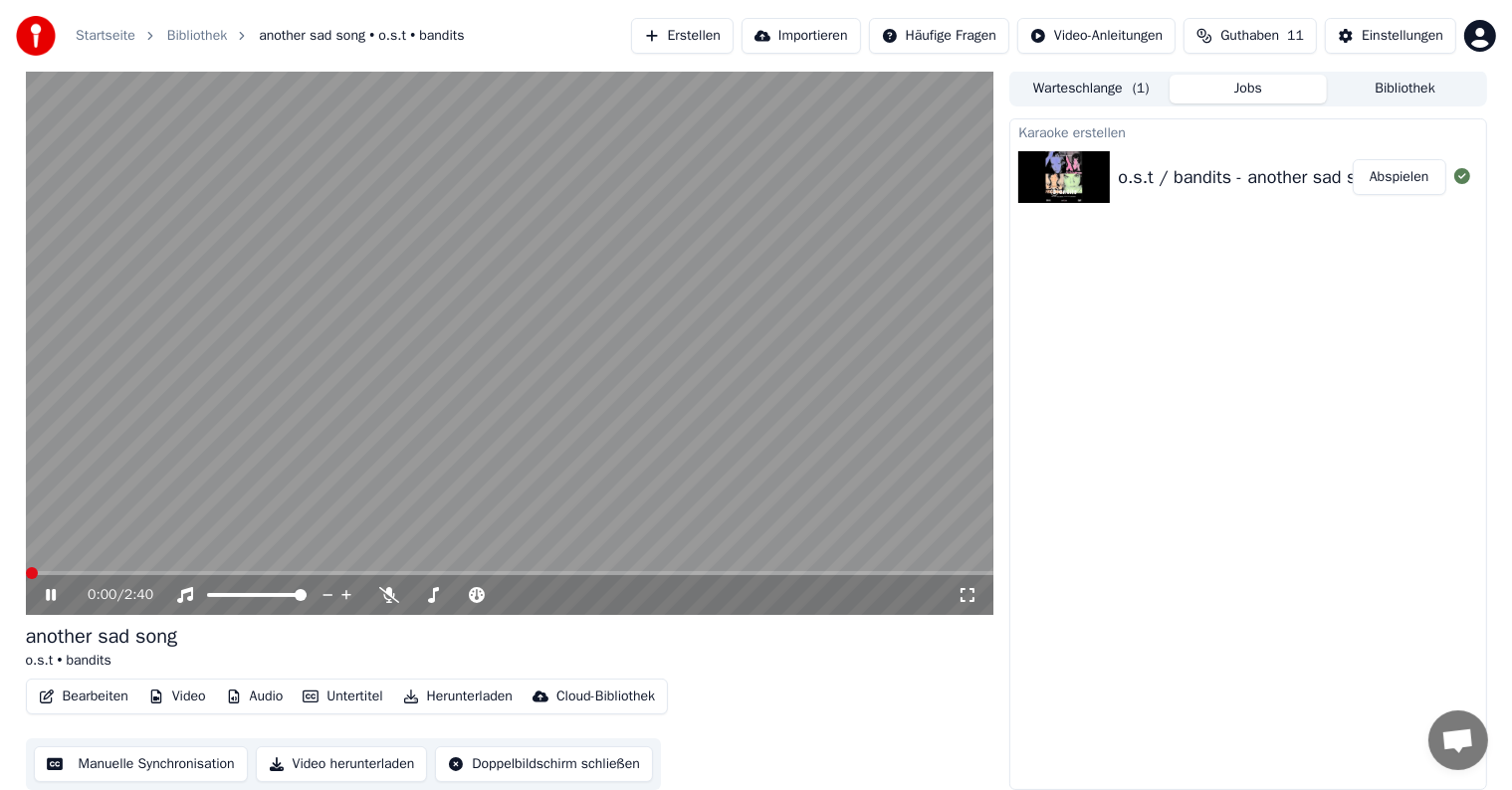 click at bounding box center [32, 573] 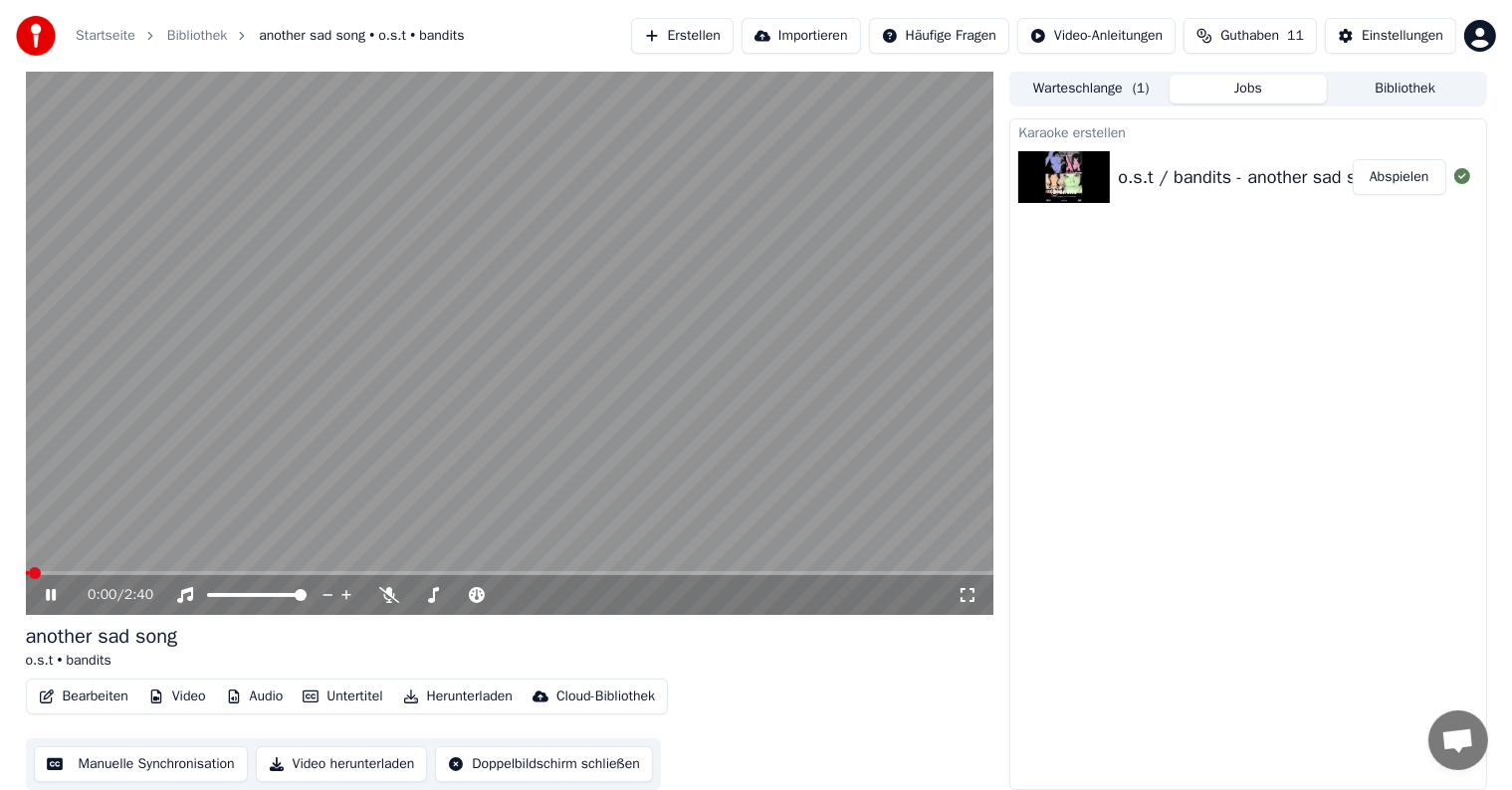 click 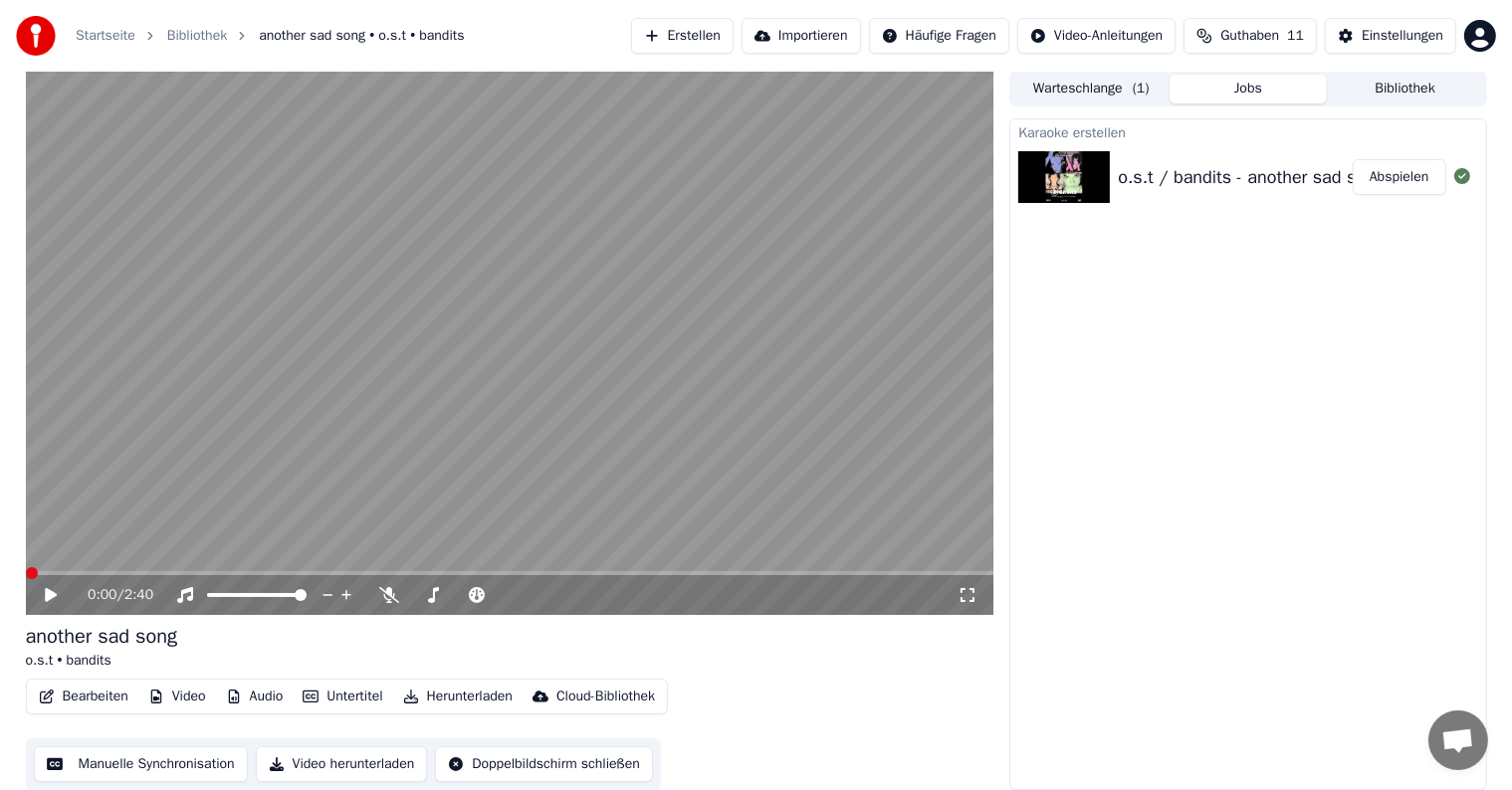click at bounding box center (32, 573) 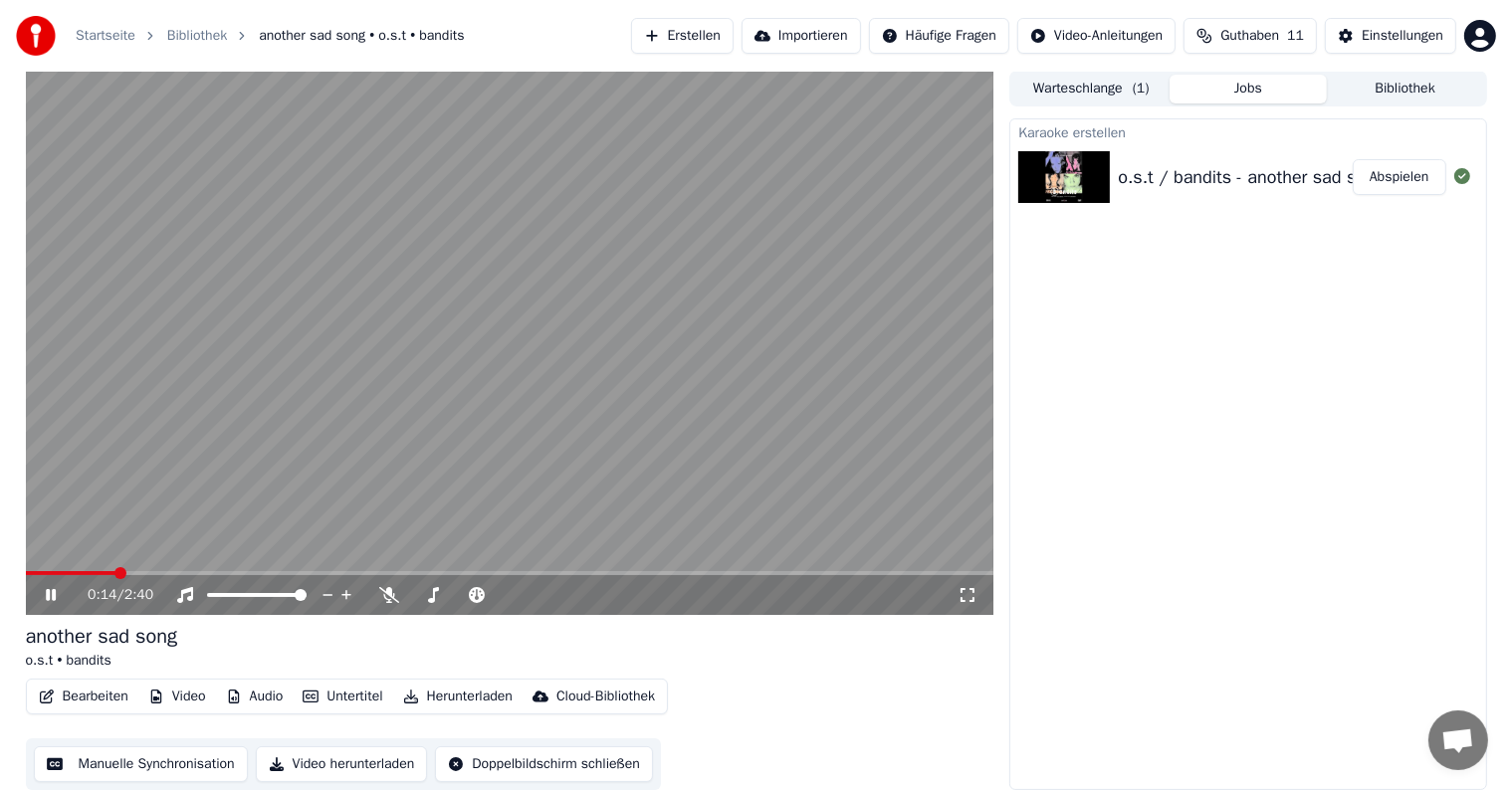 click 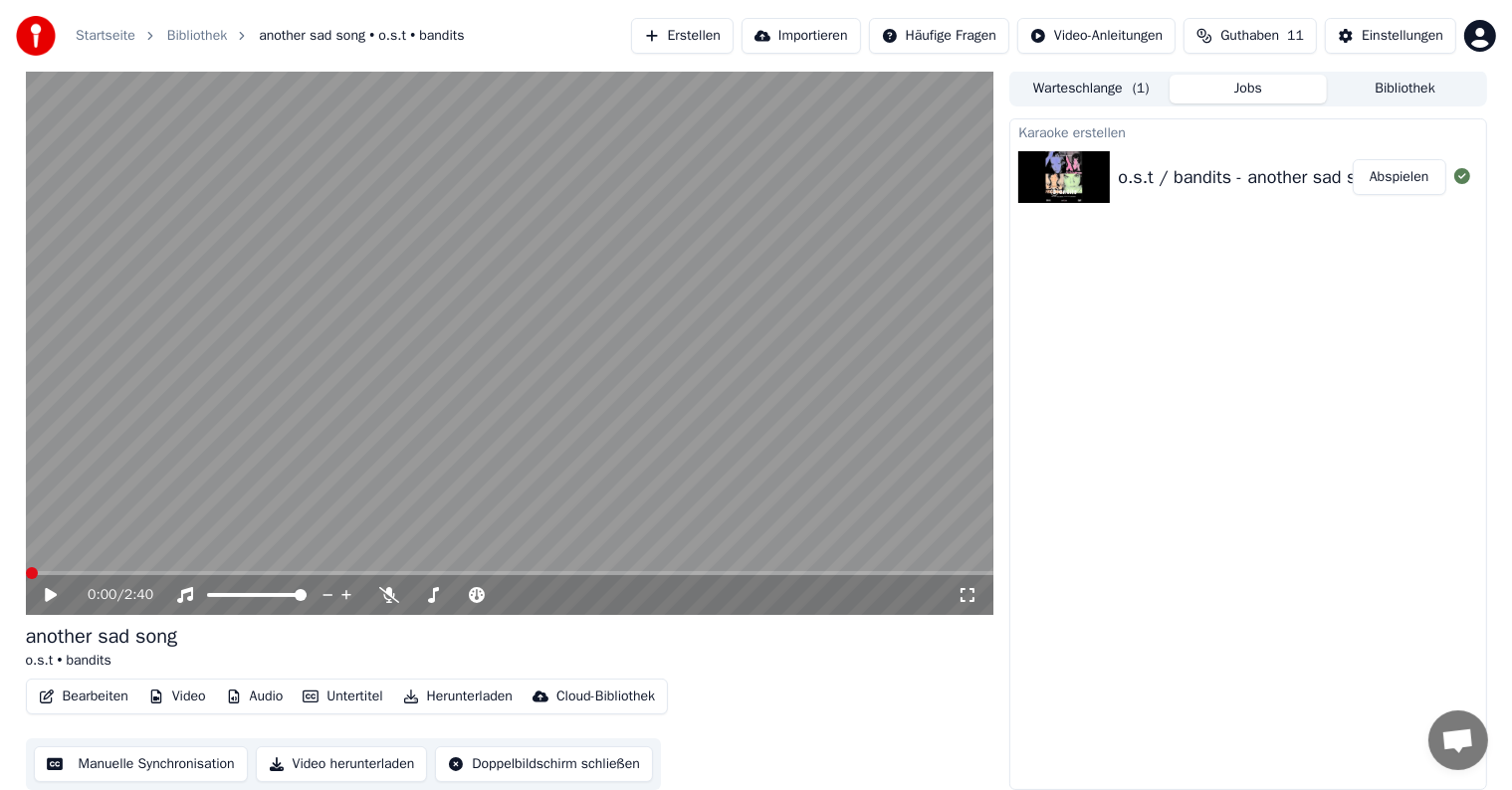 click at bounding box center (32, 573) 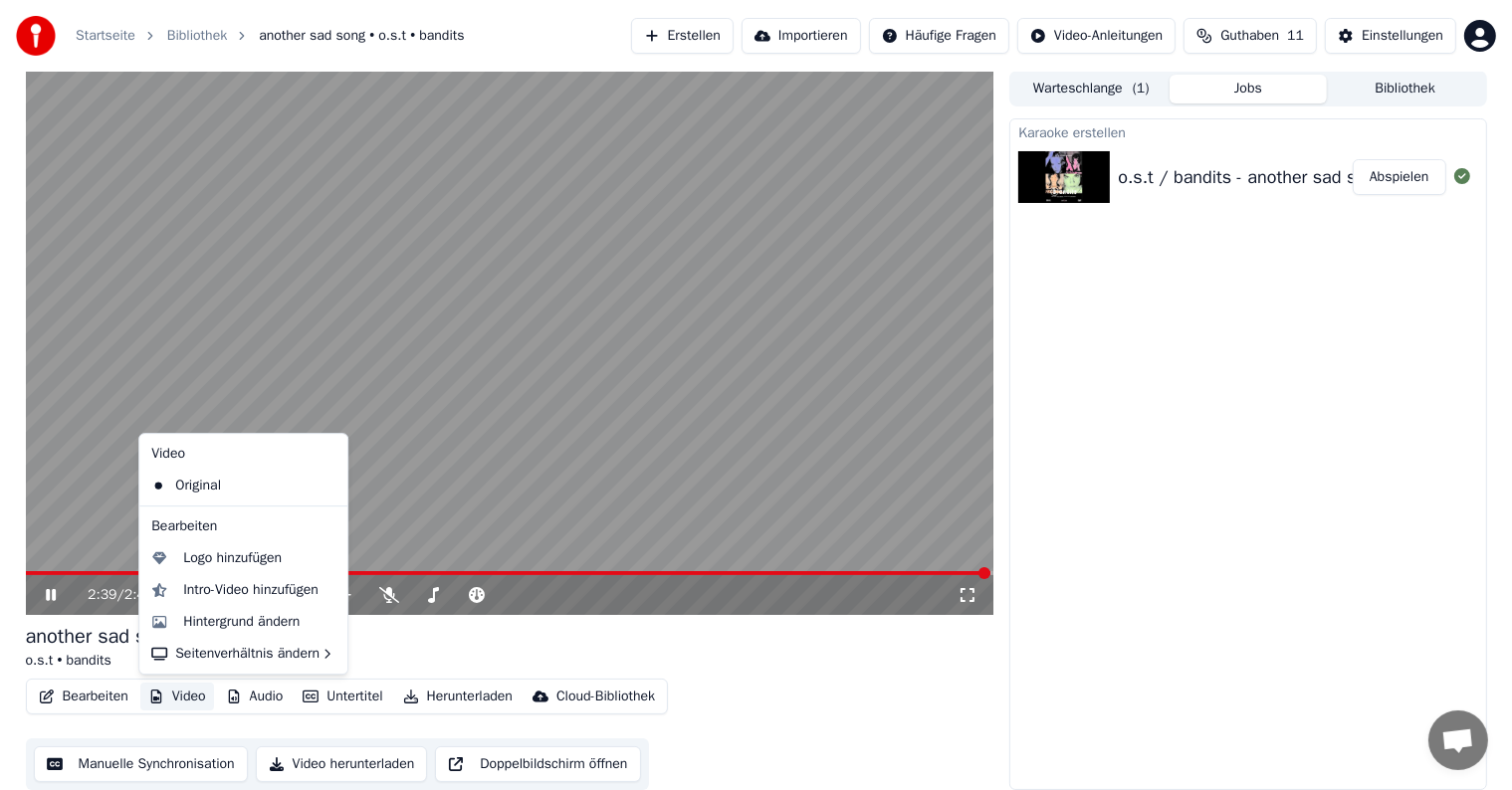 click on "Video" at bounding box center [177, 696] 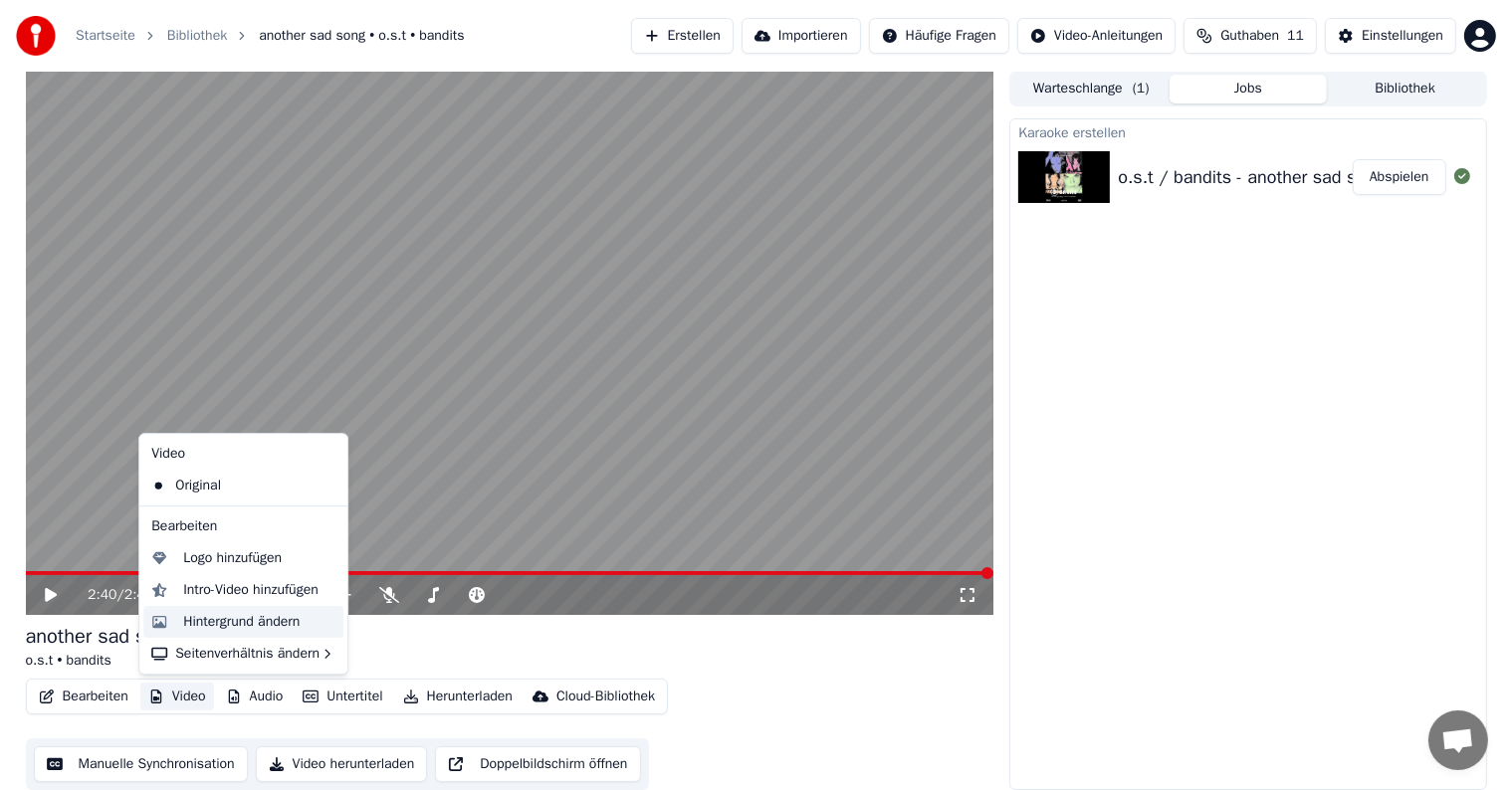 click on "Hintergrund ändern" at bounding box center [241, 622] 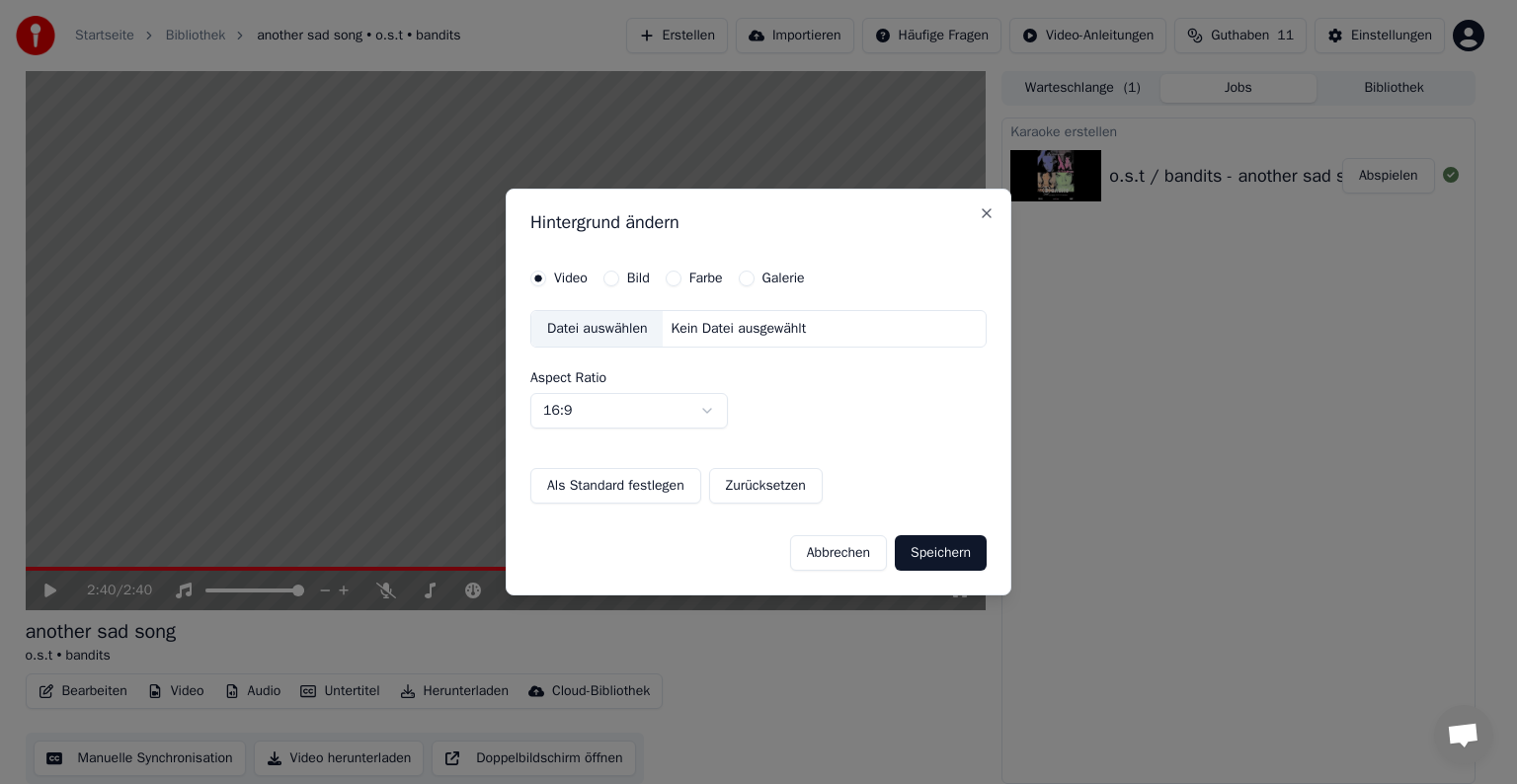 click on "Bild" at bounding box center [611, 278] 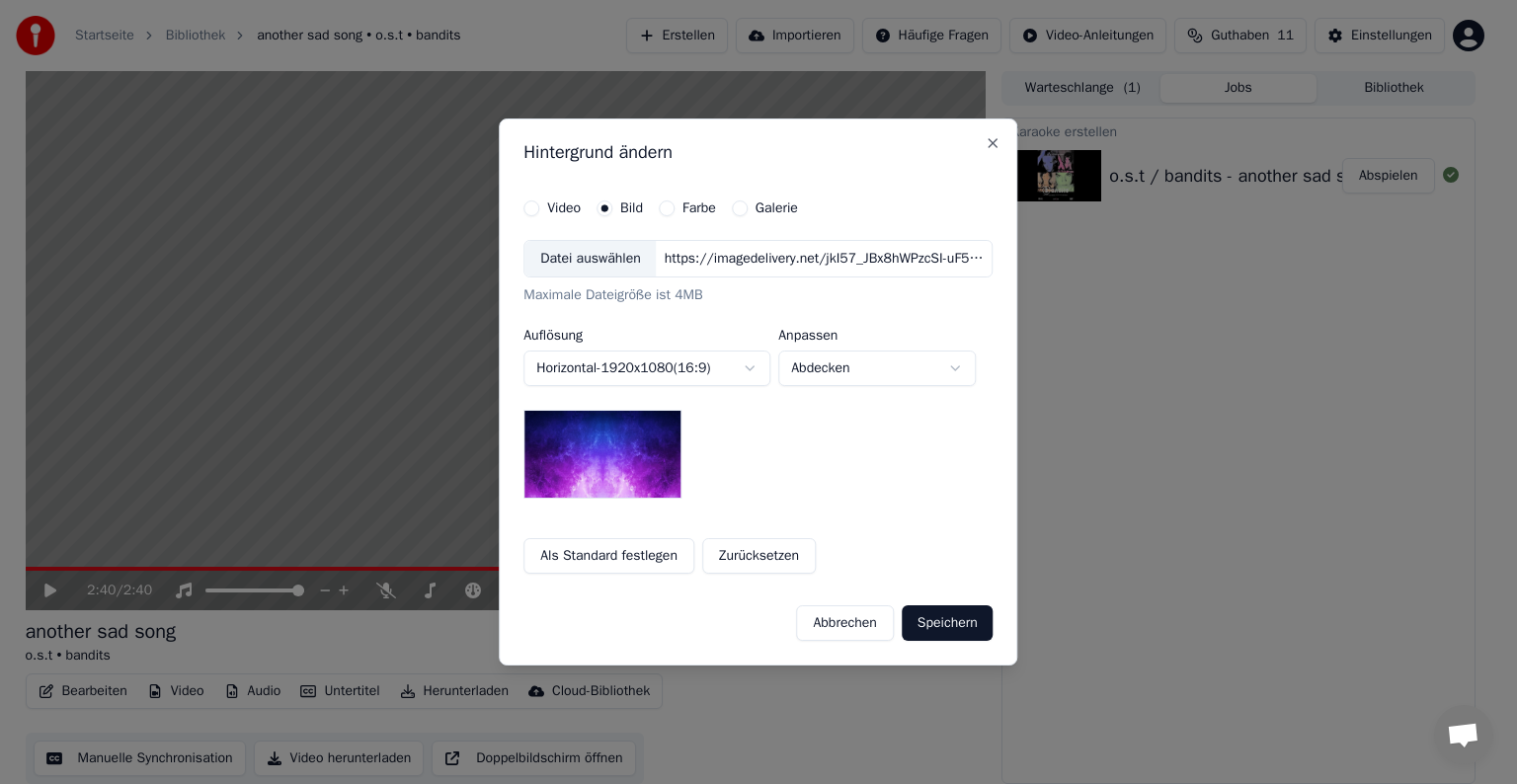 click on "Farbe" at bounding box center (667, 208) 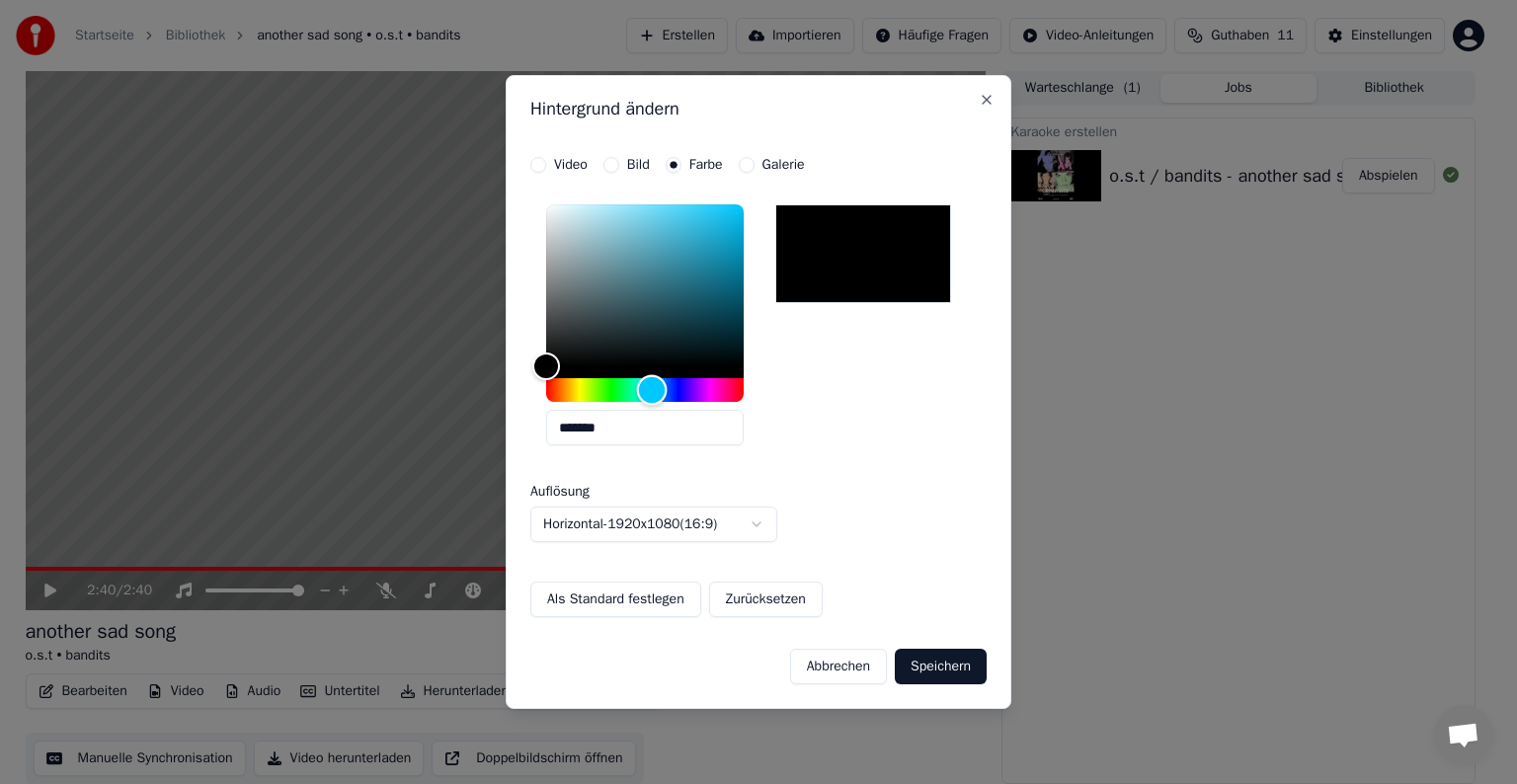 drag, startPoint x: 548, startPoint y: 393, endPoint x: 652, endPoint y: 404, distance: 104.580113 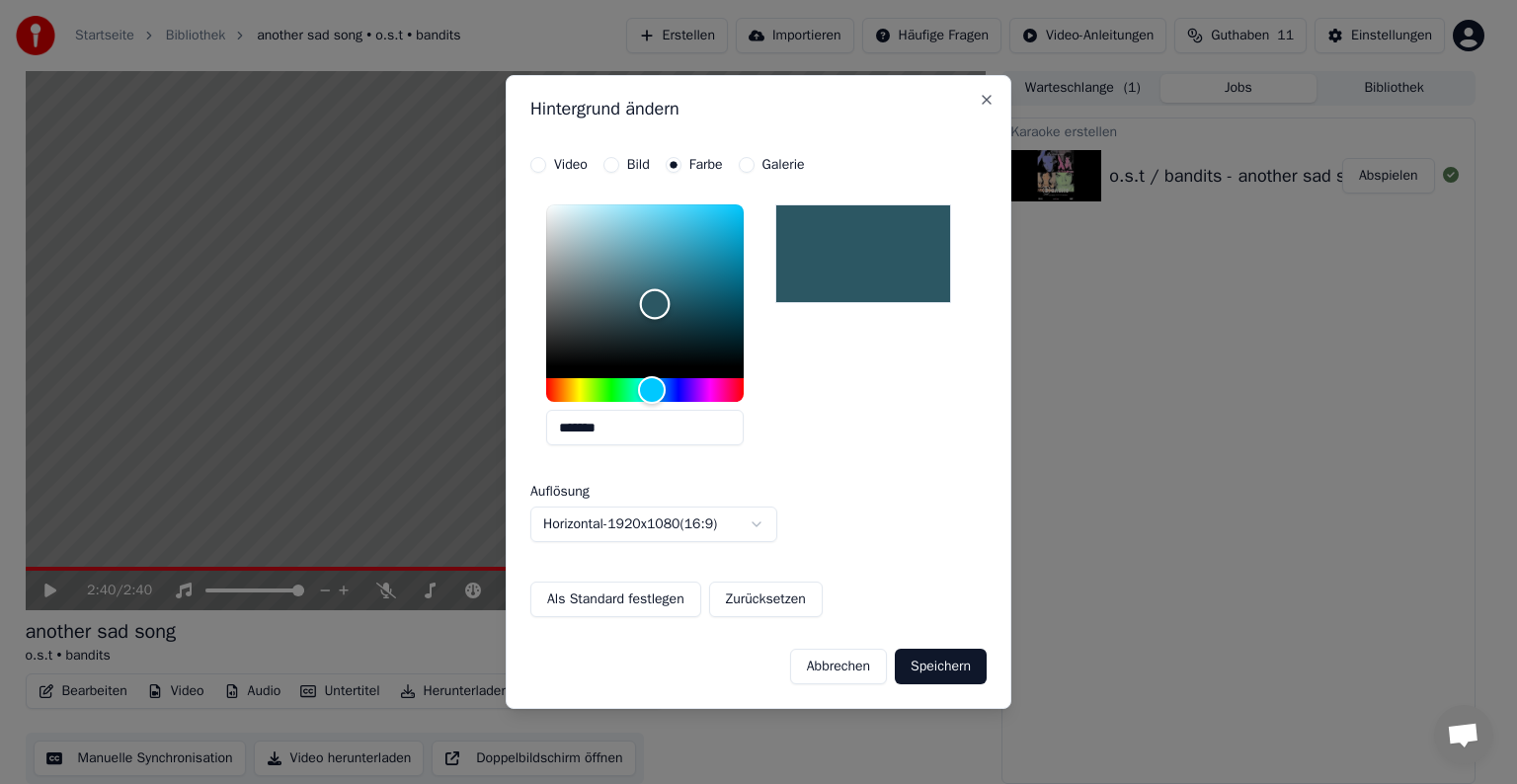 drag, startPoint x: 546, startPoint y: 362, endPoint x: 655, endPoint y: 304, distance: 123.470644 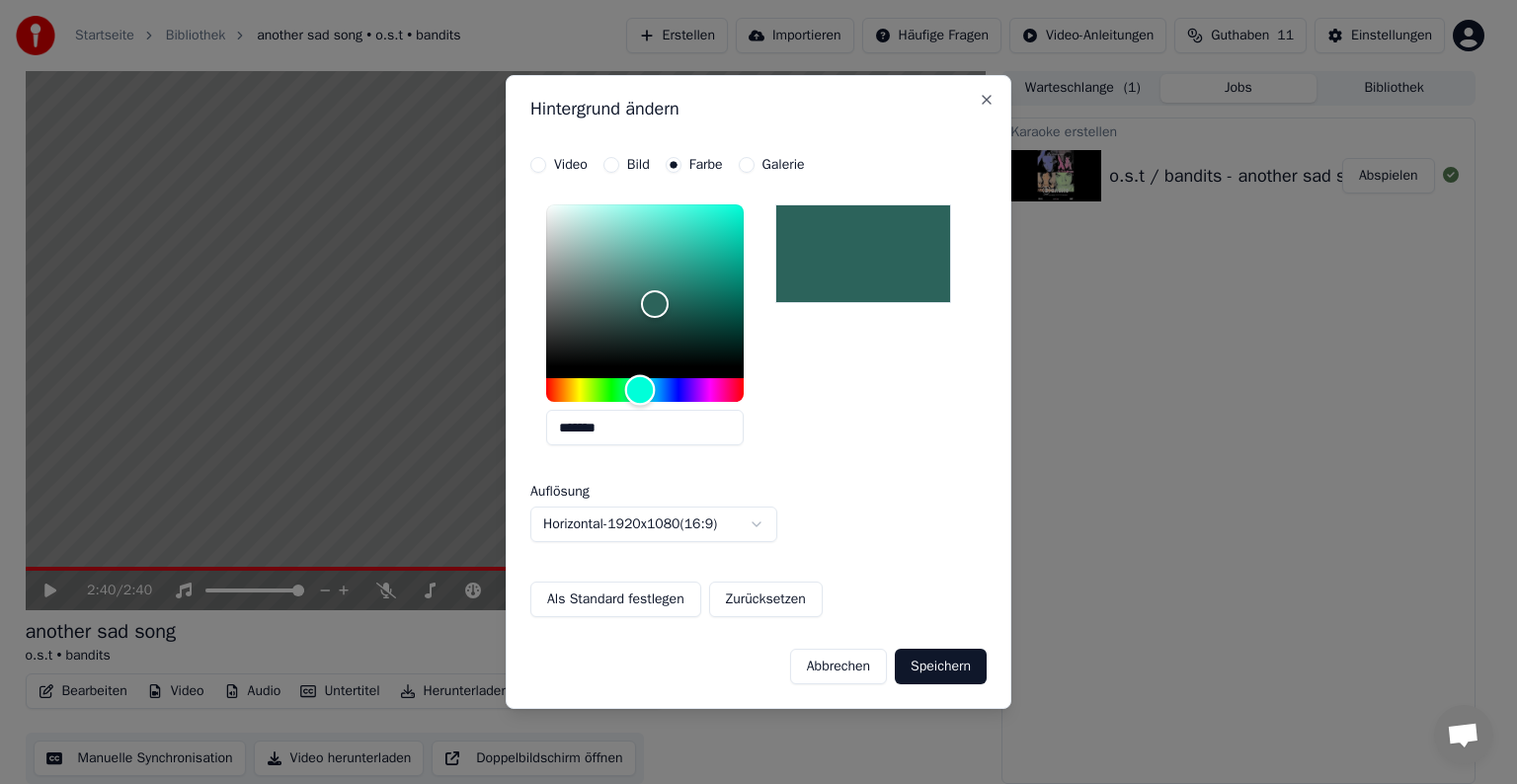 click at bounding box center (640, 390) 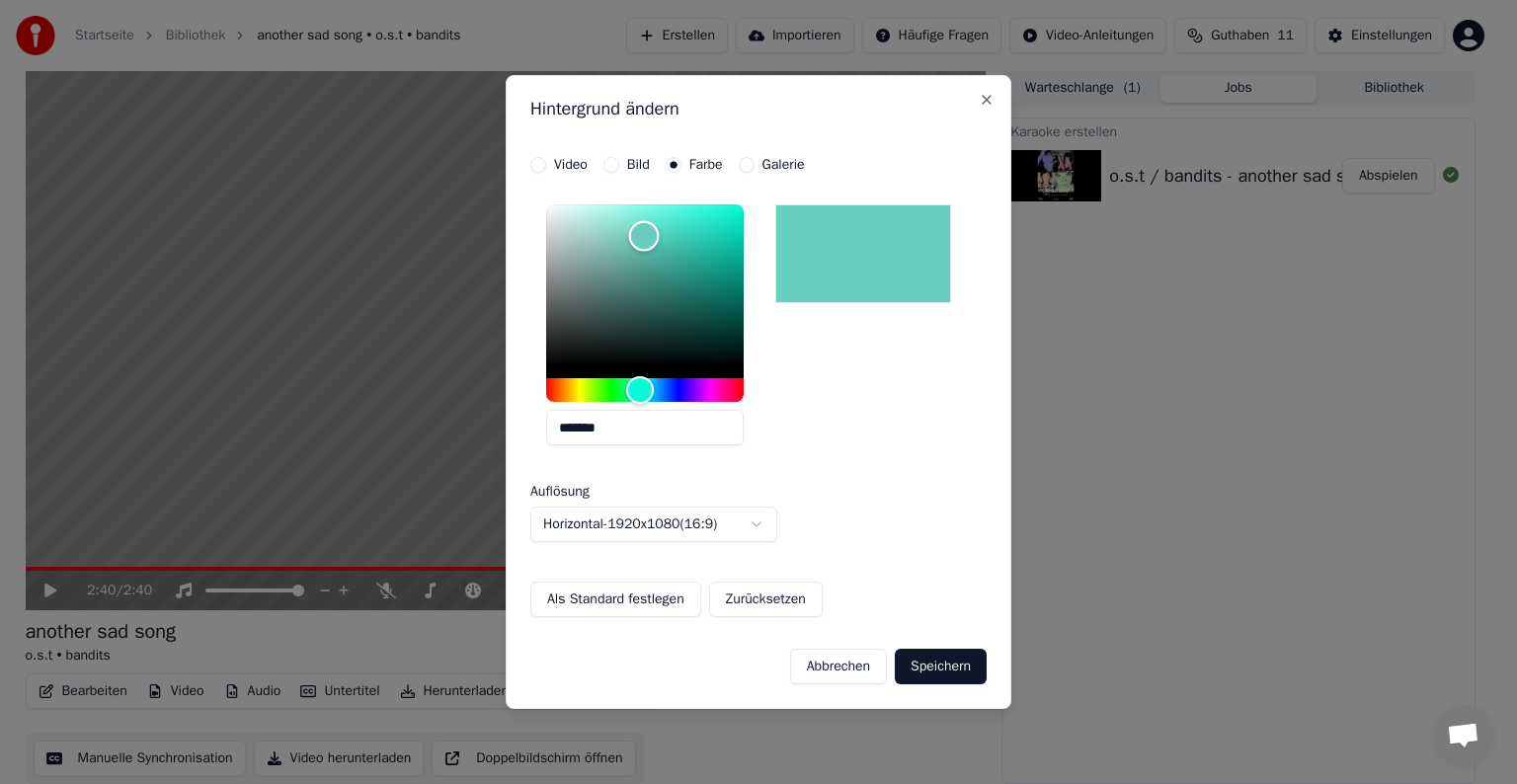 drag, startPoint x: 653, startPoint y: 292, endPoint x: 644, endPoint y: 236, distance: 56.718604 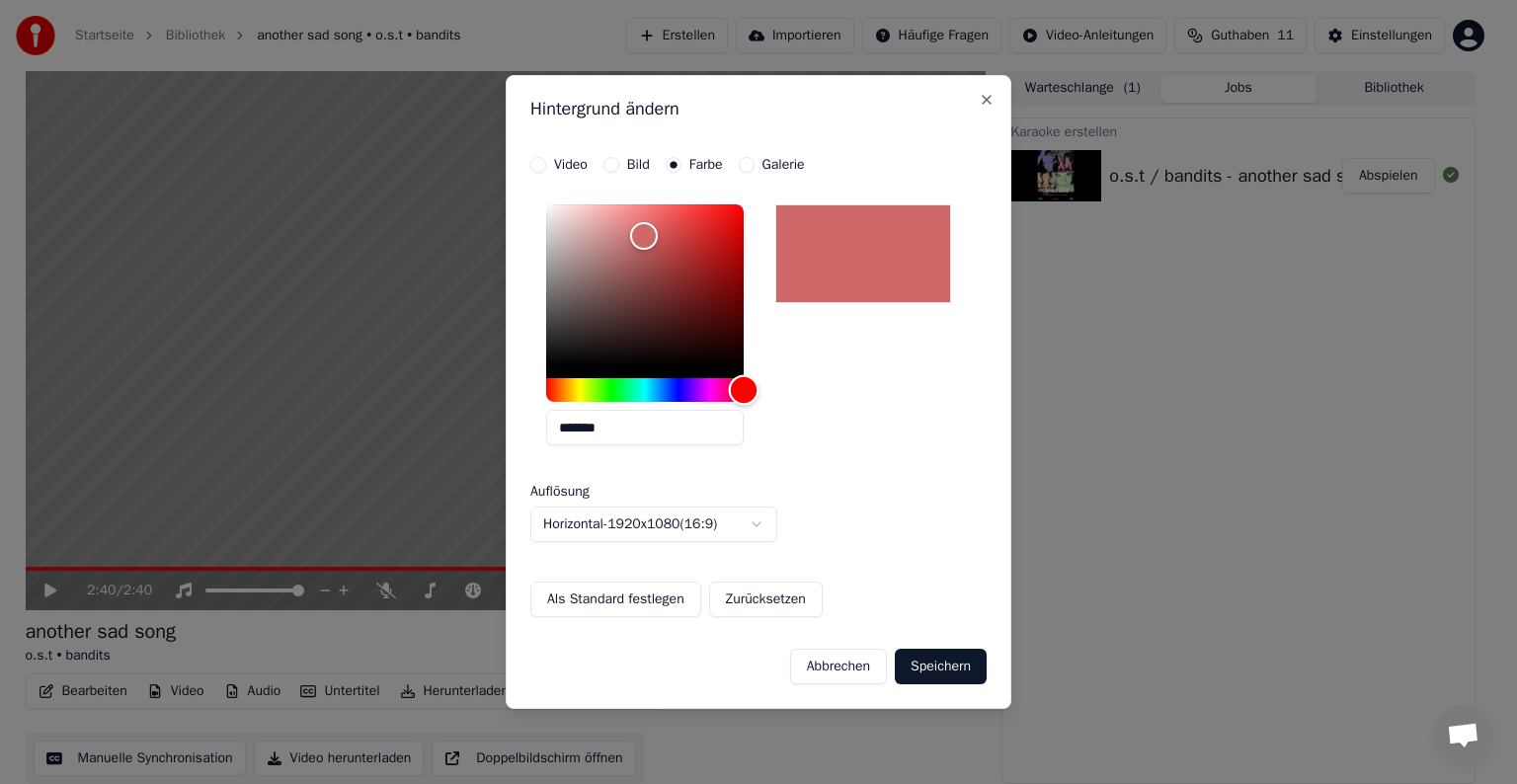 drag, startPoint x: 648, startPoint y: 388, endPoint x: 632, endPoint y: 264, distance: 125.028 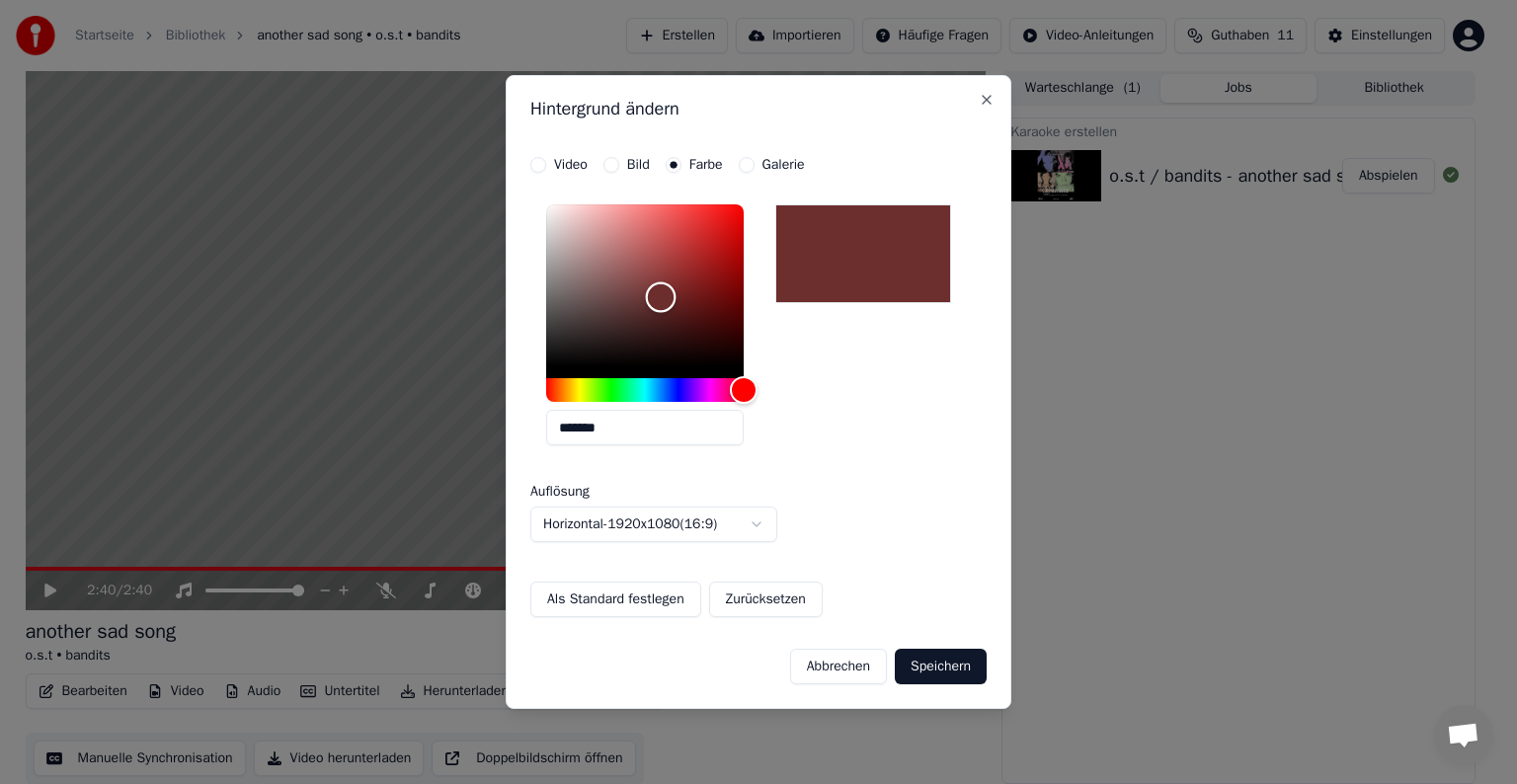 type on "*******" 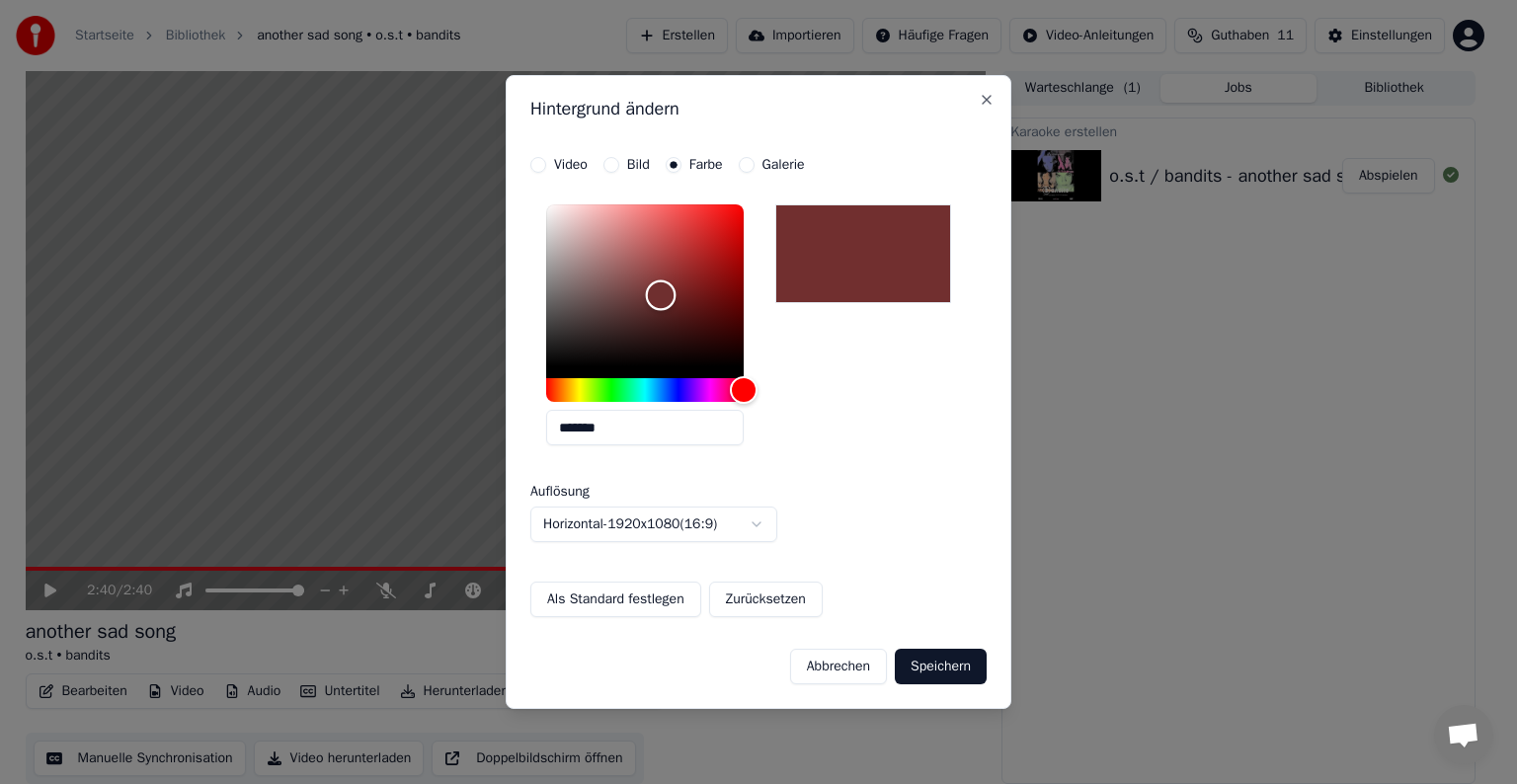 drag, startPoint x: 644, startPoint y: 237, endPoint x: 661, endPoint y: 295, distance: 60.440053 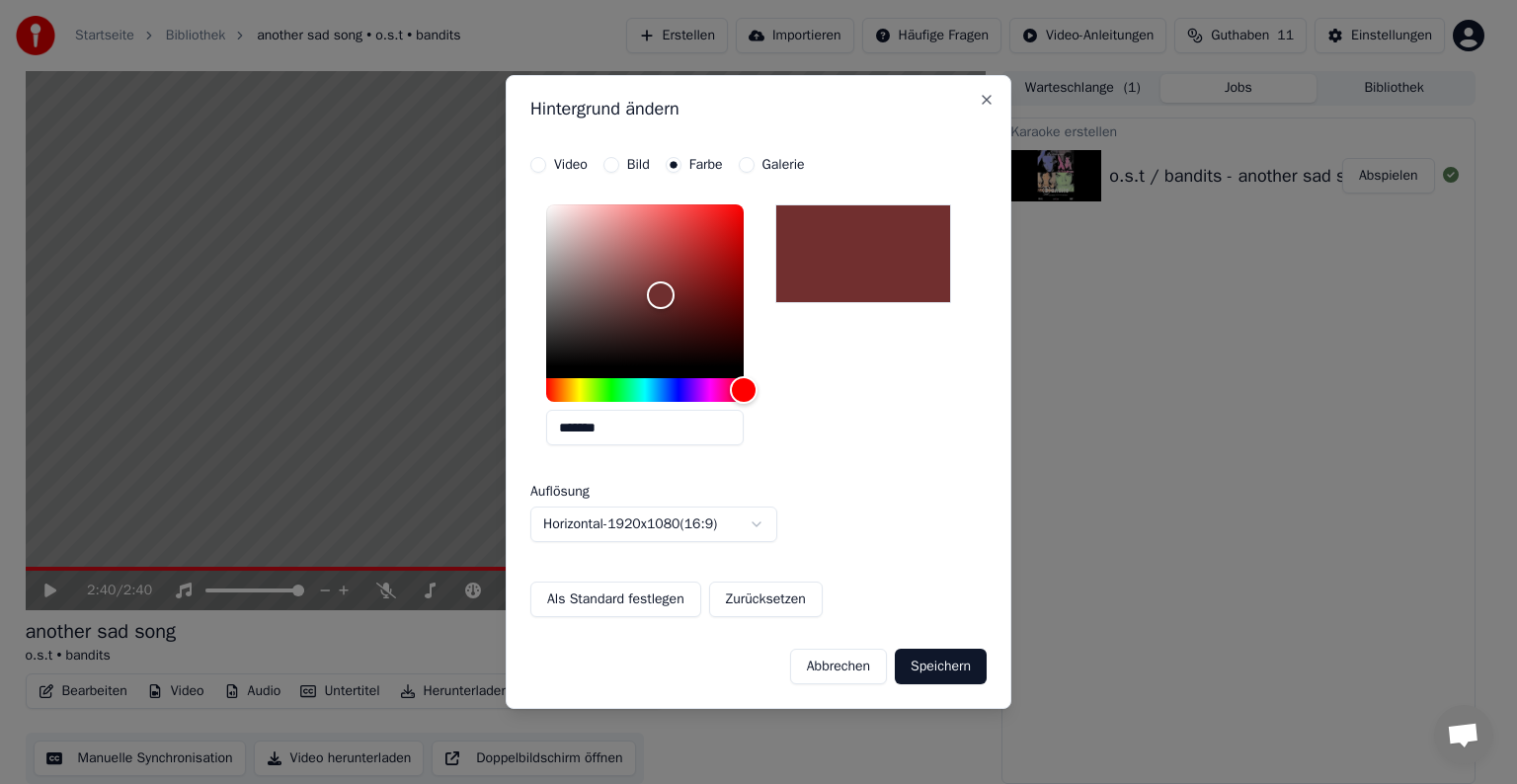 click on "Speichern" at bounding box center (940, 666) 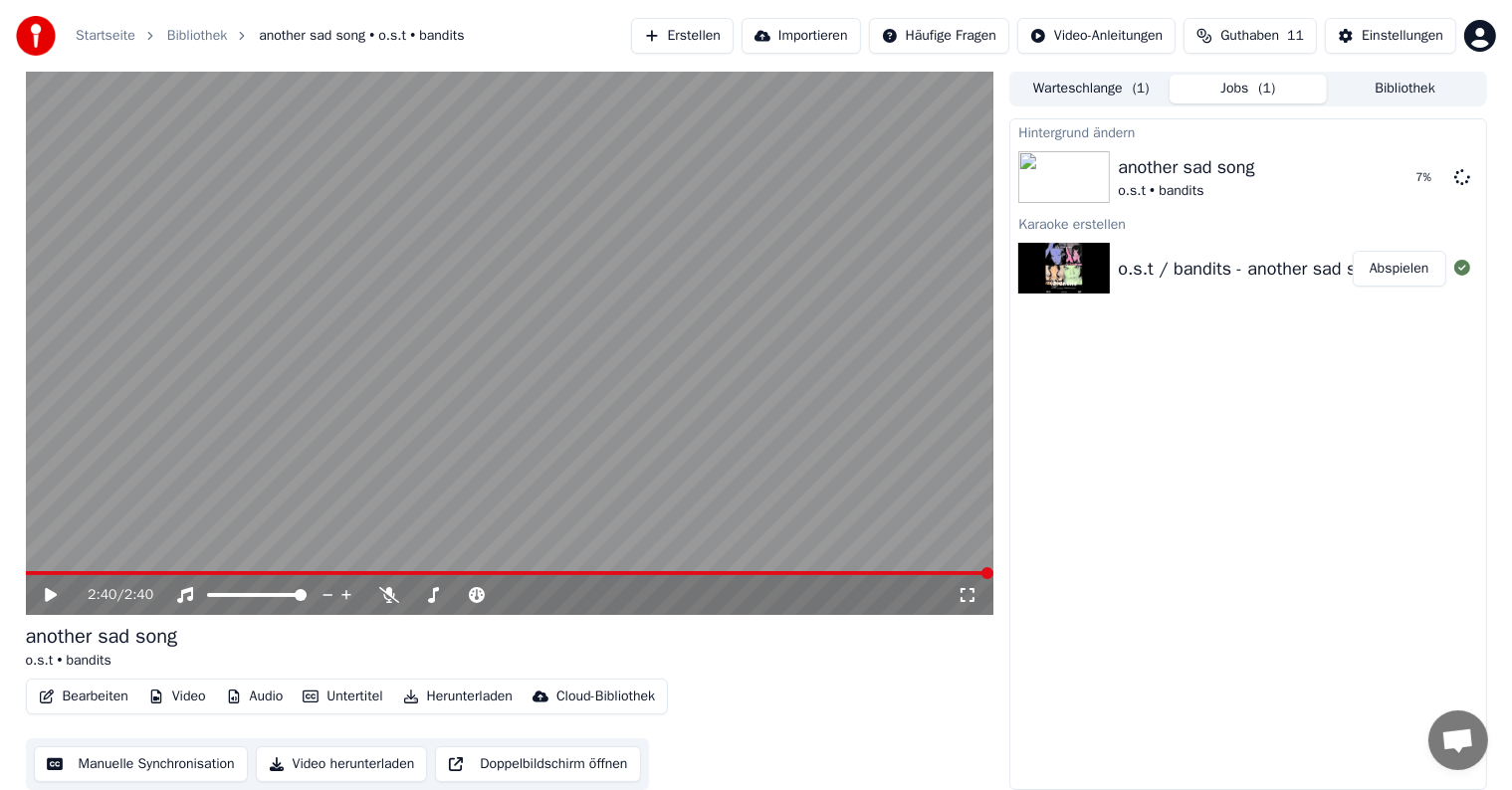 drag, startPoint x: 1335, startPoint y: 342, endPoint x: 1349, endPoint y: 330, distance: 18.439089 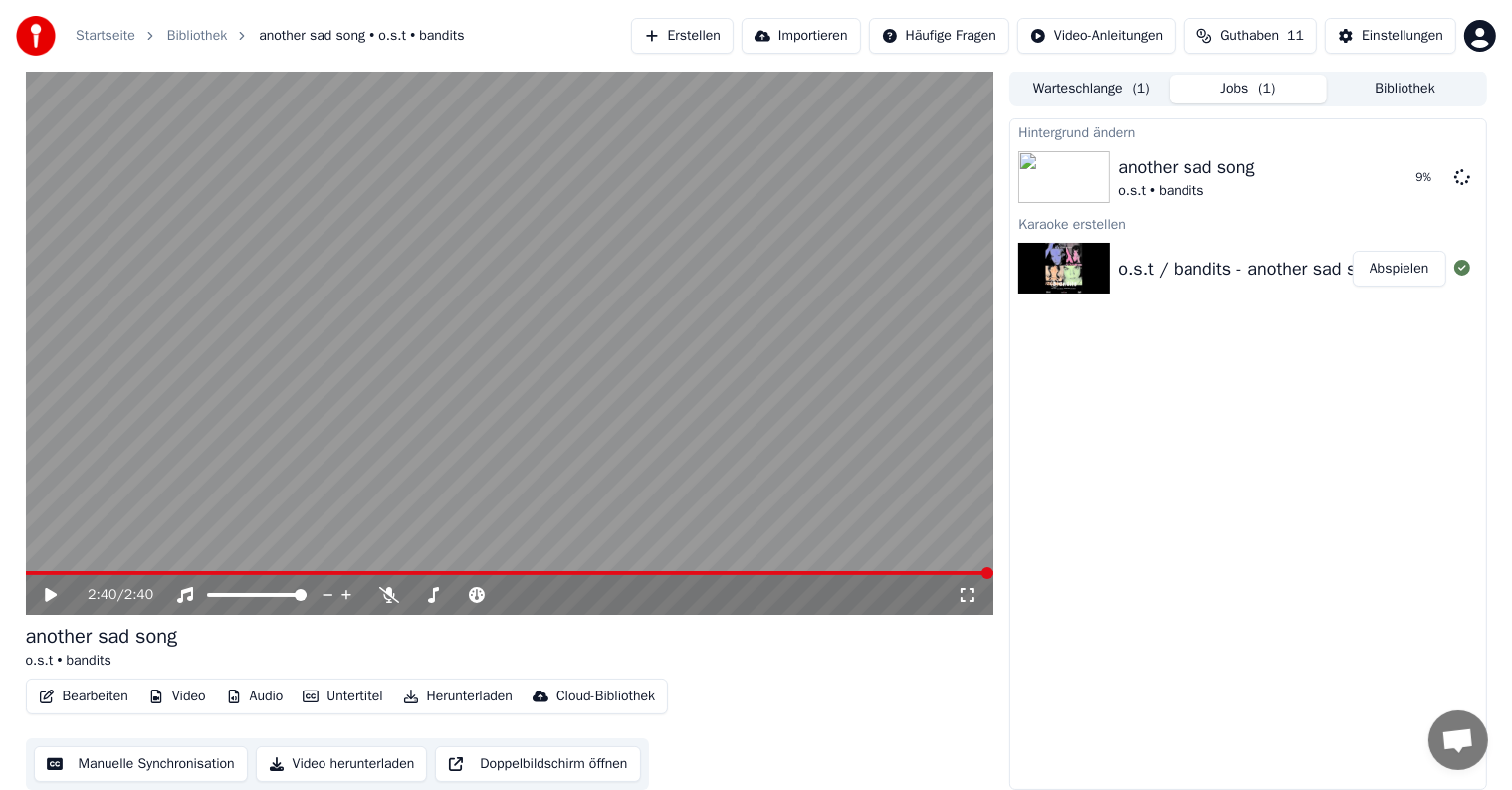 drag, startPoint x: 1400, startPoint y: 264, endPoint x: 1353, endPoint y: 478, distance: 219.10043 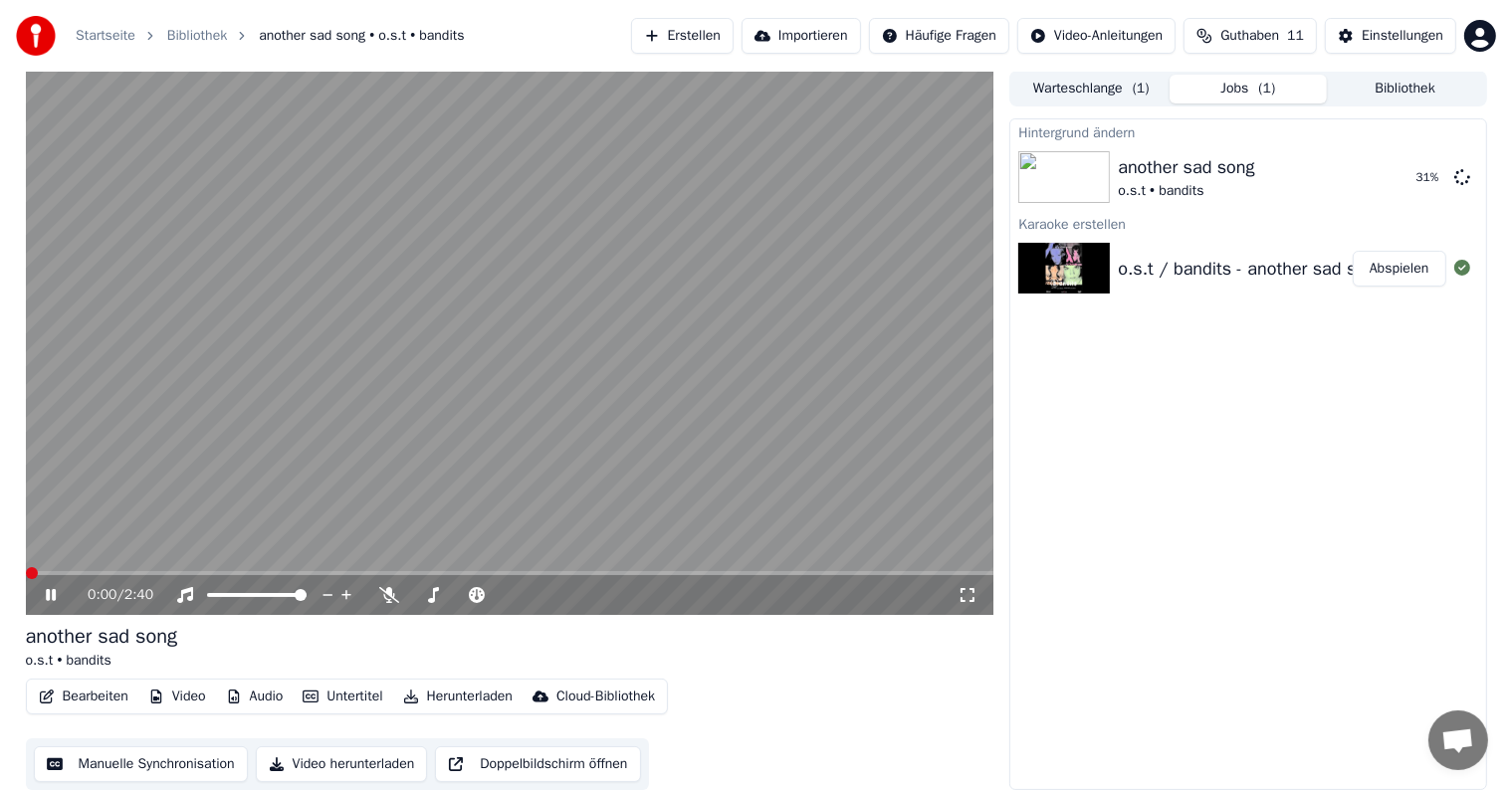 click at bounding box center (32, 573) 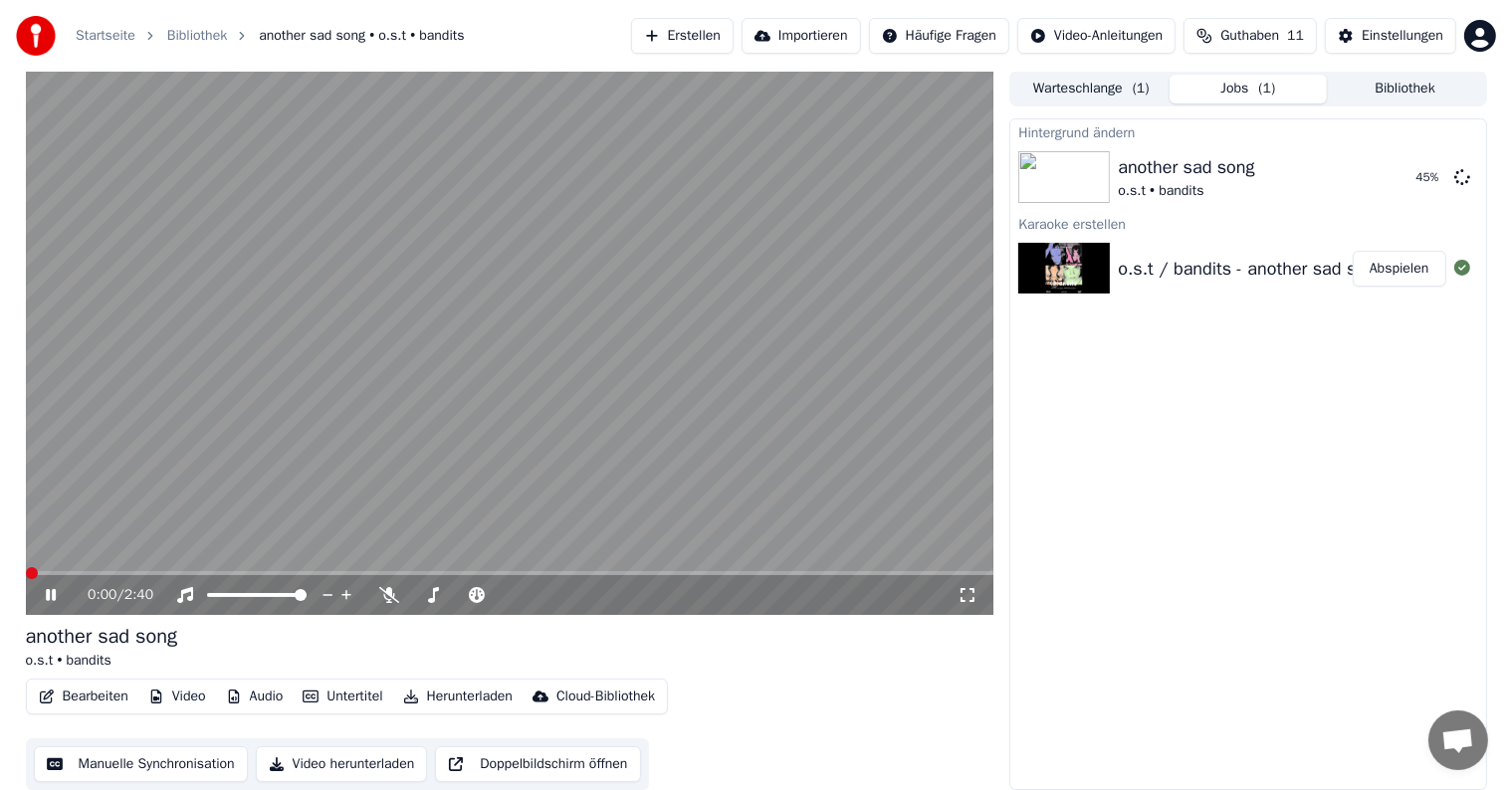 click at bounding box center (32, 573) 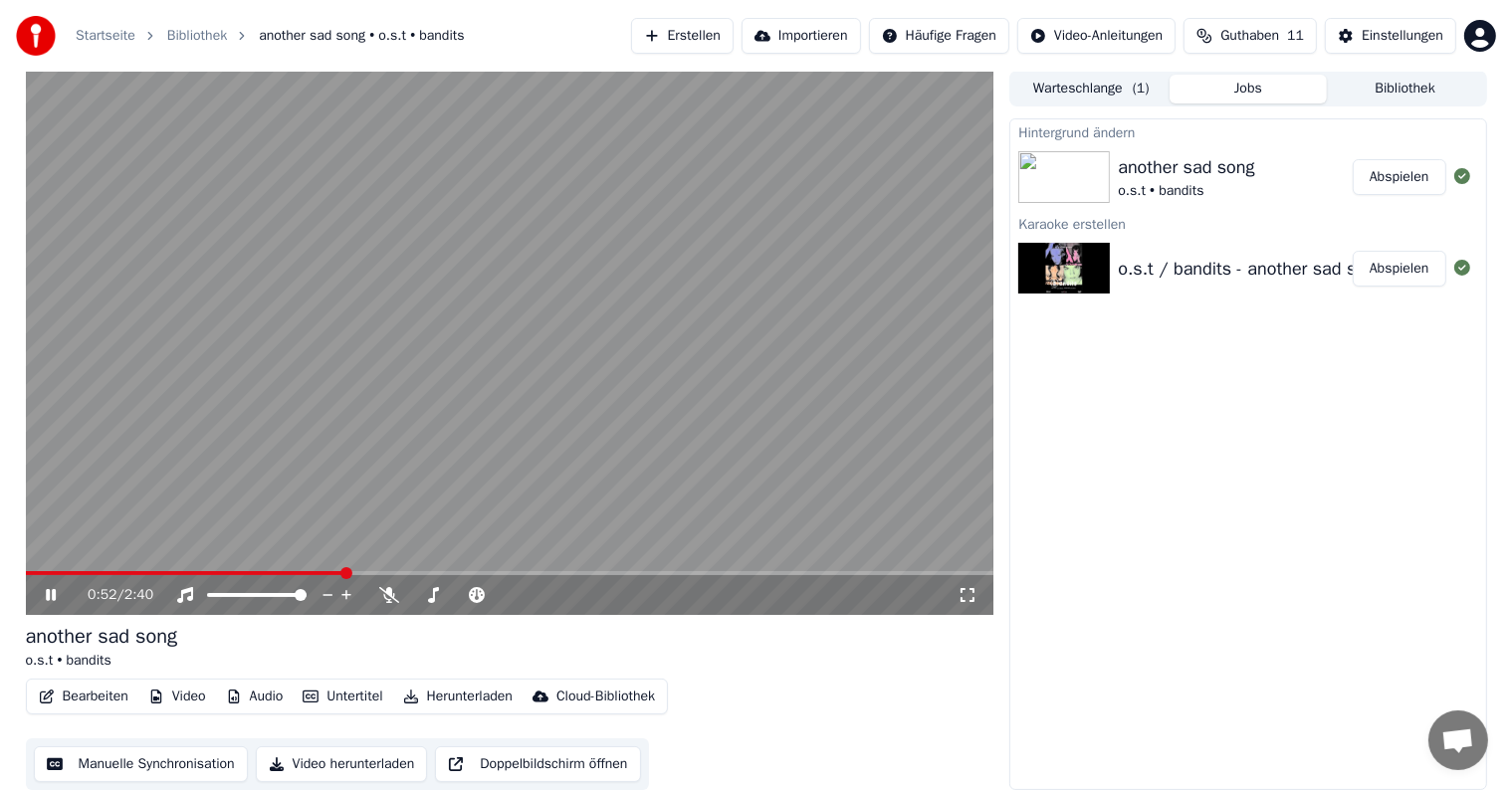 click 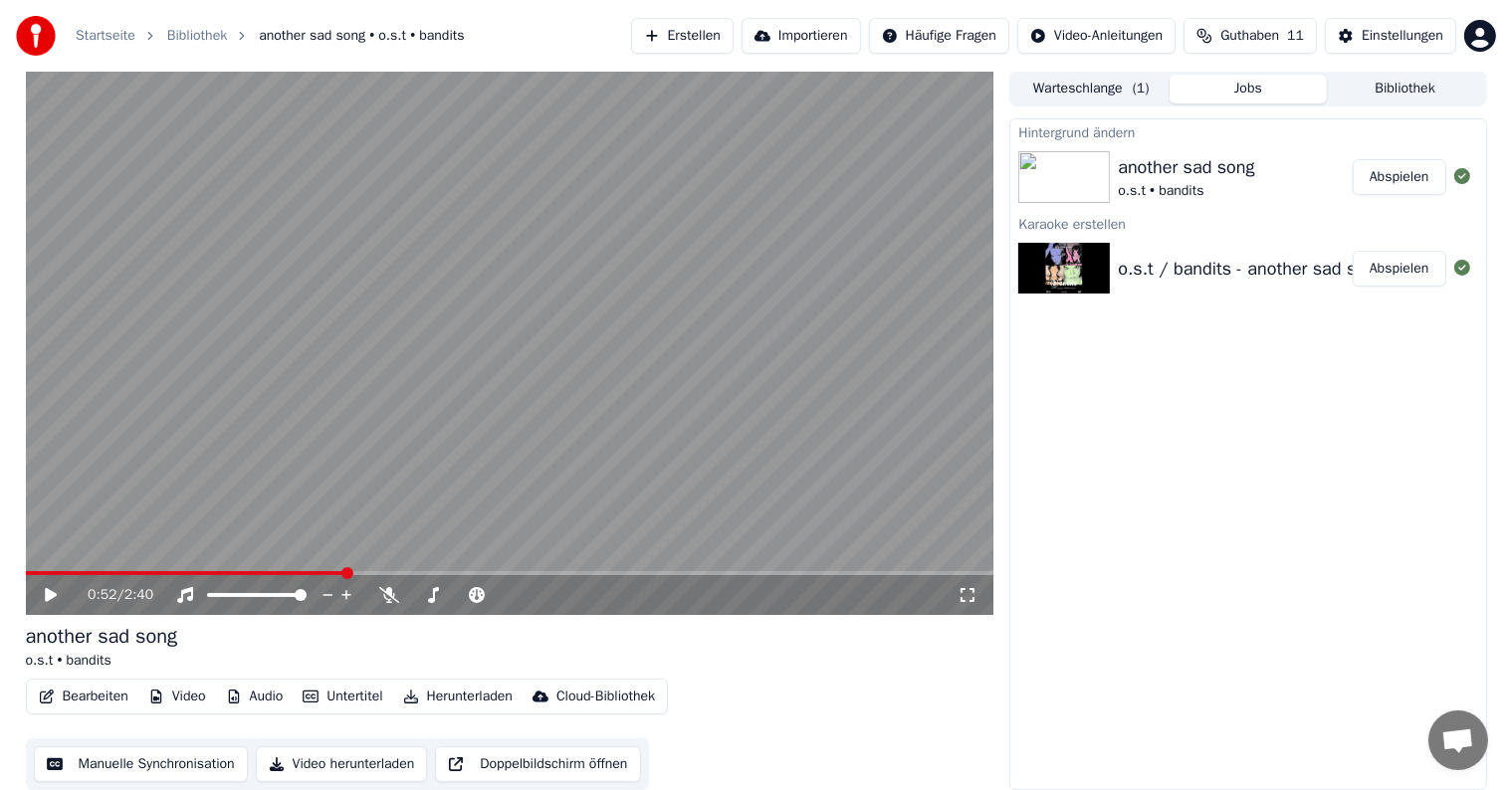 click on "Abspielen" at bounding box center (1400, 177) 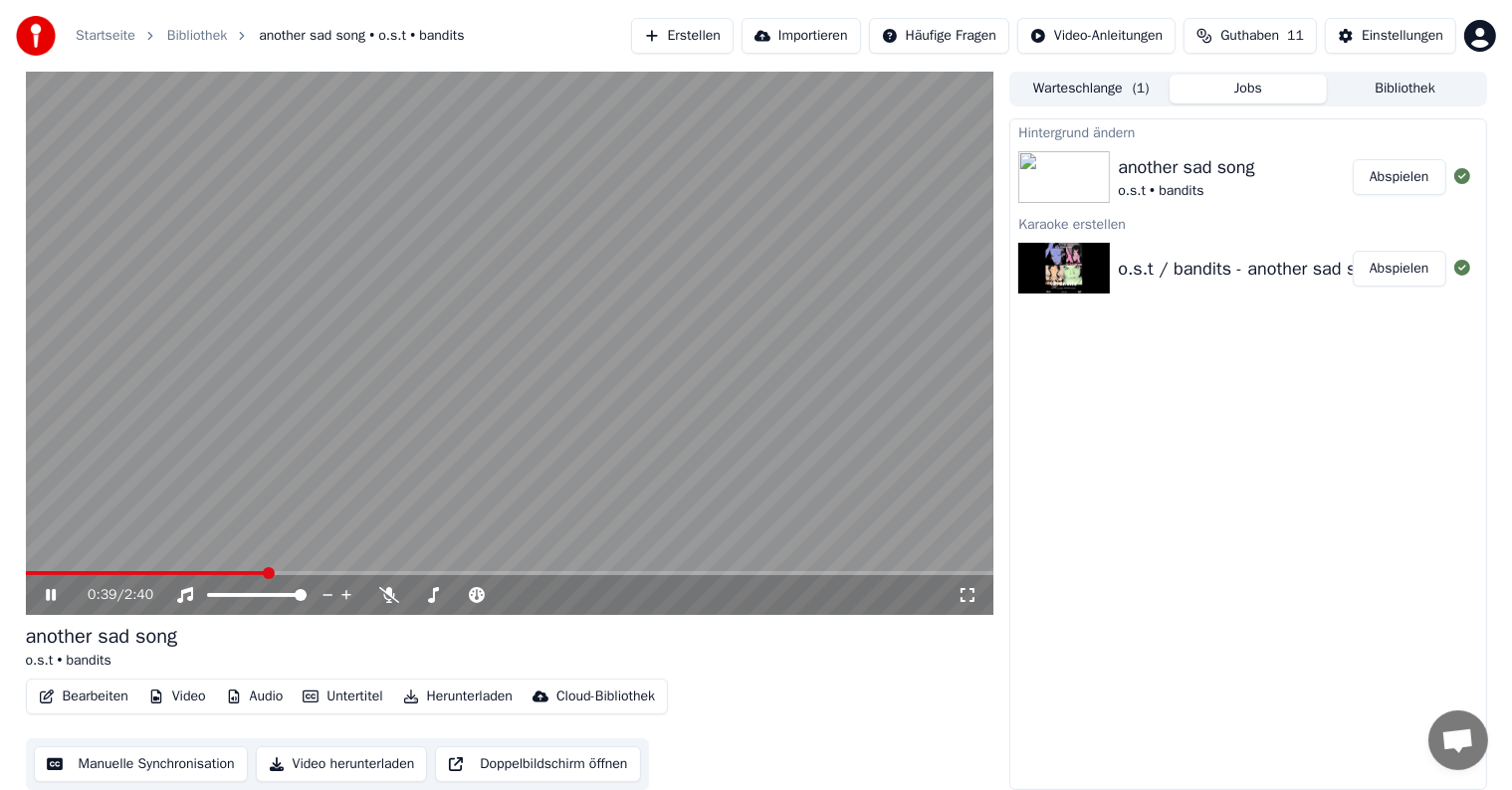 click 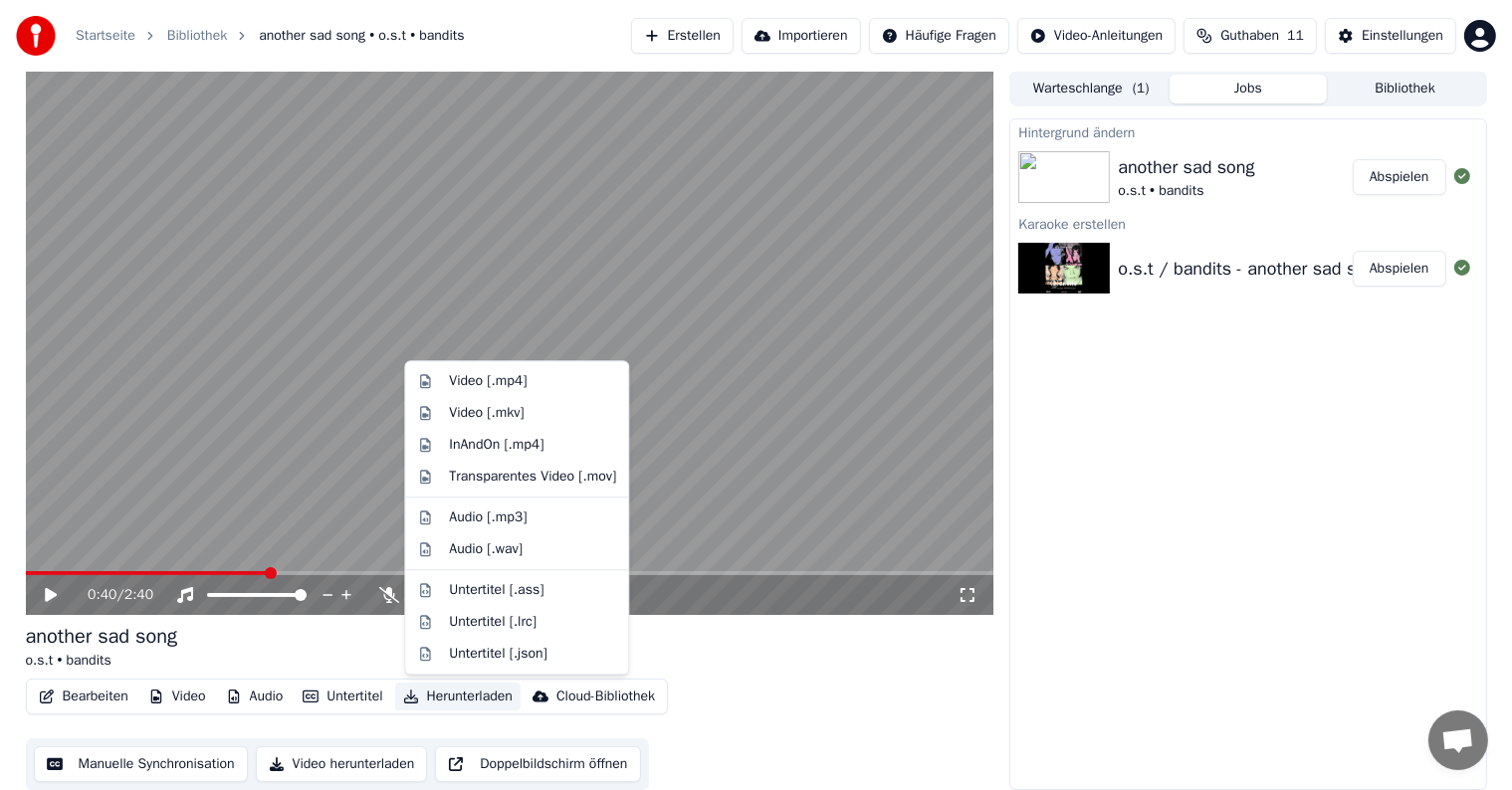 click on "Herunterladen" at bounding box center (458, 696) 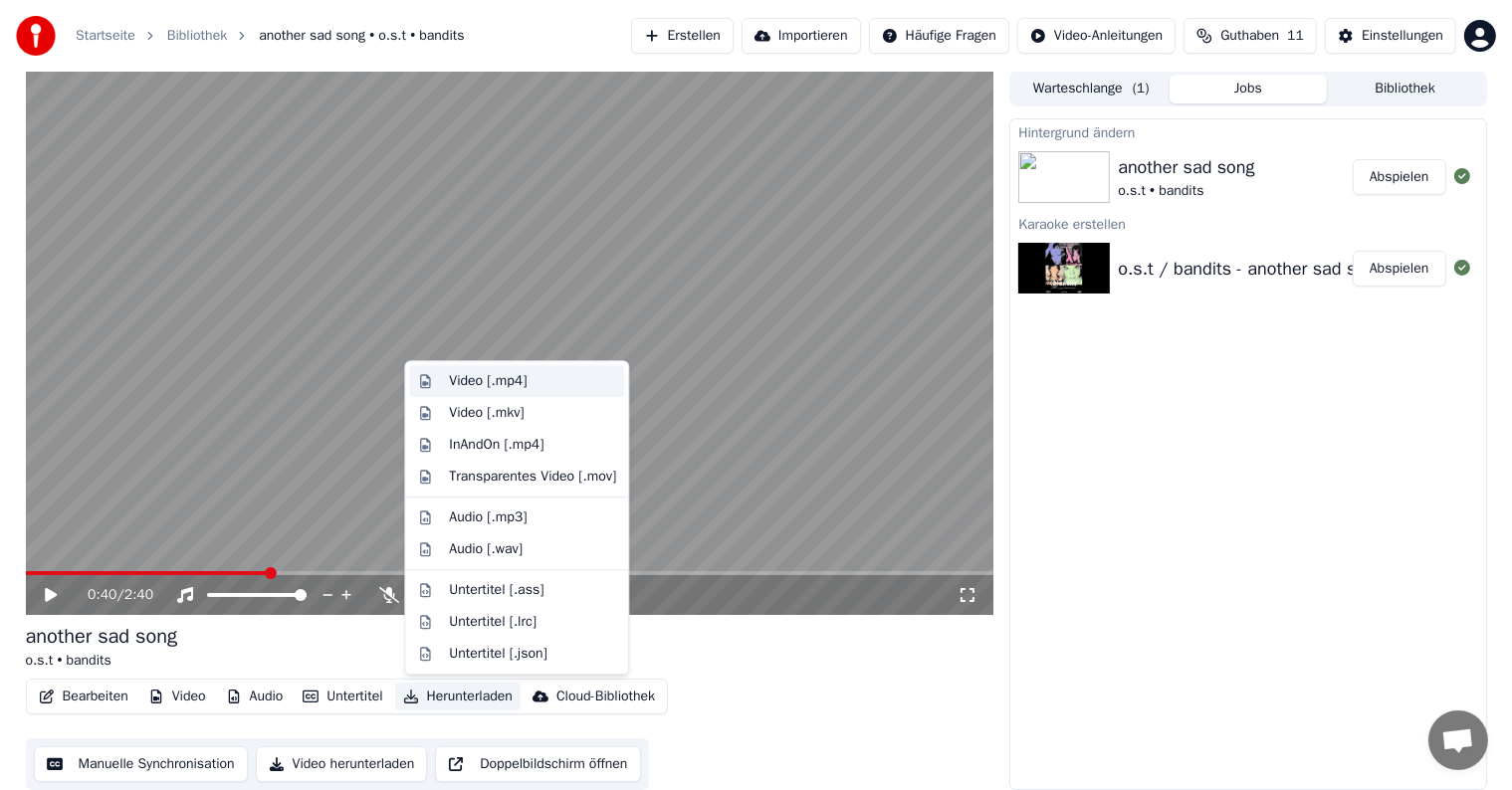 click on "Video [.mp4]" at bounding box center [533, 381] 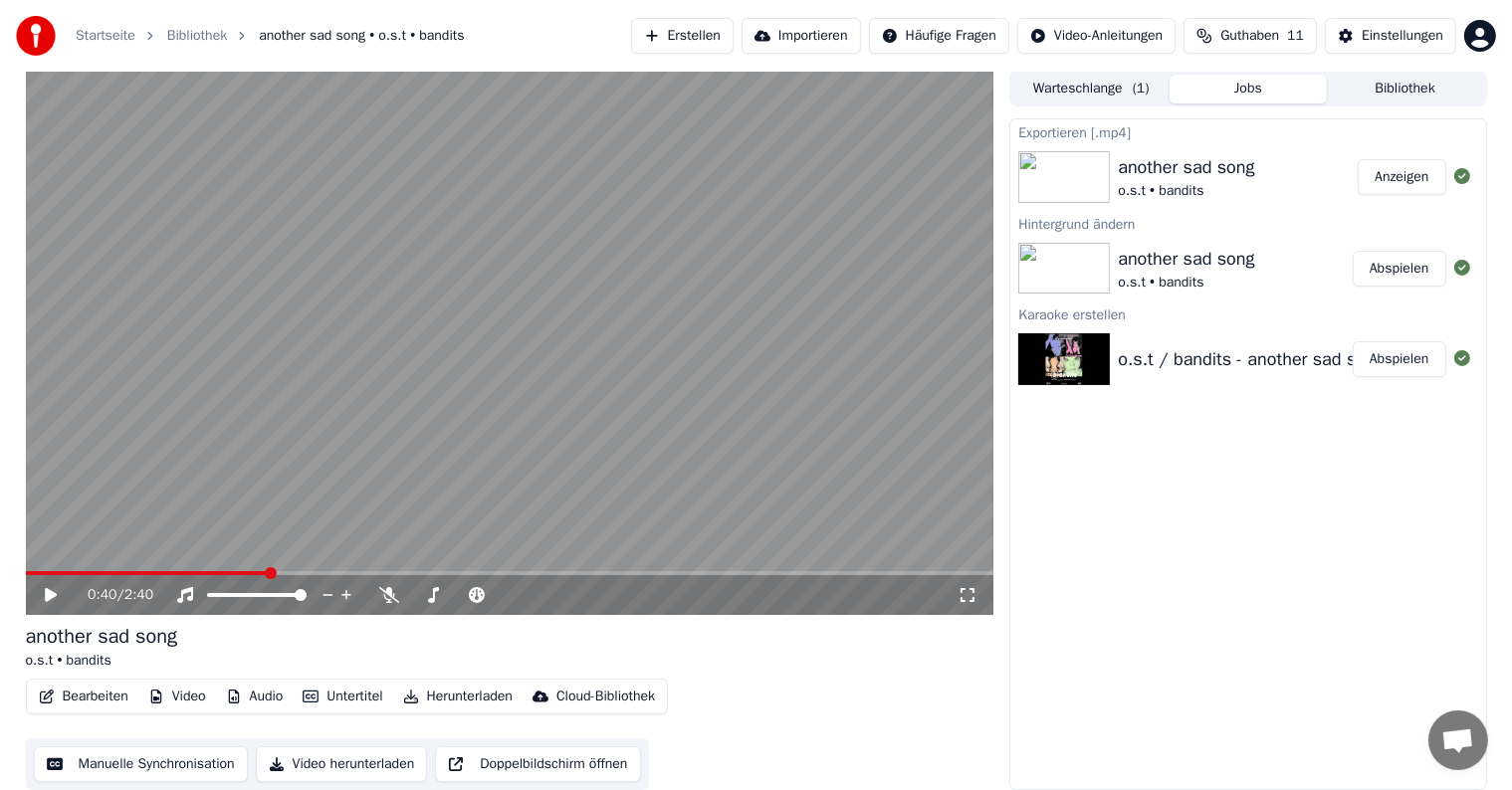 click on "Anzeigen" at bounding box center [1402, 177] 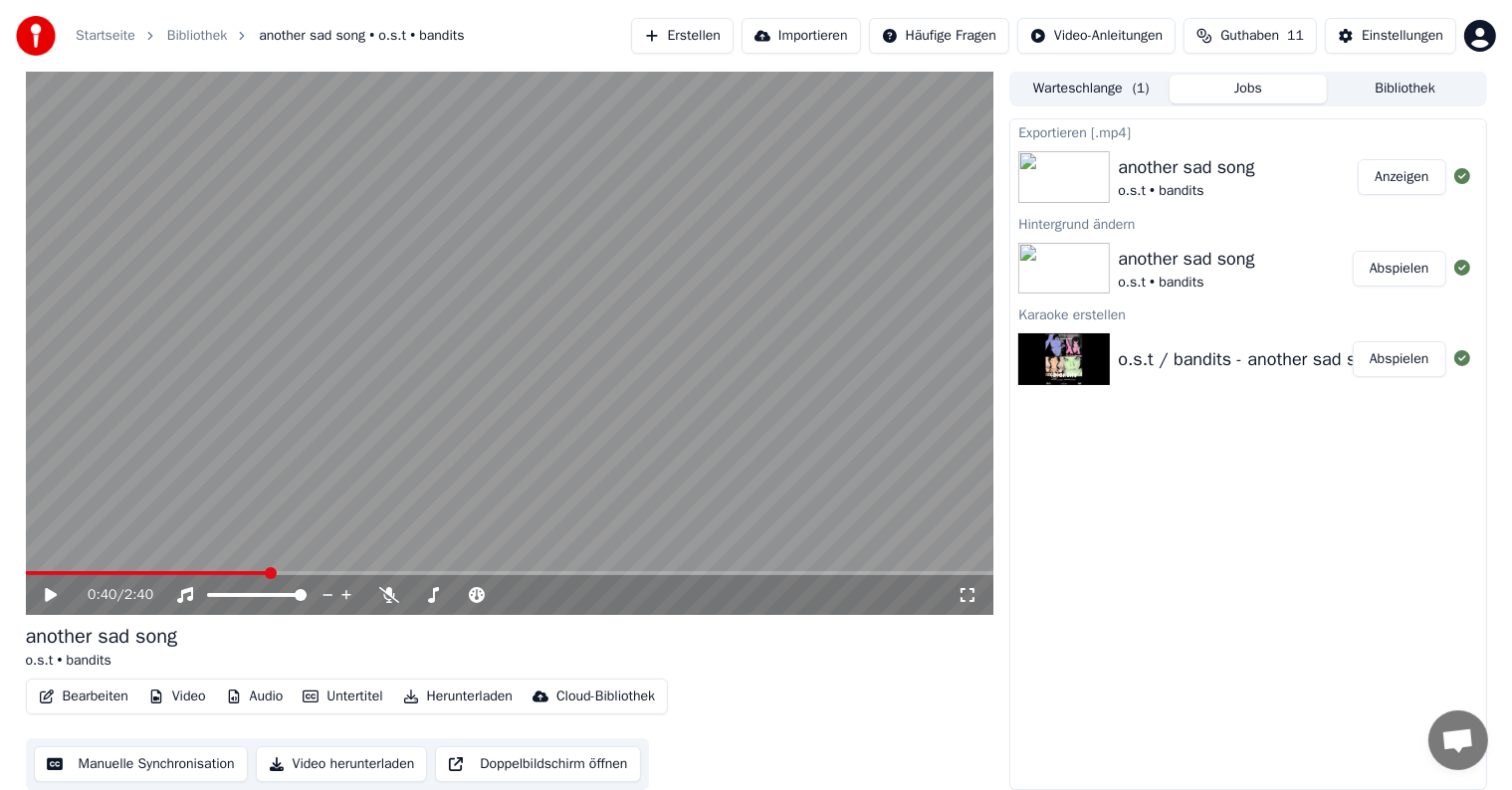 click on "Exportieren [.mp4] another sad song o.s.t • bandits Anzeigen Hintergrund ändern another sad song o.s.t • bandits Abspielen Karaoke erstellen o.s.t / bandits - another sad song Abspielen" at bounding box center [1247, 454] 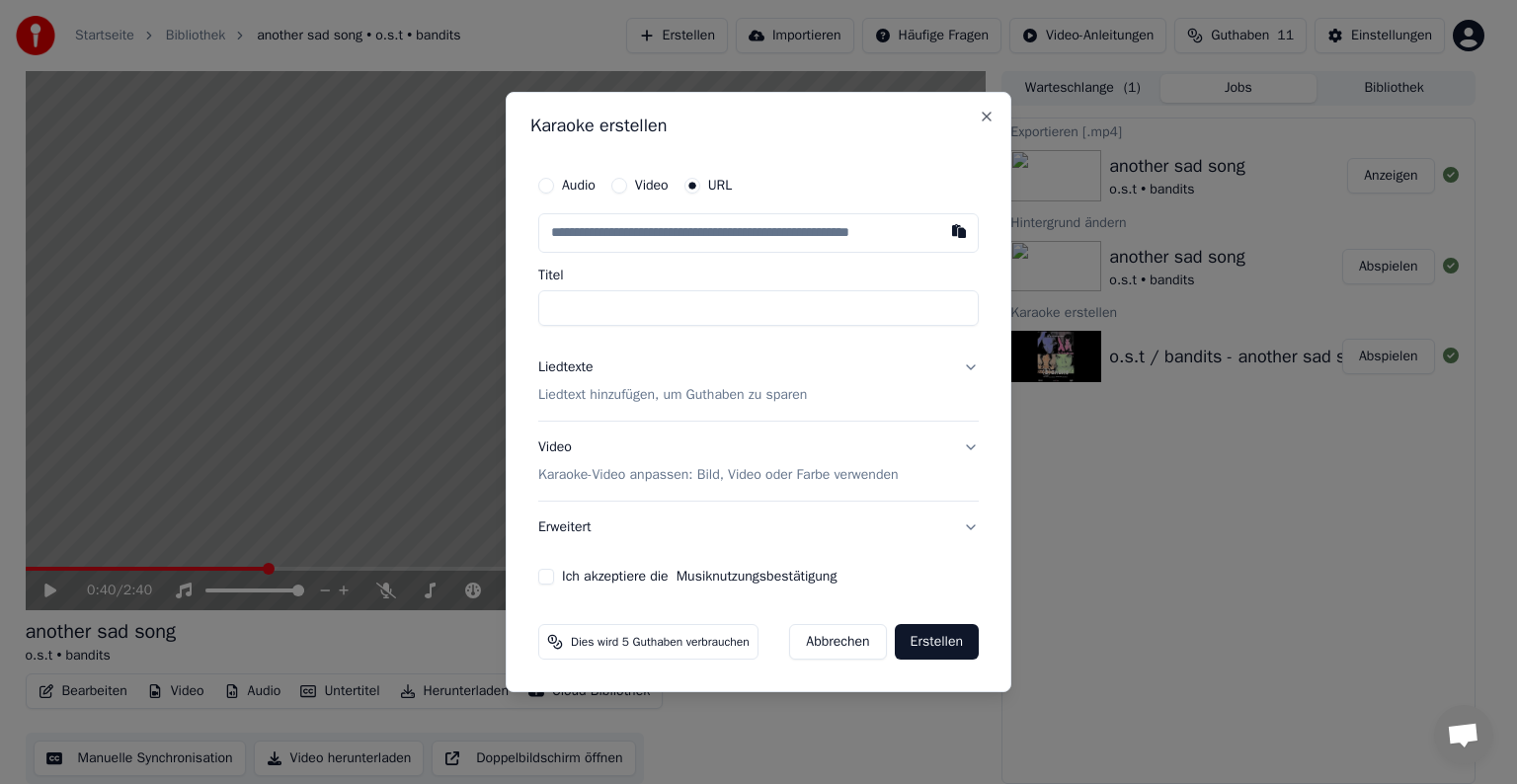 click at bounding box center [959, 231] 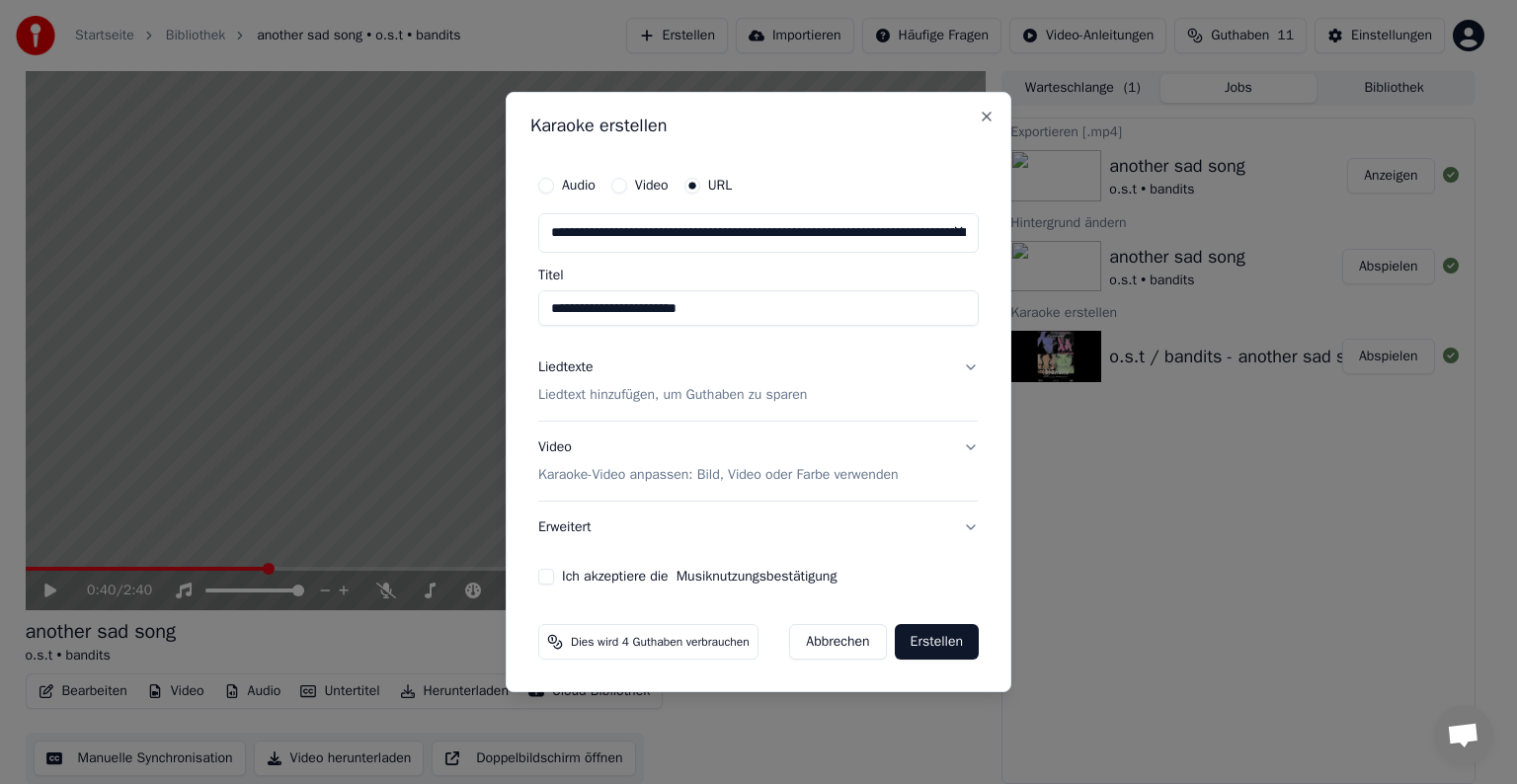 type on "**********" 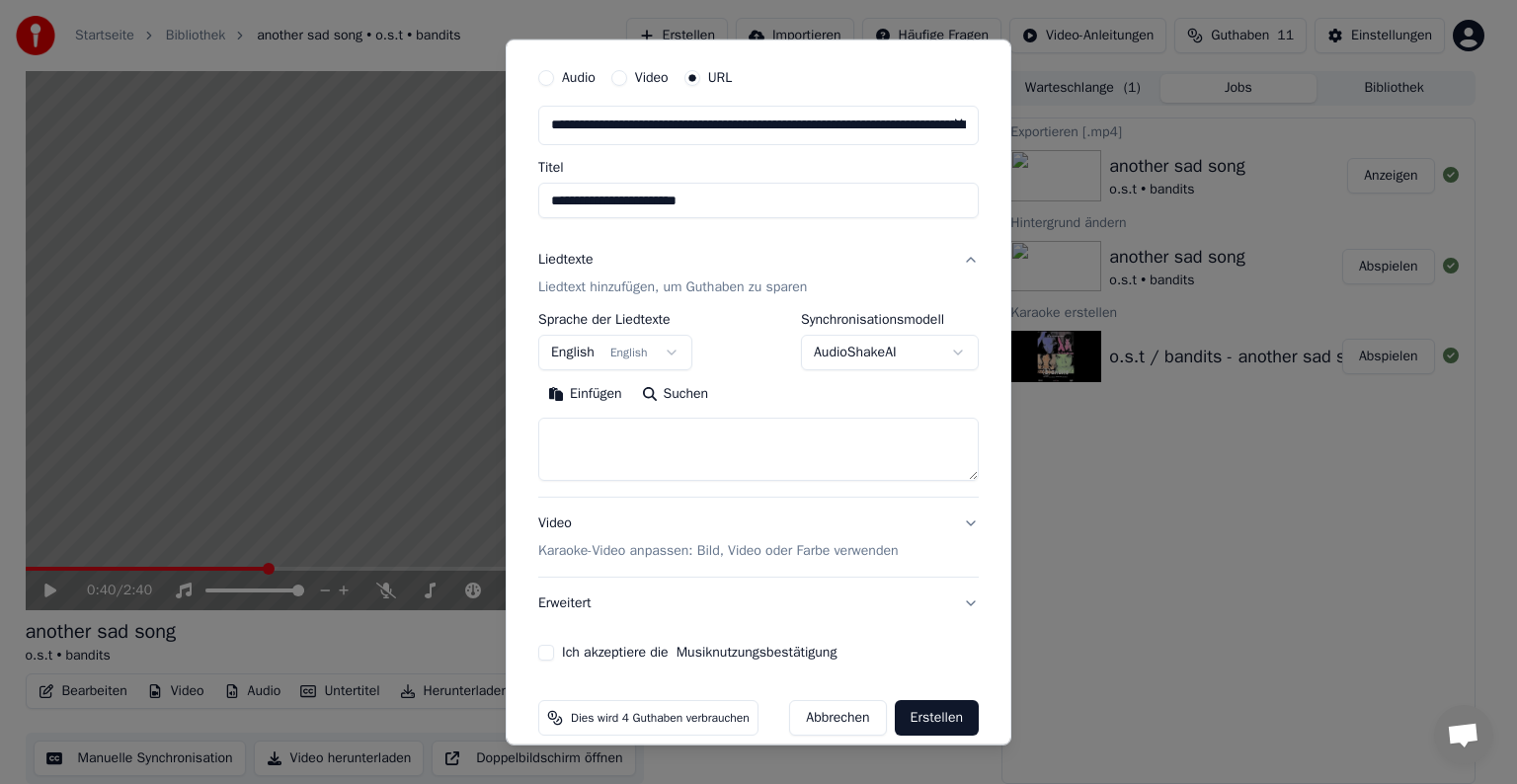 scroll, scrollTop: 77, scrollLeft: 0, axis: vertical 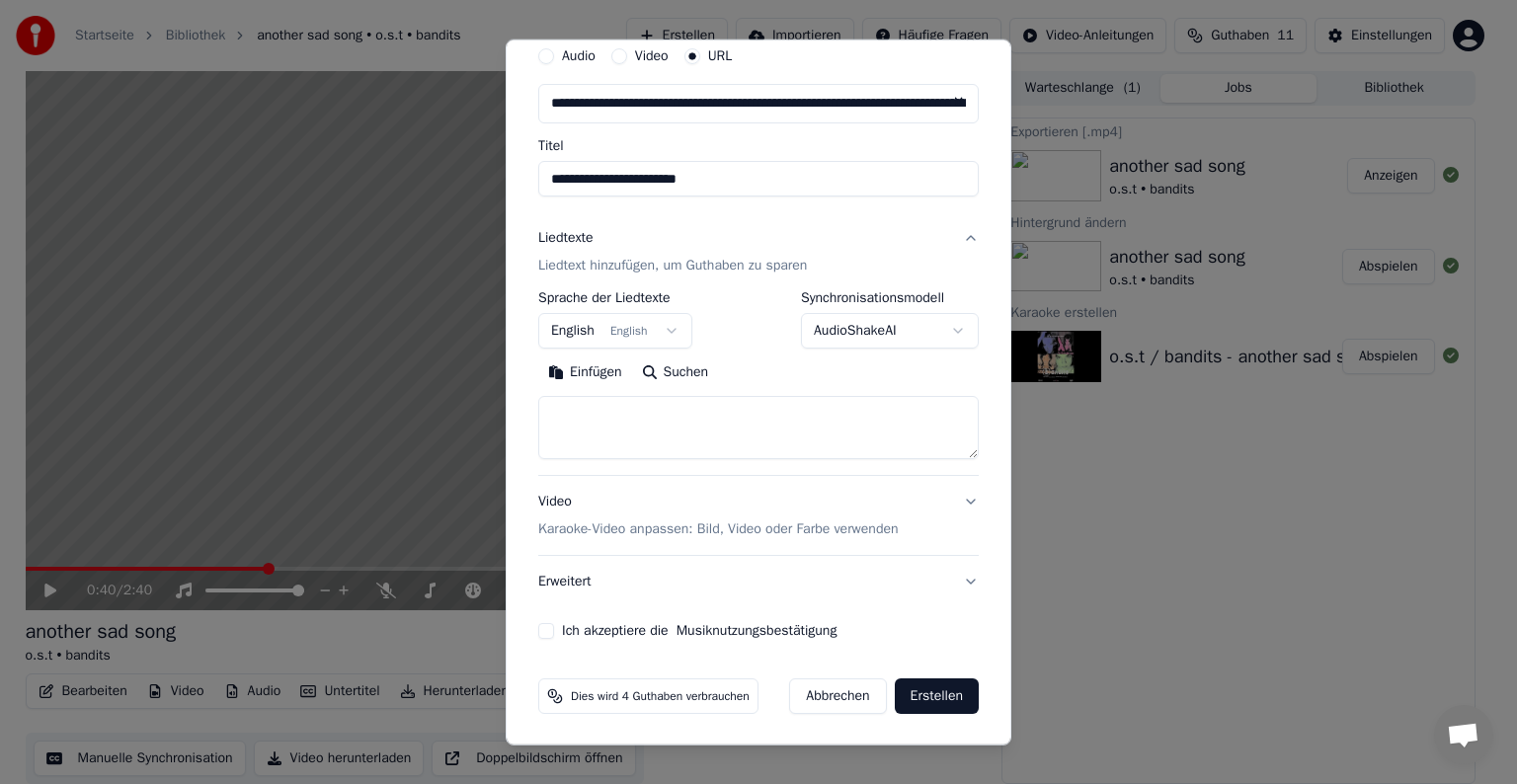 click on "English English" at bounding box center [615, 331] 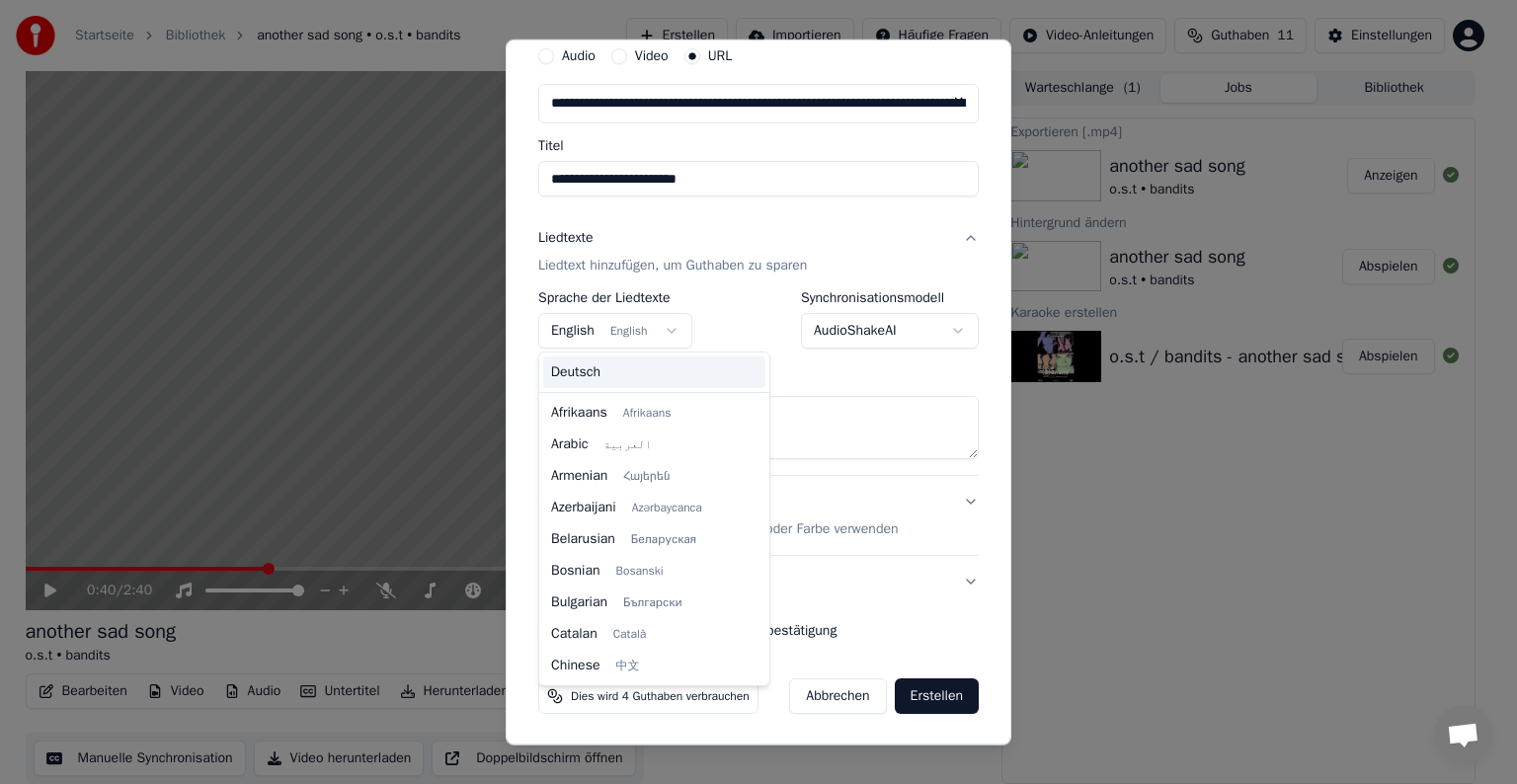 scroll, scrollTop: 158, scrollLeft: 0, axis: vertical 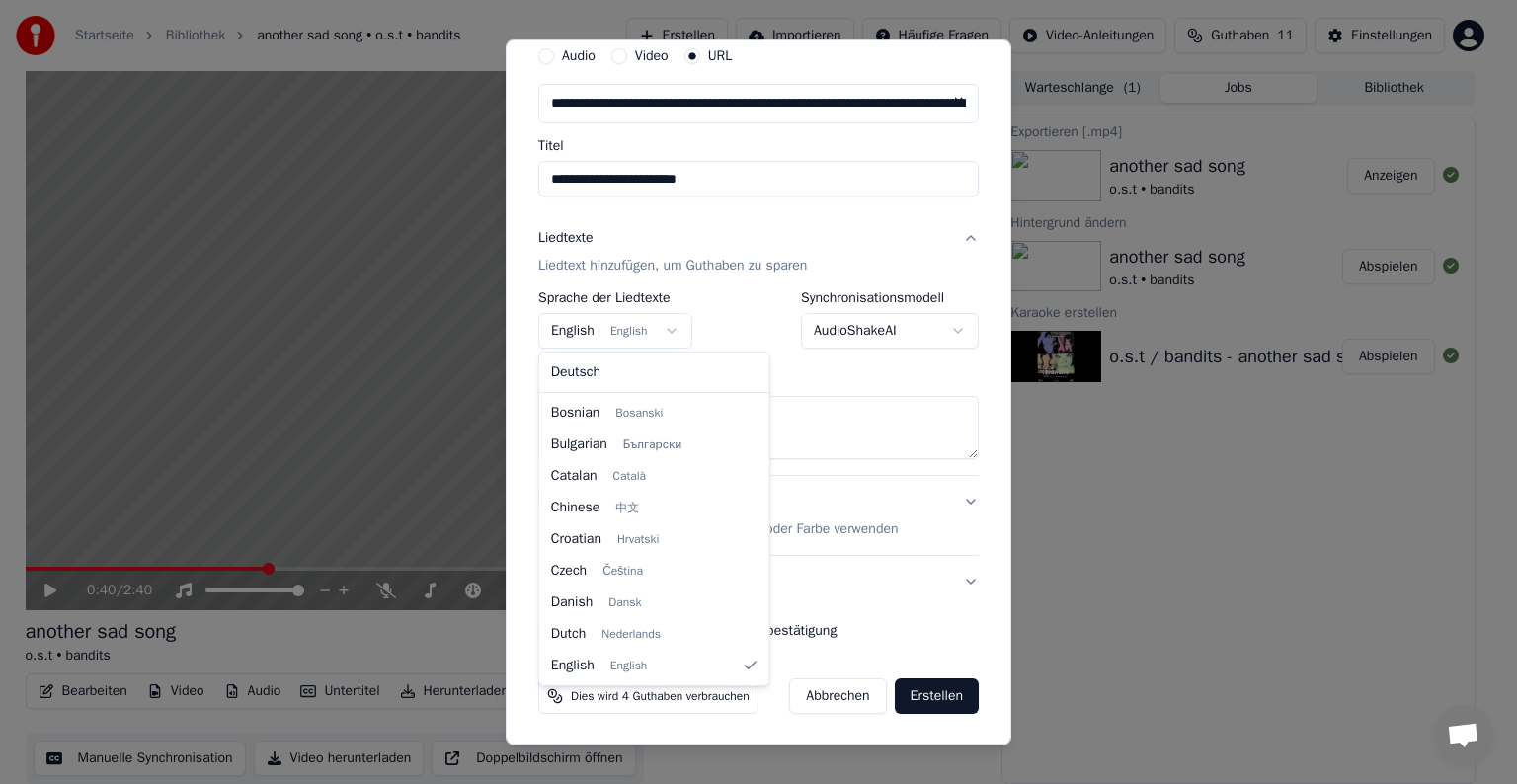 select on "**" 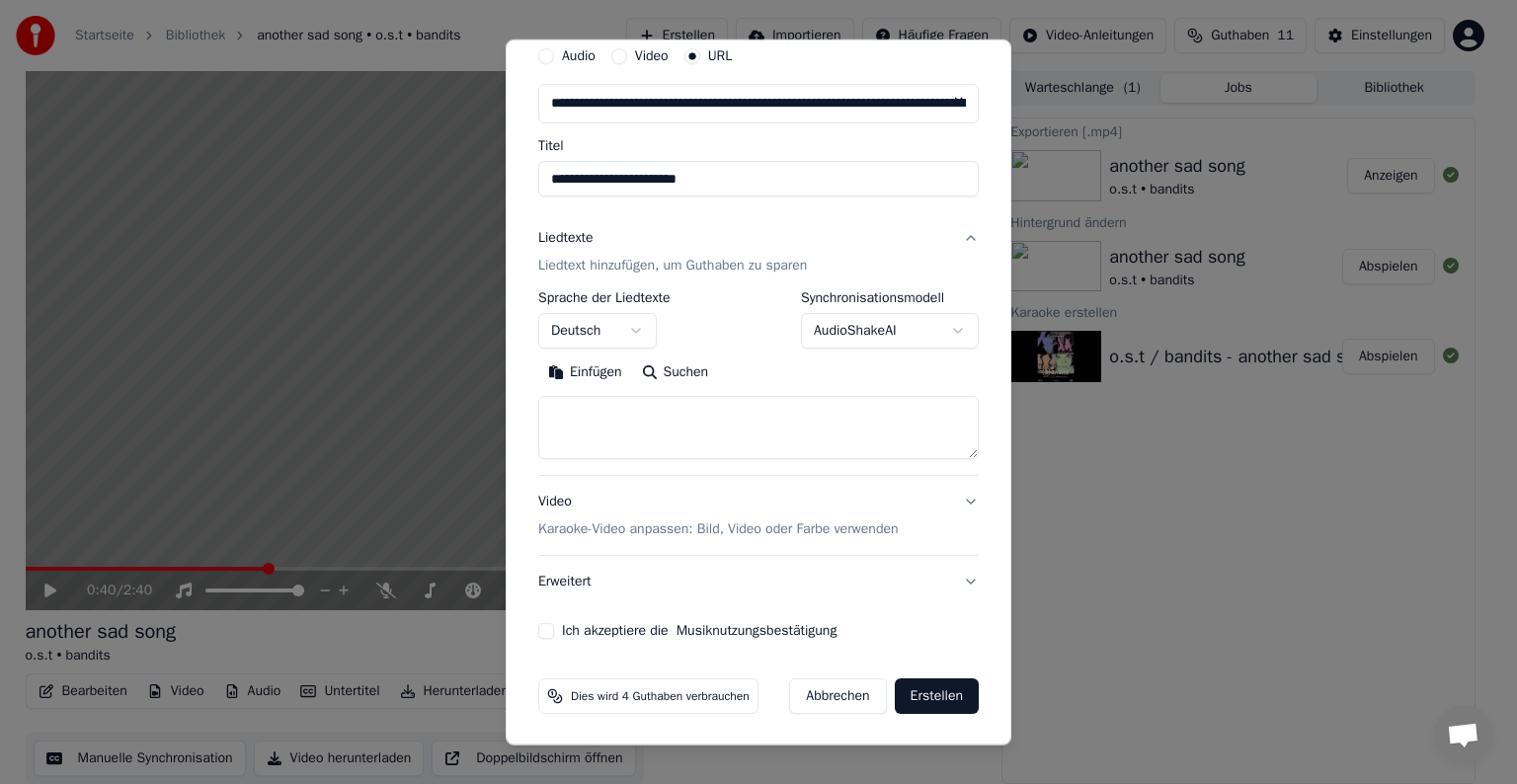 click on "Einfügen" at bounding box center (585, 372) 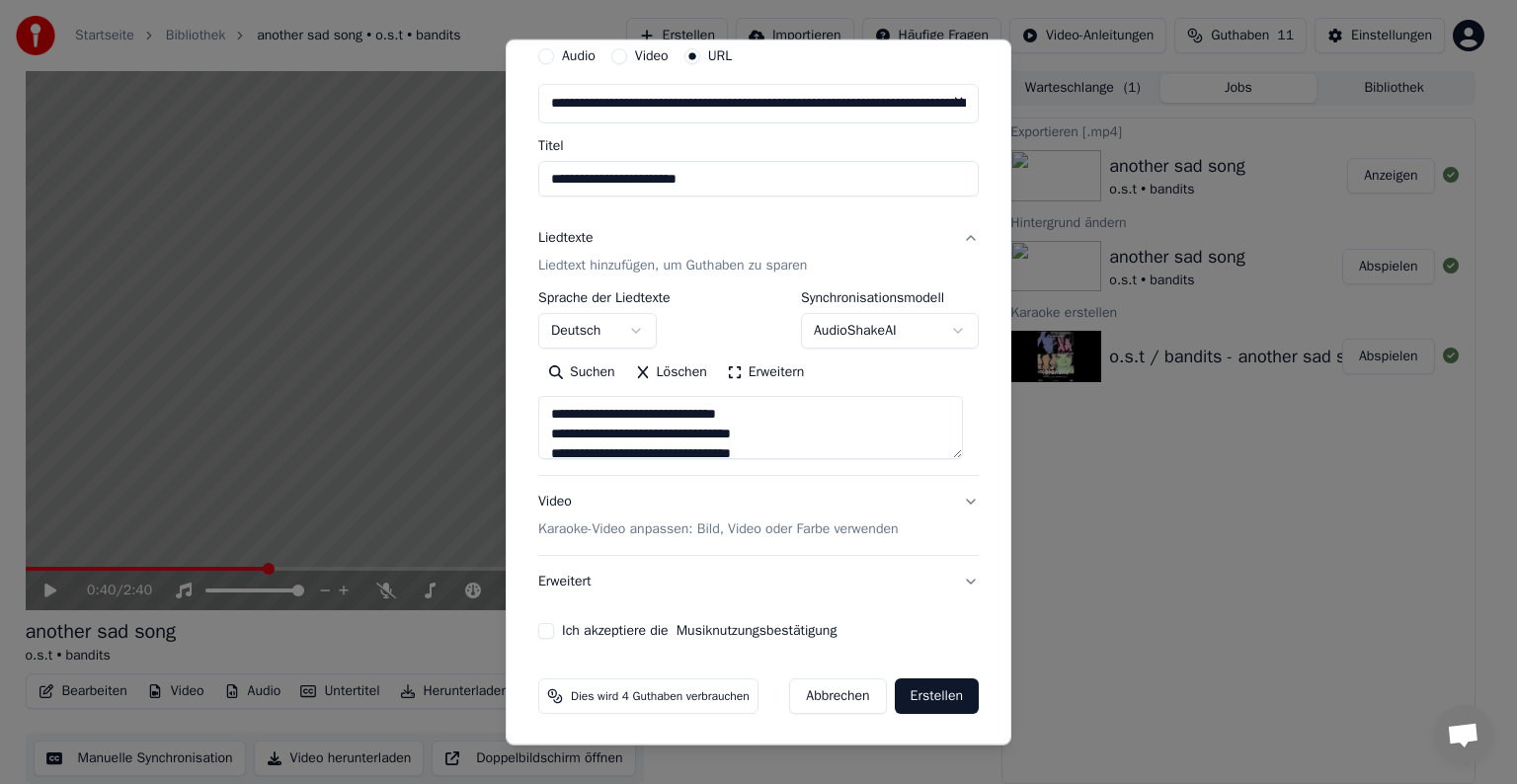 scroll, scrollTop: 0, scrollLeft: 0, axis: both 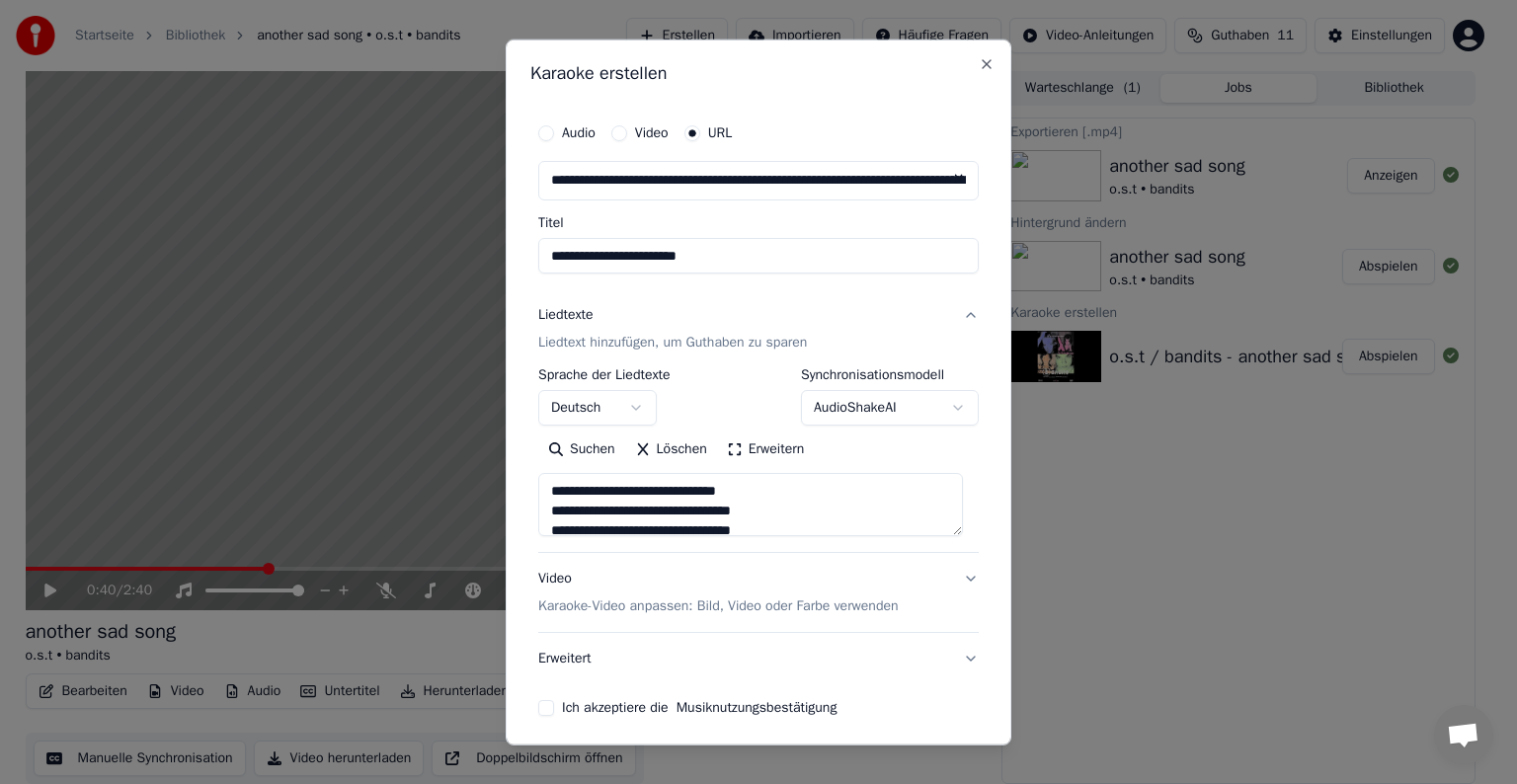 click on "**********" at bounding box center (750, 391) 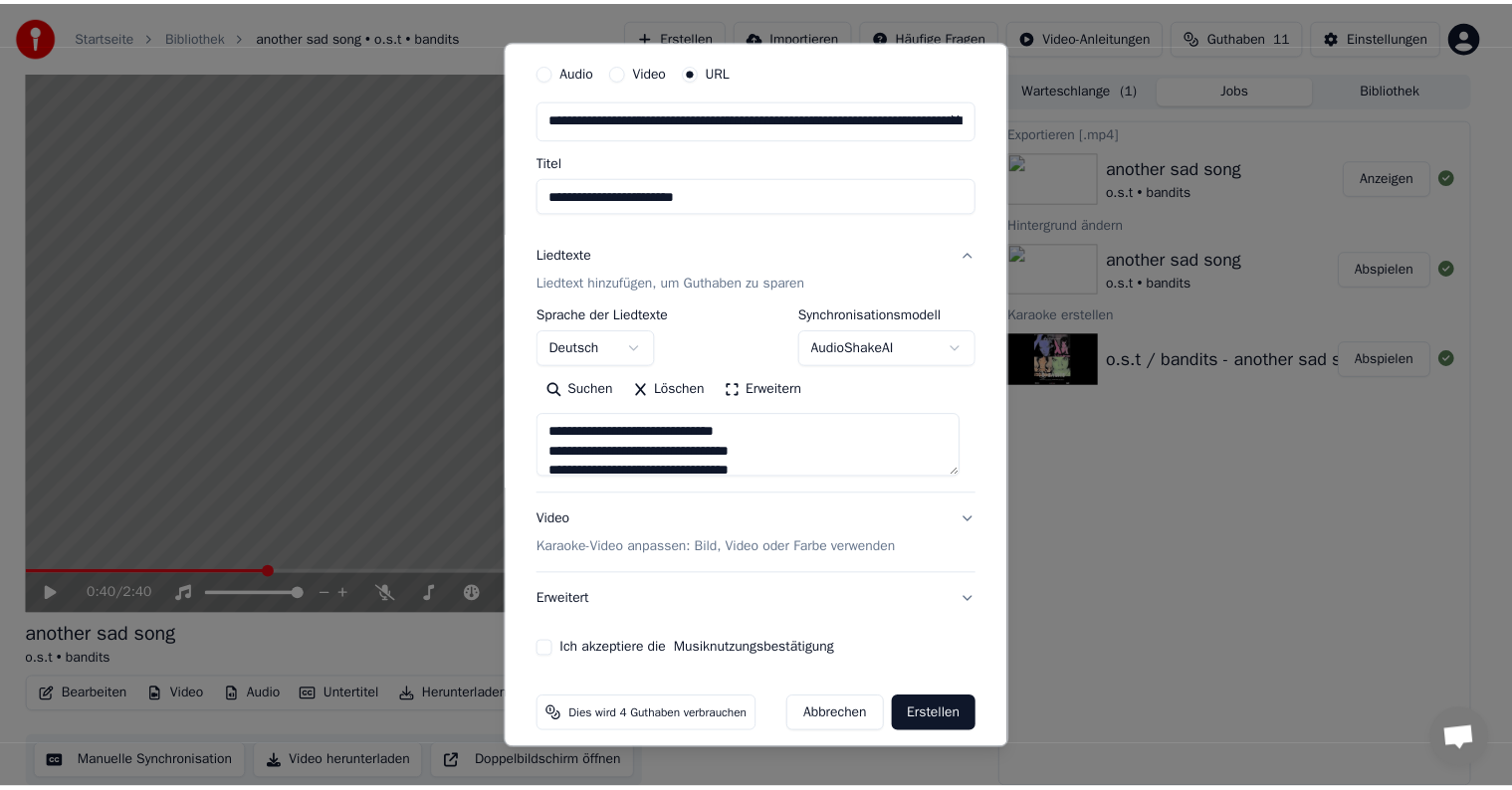 scroll, scrollTop: 78, scrollLeft: 0, axis: vertical 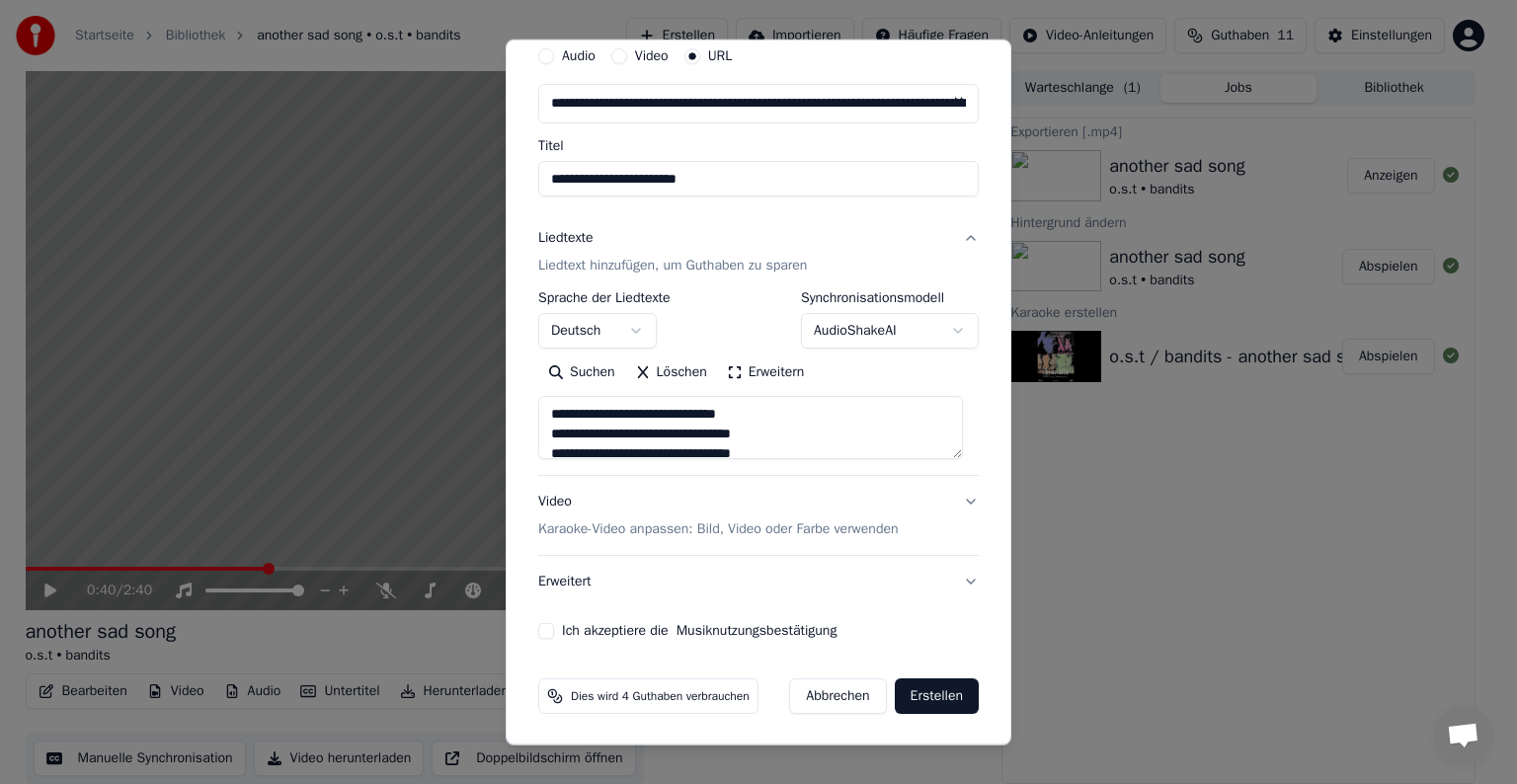 click on "Ich akzeptiere die   Musiknutzungsbestätigung" at bounding box center [546, 631] 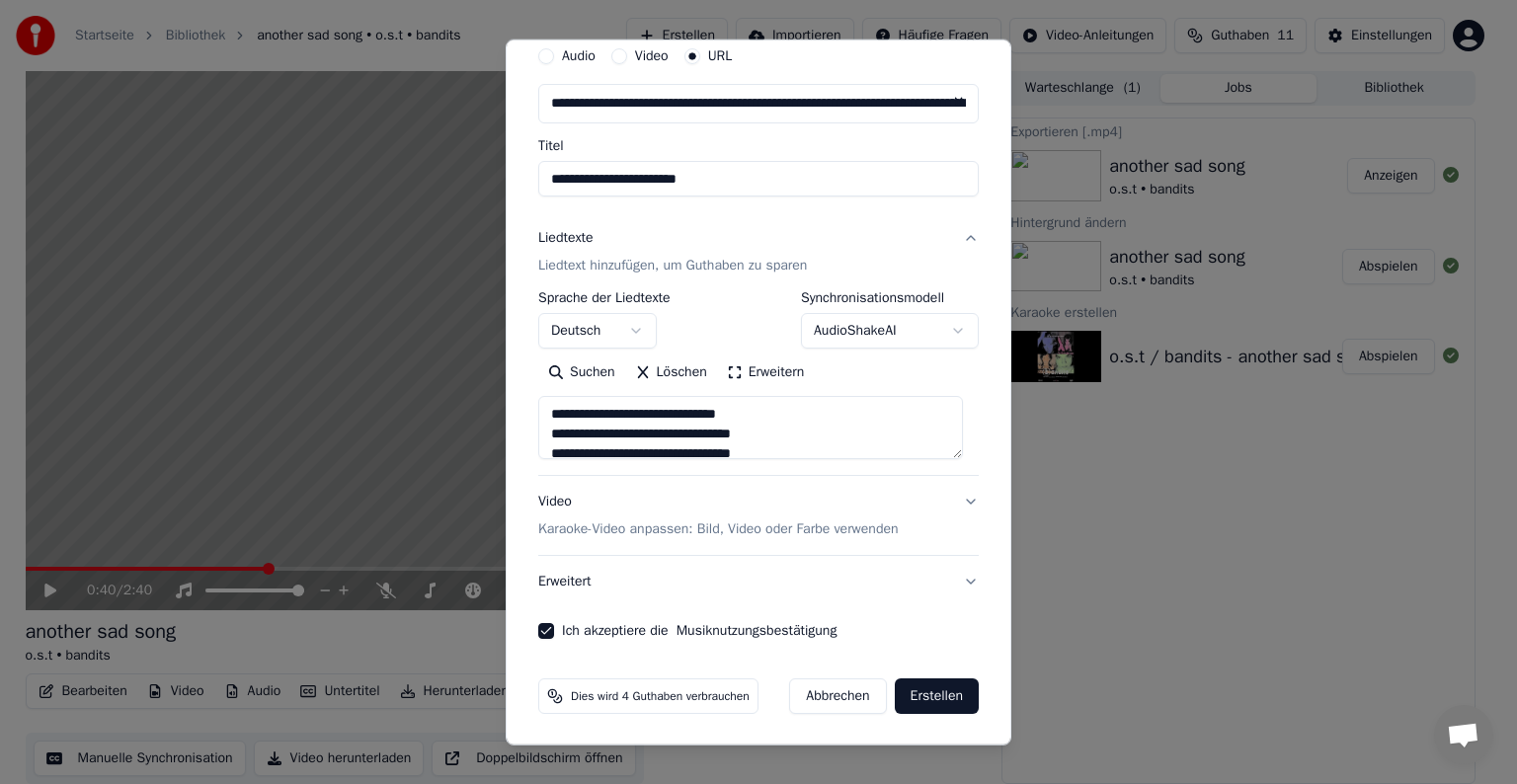 click on "Erstellen" at bounding box center [936, 696] 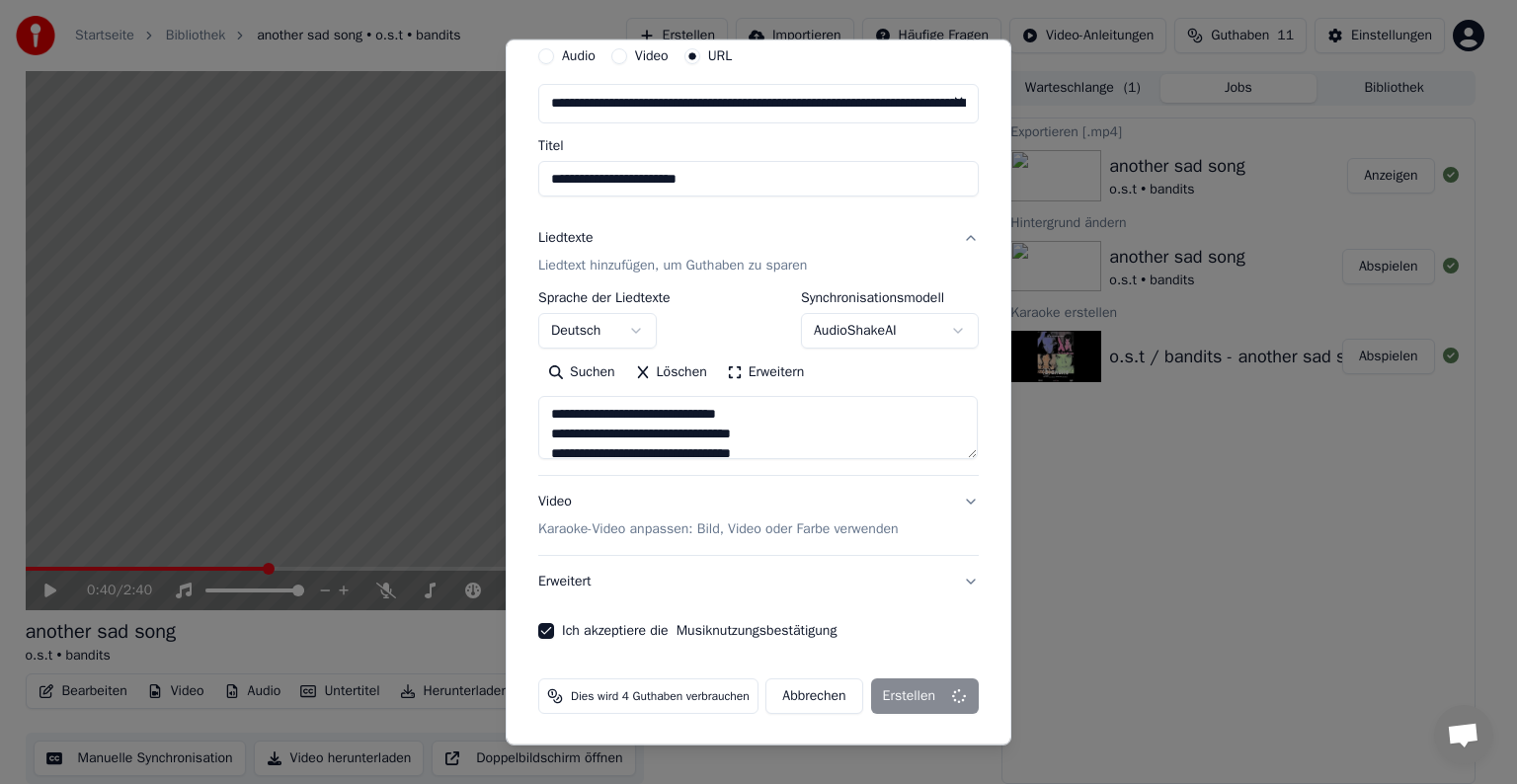 type on "**********" 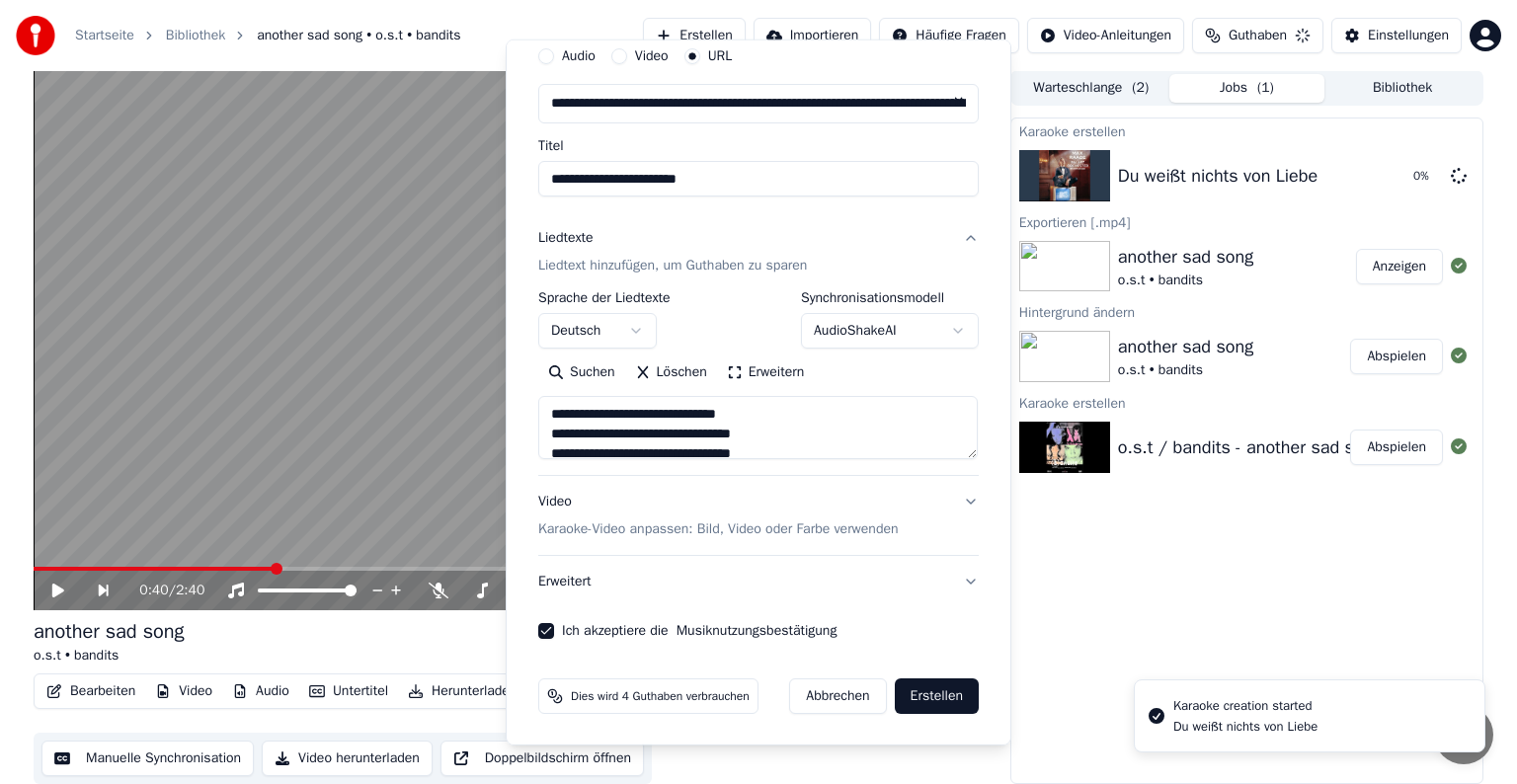 type 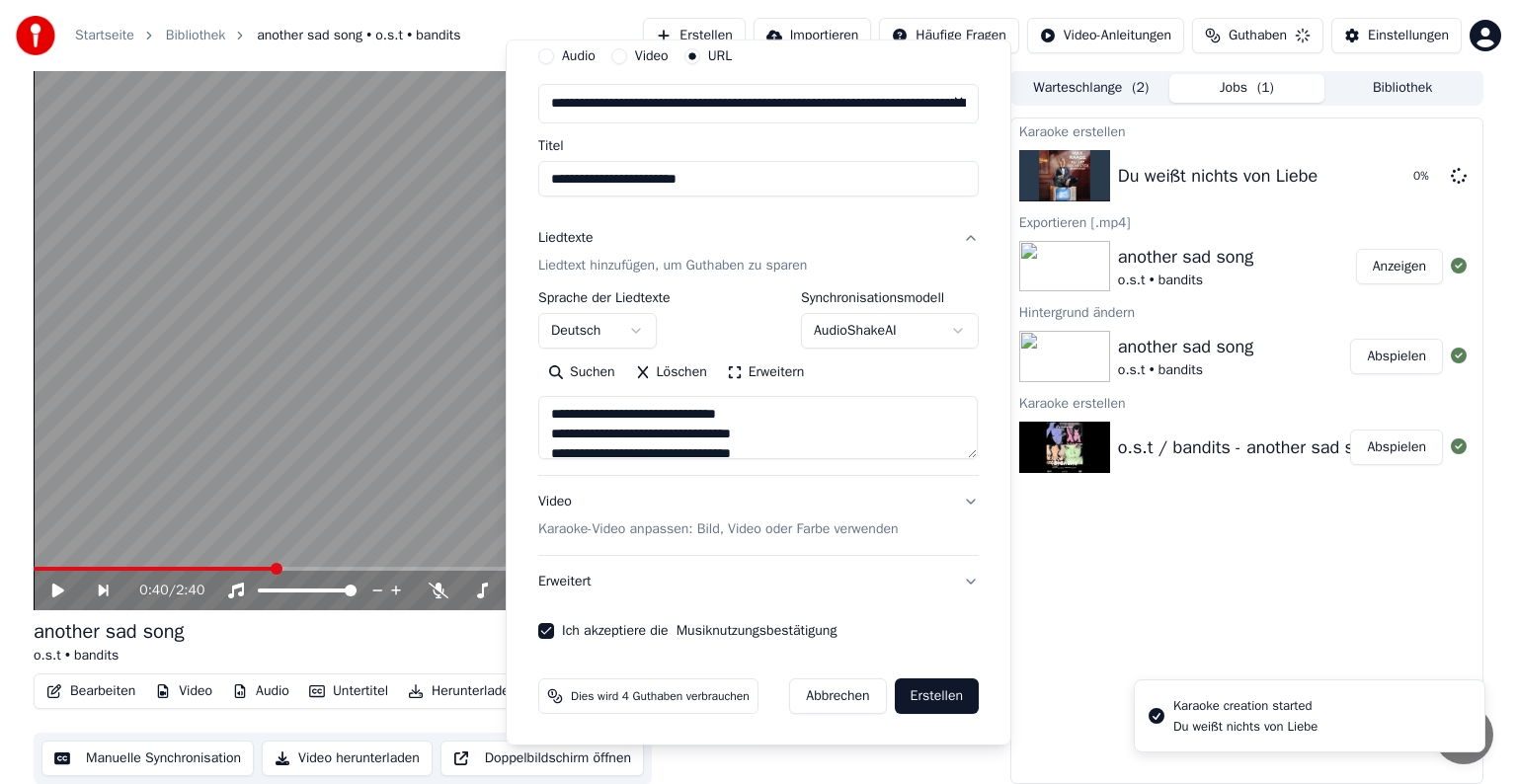 type 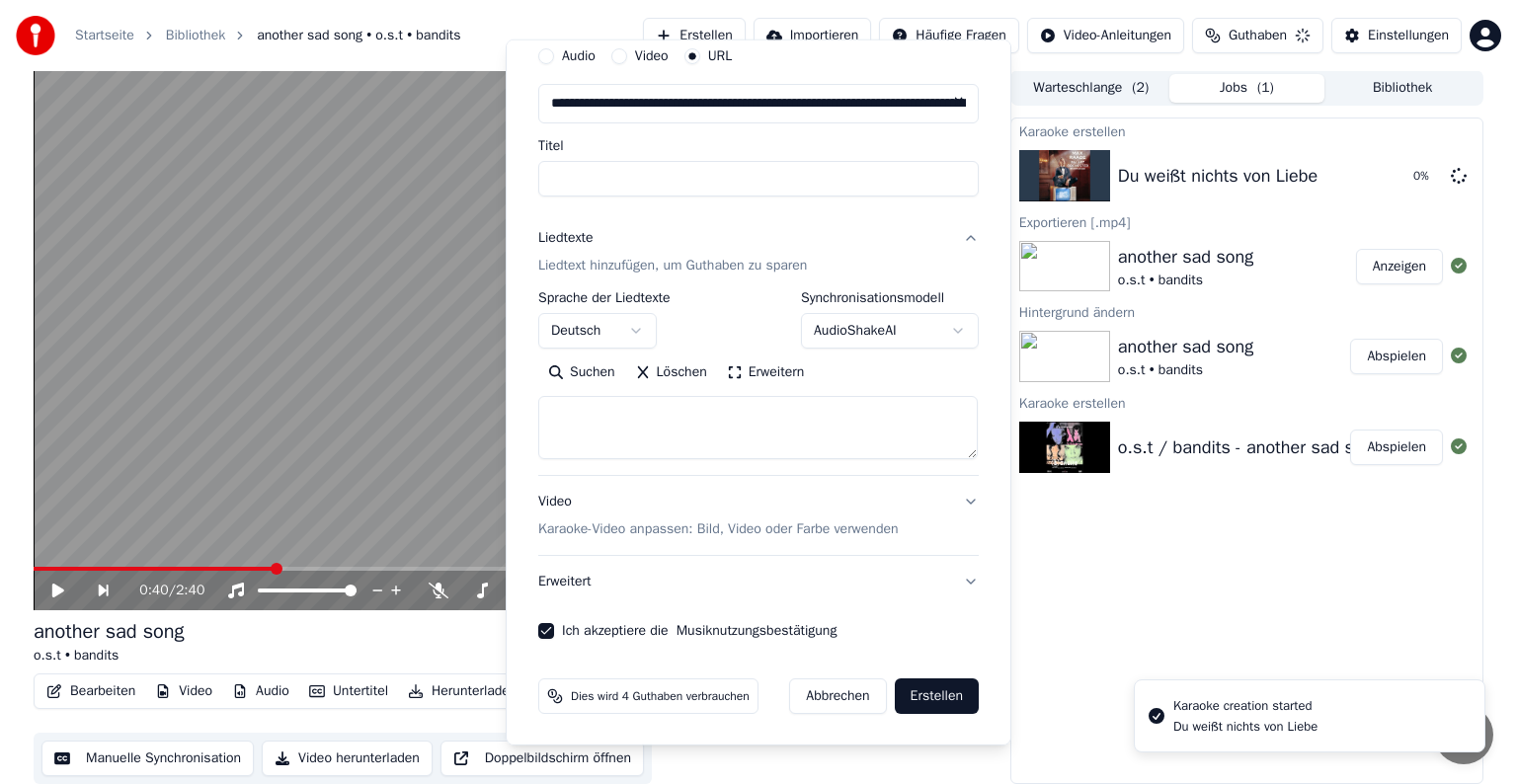 select 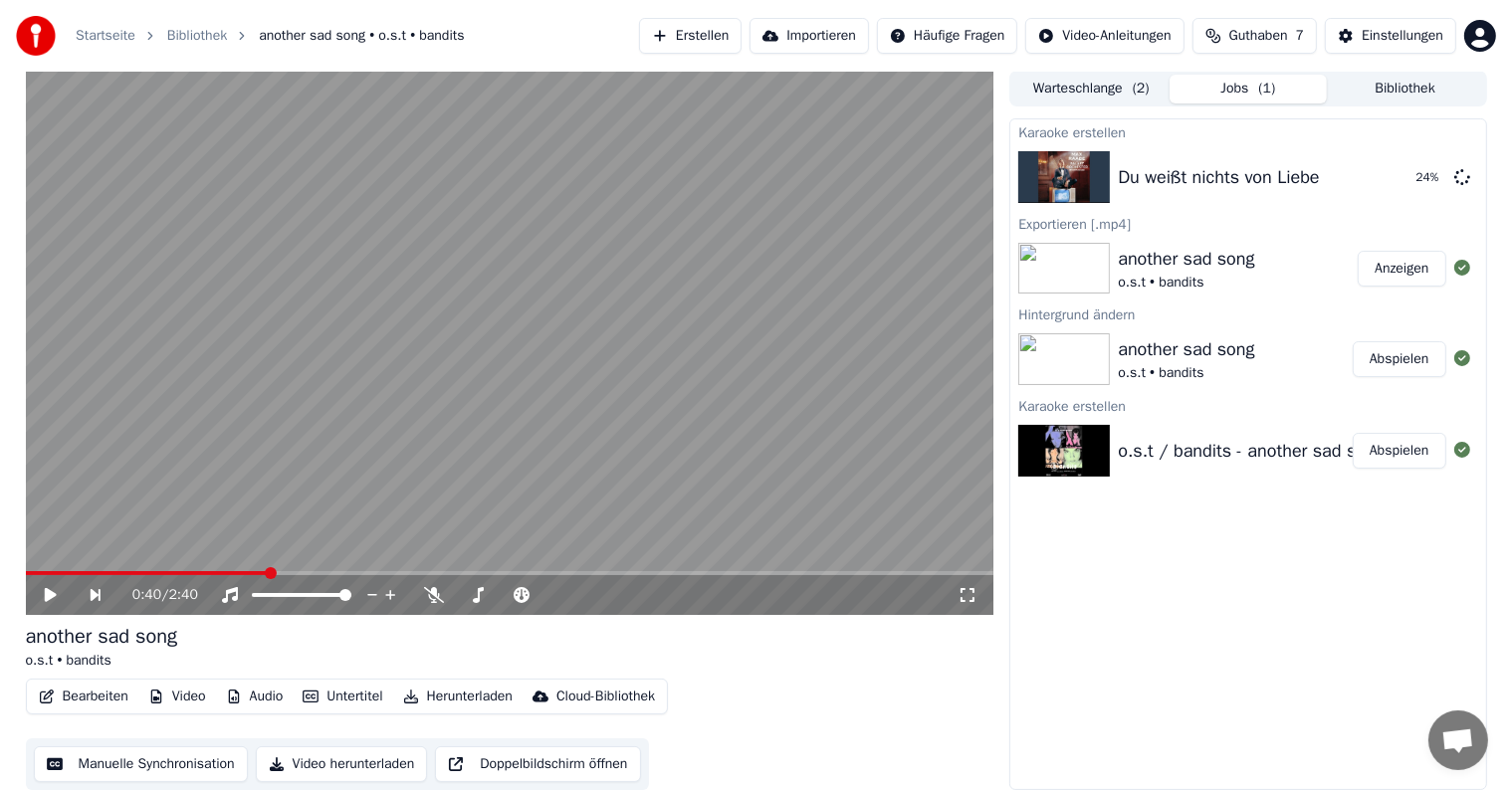 click on "Karaoke erstellen Du weißt nichts von Liebe 24 % Exportieren [.mp4] another sad song o.s.t • bandits Anzeigen Hintergrund ändern another sad song o.s.t • bandits Abspielen Karaoke erstellen o.s.t / bandits - another sad song Abspielen" at bounding box center [1247, 454] 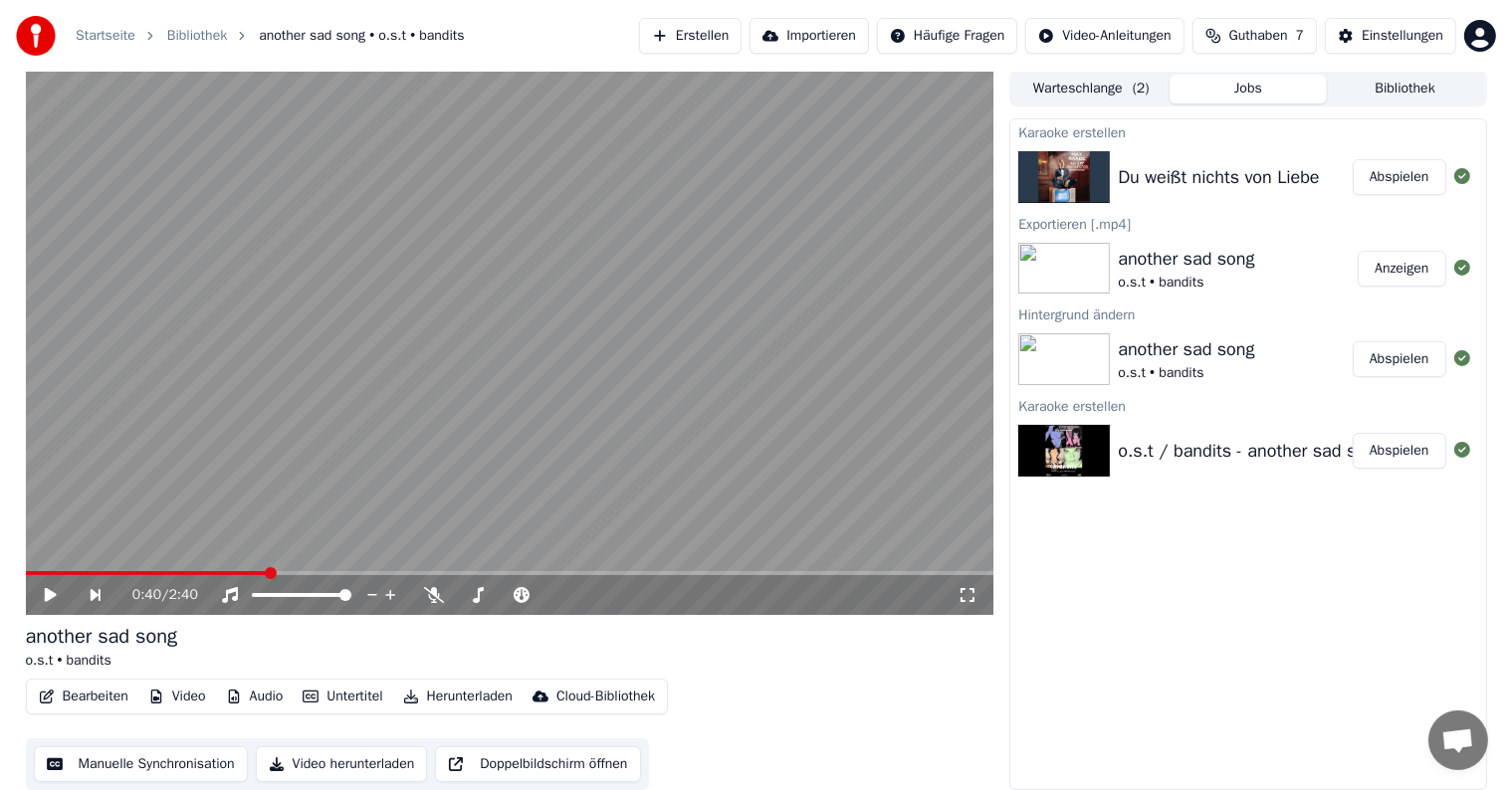 click on "Abspielen" at bounding box center [1400, 177] 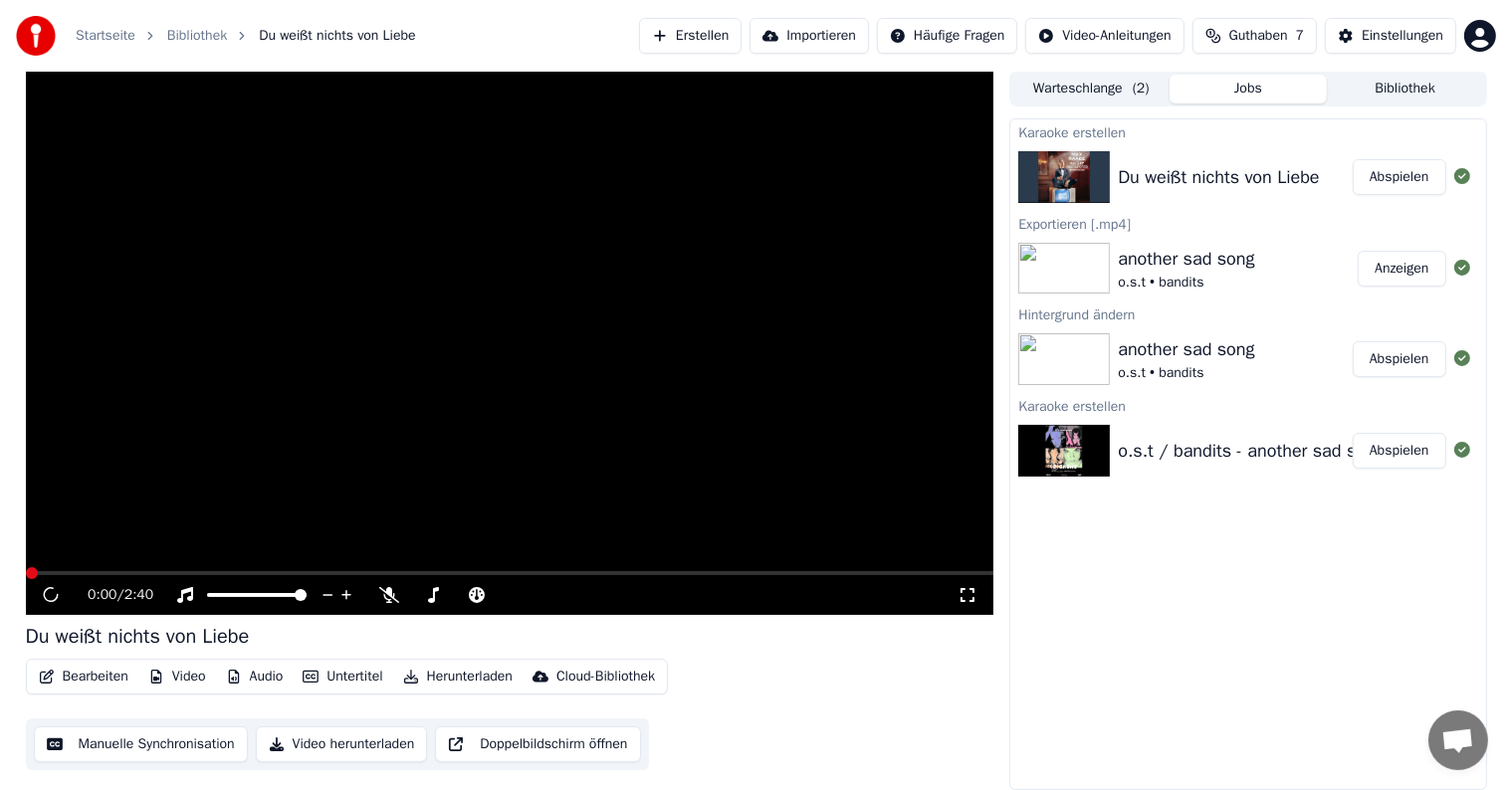 scroll, scrollTop: 0, scrollLeft: 0, axis: both 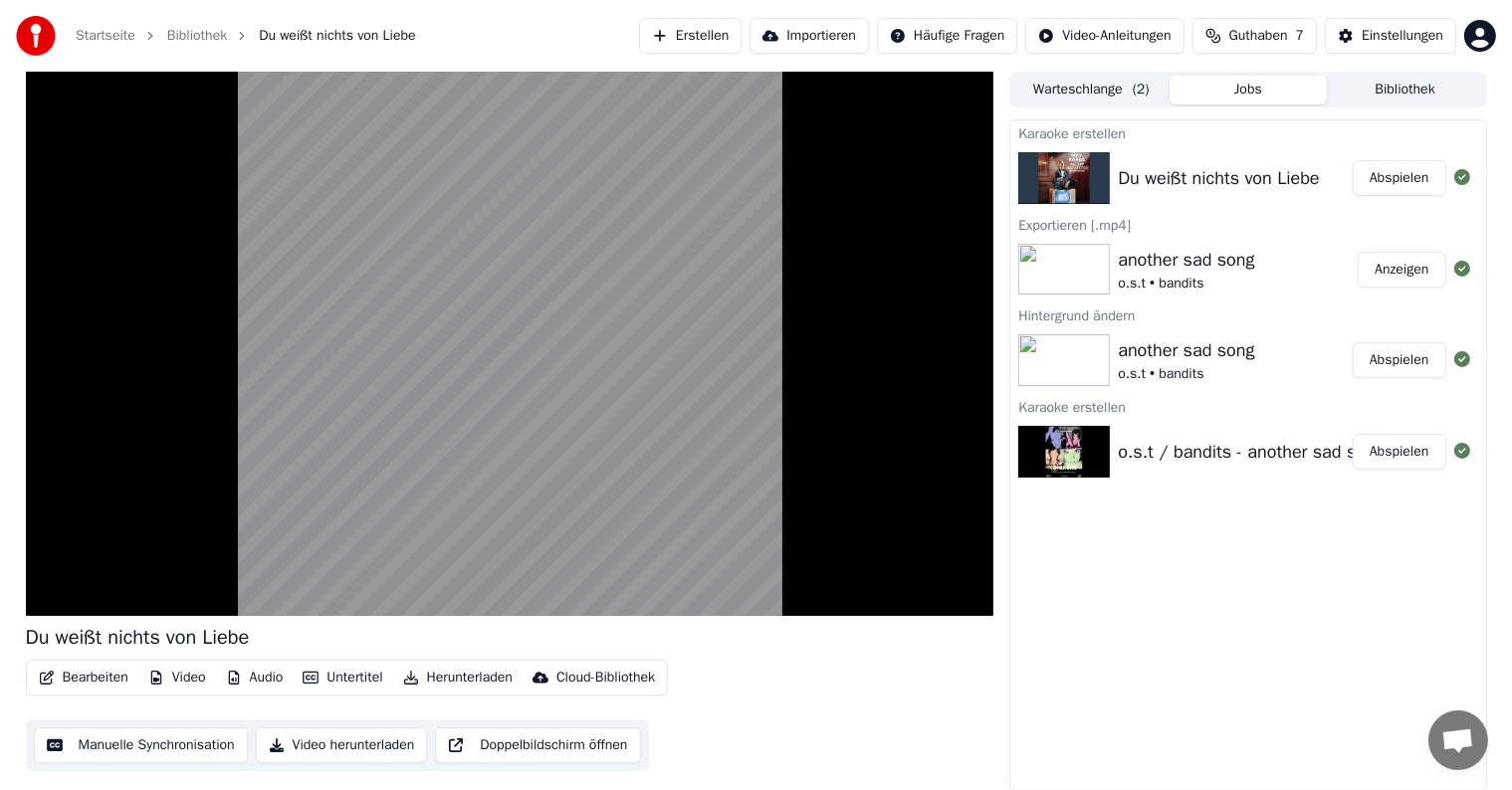 click on "Manuelle Synchronisation" at bounding box center [140, 745] 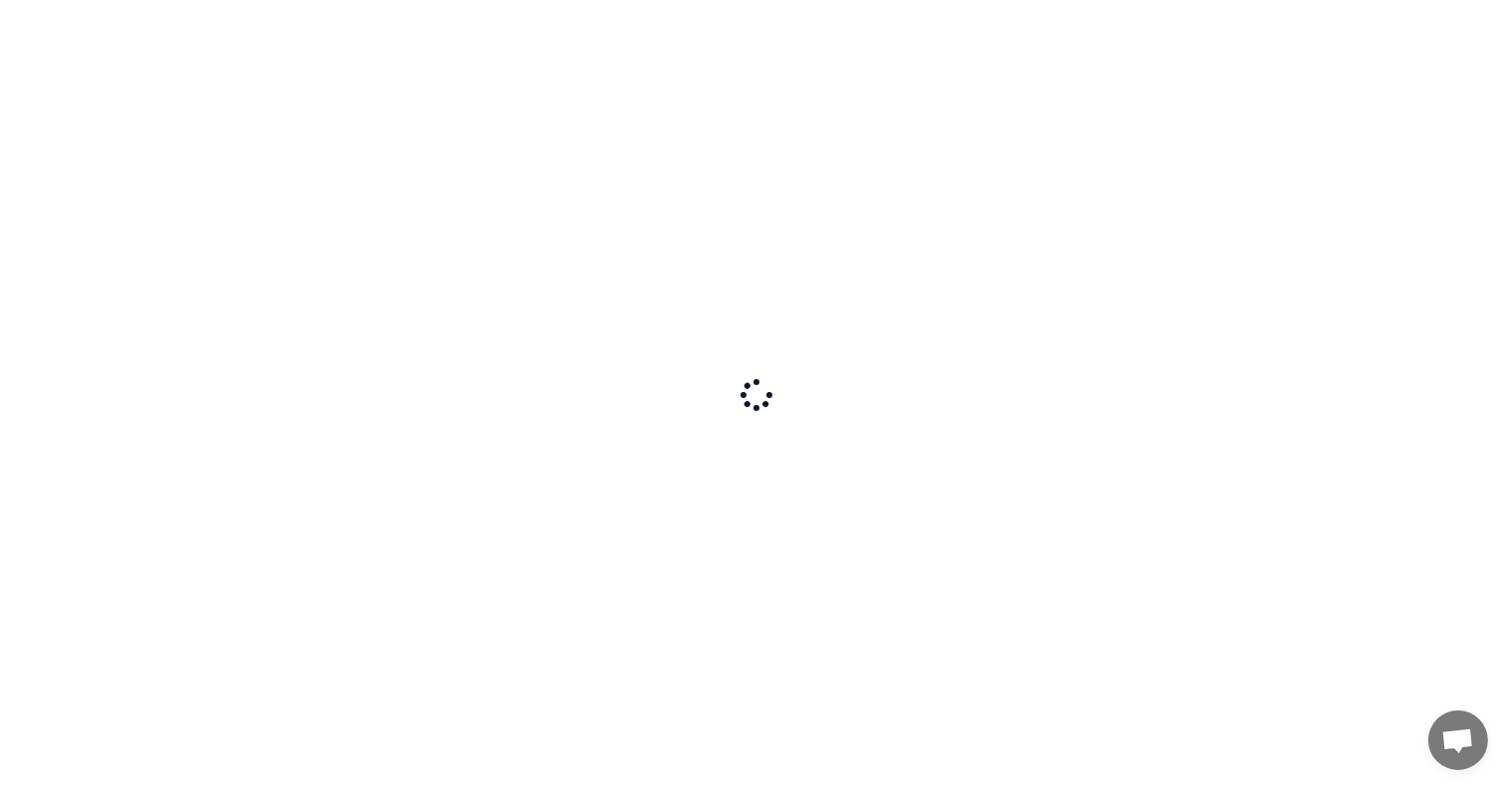scroll, scrollTop: 0, scrollLeft: 0, axis: both 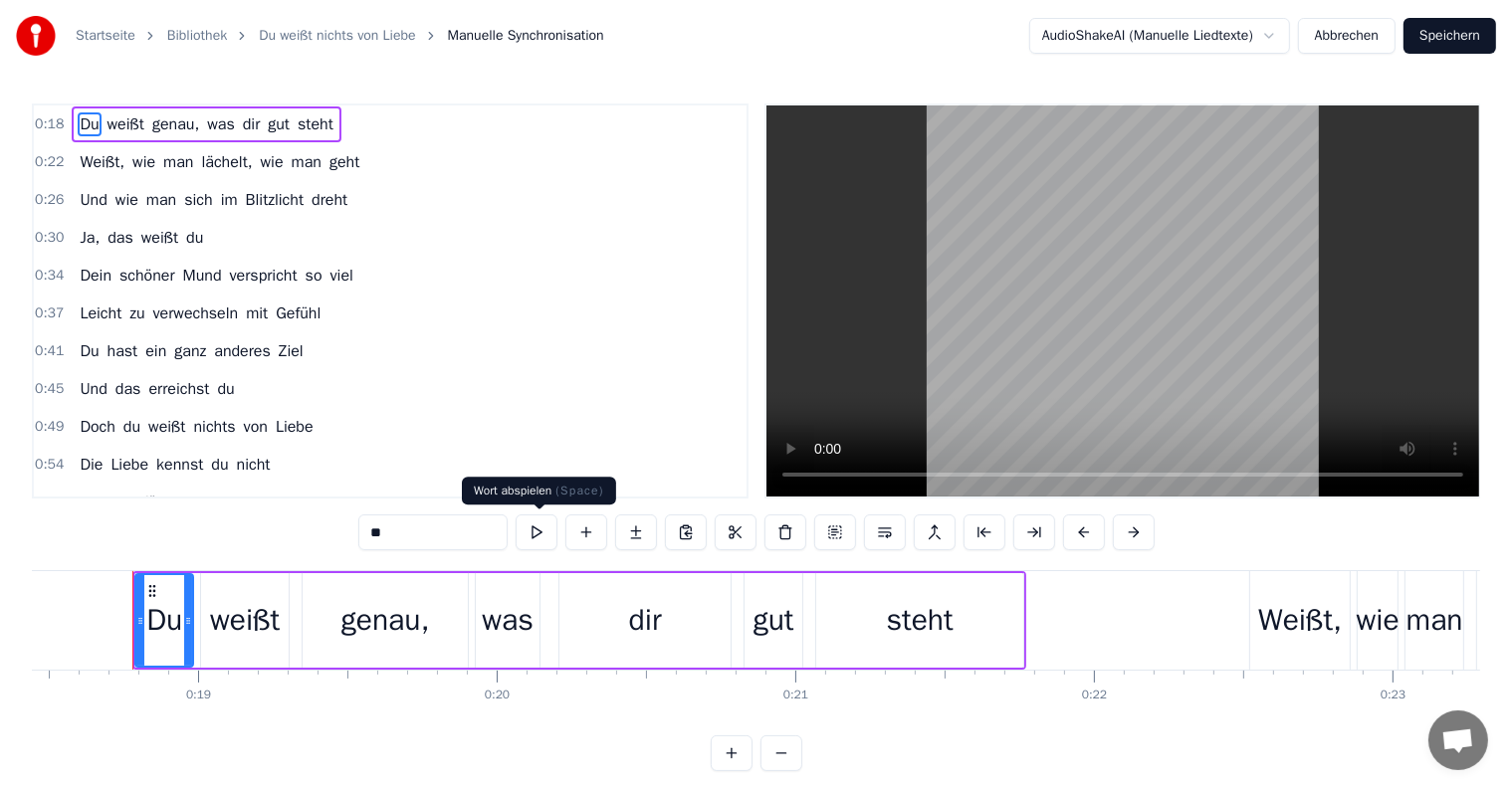 click at bounding box center (537, 532) 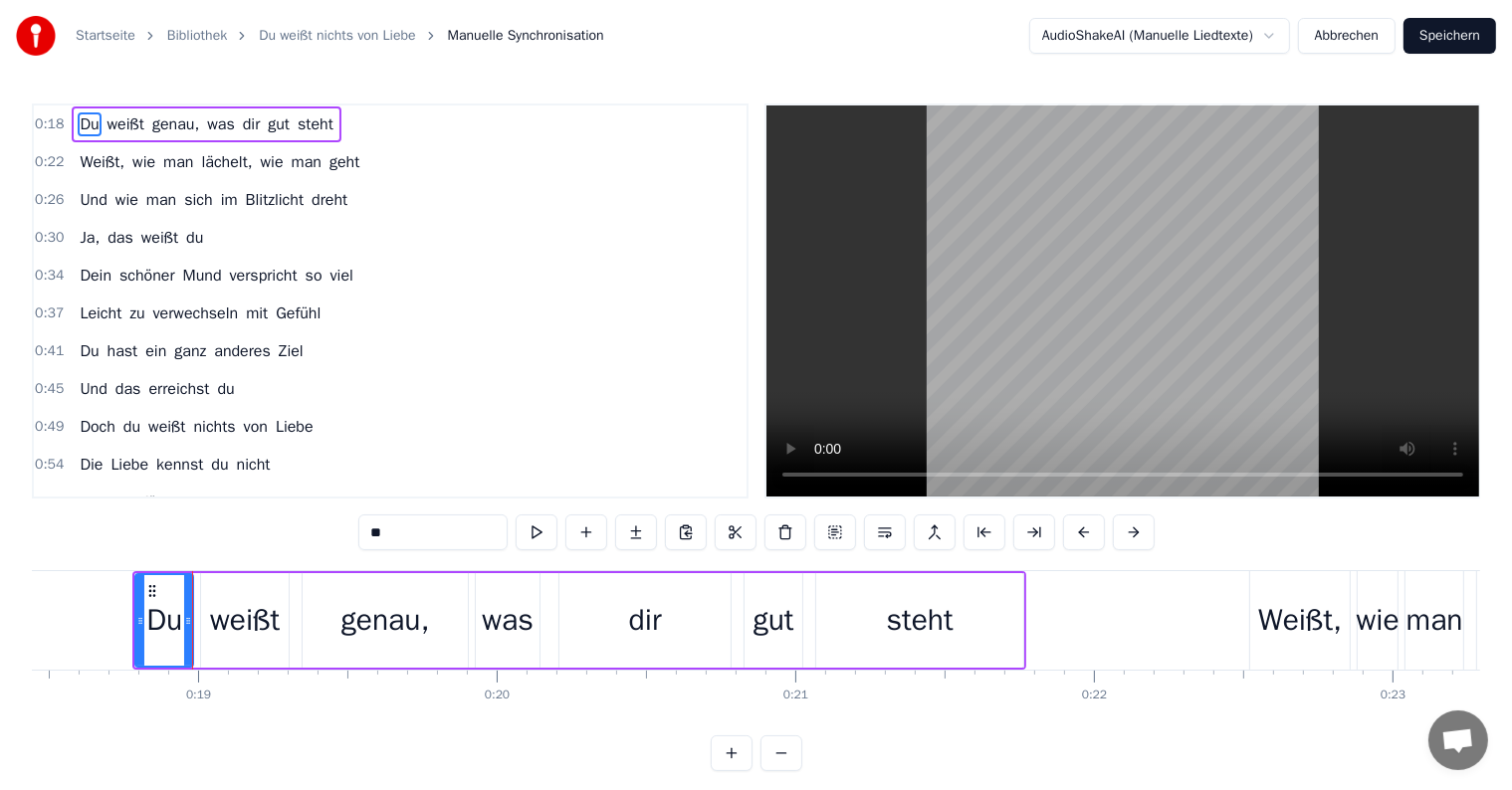 click at bounding box center [537, 532] 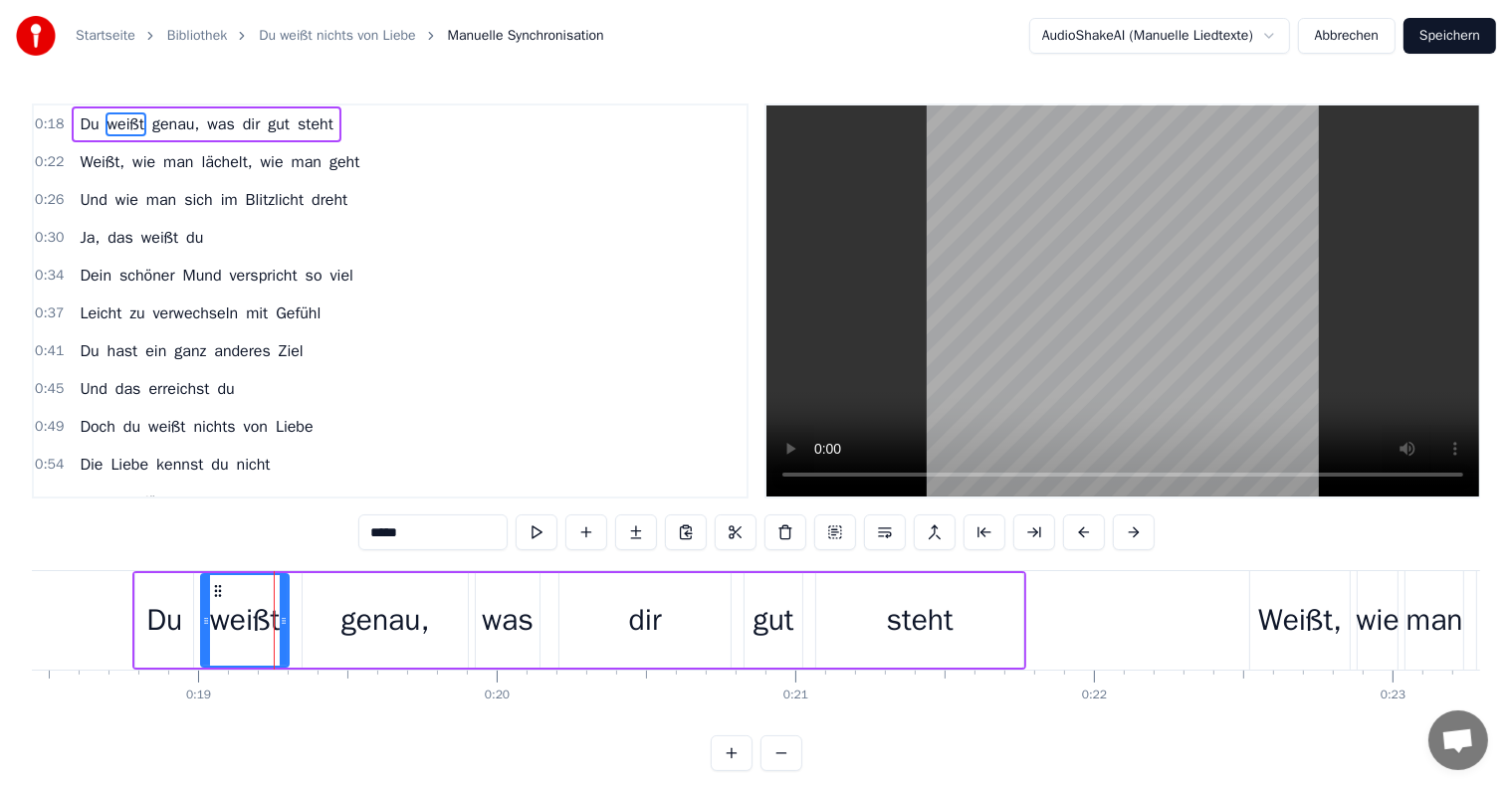 click on "Dein schöner Mund verspricht so viel" at bounding box center [216, 276] 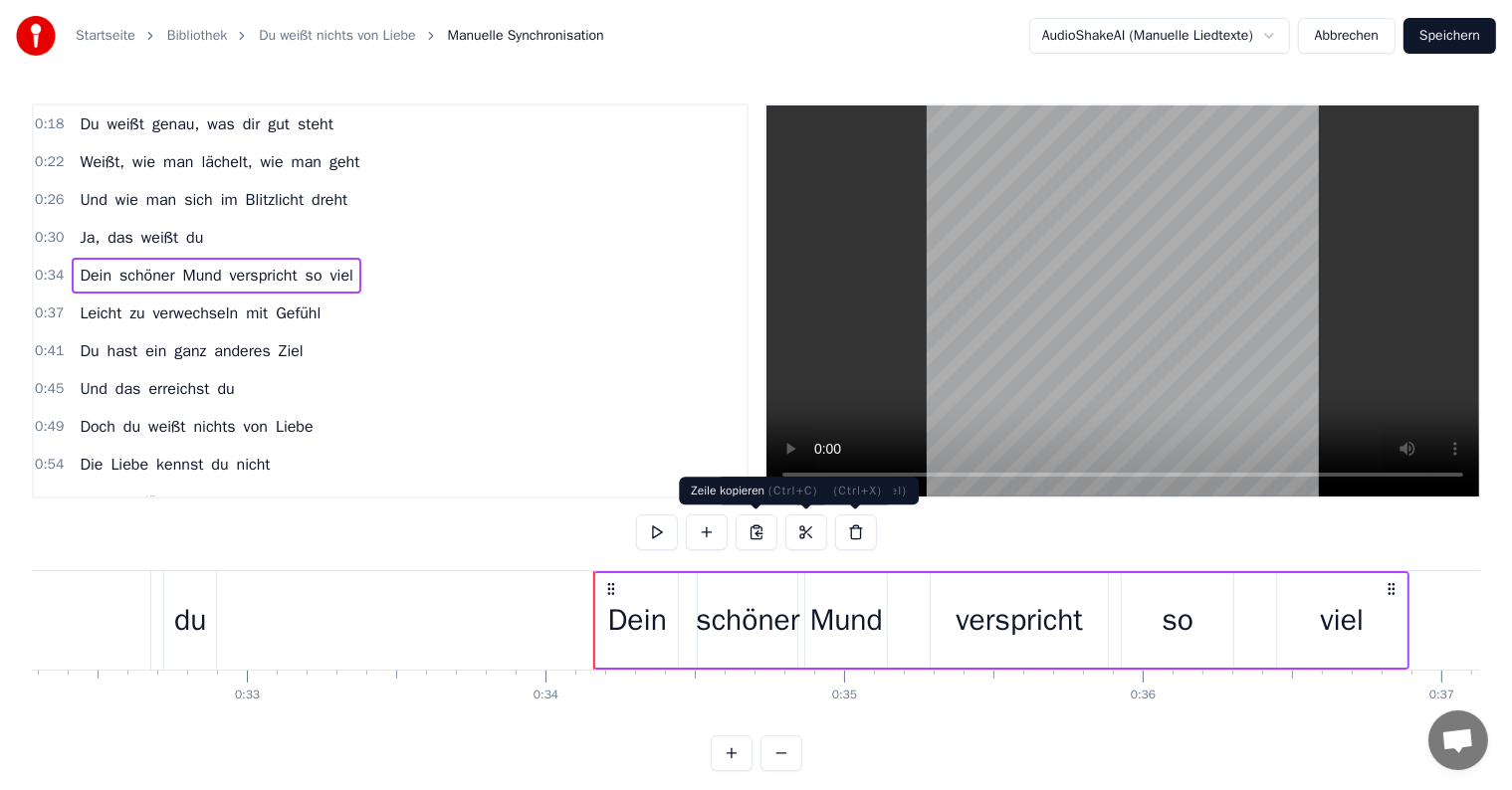 scroll, scrollTop: 0, scrollLeft: 10101, axis: horizontal 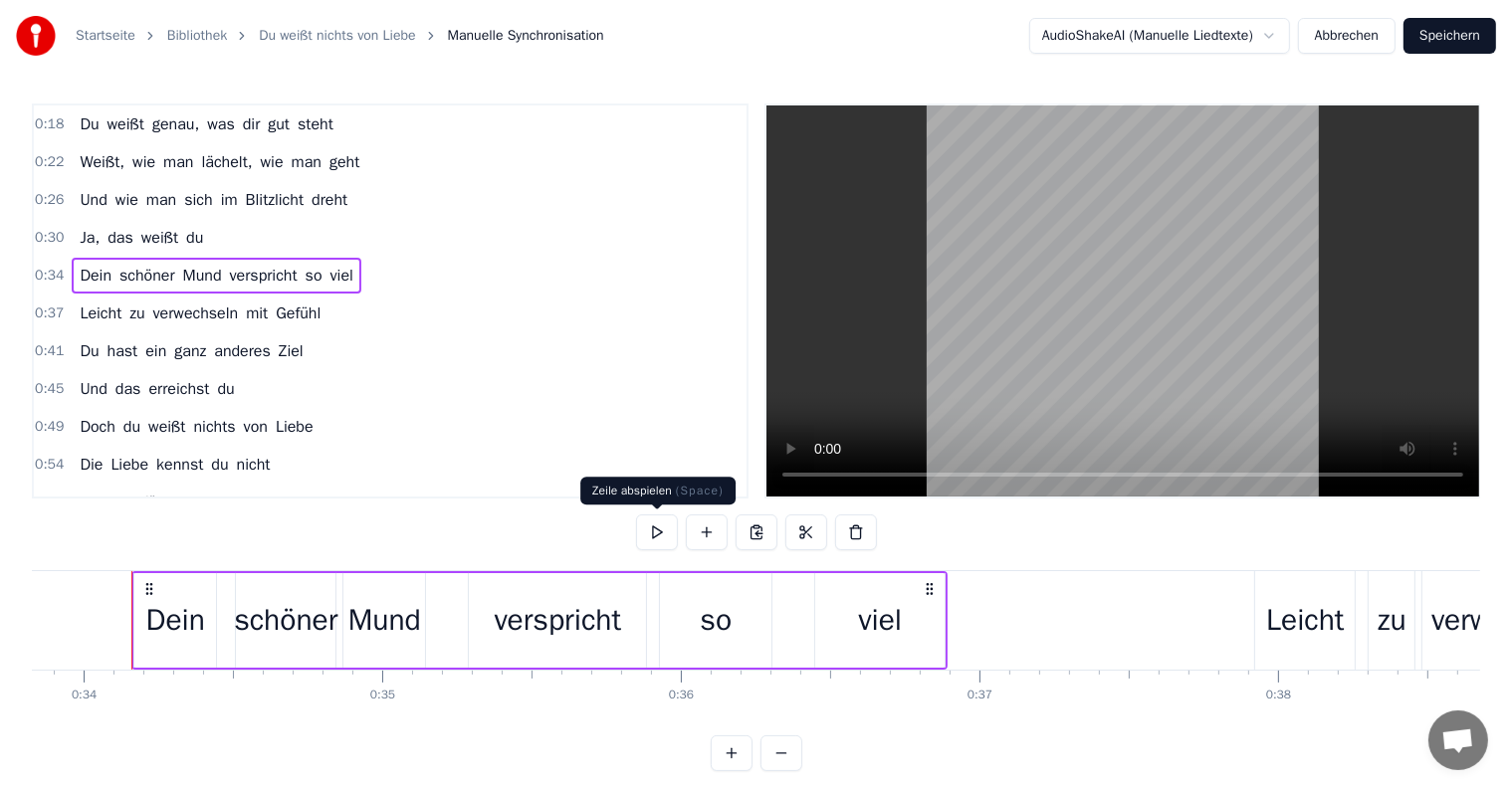 click at bounding box center [657, 532] 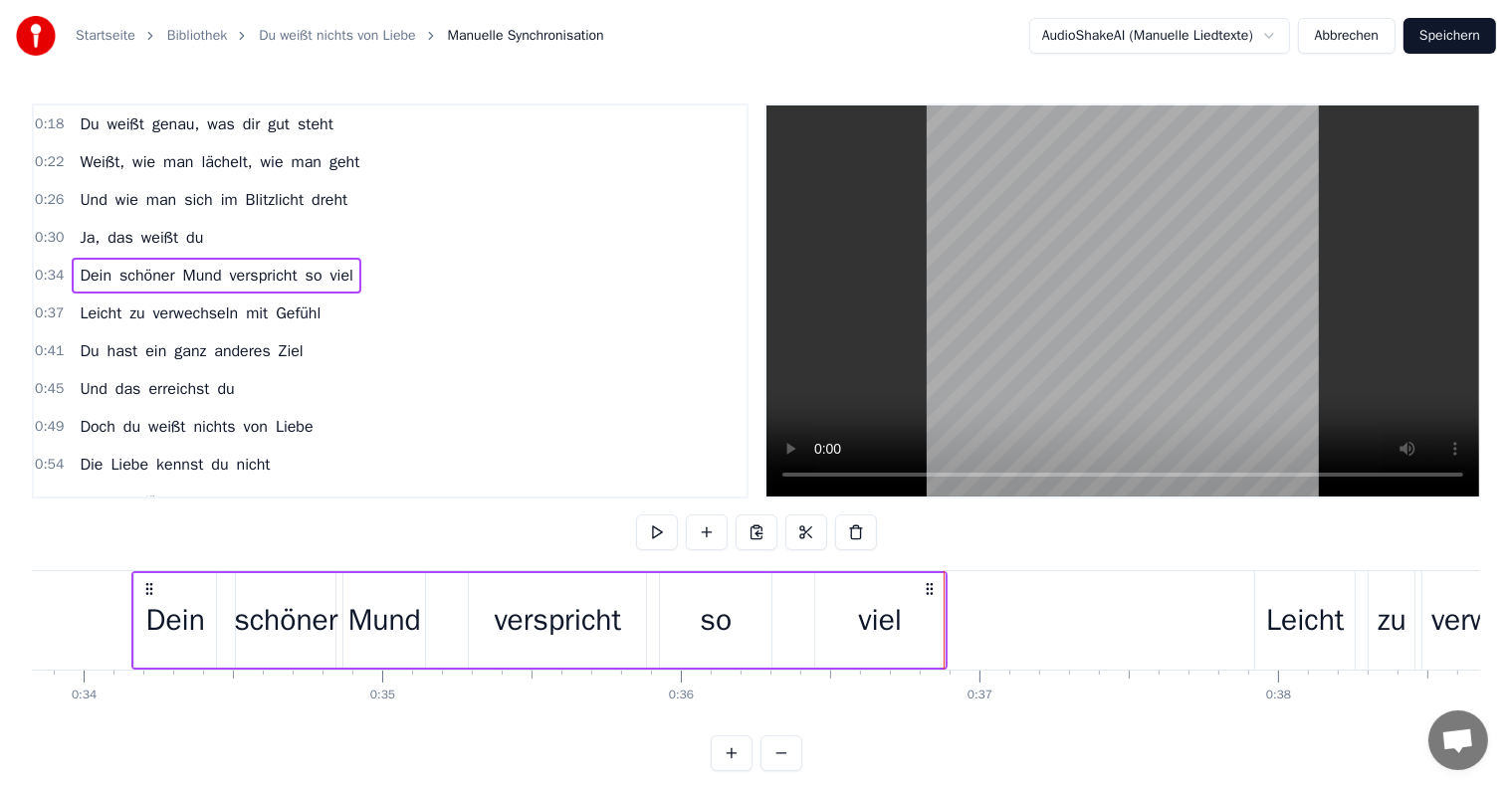 click on "Gefühl" at bounding box center (298, 313) 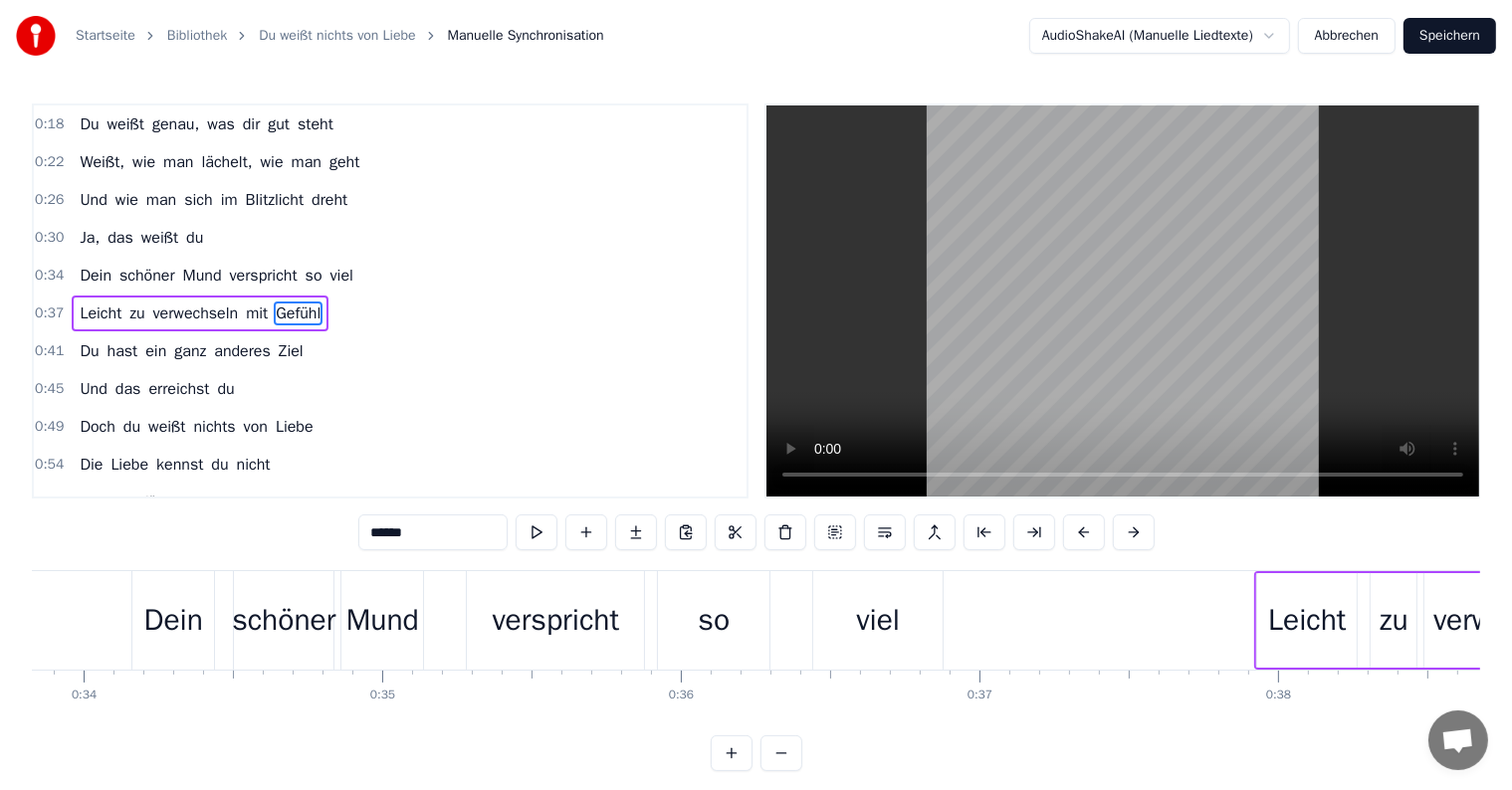 scroll, scrollTop: 5, scrollLeft: 0, axis: vertical 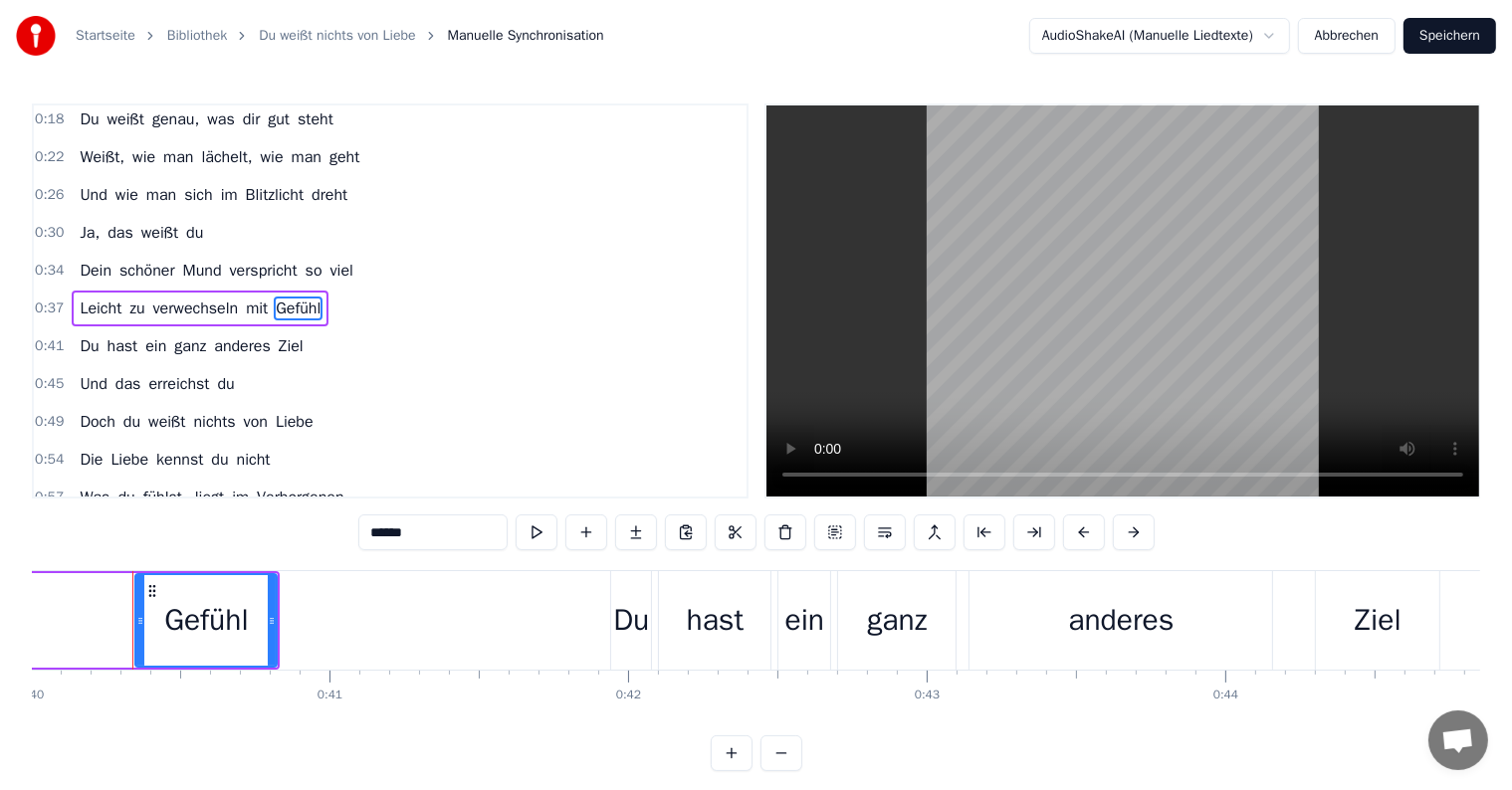 click on "Leicht" at bounding box center (101, 308) 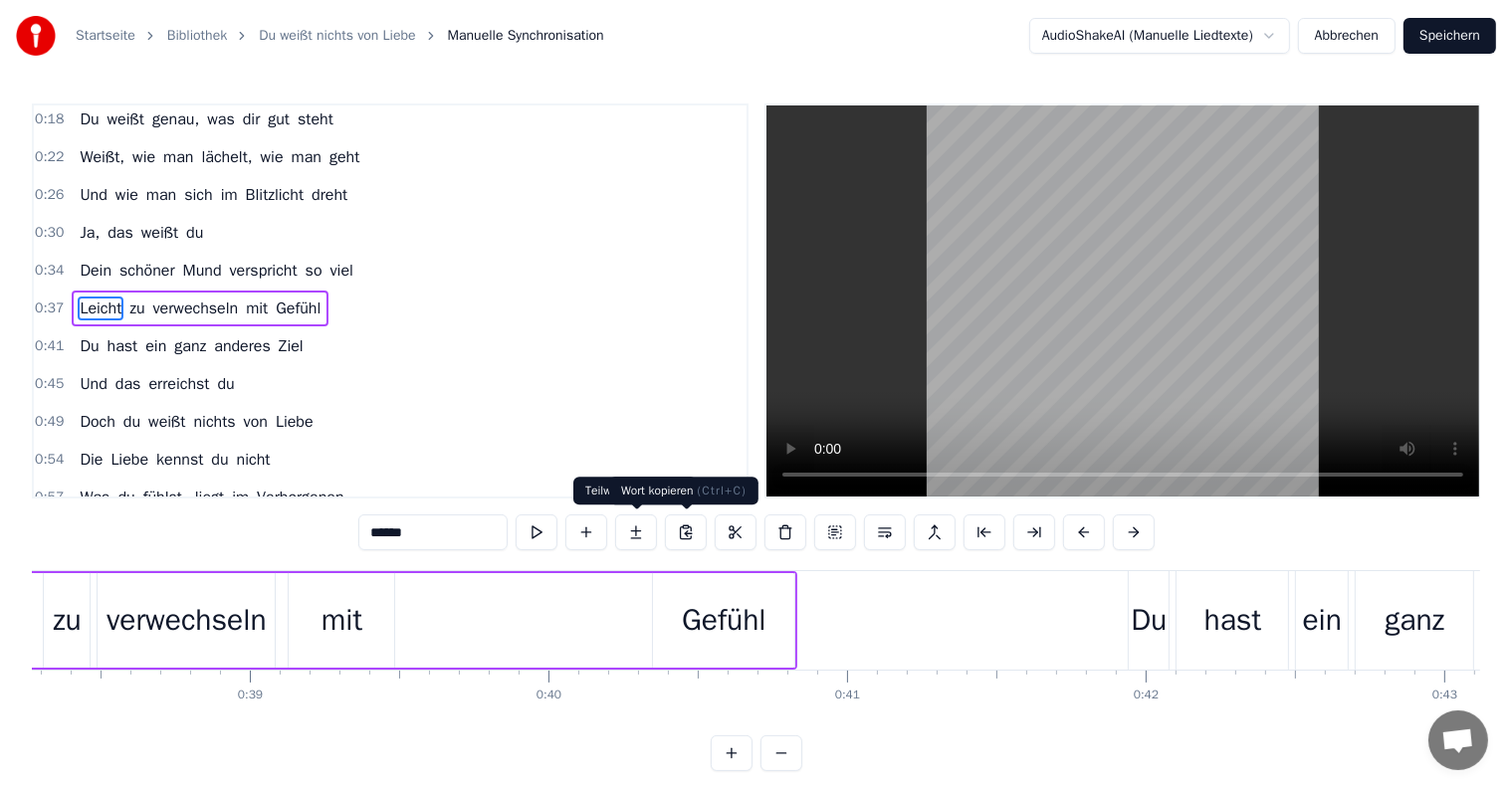 scroll, scrollTop: 0, scrollLeft: 11224, axis: horizontal 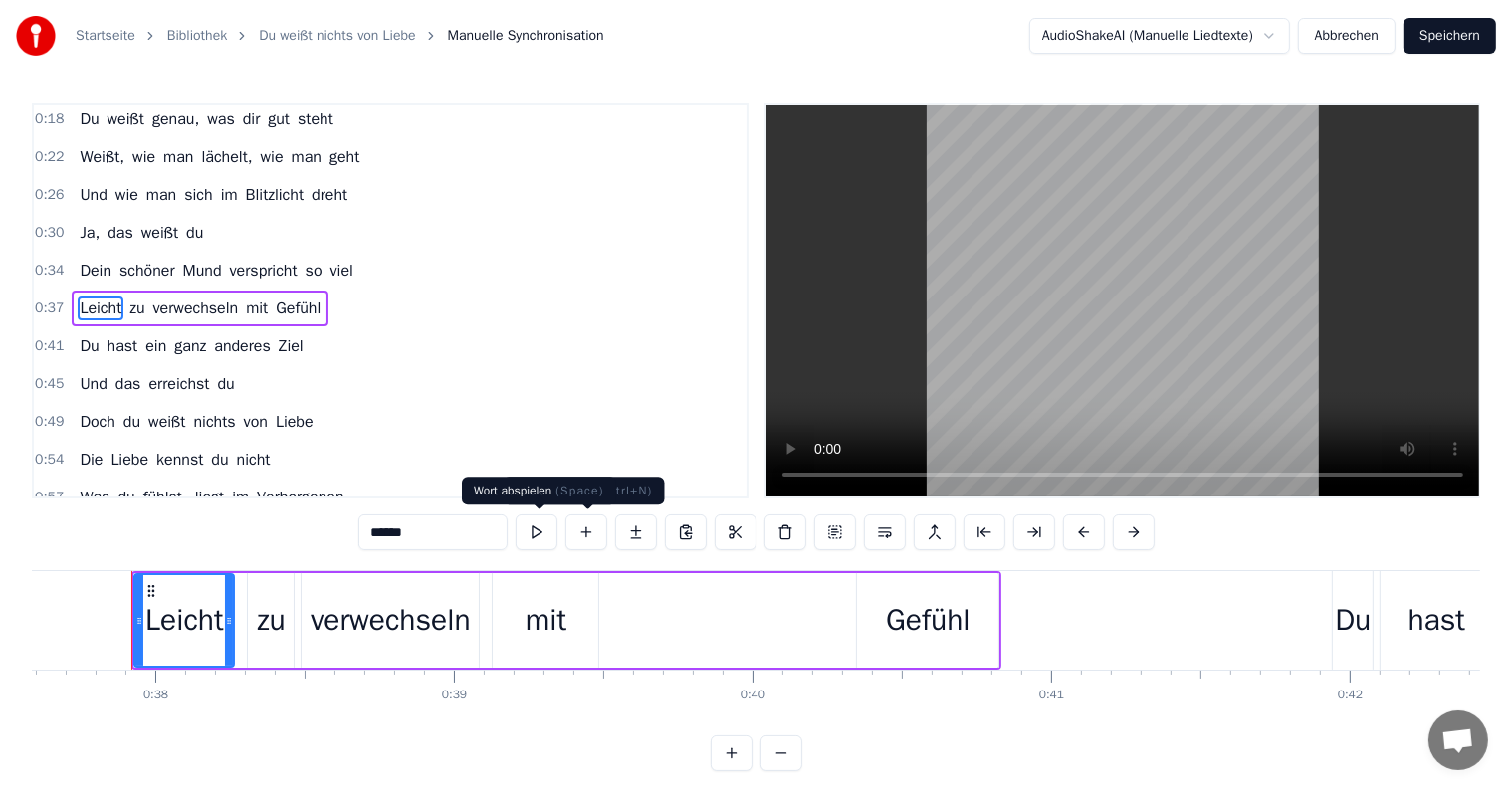 click at bounding box center [537, 532] 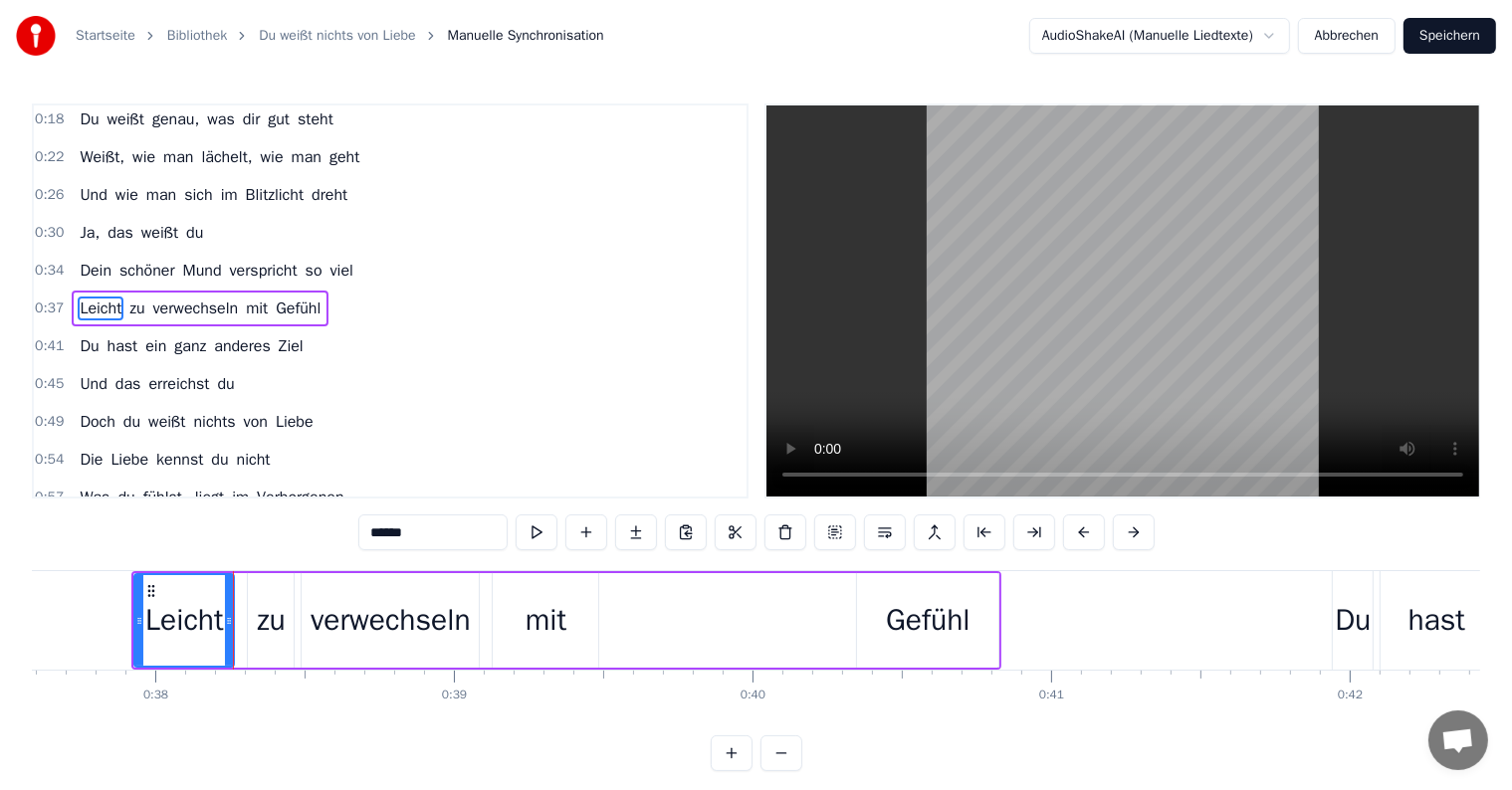 click at bounding box center [537, 532] 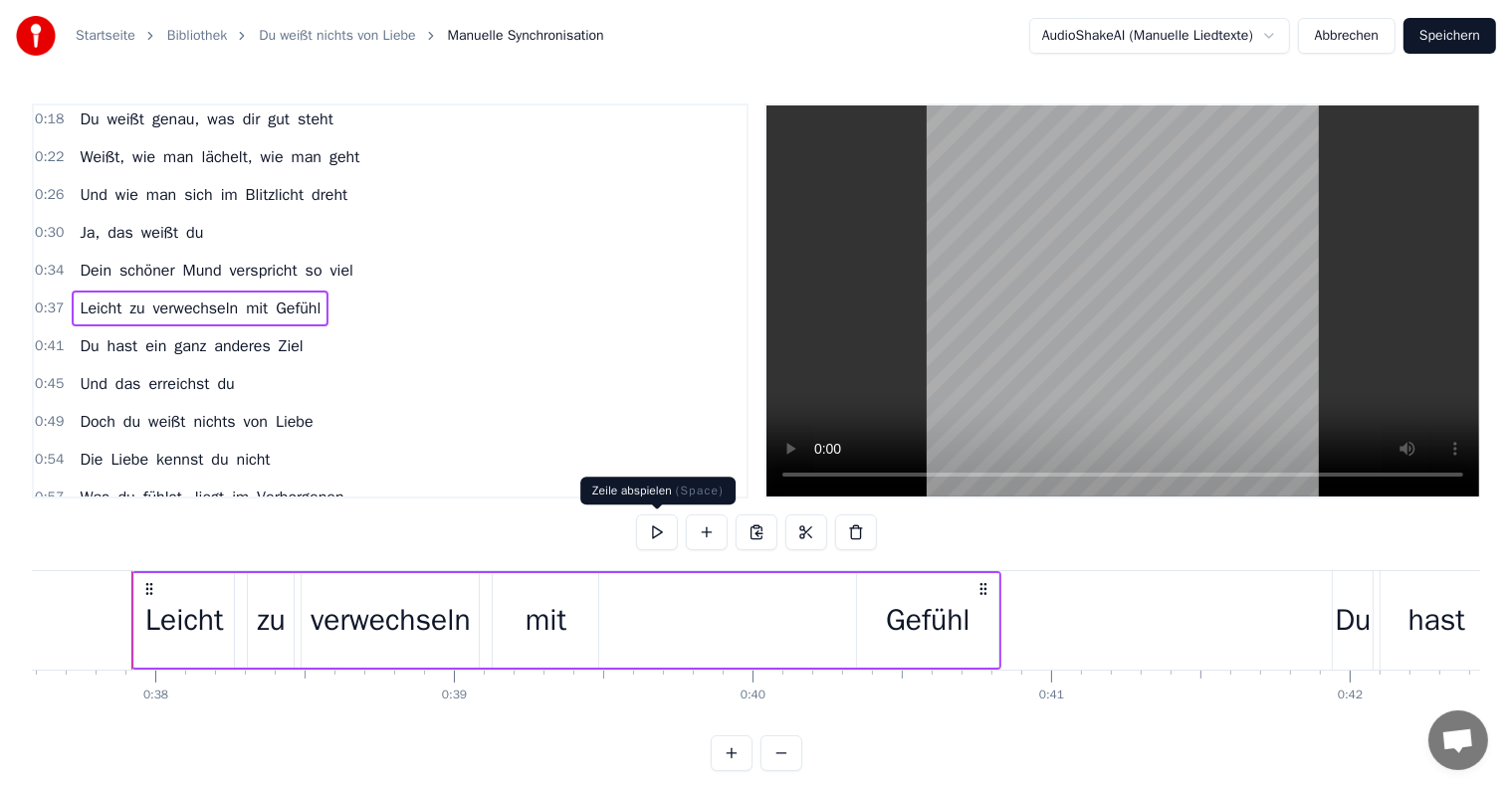 click at bounding box center (657, 532) 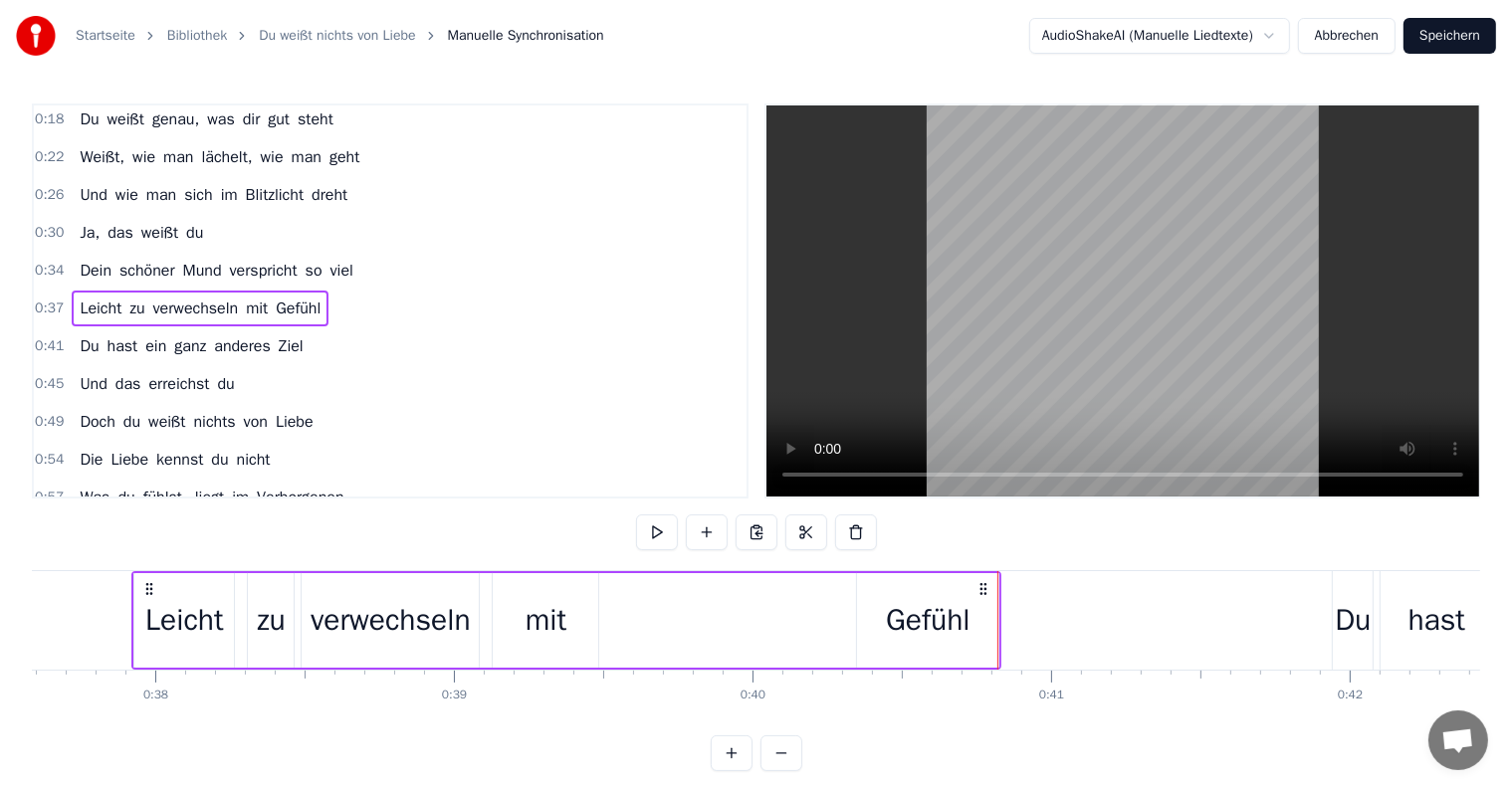click at bounding box center [657, 532] 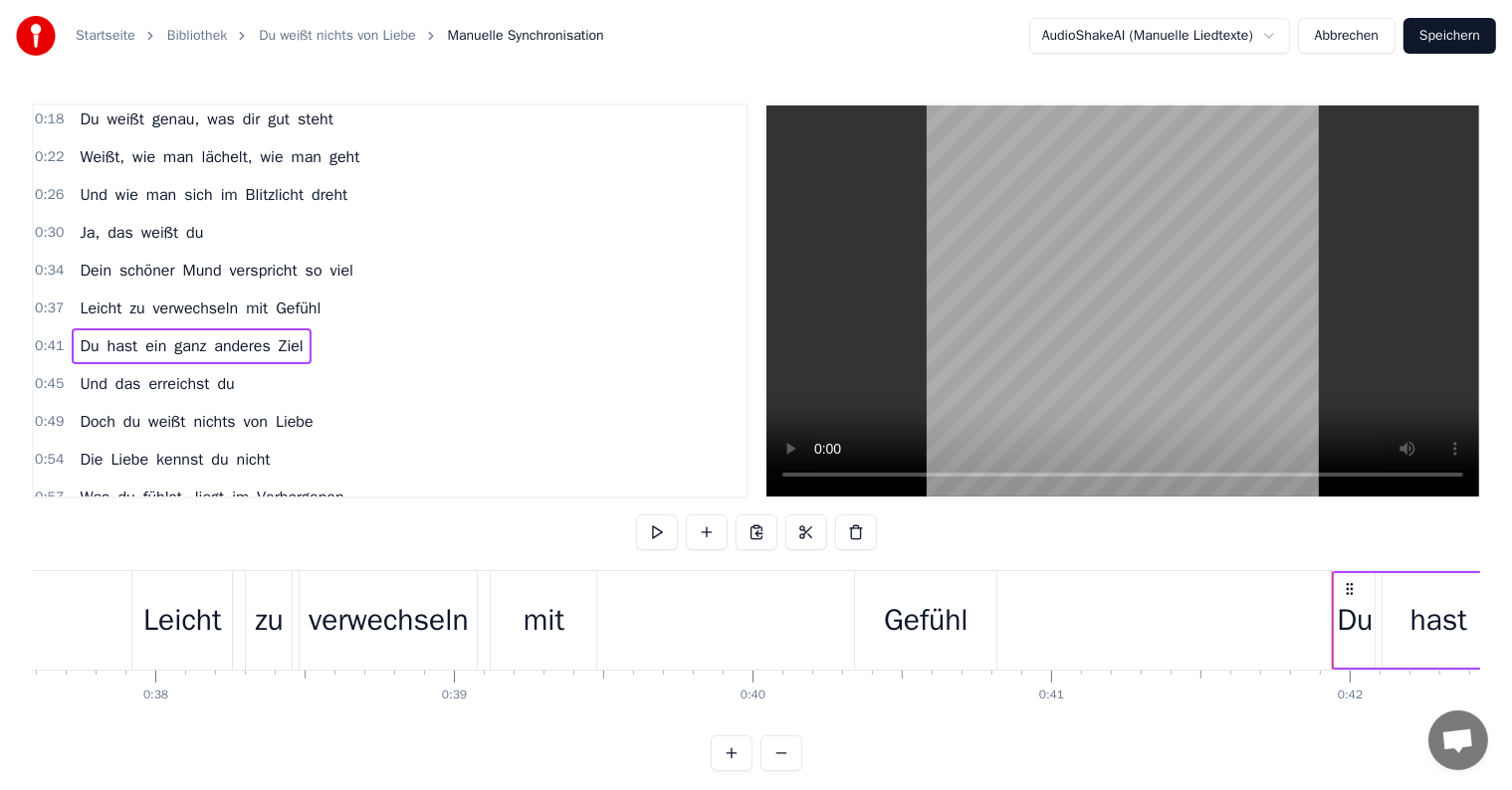 click on "0:41 Du hast ein ganz anderes Ziel" at bounding box center (390, 346) 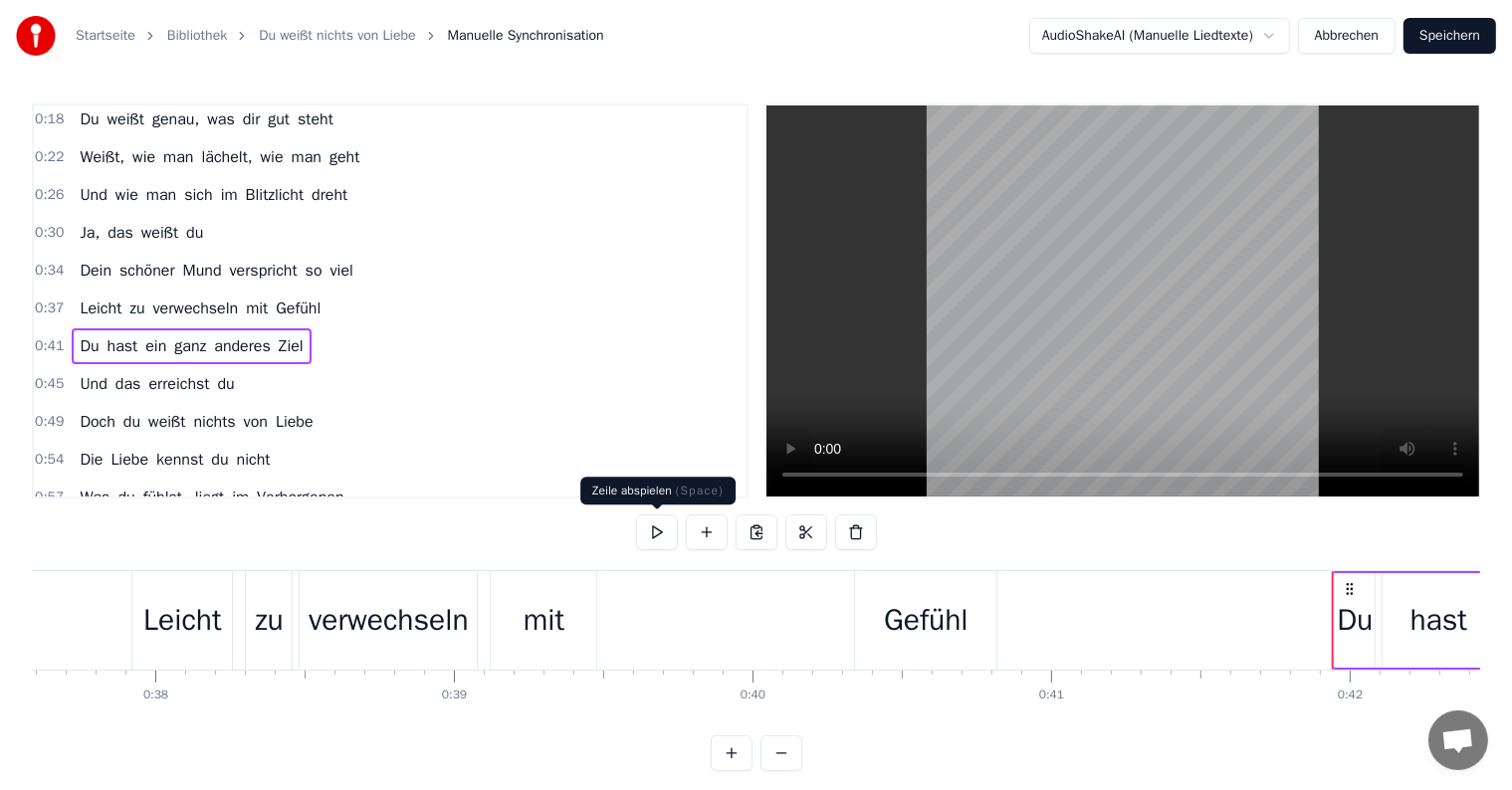 click at bounding box center (657, 532) 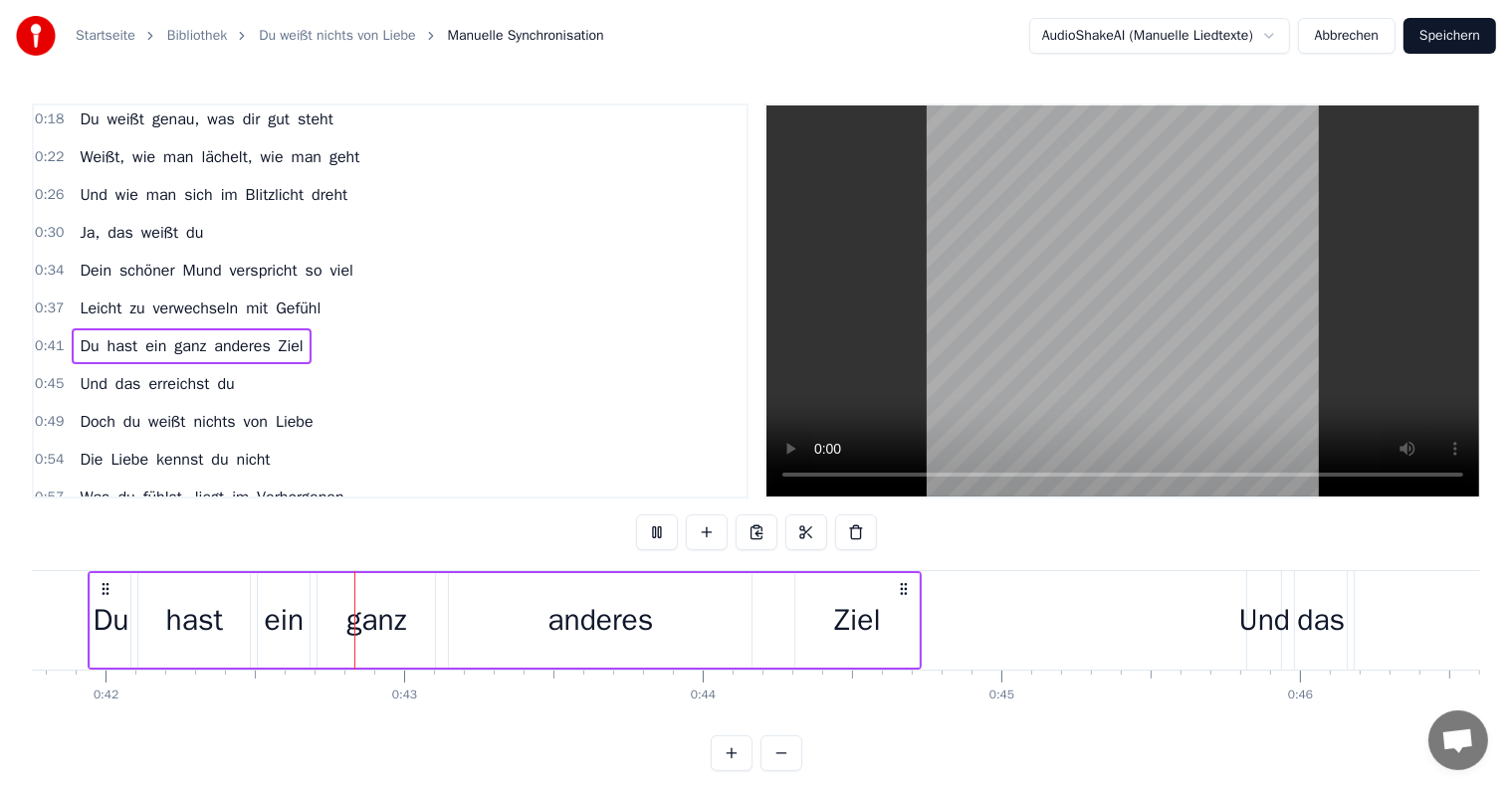 scroll, scrollTop: 0, scrollLeft: 12492, axis: horizontal 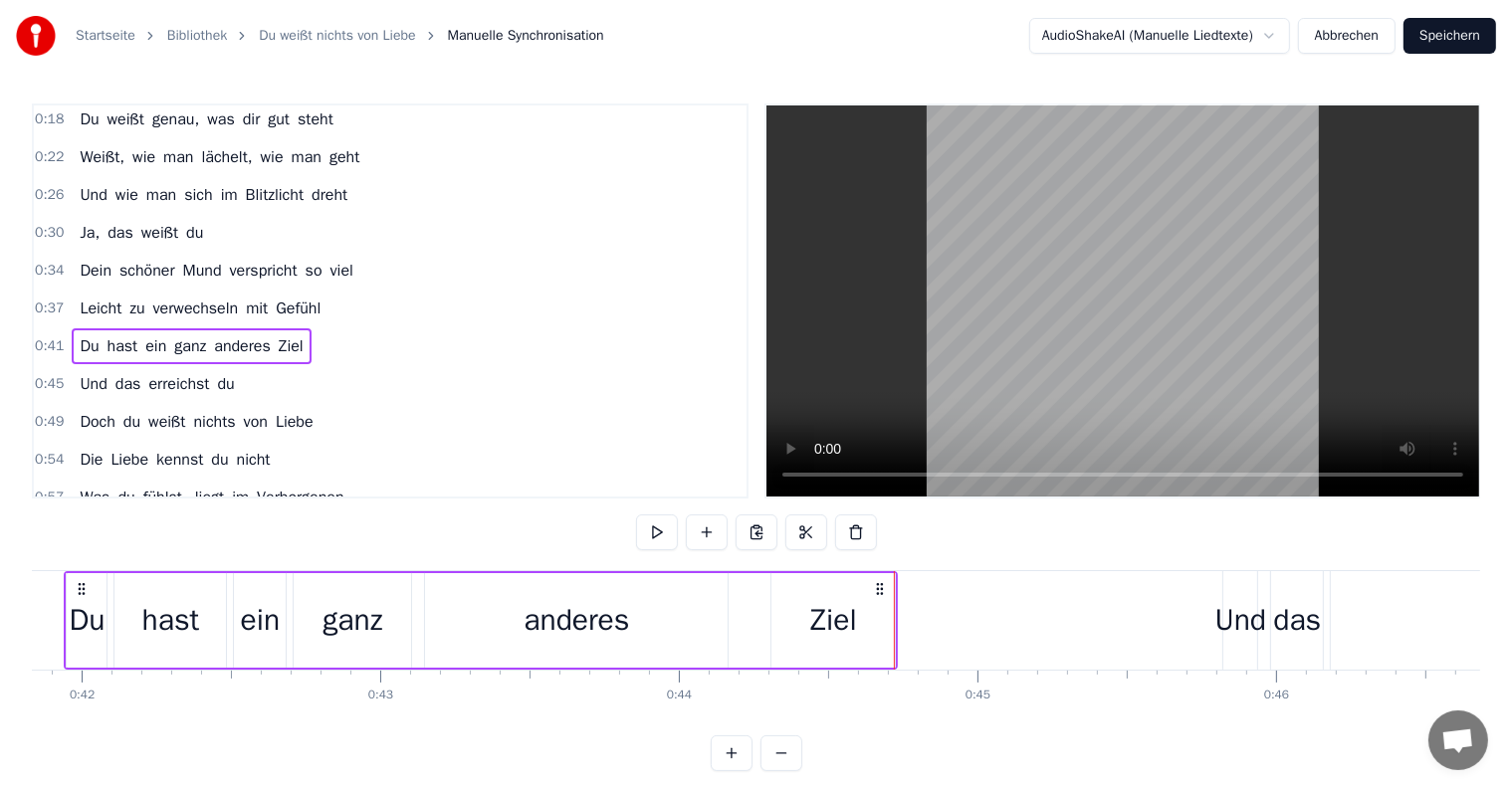 click on "0:45 Und das erreichst du" at bounding box center [390, 384] 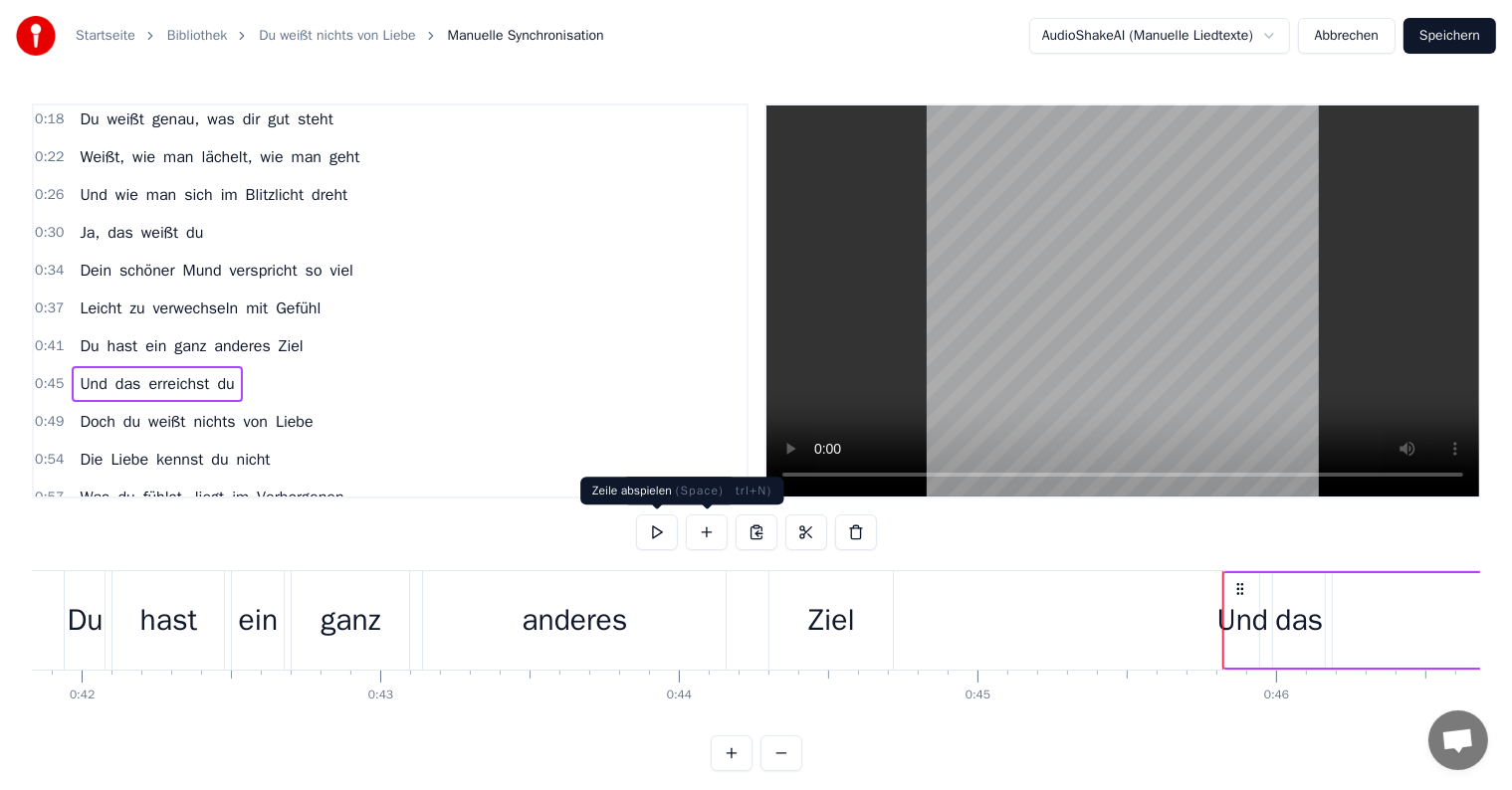 click at bounding box center (657, 532) 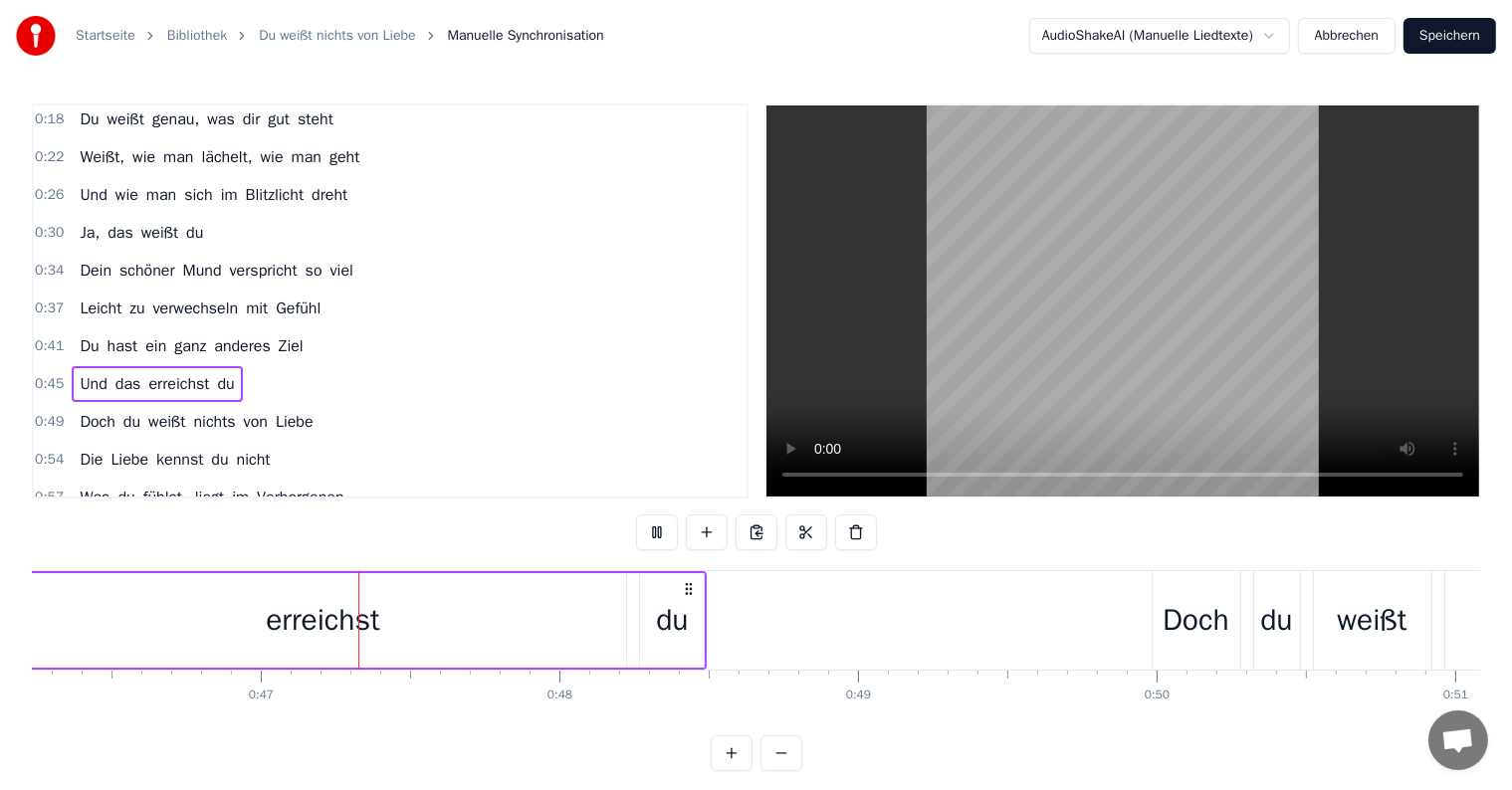 scroll, scrollTop: 0, scrollLeft: 13811, axis: horizontal 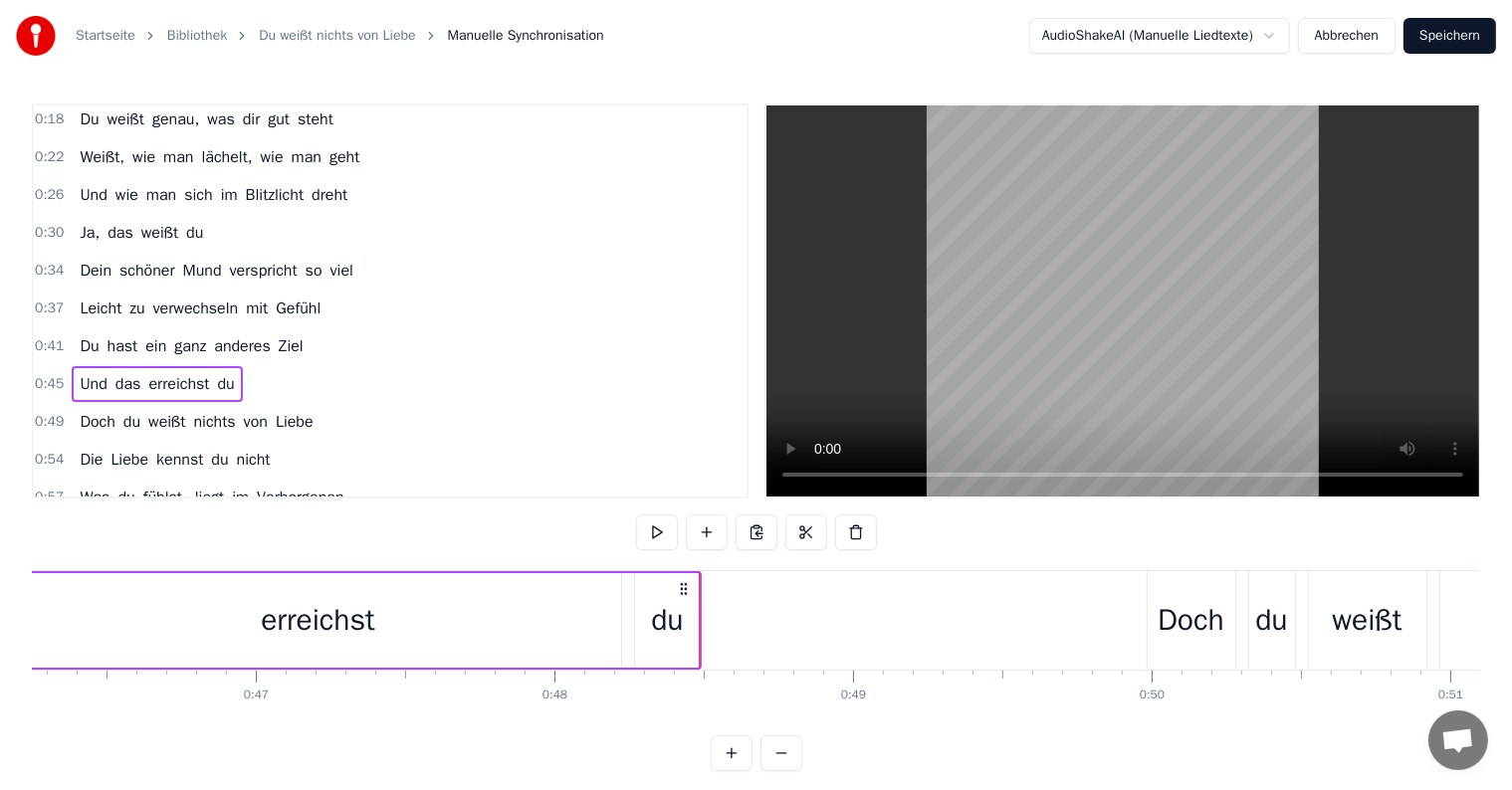 click on "0:49 Doch du weißt nichts von Liebe" at bounding box center [390, 422] 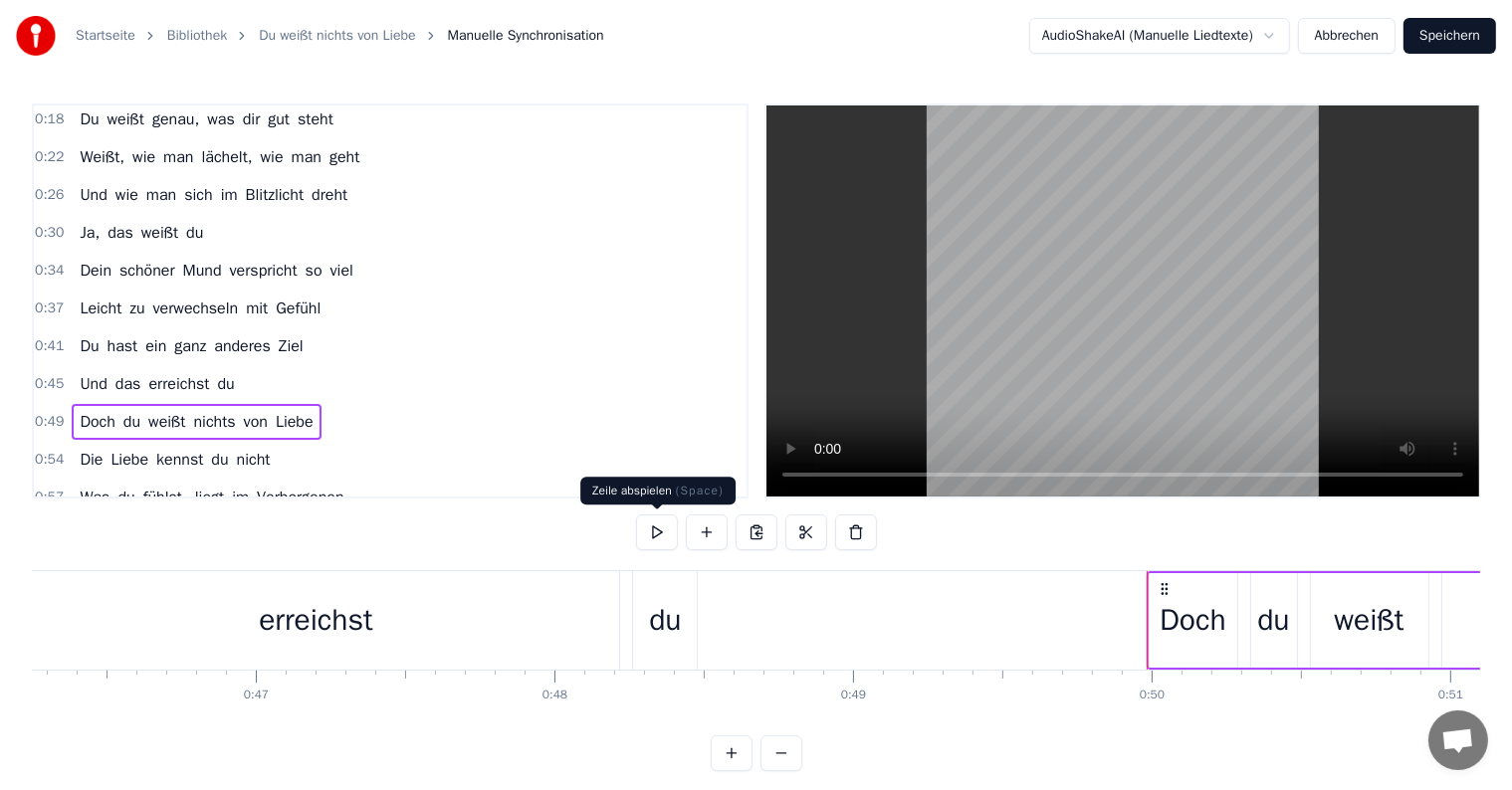 click at bounding box center (657, 532) 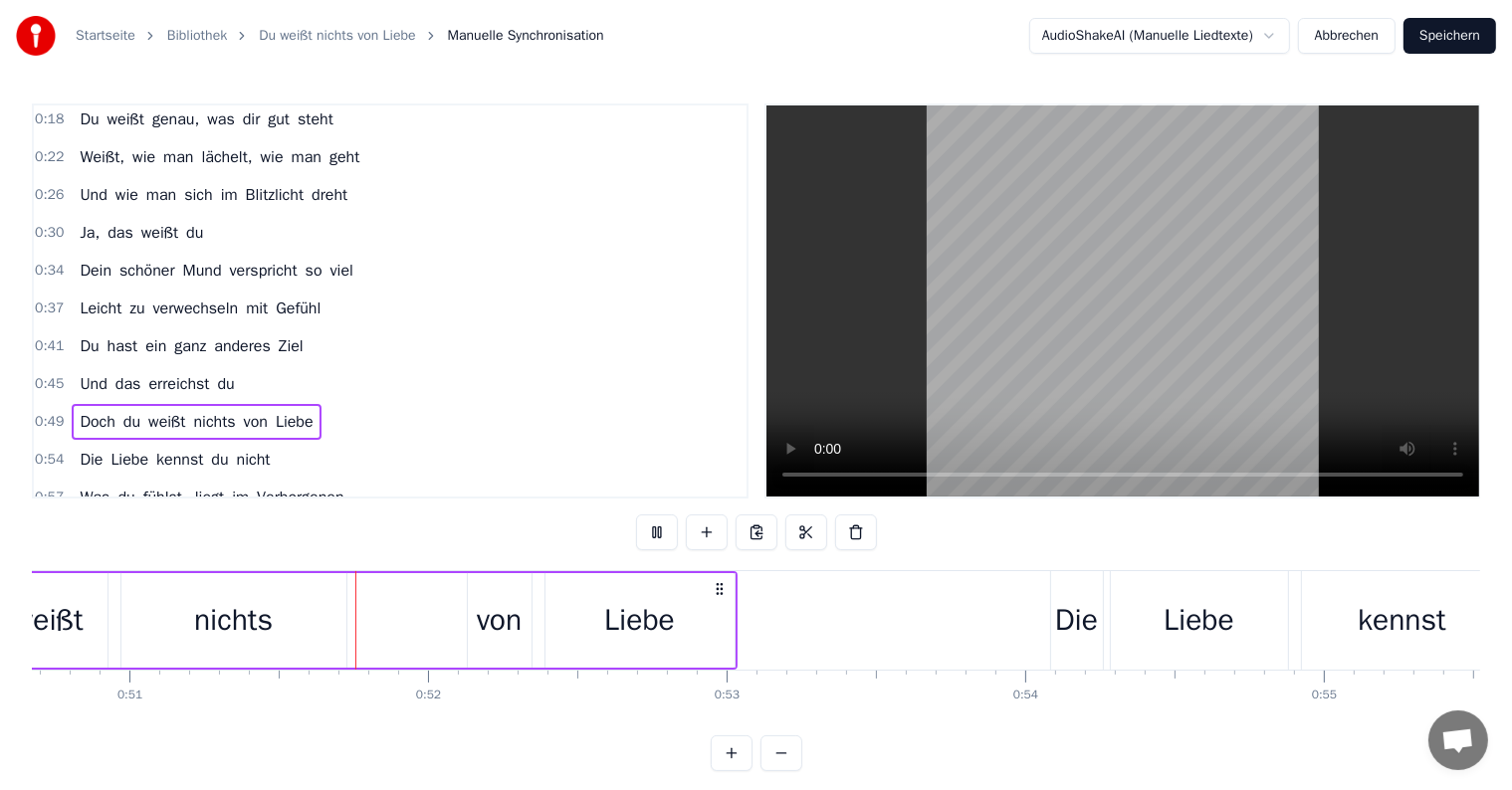 scroll, scrollTop: 0, scrollLeft: 15133, axis: horizontal 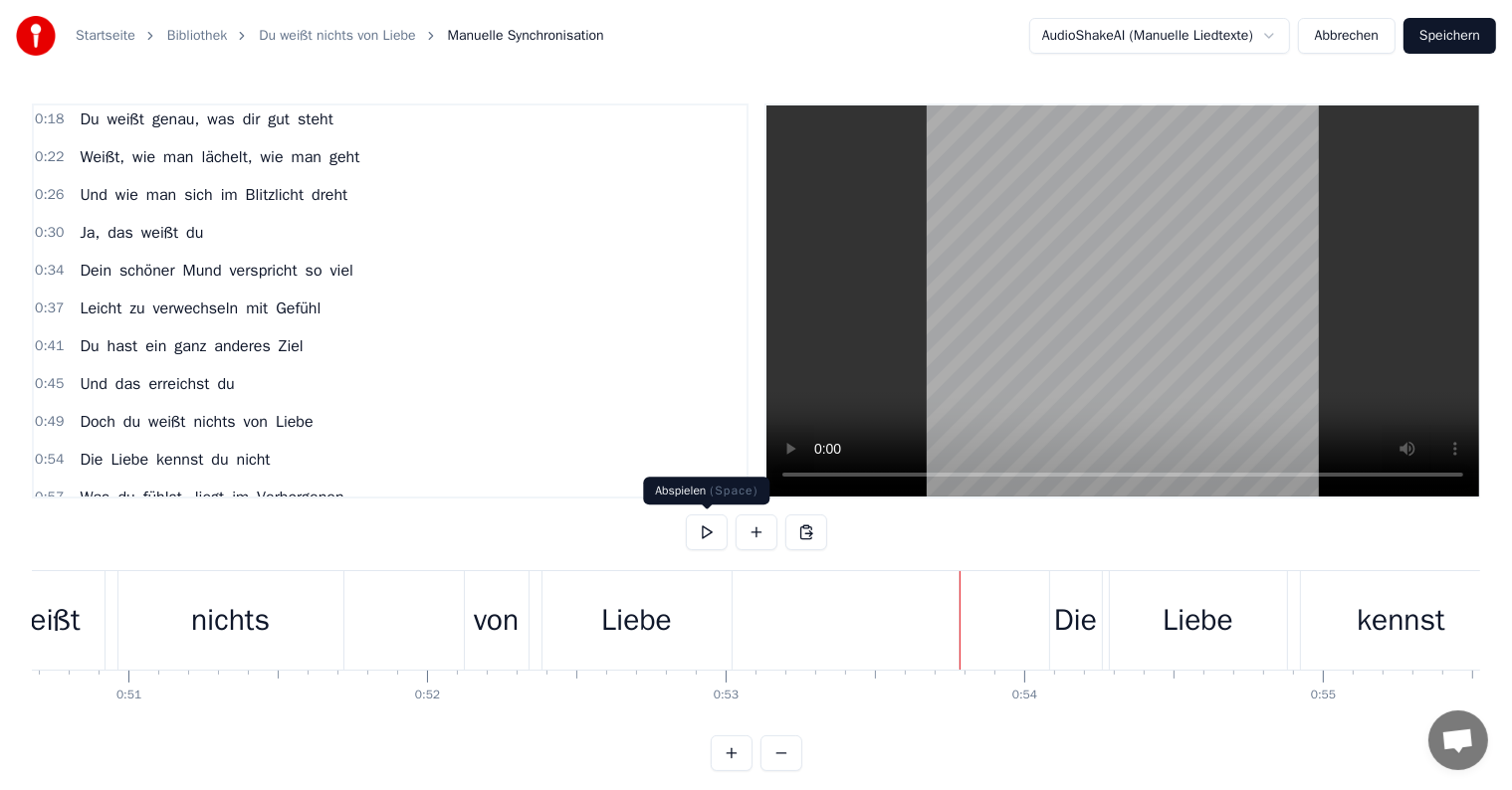 click at bounding box center (707, 532) 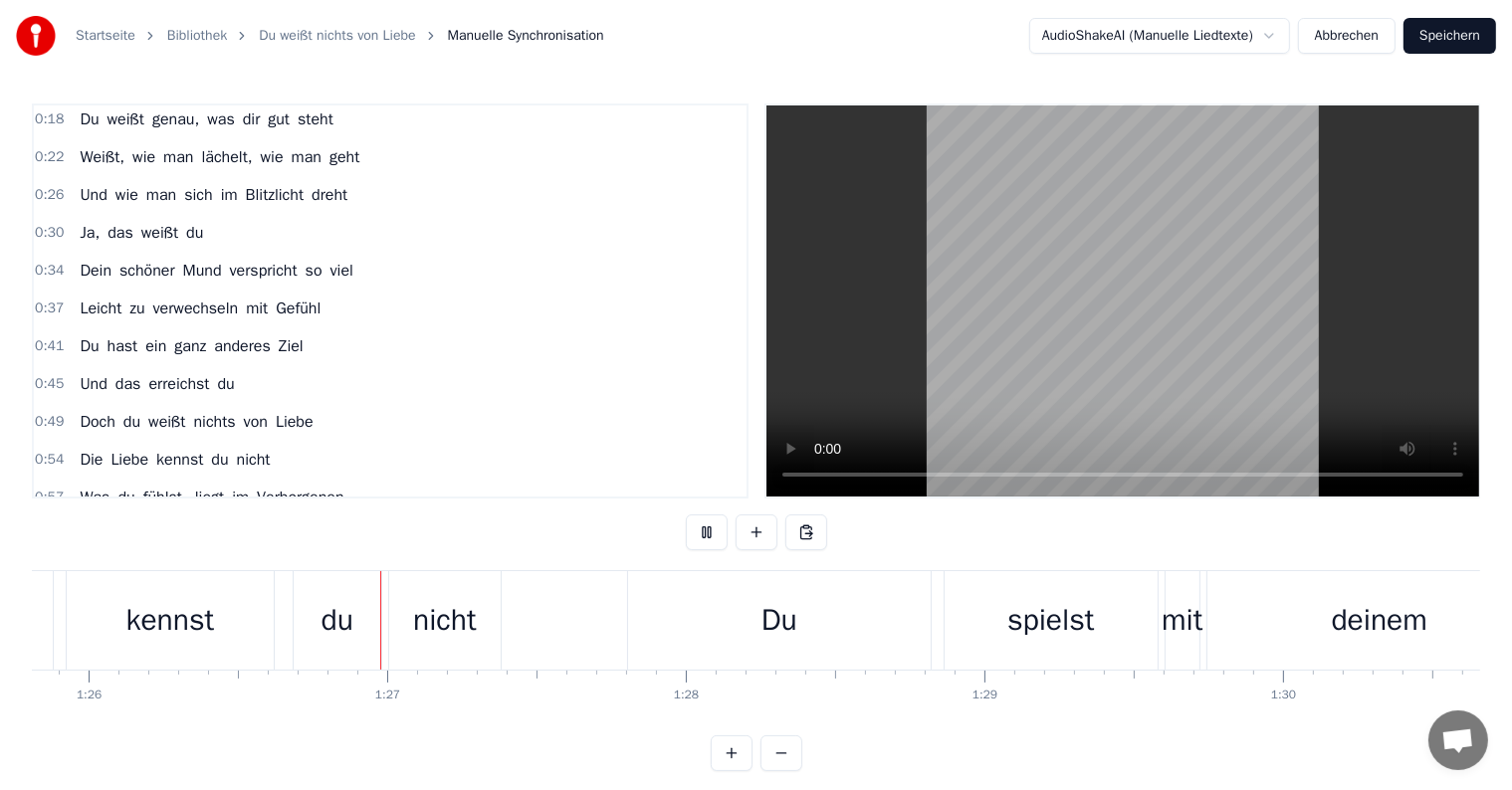 scroll, scrollTop: 0, scrollLeft: 25635, axis: horizontal 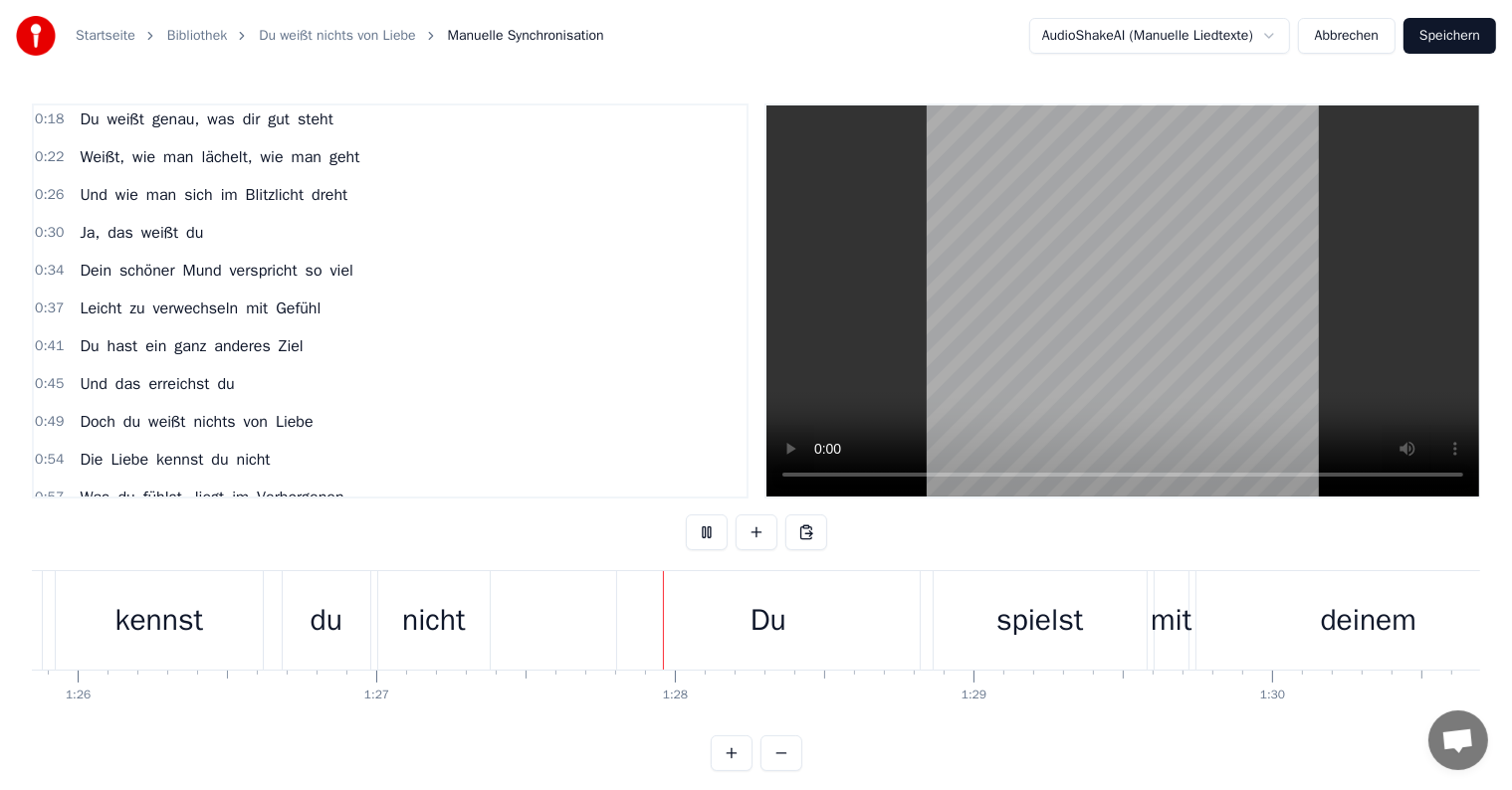 click at bounding box center [707, 532] 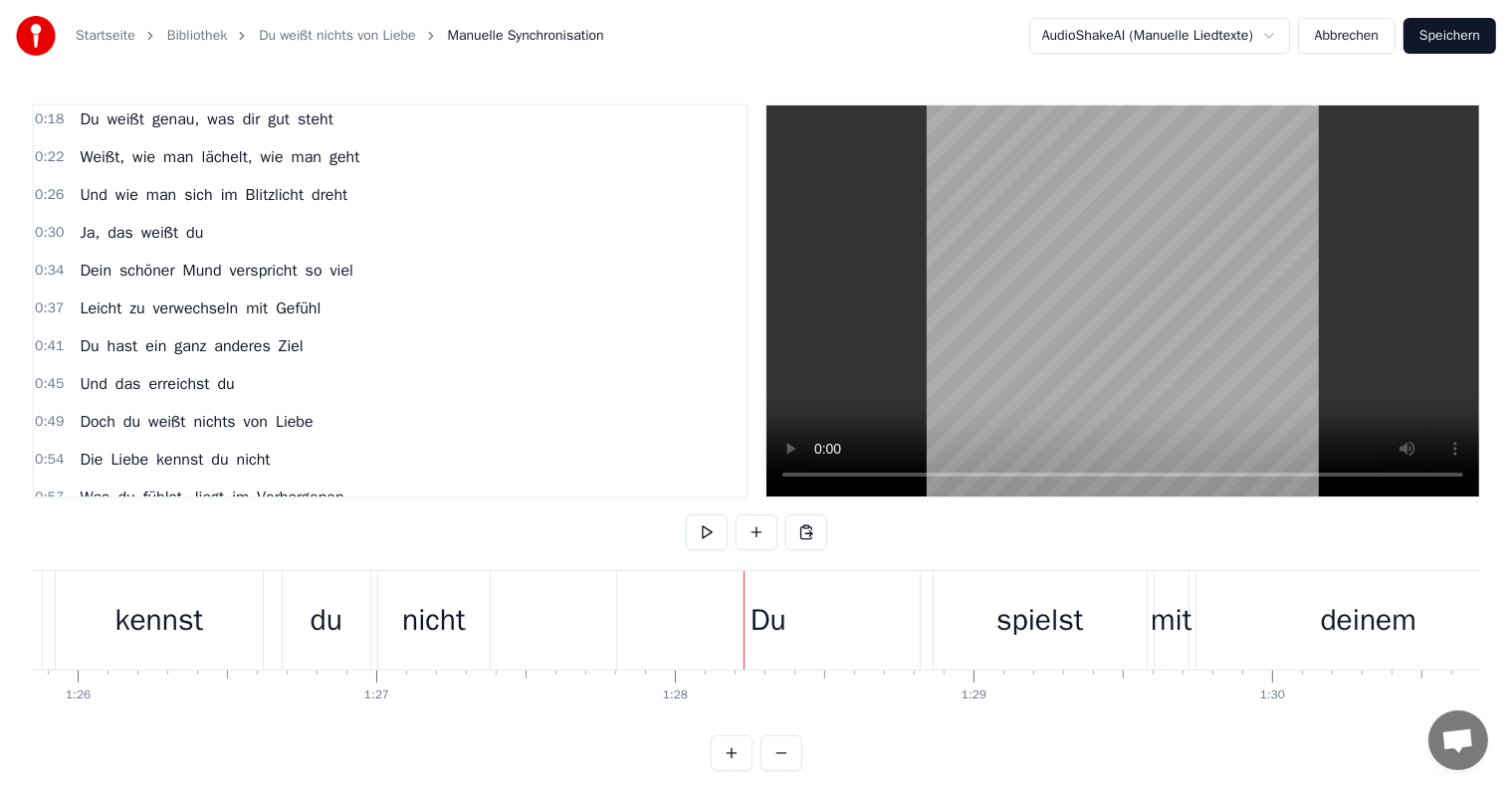 click at bounding box center (707, 532) 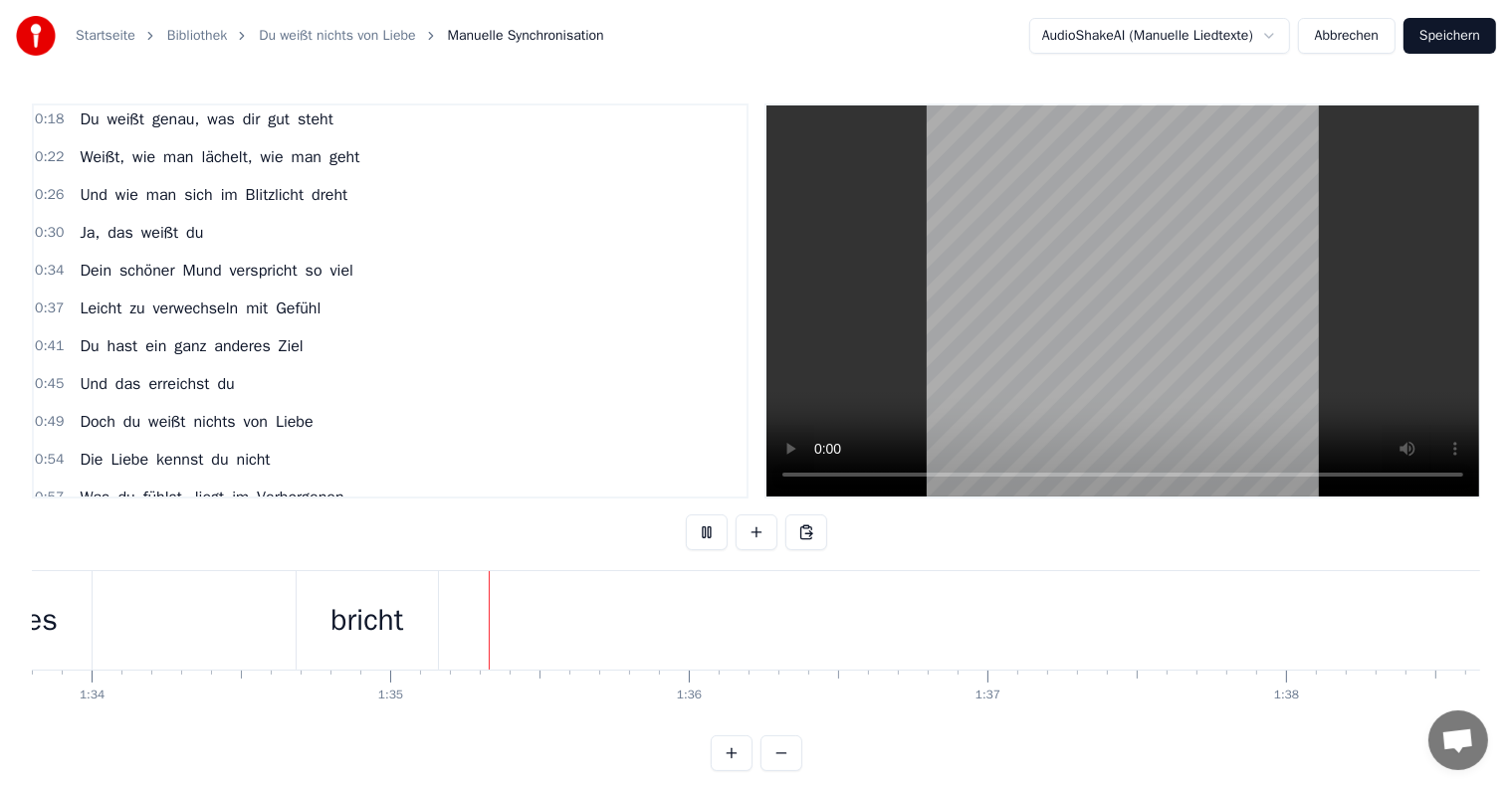 scroll, scrollTop: 0, scrollLeft: 28183, axis: horizontal 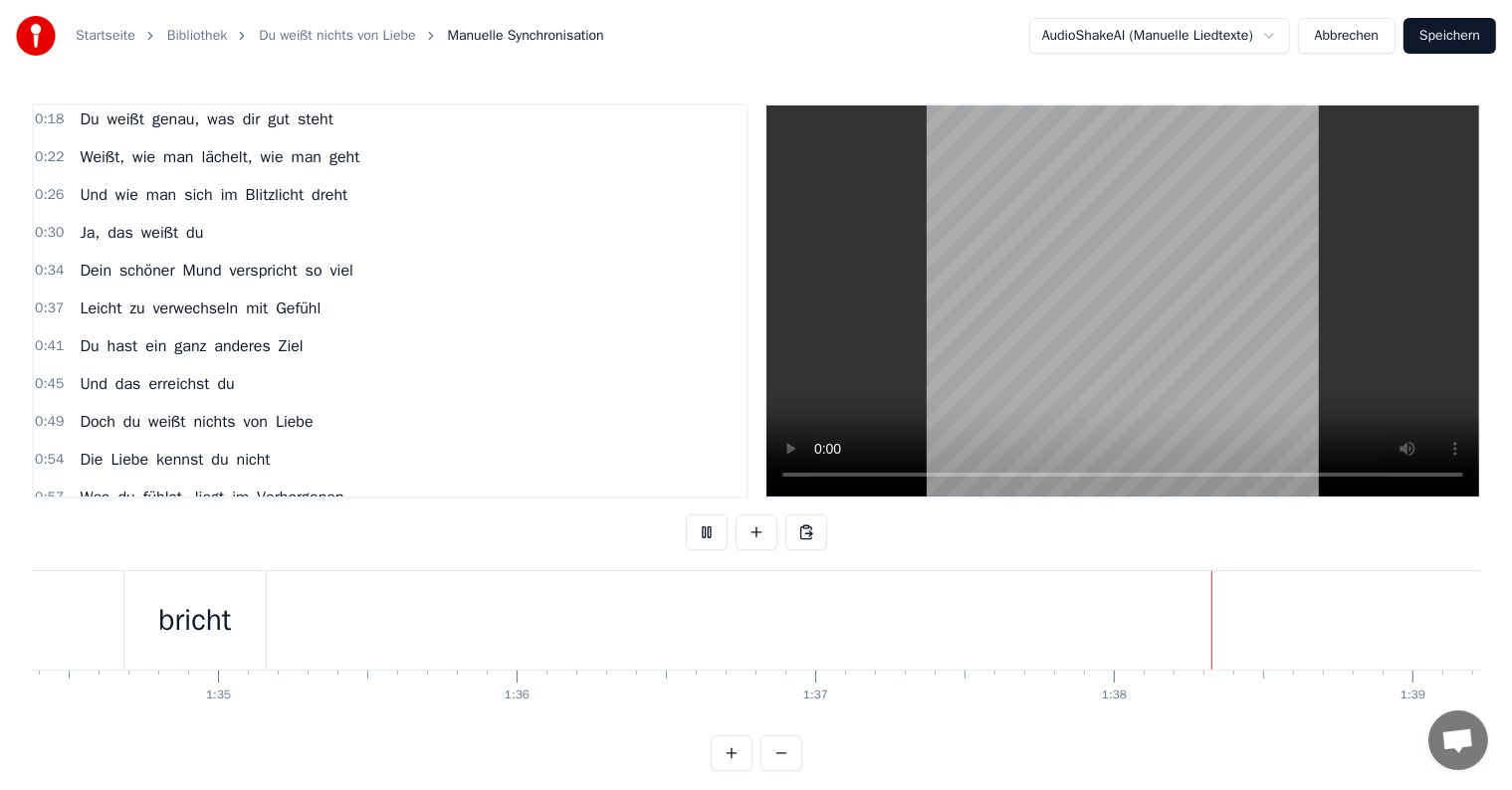click at bounding box center (707, 532) 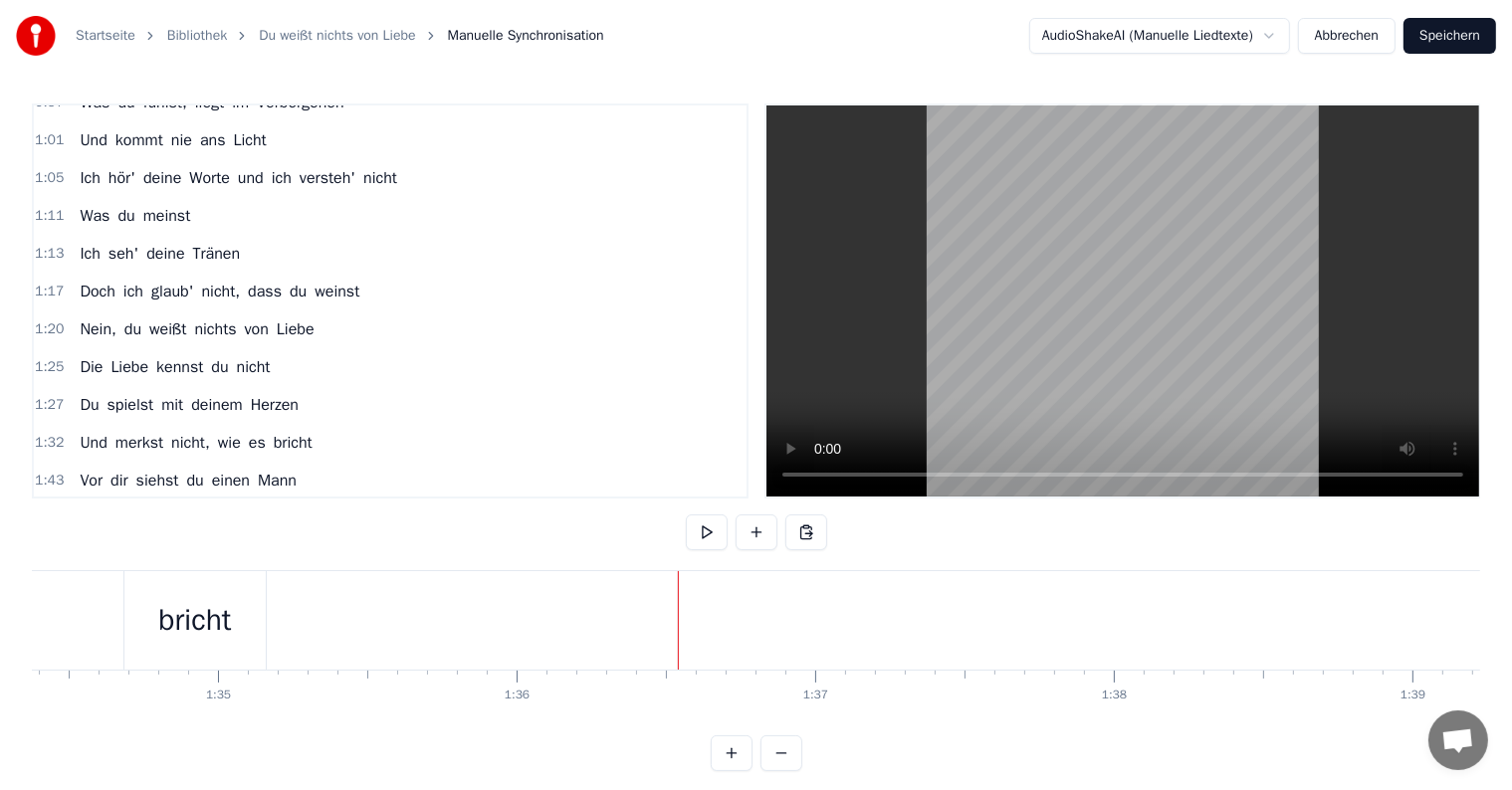 scroll, scrollTop: 403, scrollLeft: 0, axis: vertical 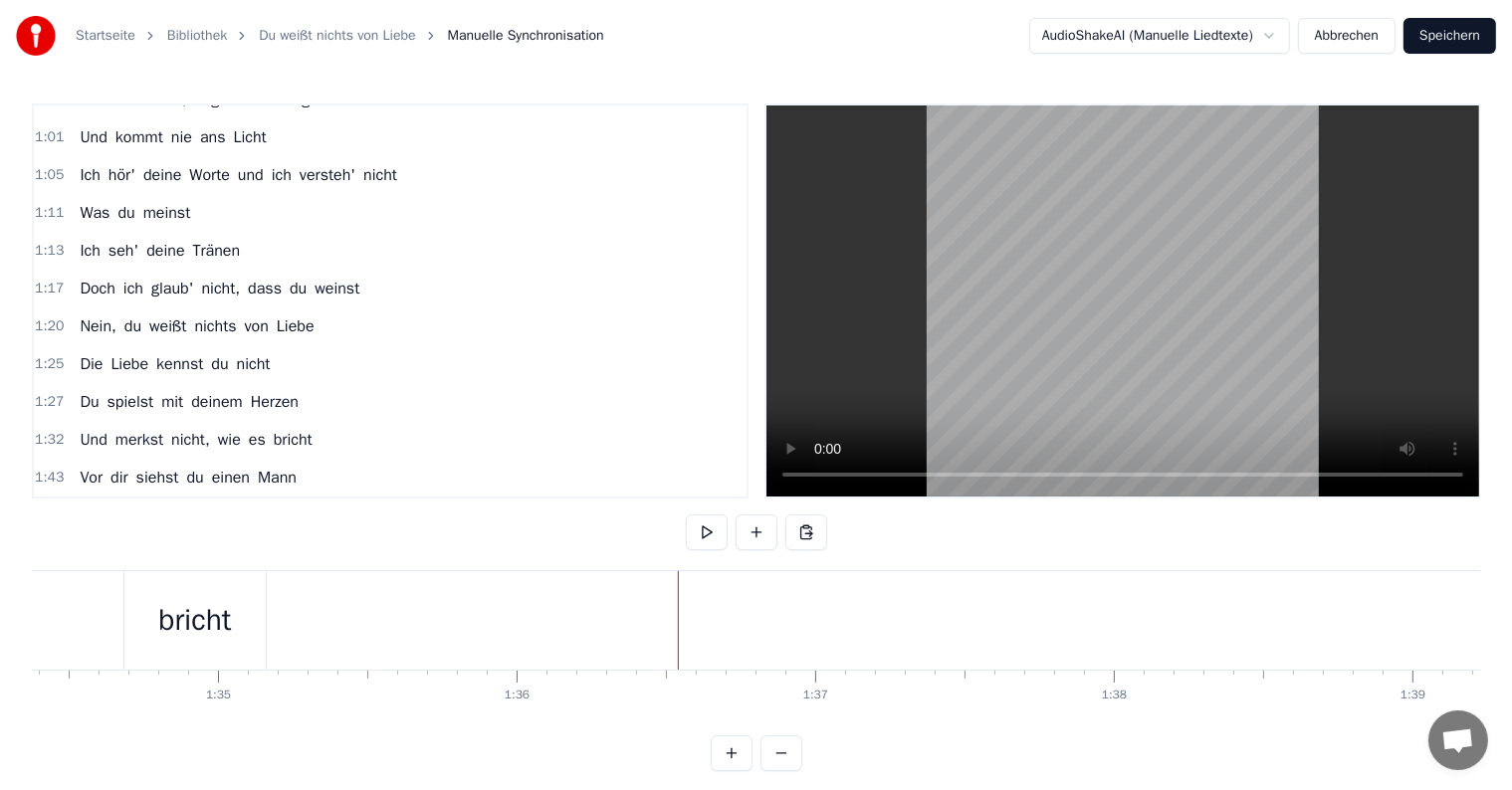 click on "bricht" at bounding box center (293, 440) 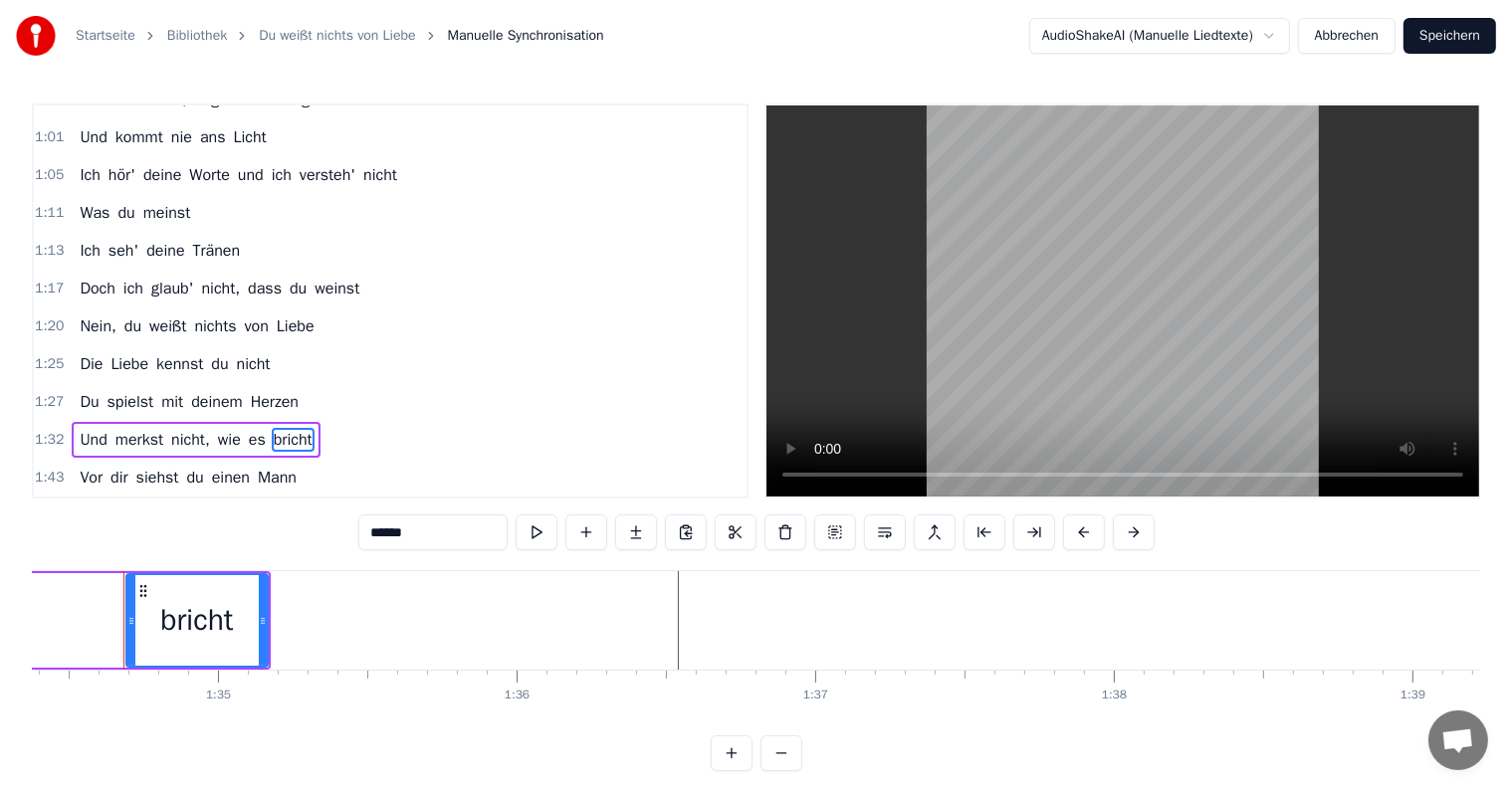 scroll, scrollTop: 430, scrollLeft: 0, axis: vertical 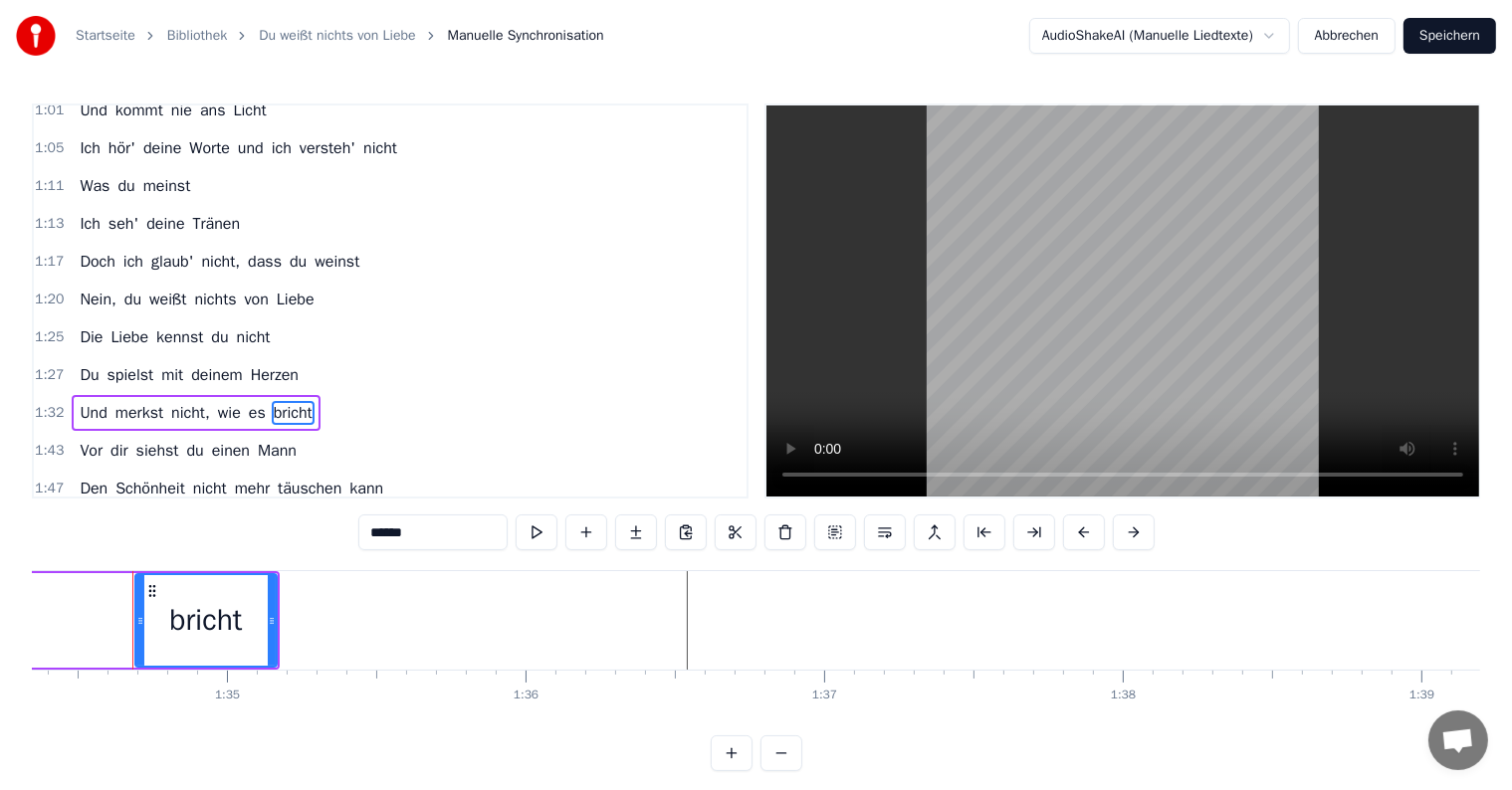 click on "Und" at bounding box center [93, 413] 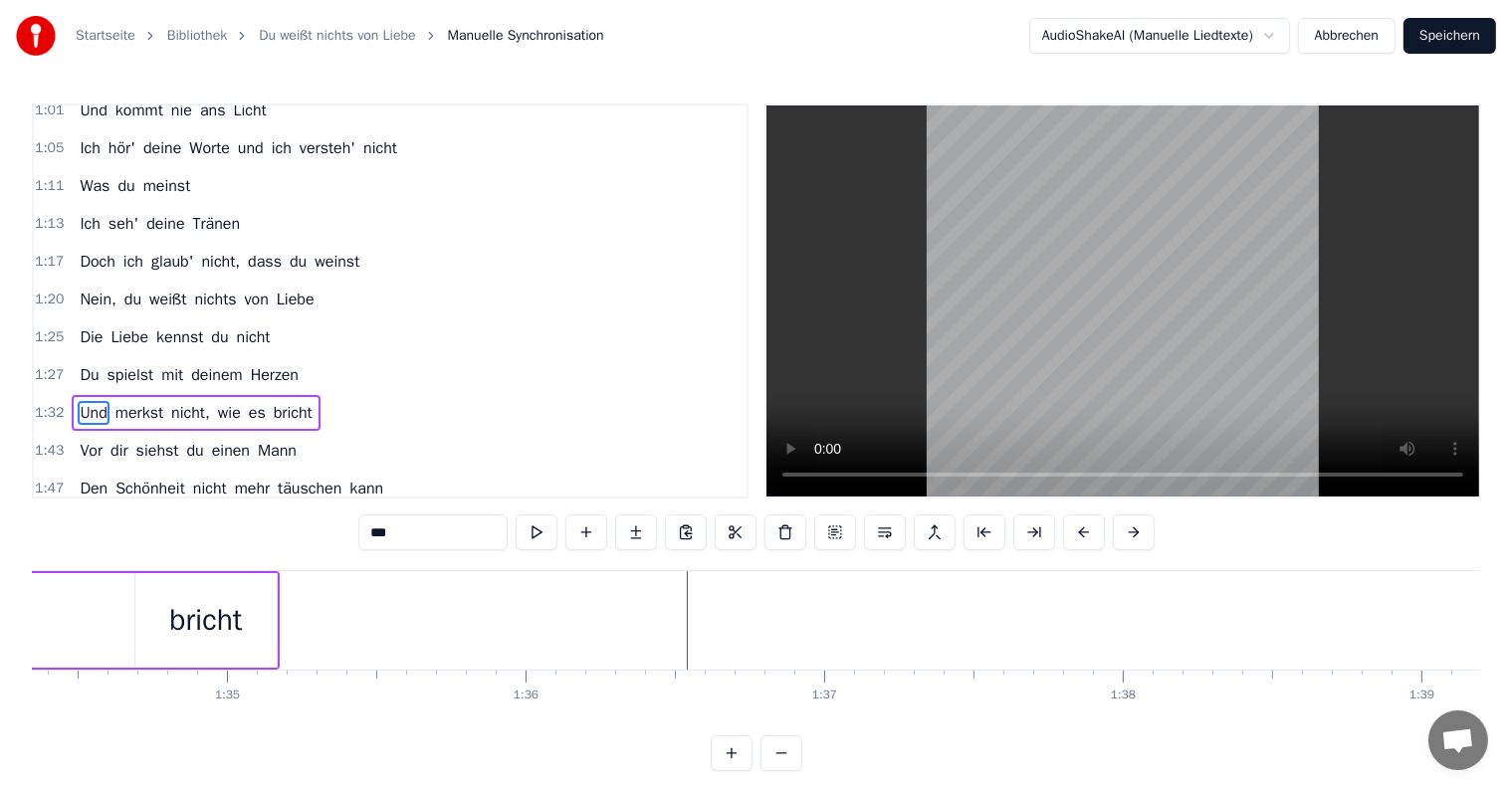 scroll, scrollTop: 436, scrollLeft: 0, axis: vertical 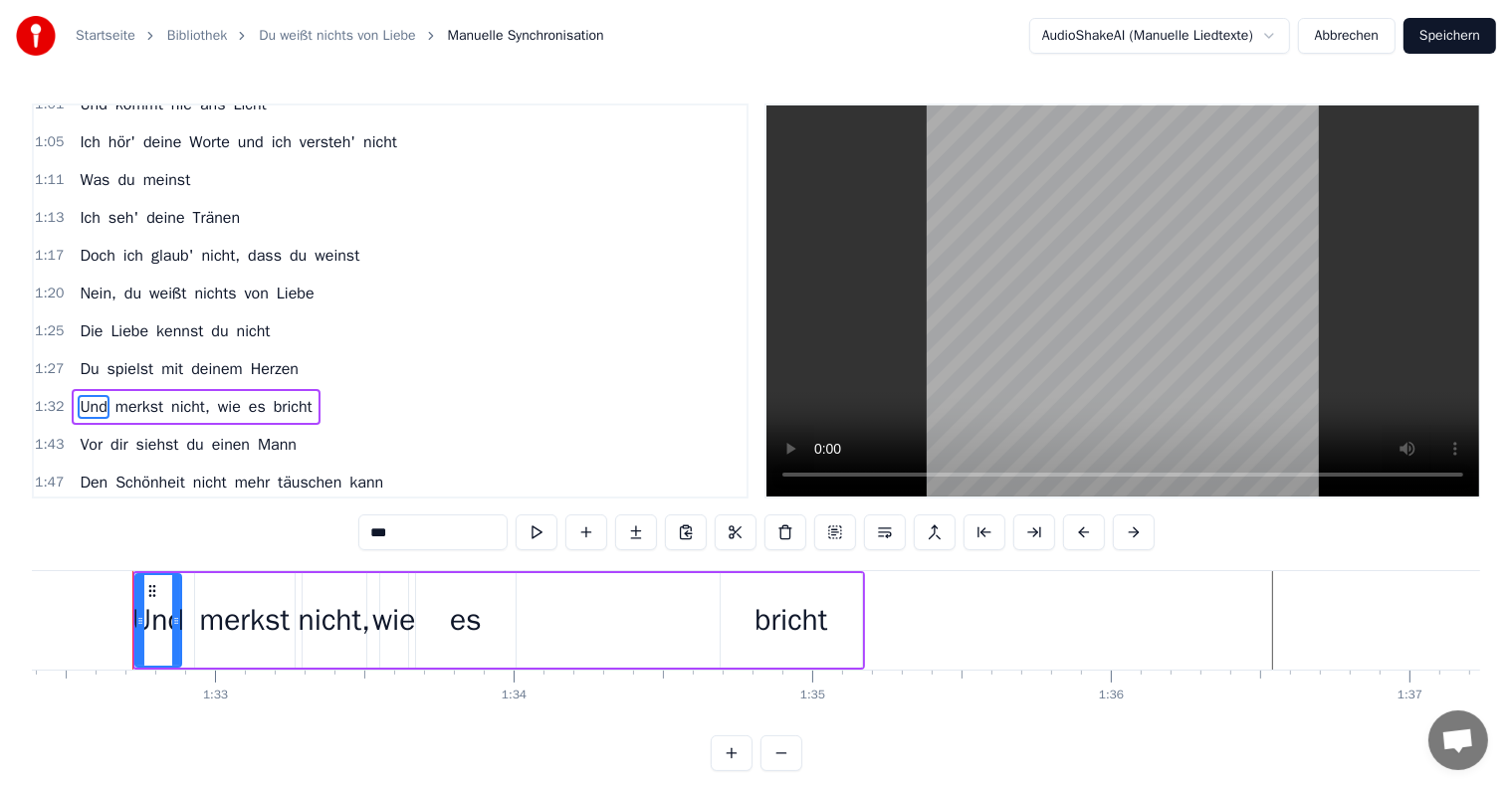 click on "deinem" at bounding box center (216, 369) 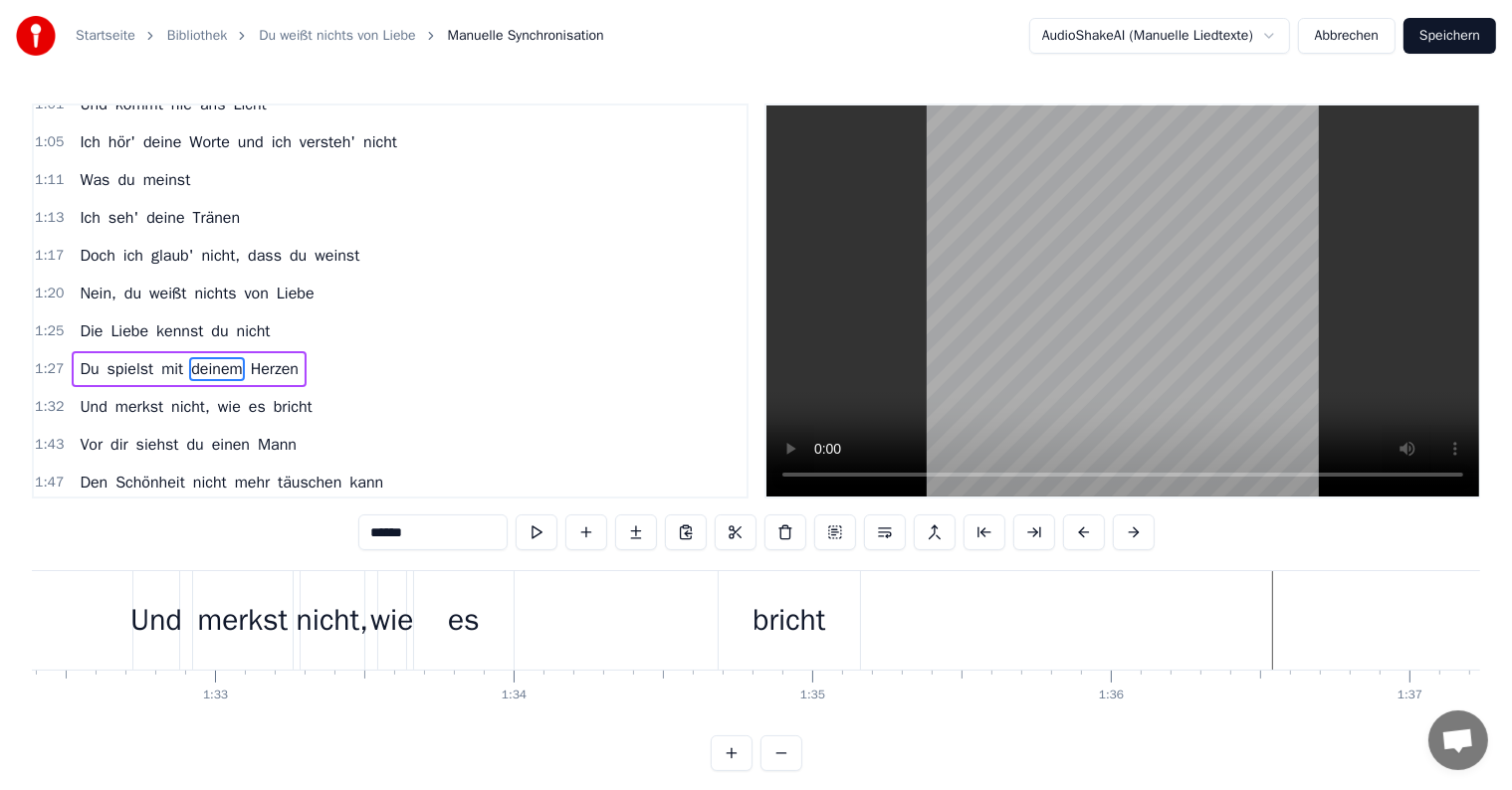 scroll, scrollTop: 450, scrollLeft: 0, axis: vertical 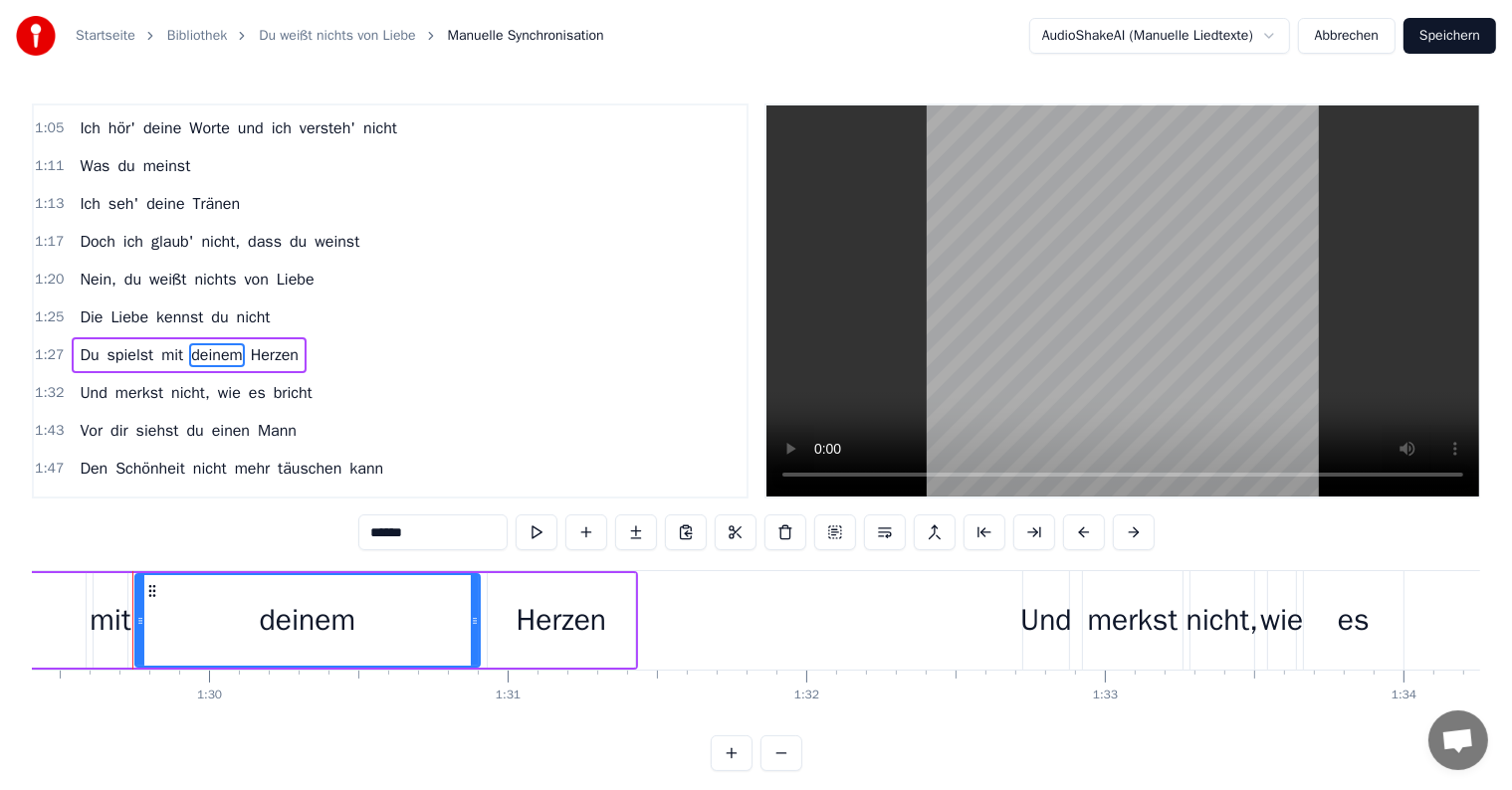 click on "kennst" at bounding box center (179, 317) 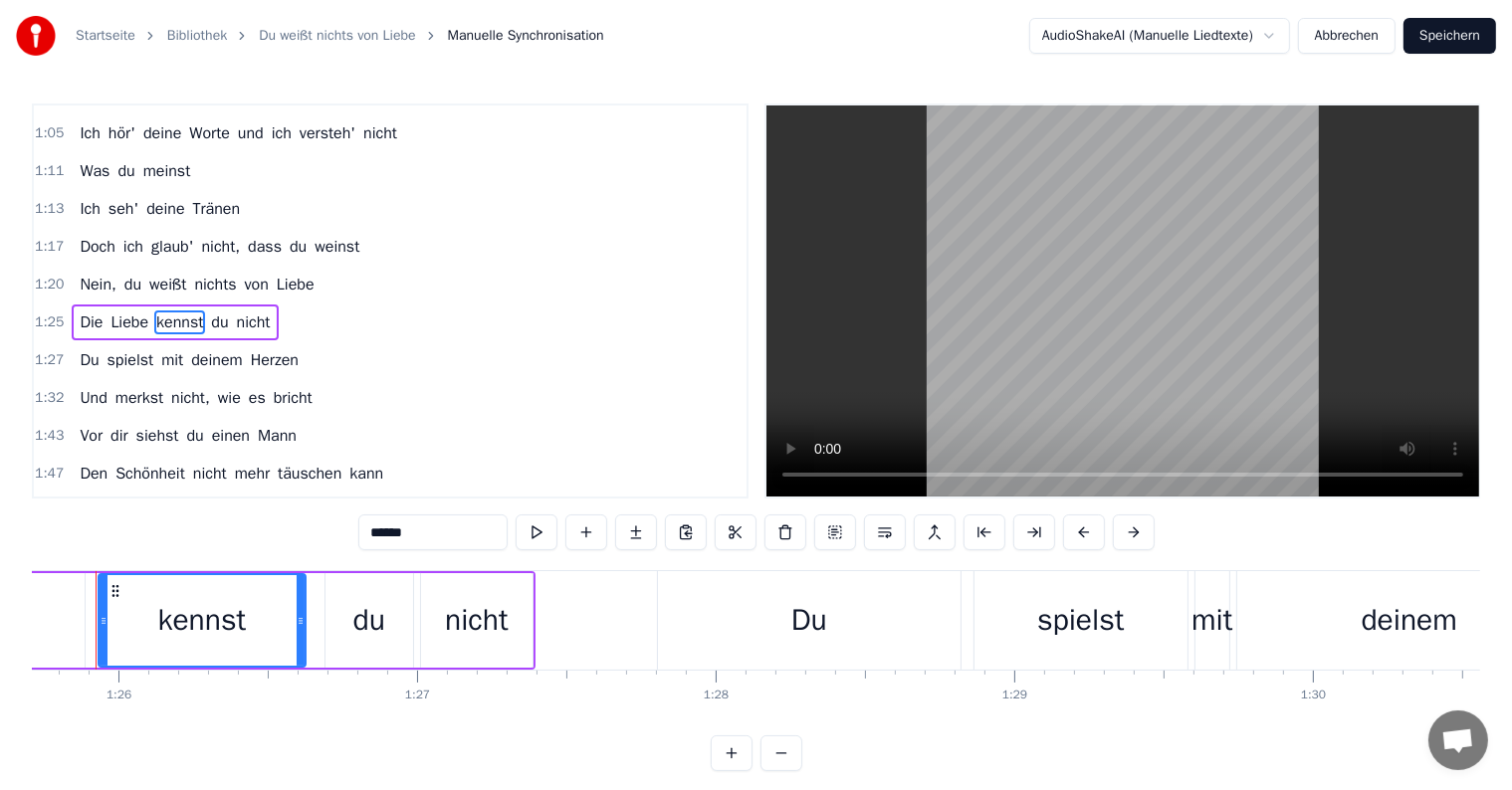 scroll, scrollTop: 0, scrollLeft: 25558, axis: horizontal 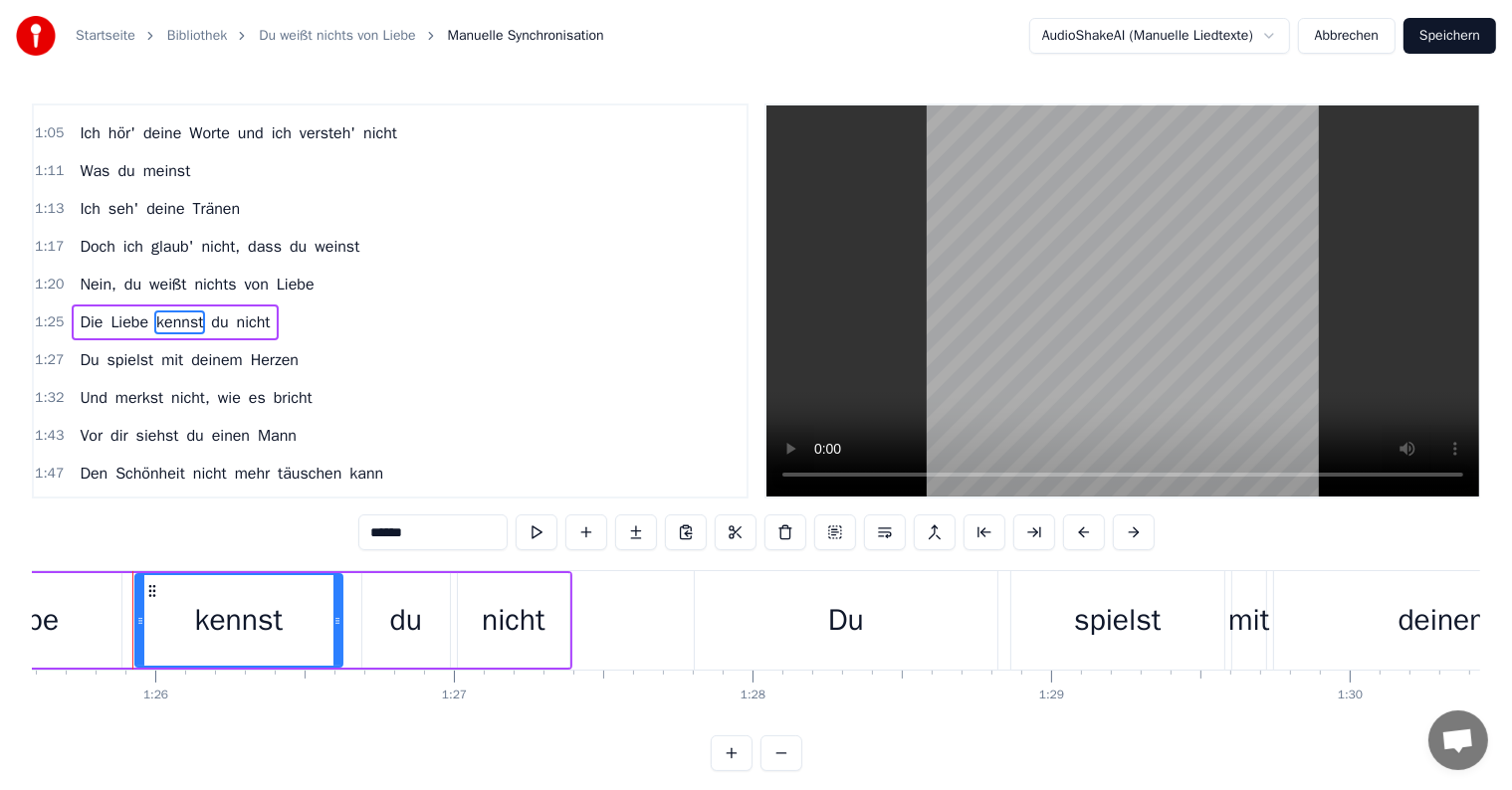drag, startPoint x: 627, startPoint y: 621, endPoint x: 603, endPoint y: 608, distance: 27.294688 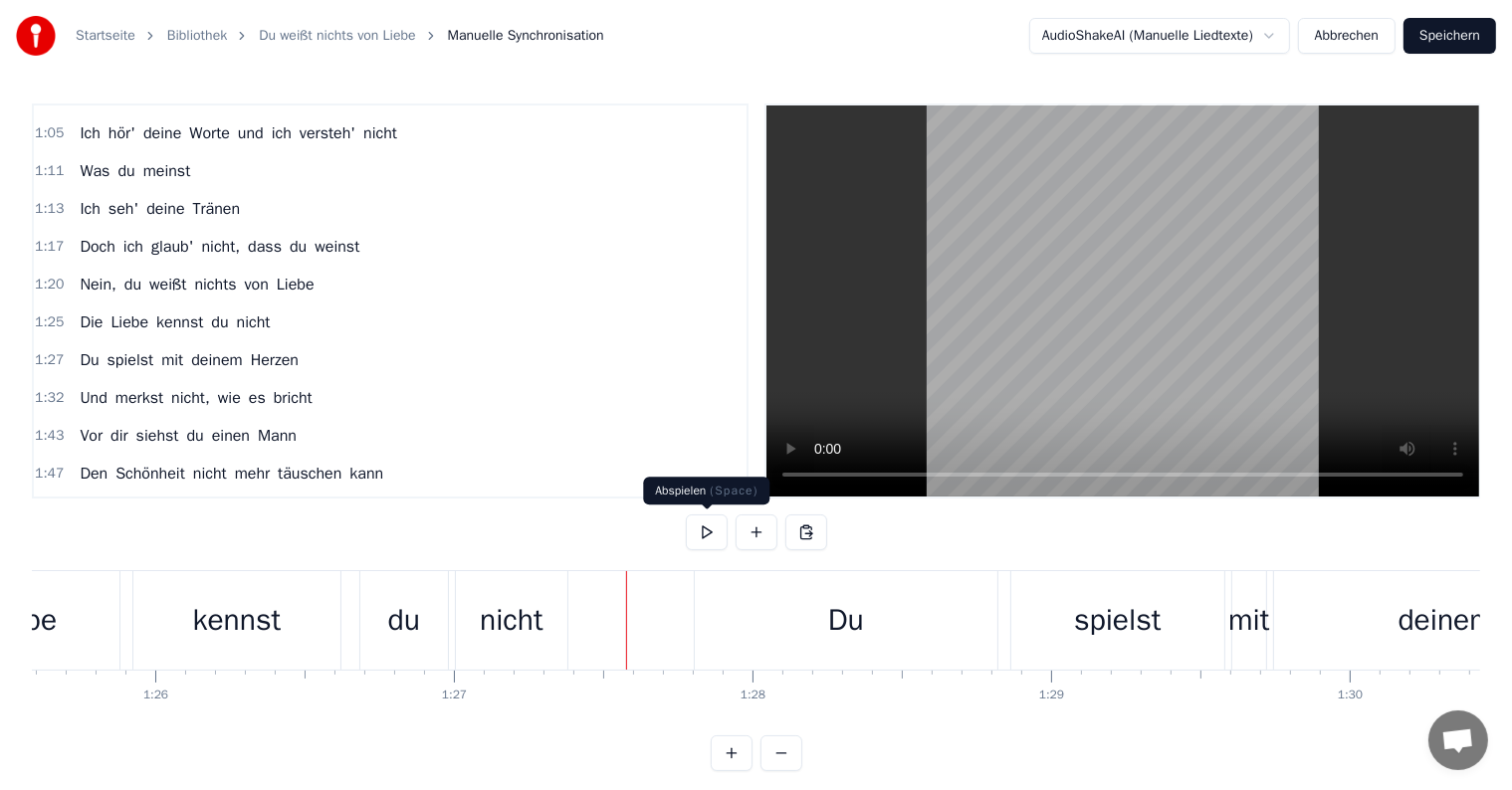 click at bounding box center (707, 532) 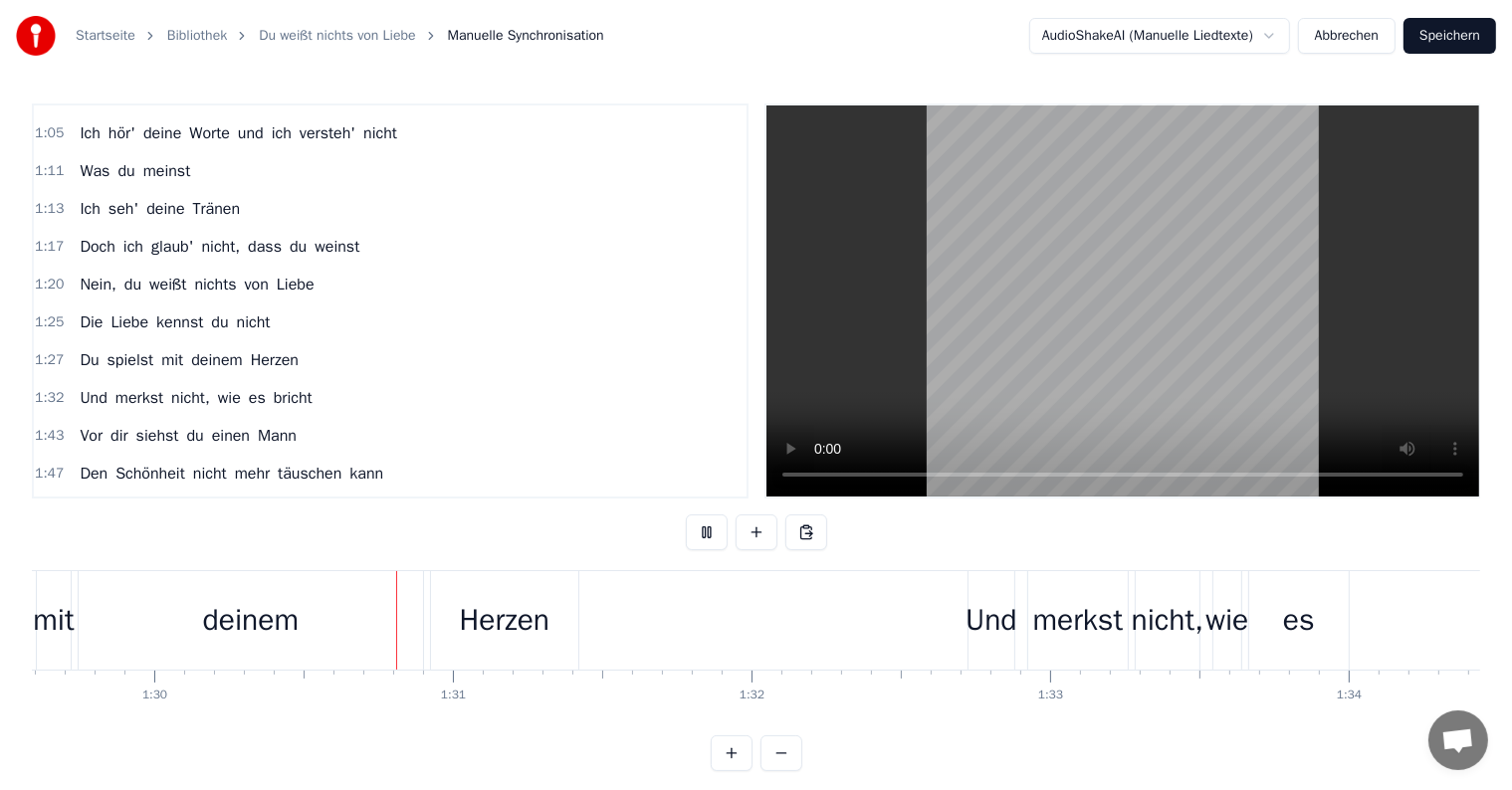 click at bounding box center [707, 532] 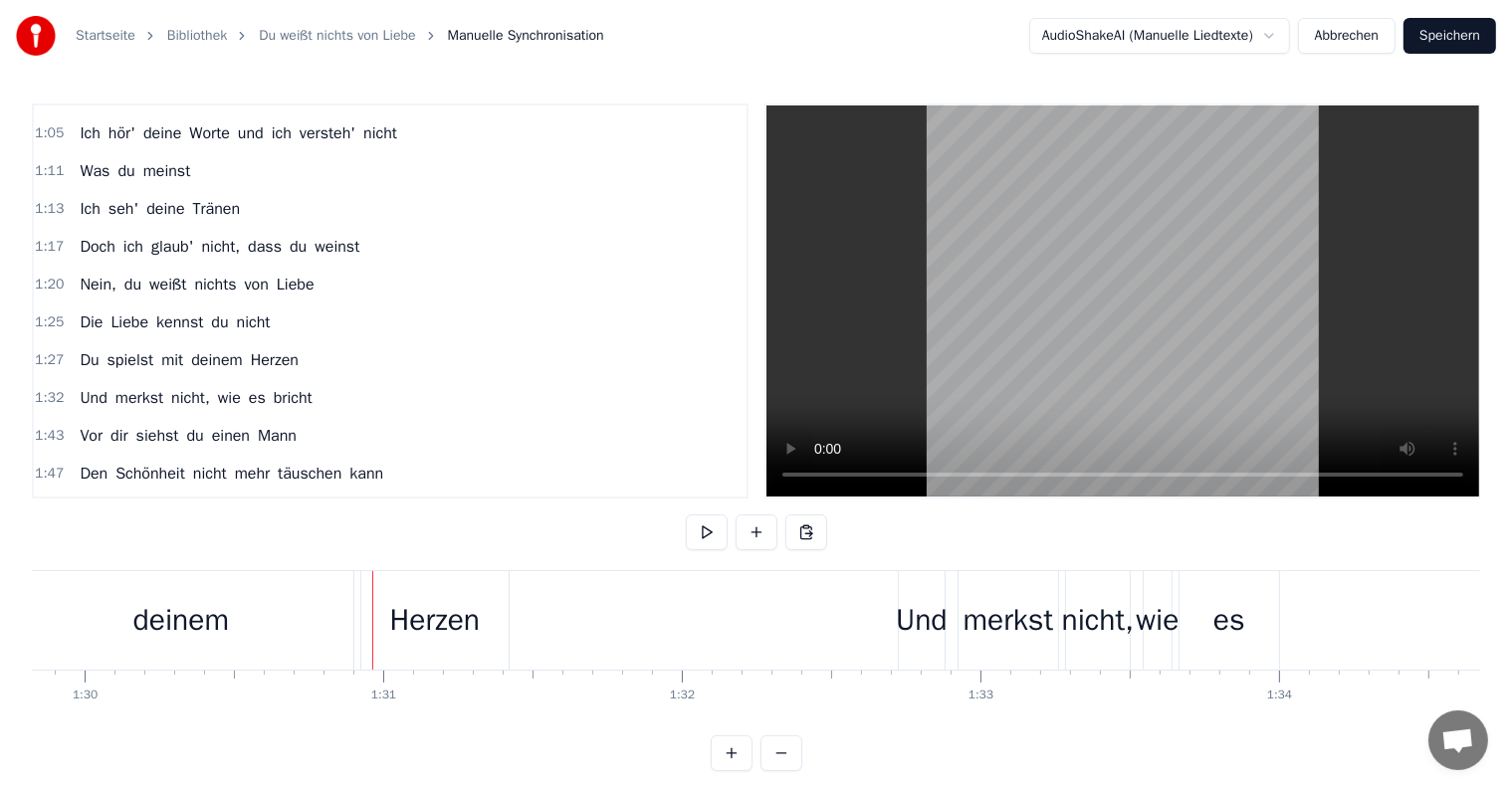 scroll, scrollTop: 0, scrollLeft: 26874, axis: horizontal 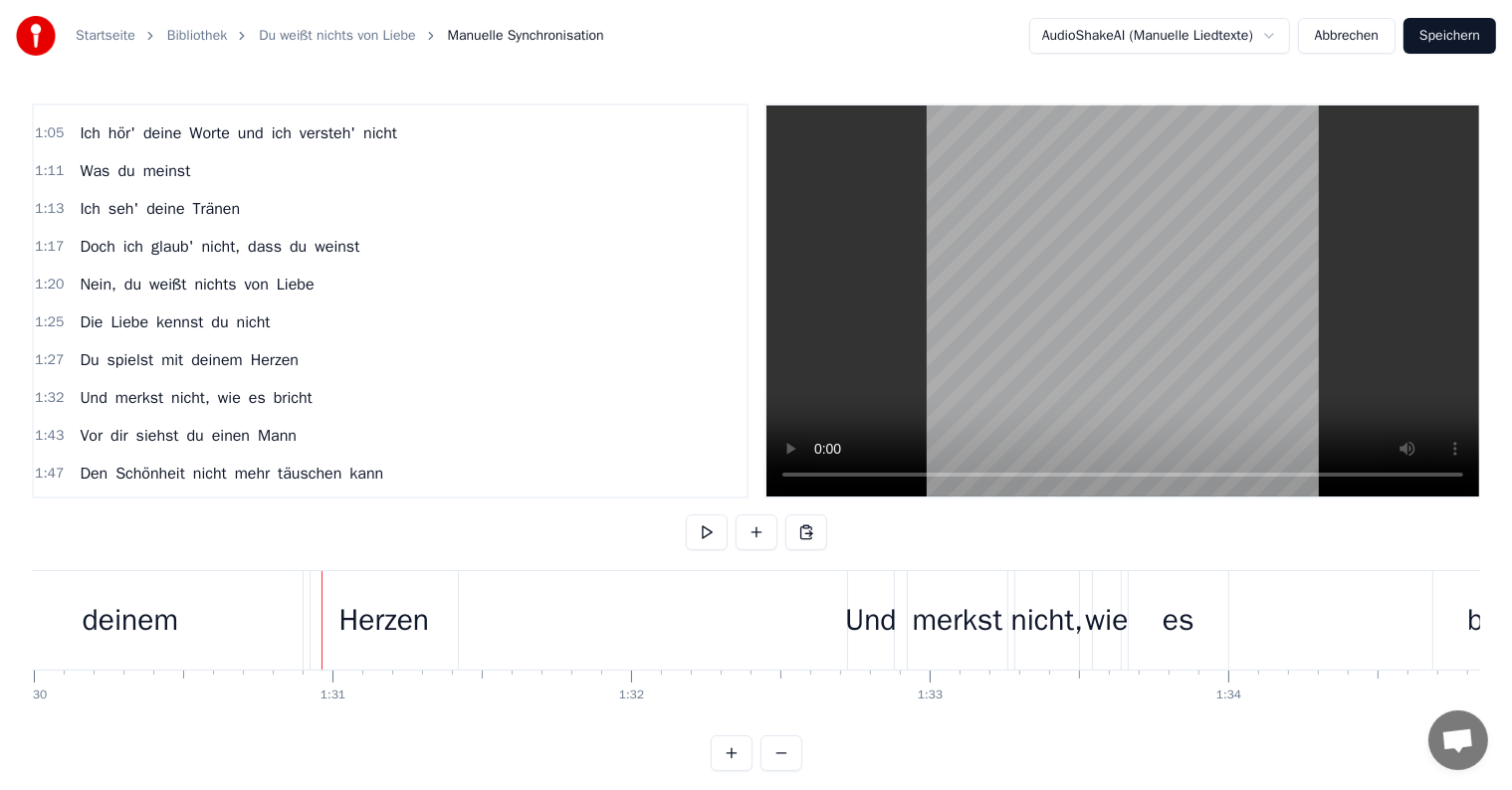 click at bounding box center [707, 532] 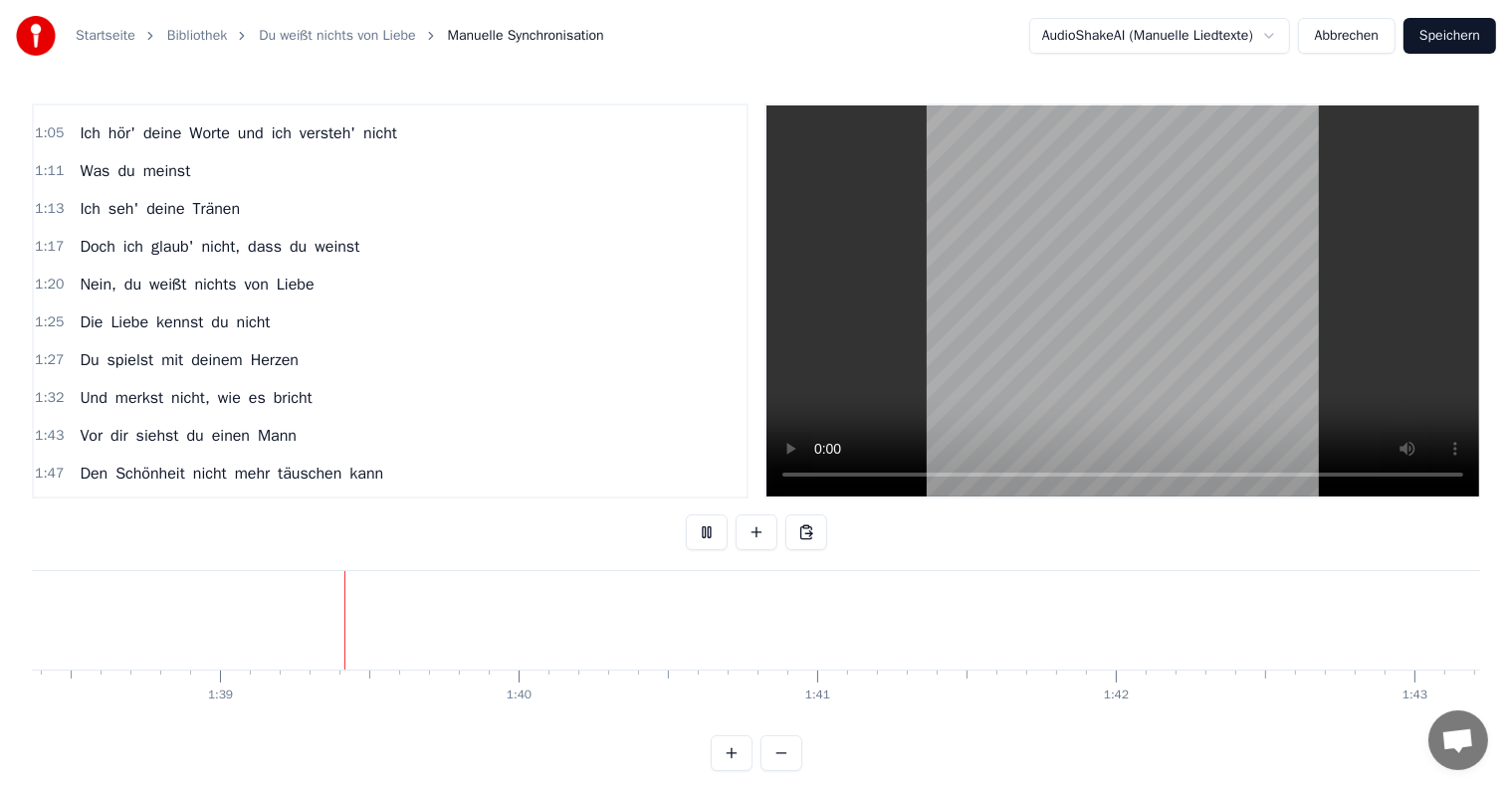 scroll, scrollTop: 0, scrollLeft: 29400, axis: horizontal 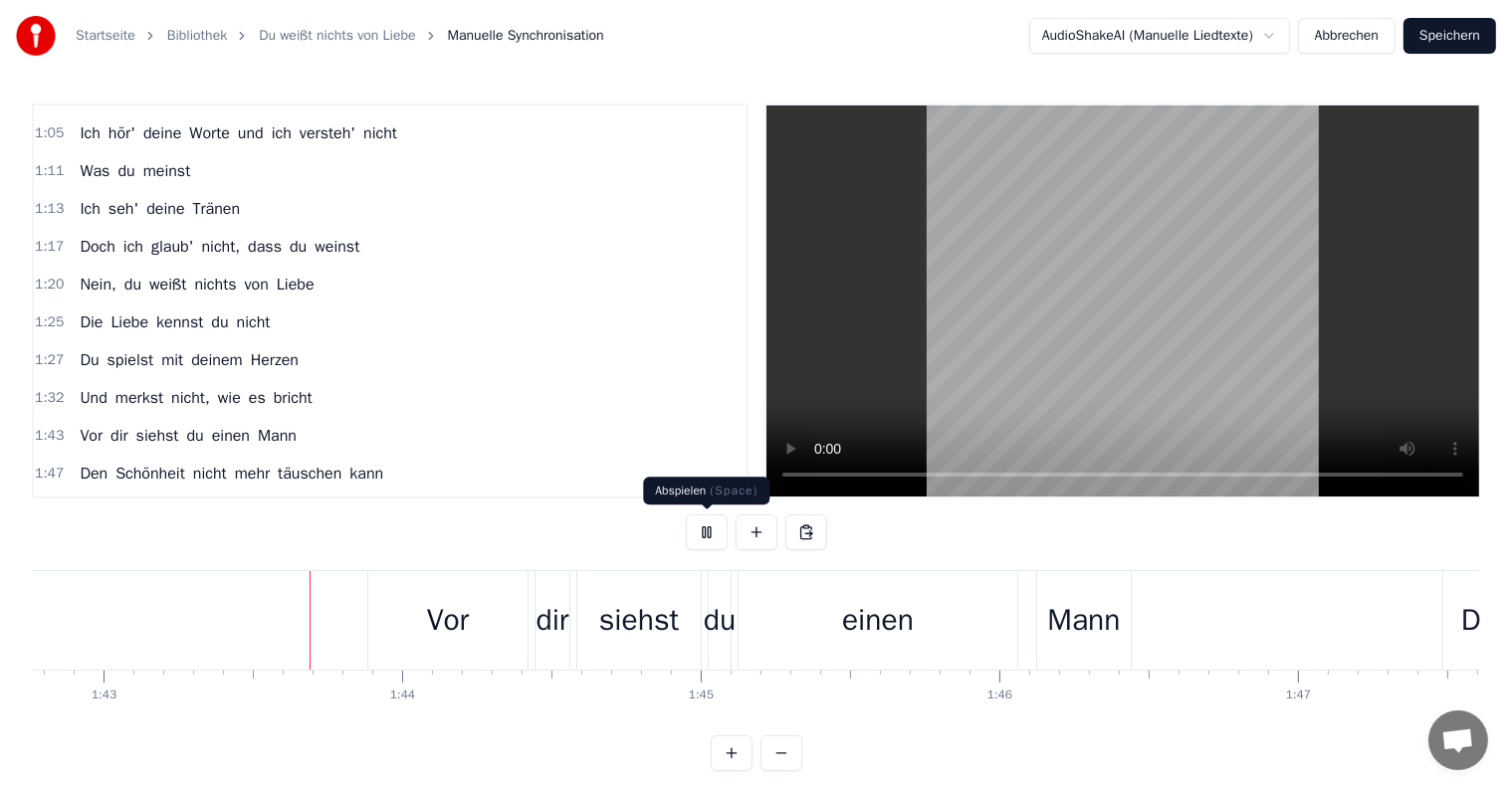 click at bounding box center (707, 532) 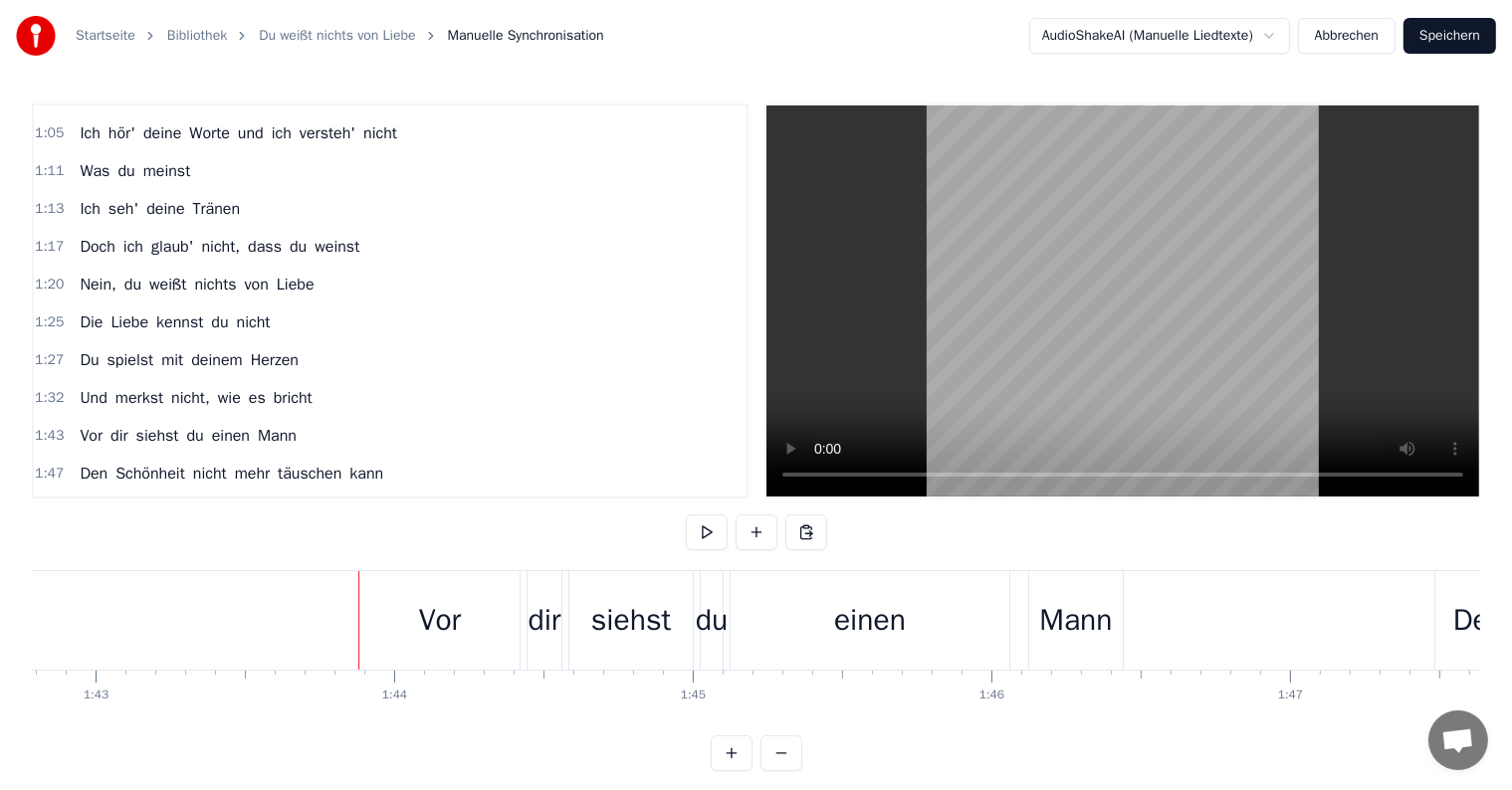 click on "1:32 Und merkst nicht, wie es bricht" at bounding box center (390, 398) 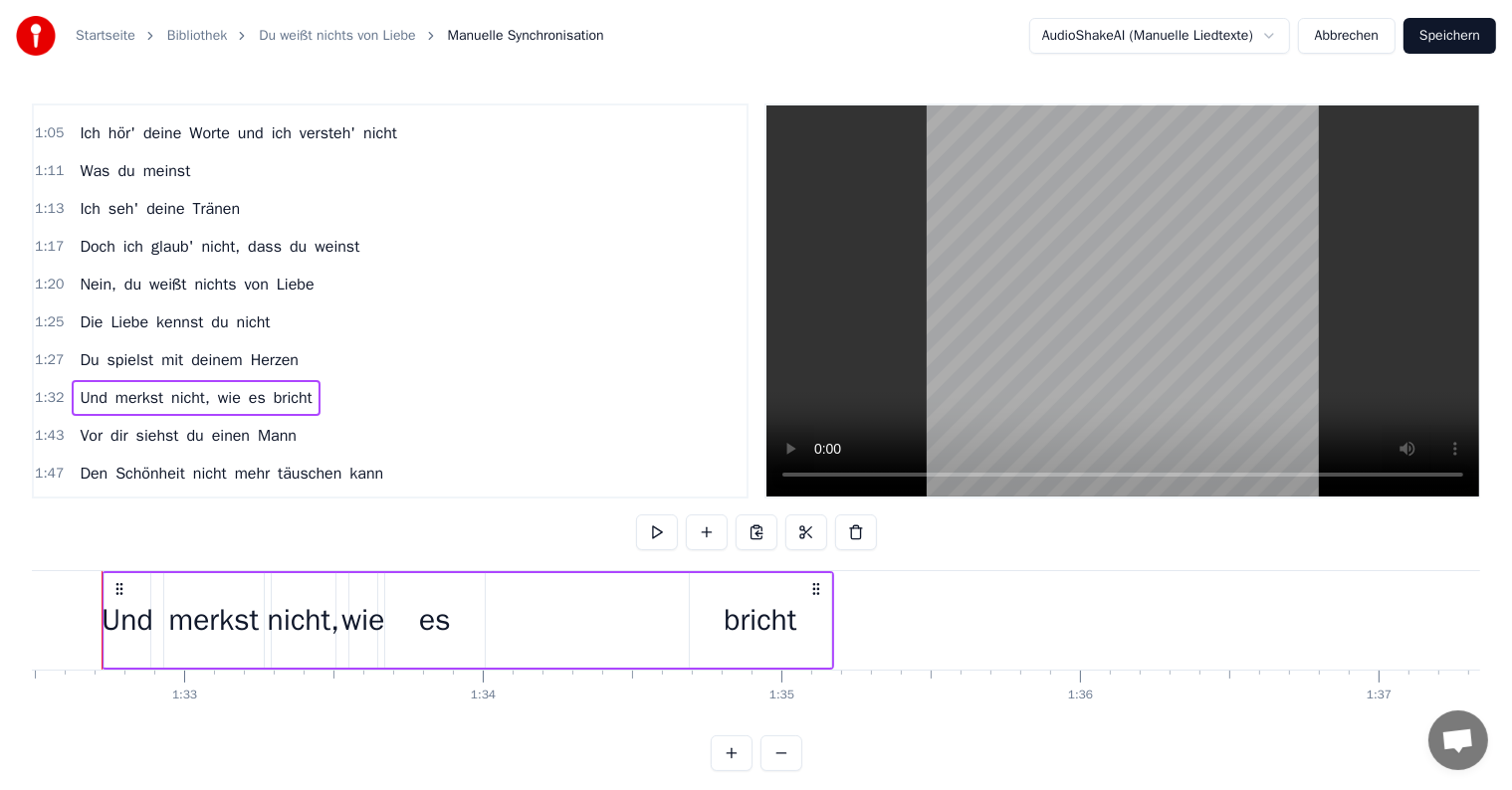 scroll, scrollTop: 0, scrollLeft: 27588, axis: horizontal 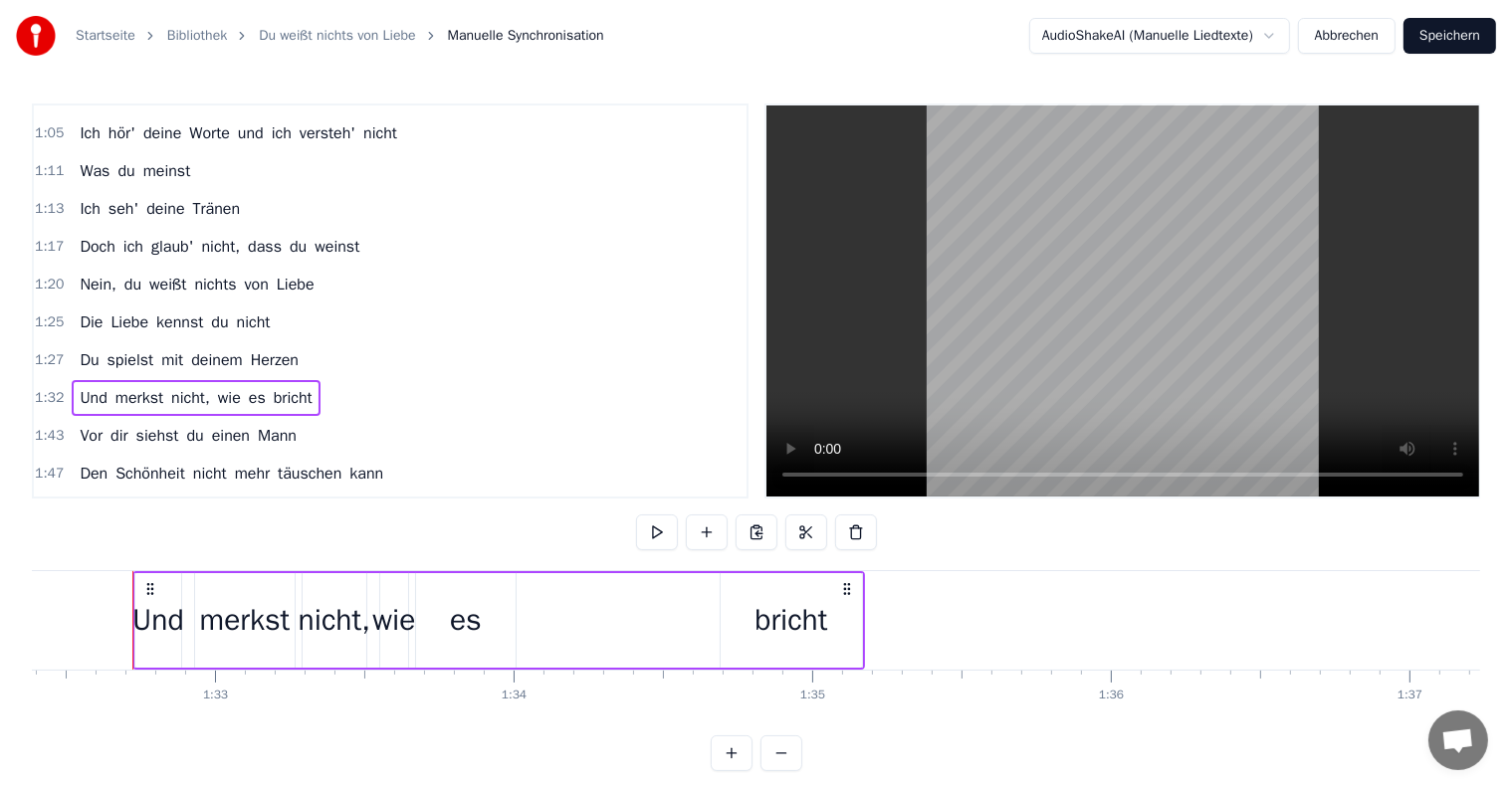 click on "1:27 Du spielst mit deinem Herzen" at bounding box center (390, 360) 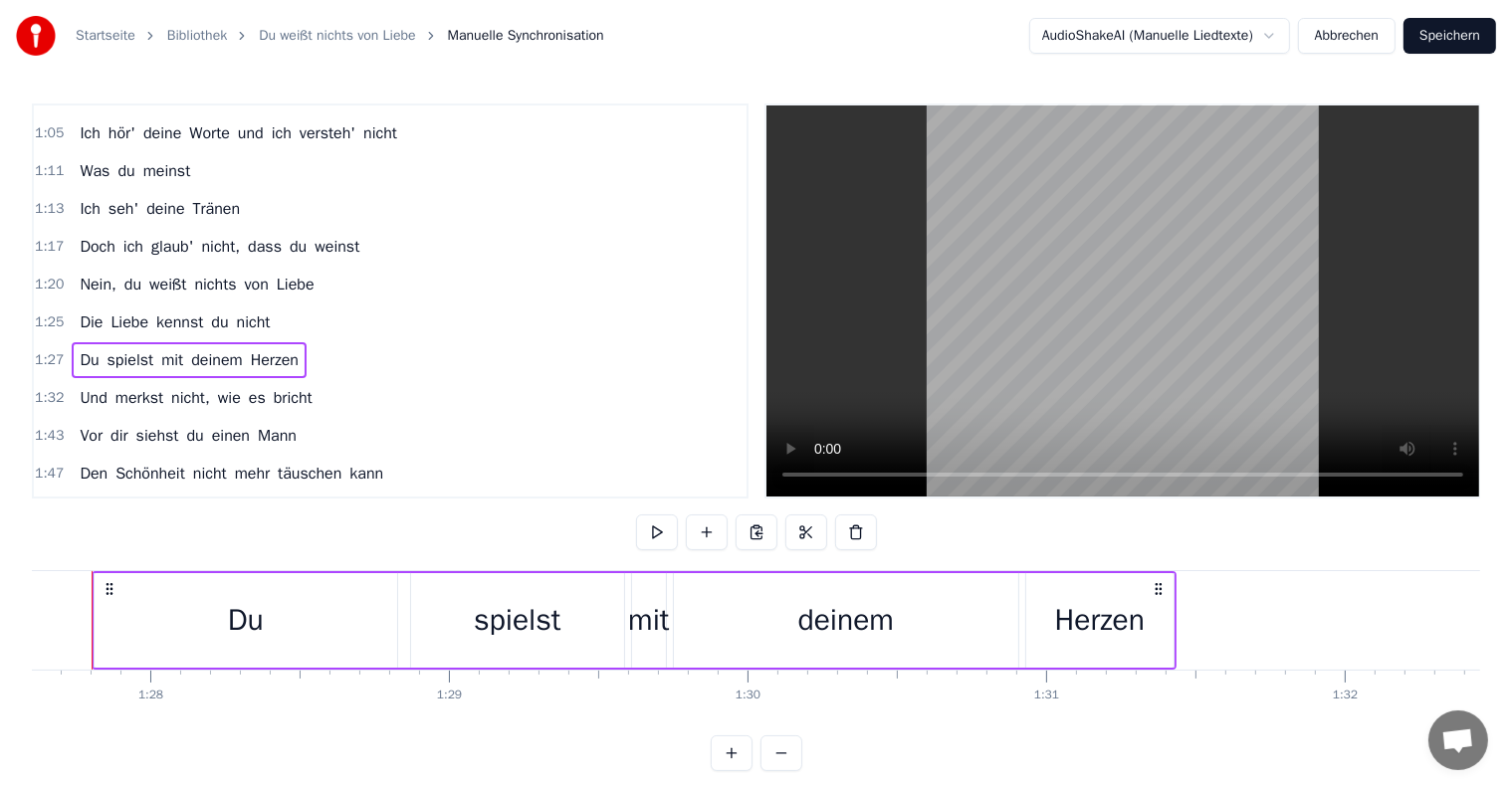 scroll, scrollTop: 0, scrollLeft: 26119, axis: horizontal 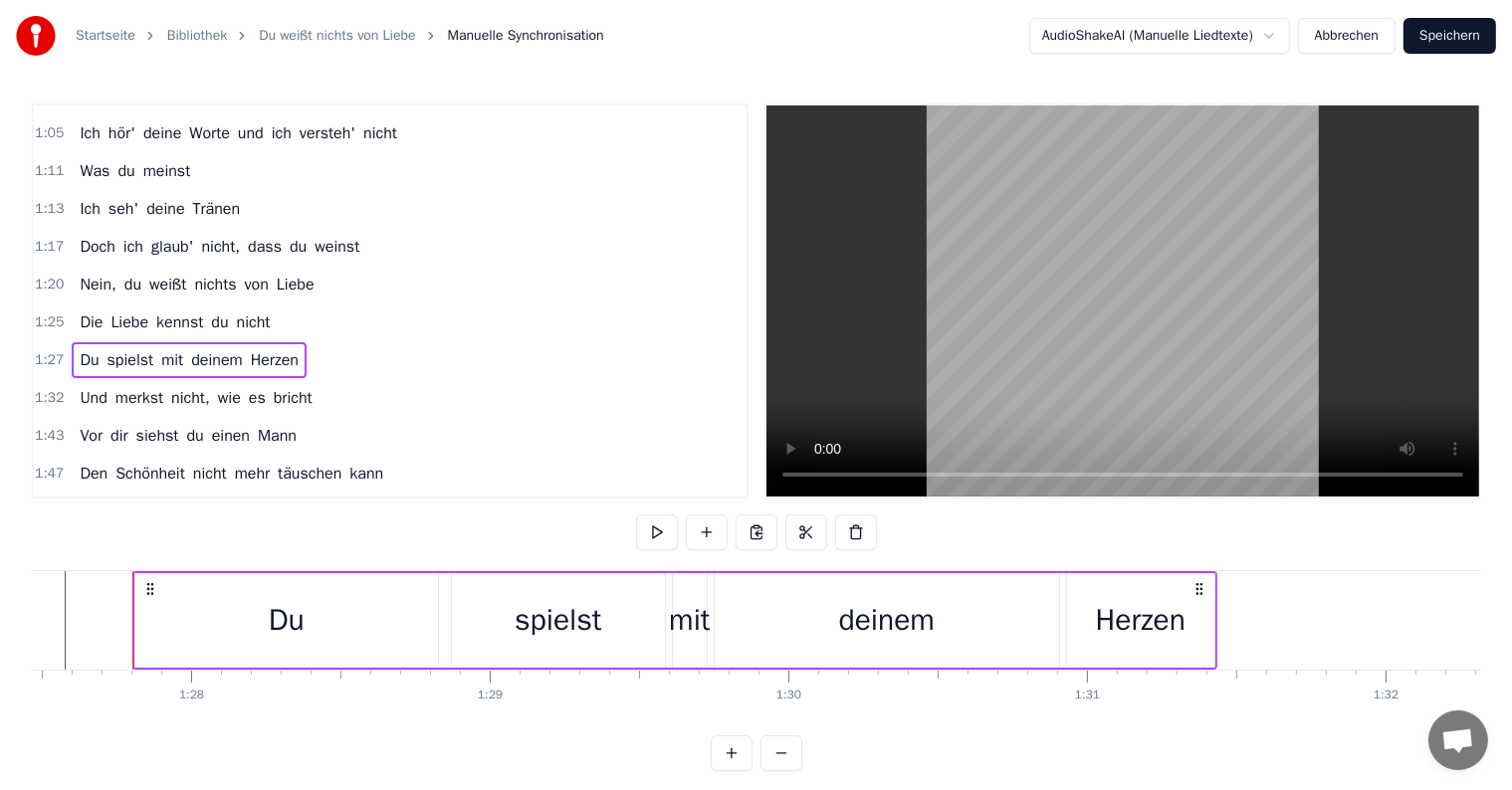 click at bounding box center (657, 532) 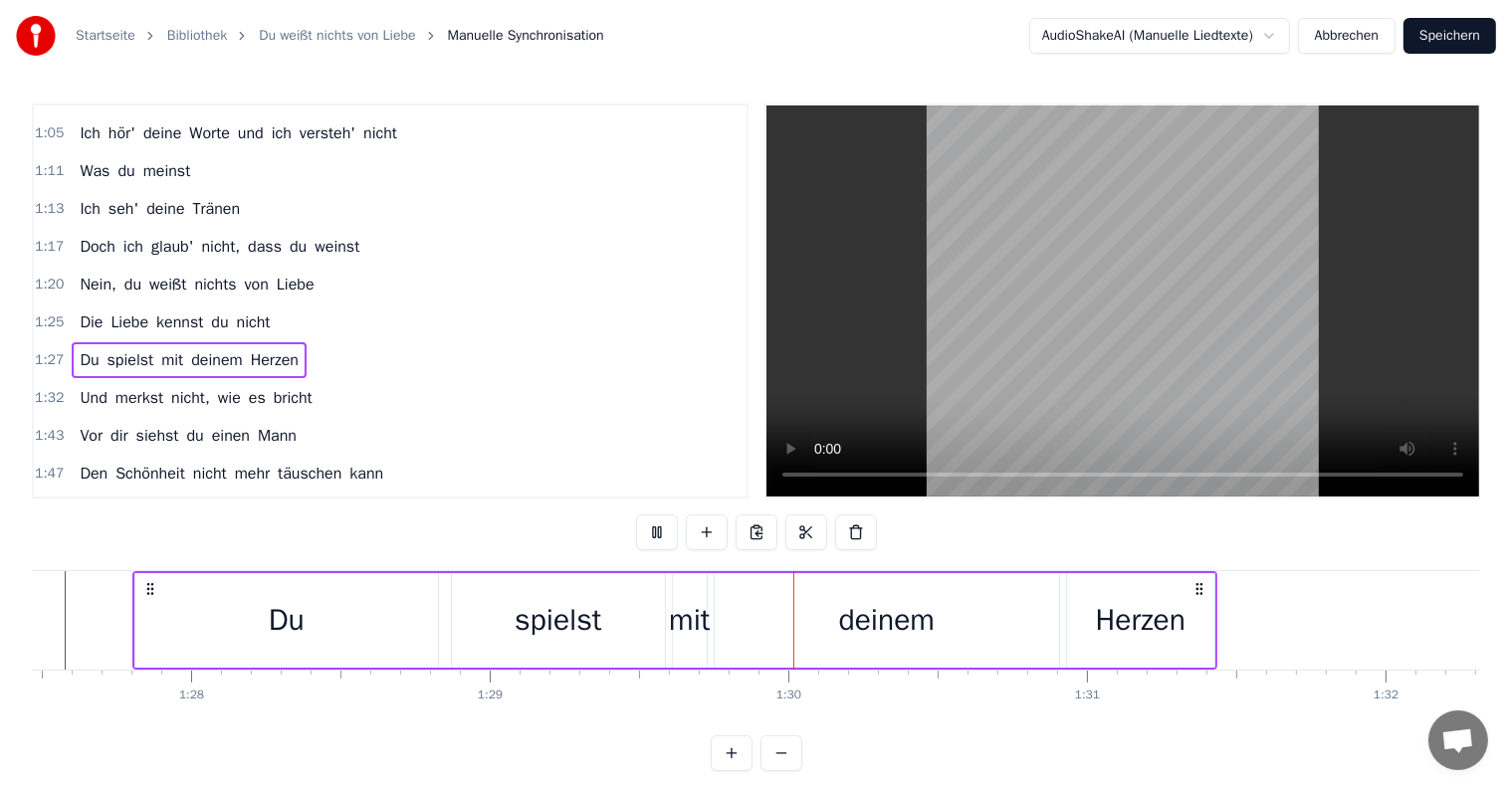 click at bounding box center [657, 532] 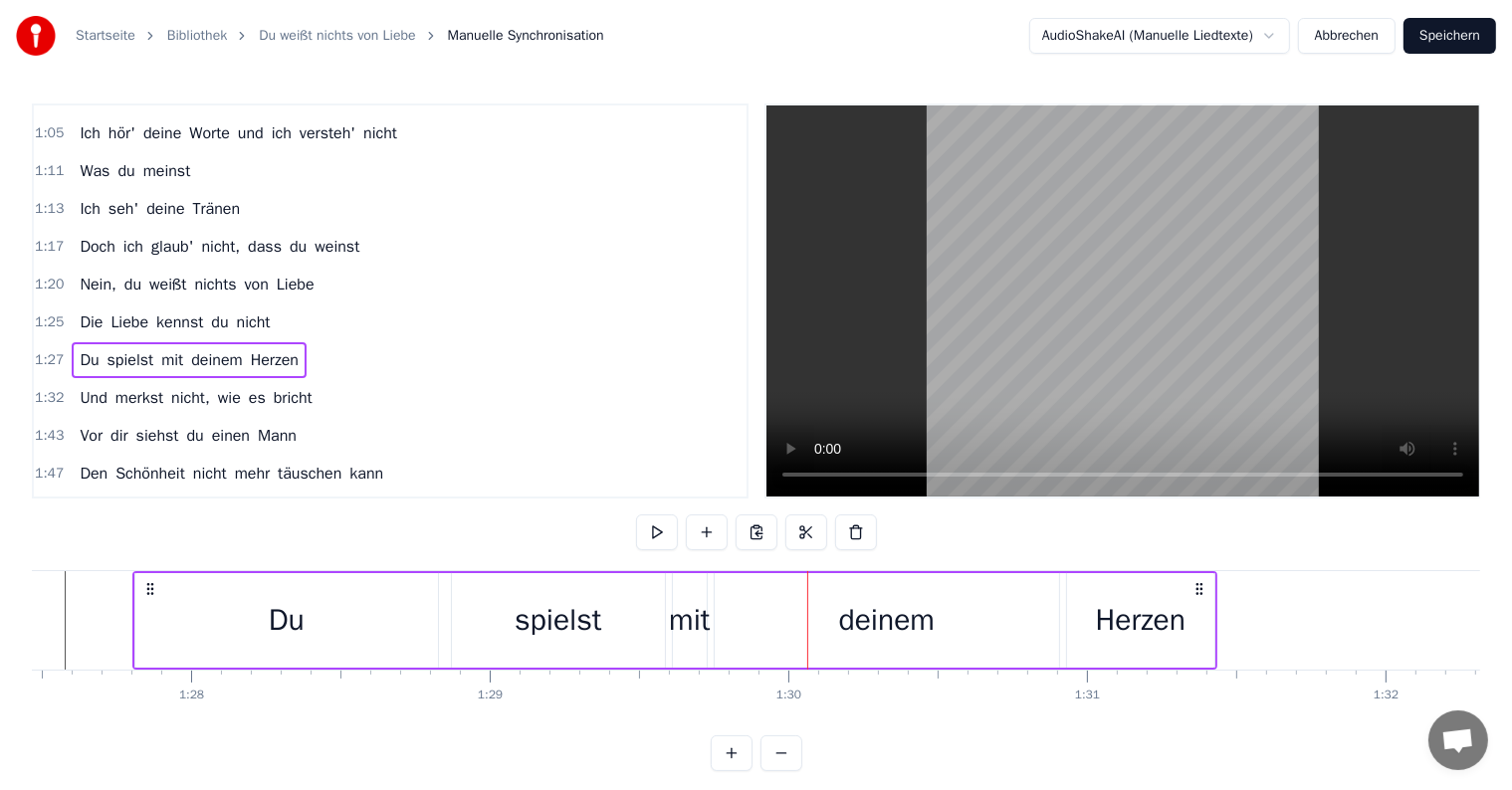 click on "1:27 Du spielst mit deinem Herzen" at bounding box center [390, 360] 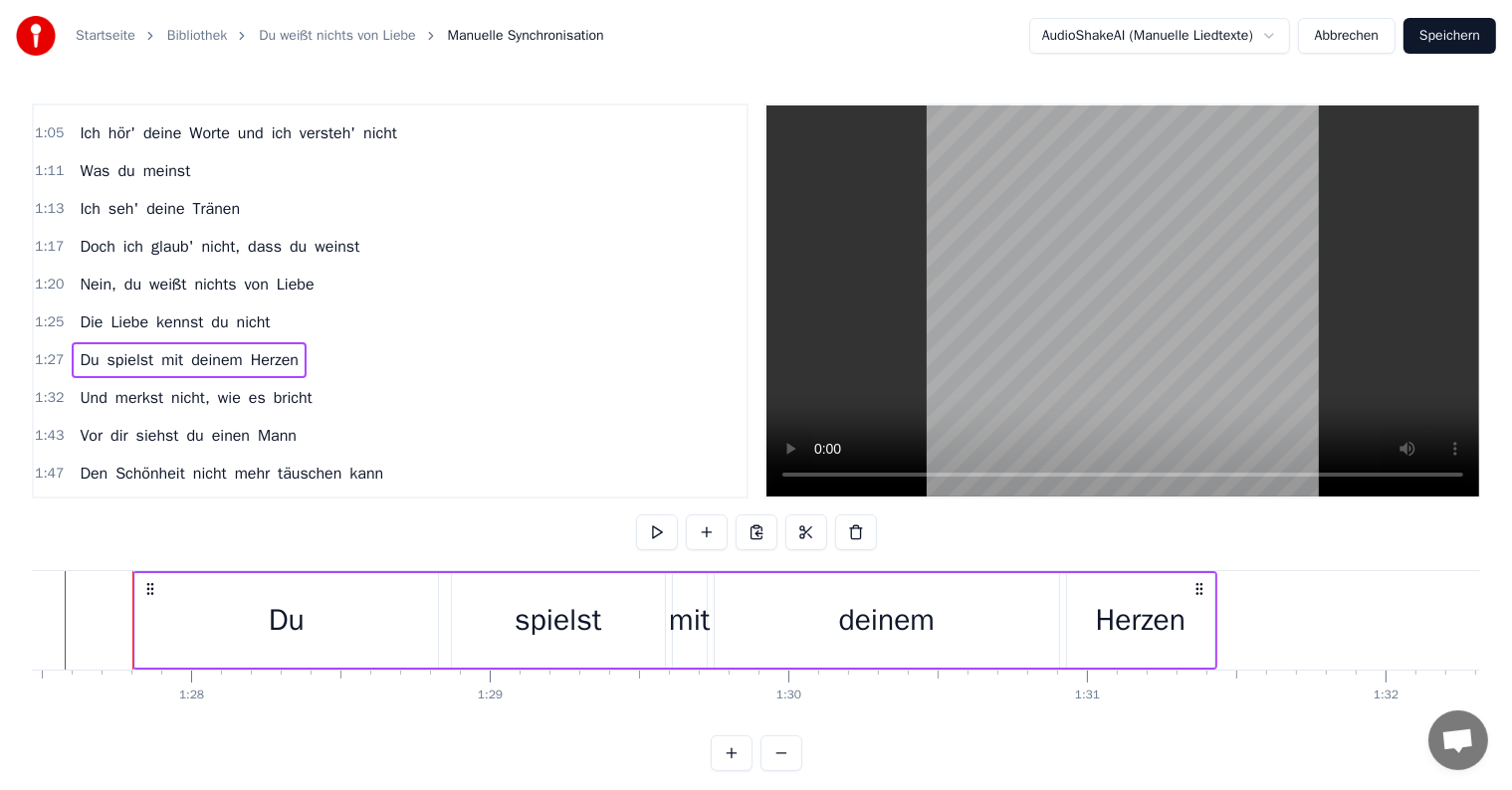click on "1:27 Du spielst mit deinem Herzen" at bounding box center [390, 360] 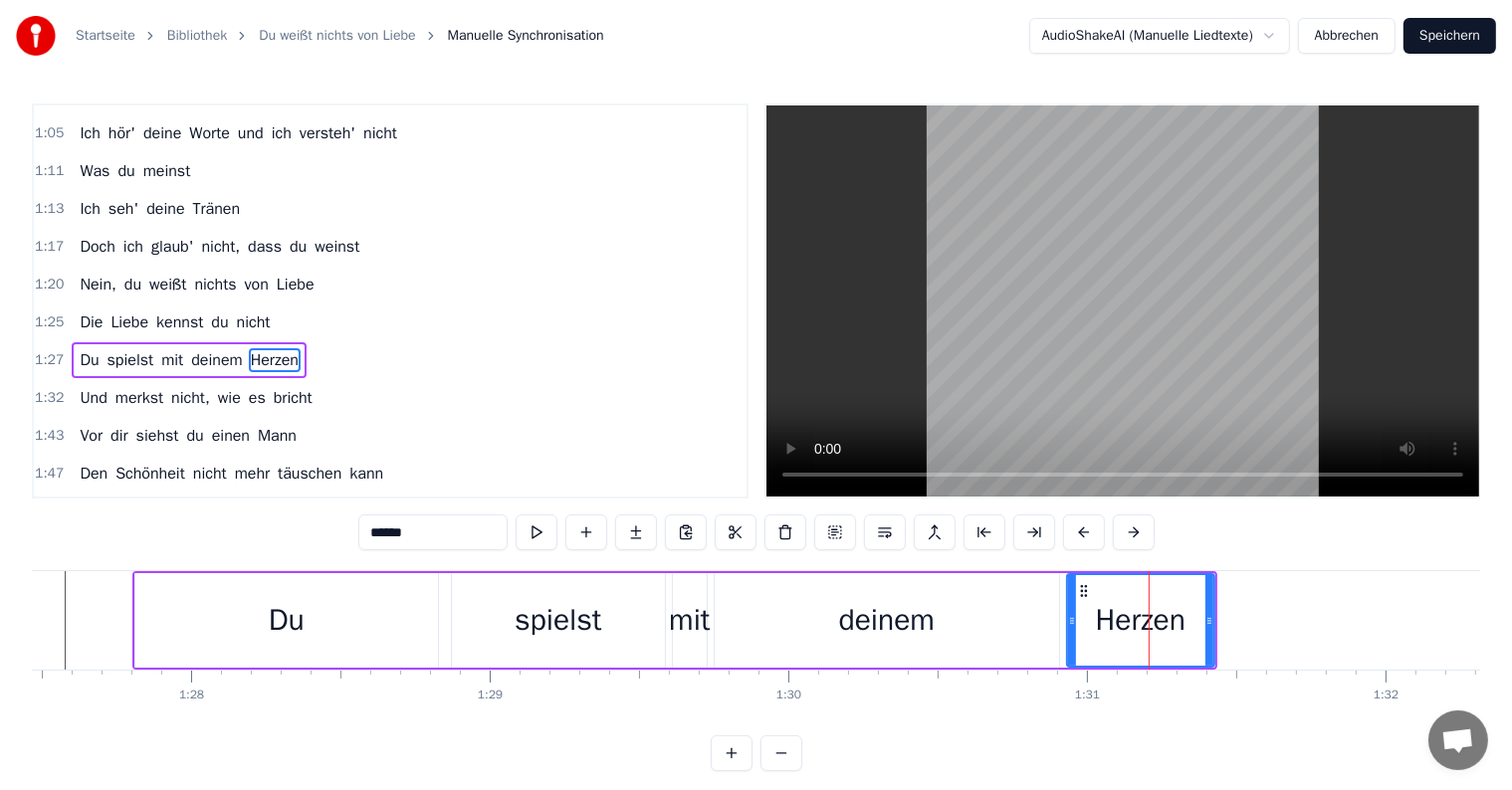 scroll, scrollTop: 482, scrollLeft: 0, axis: vertical 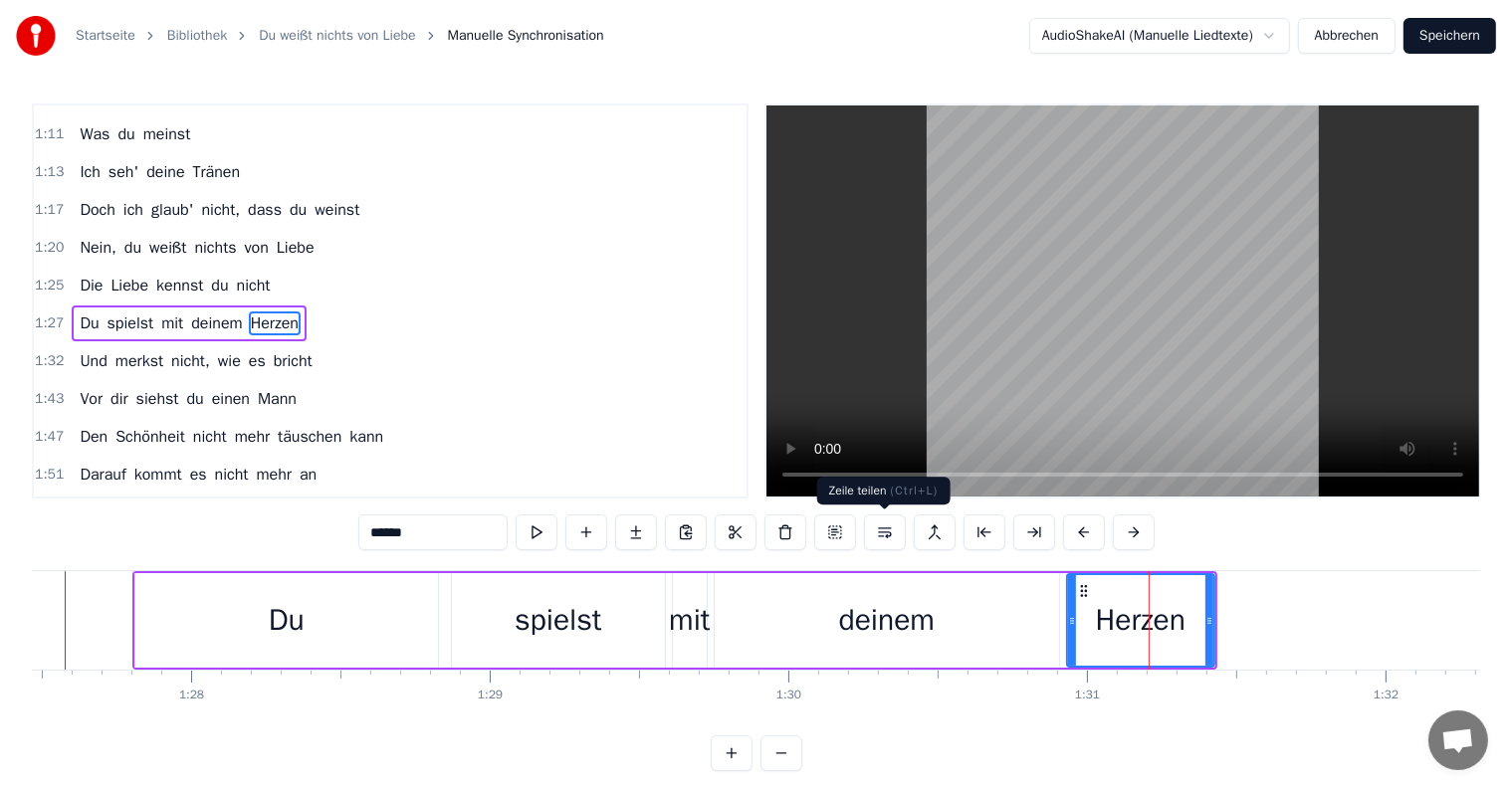 click at bounding box center (885, 532) 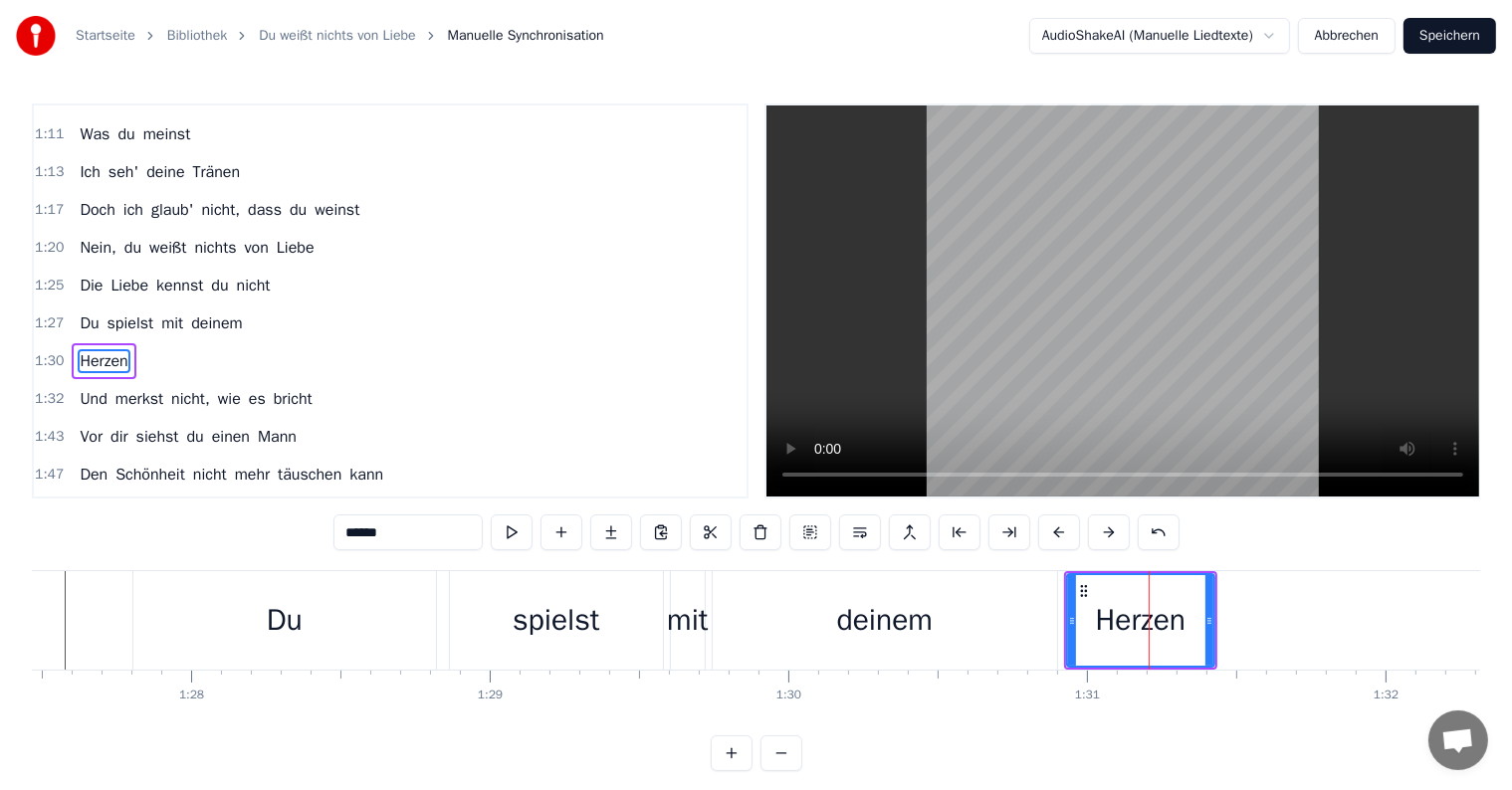 scroll, scrollTop: 517, scrollLeft: 0, axis: vertical 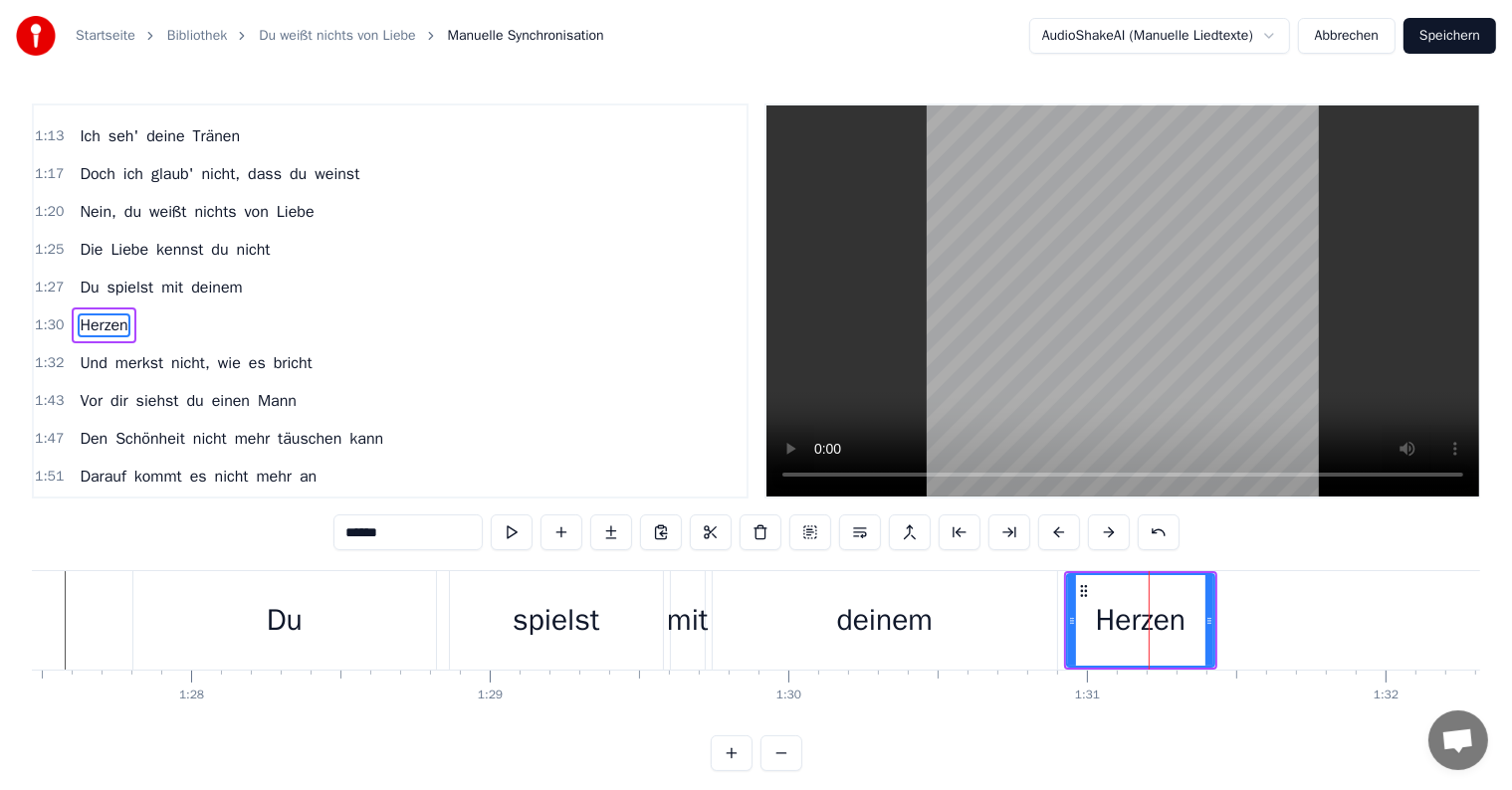 click on "spielst" at bounding box center [555, 620] 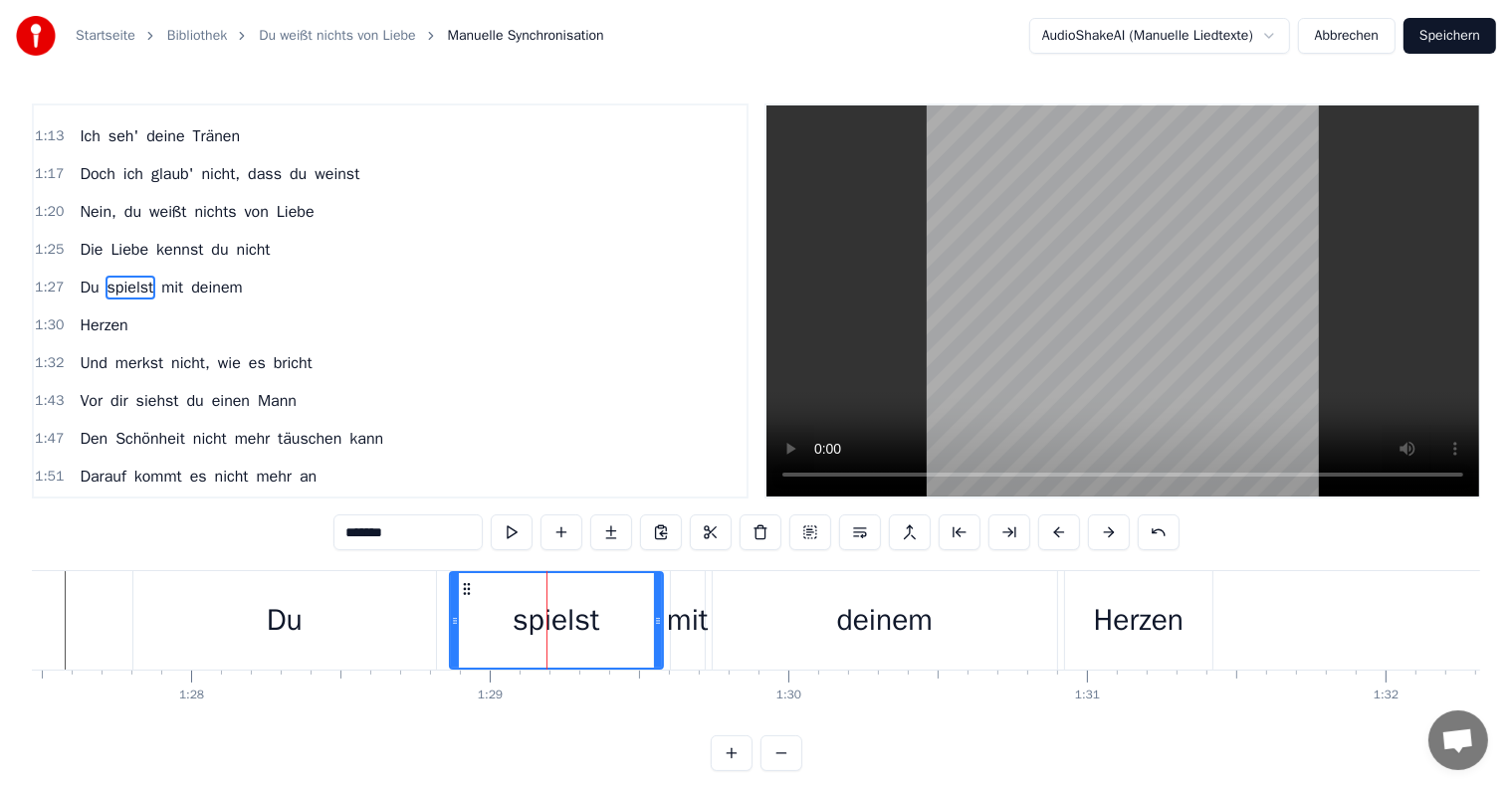 scroll, scrollTop: 482, scrollLeft: 0, axis: vertical 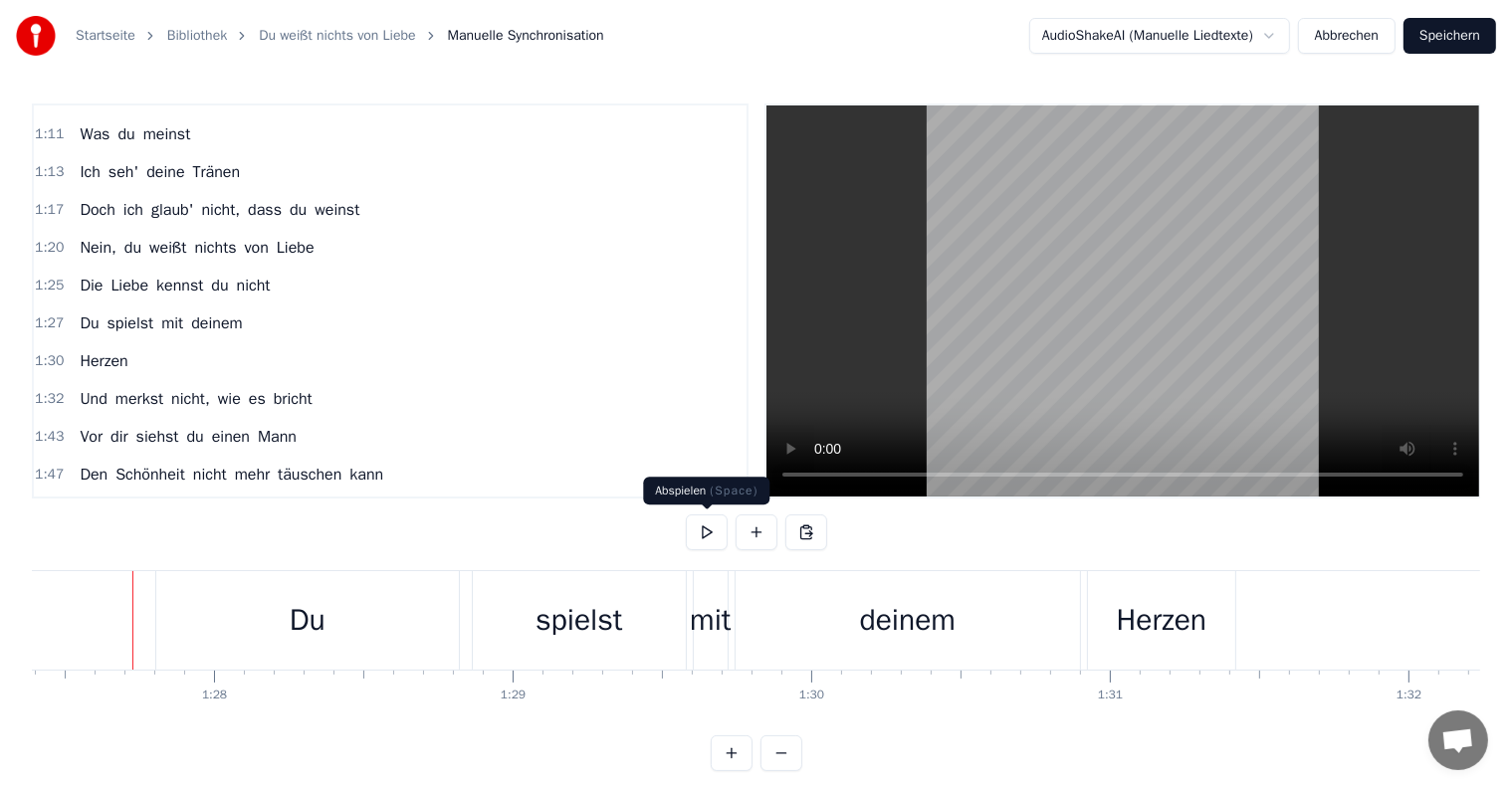 click at bounding box center [707, 532] 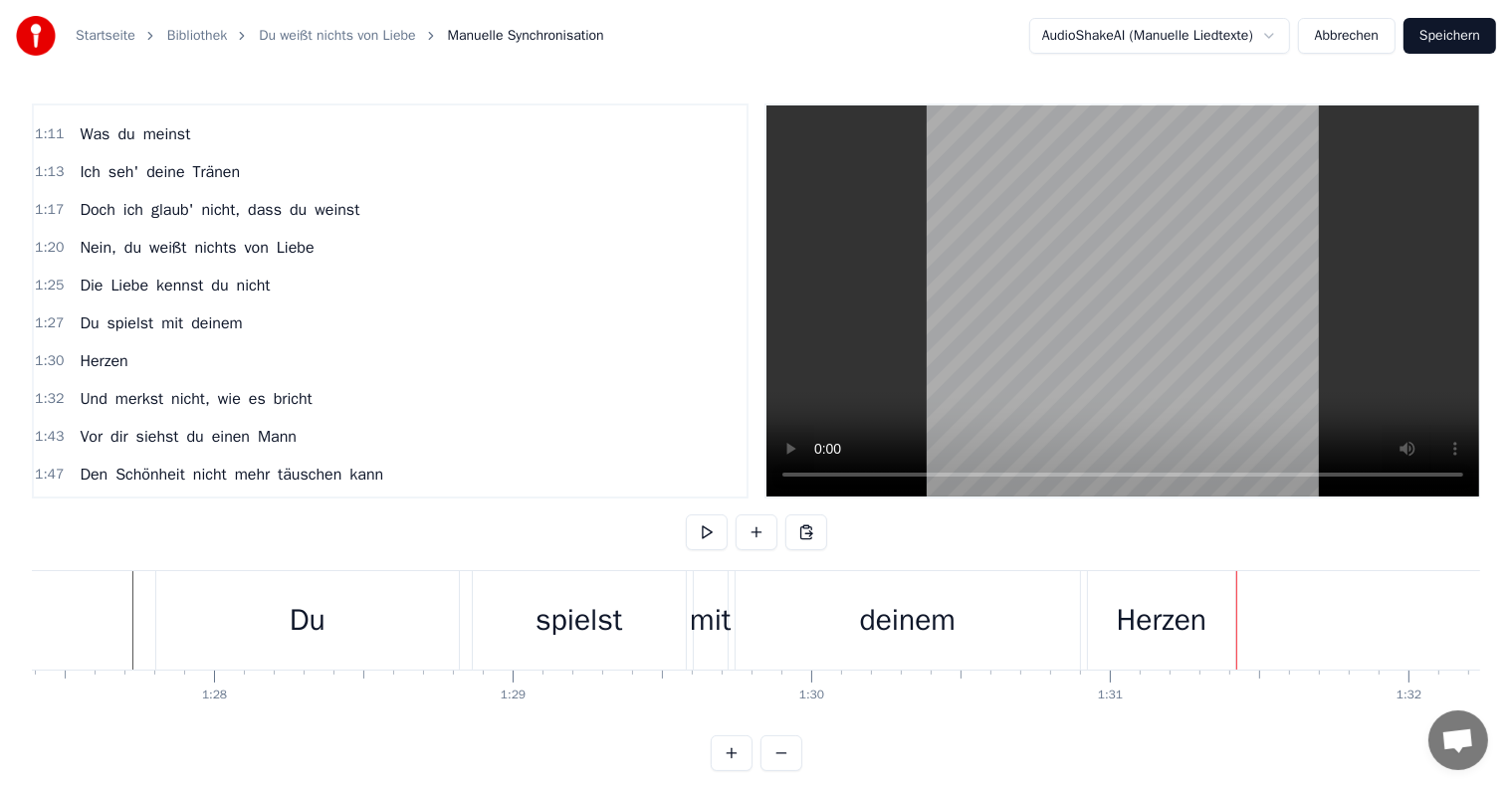 click at bounding box center (707, 532) 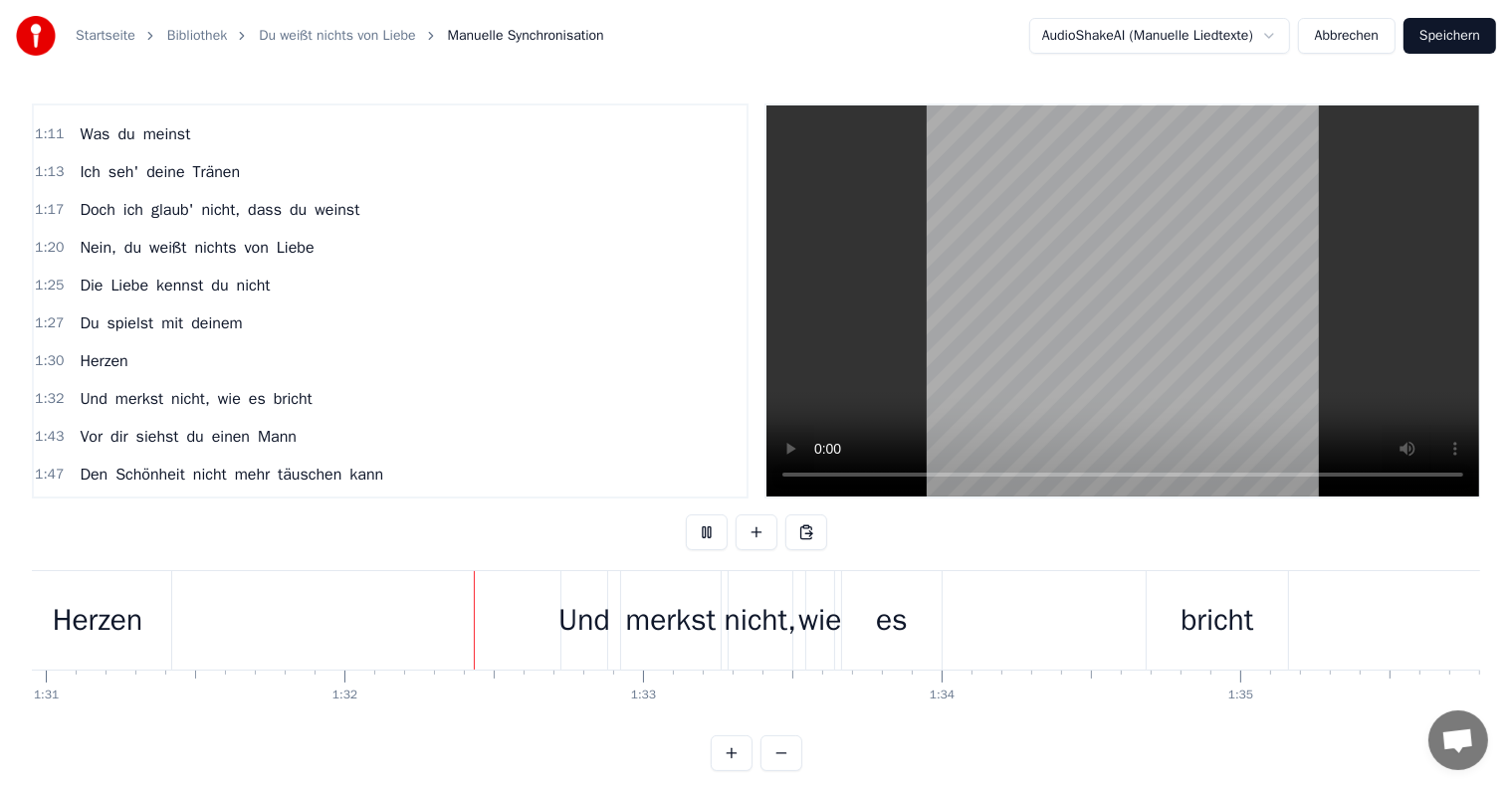 scroll, scrollTop: 0, scrollLeft: 27347, axis: horizontal 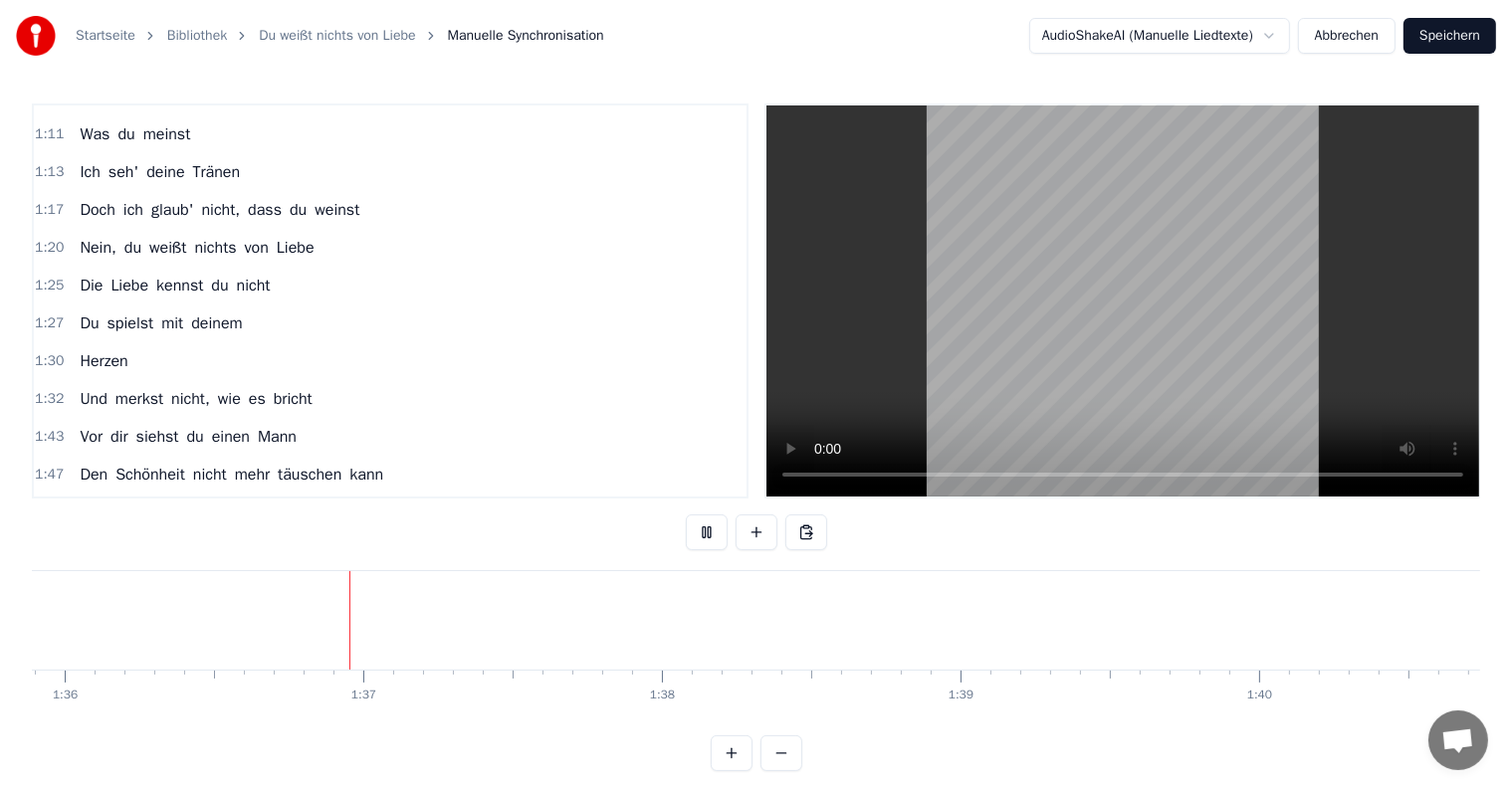 click at bounding box center (707, 532) 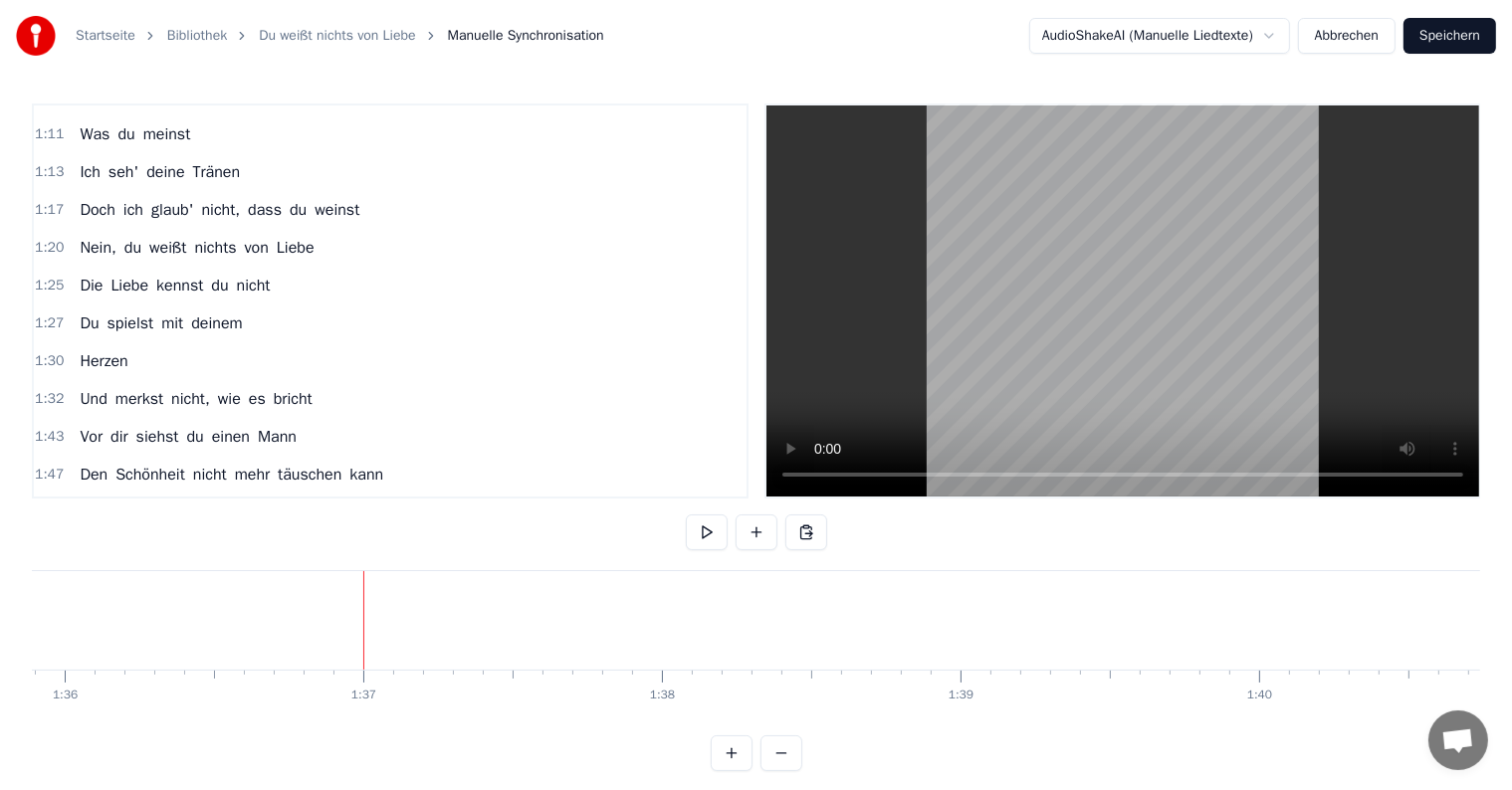 click on "1:30 Herzen" at bounding box center (390, 361) 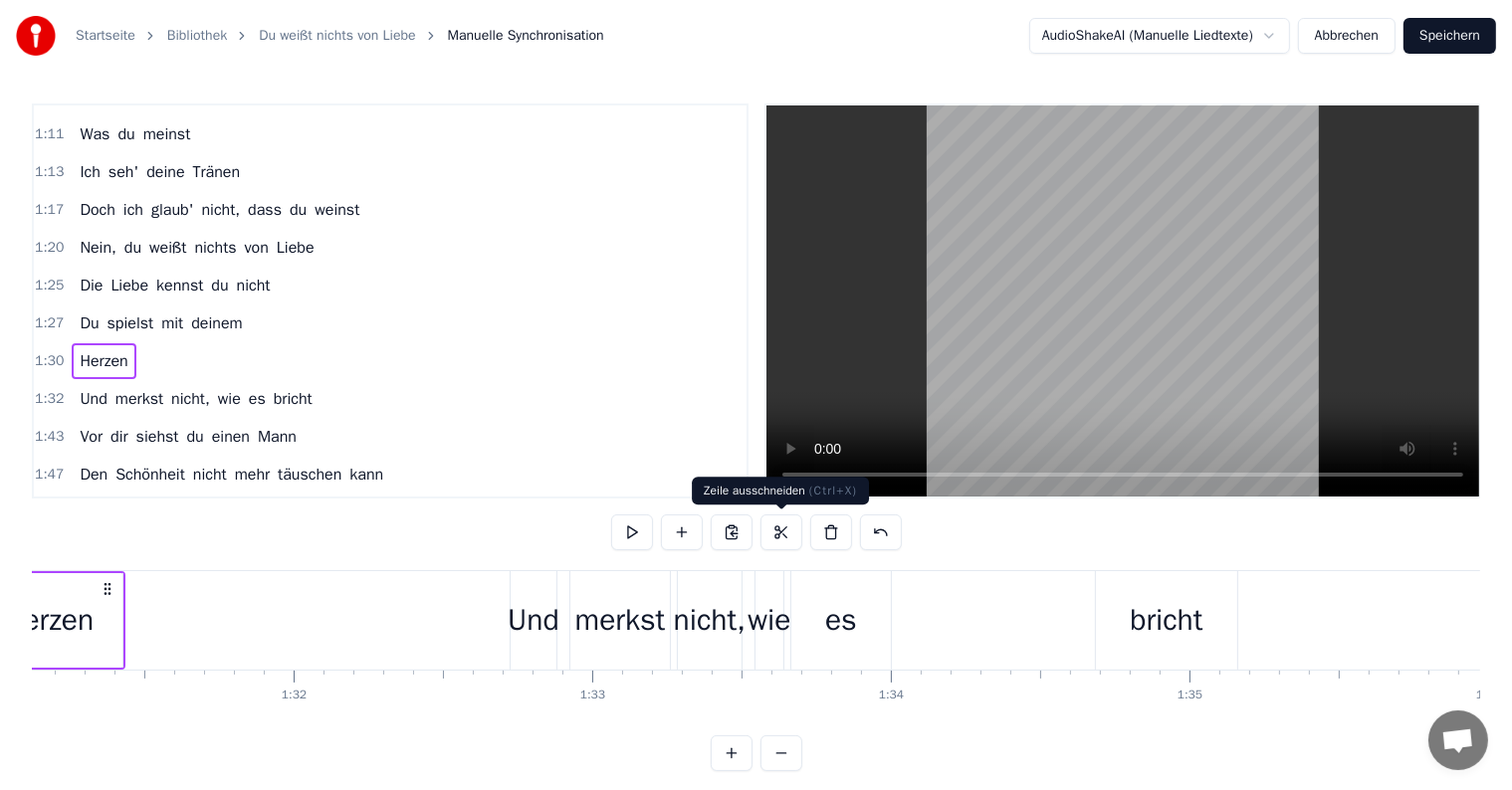scroll, scrollTop: 0, scrollLeft: 27051, axis: horizontal 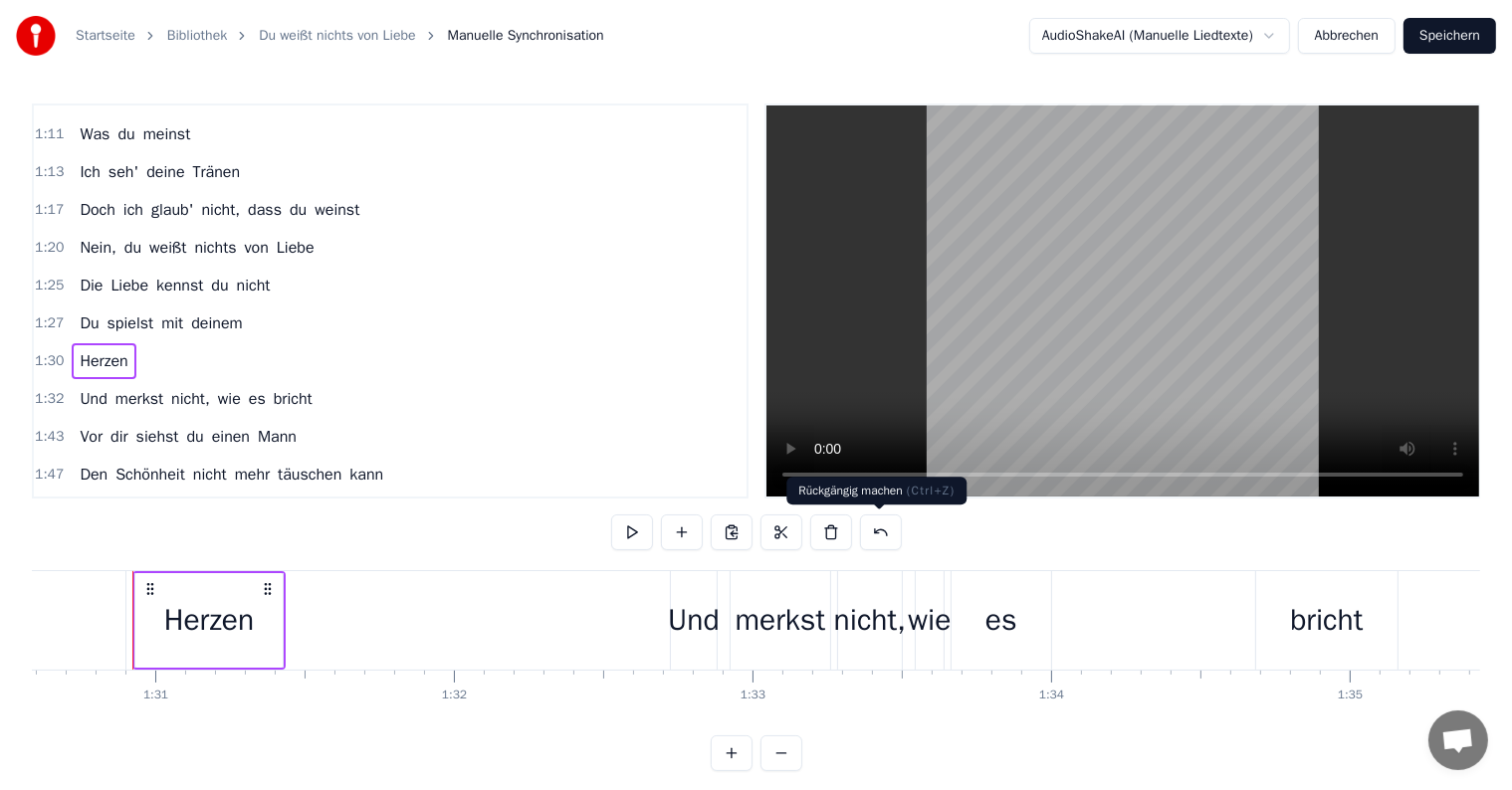 click at bounding box center (881, 532) 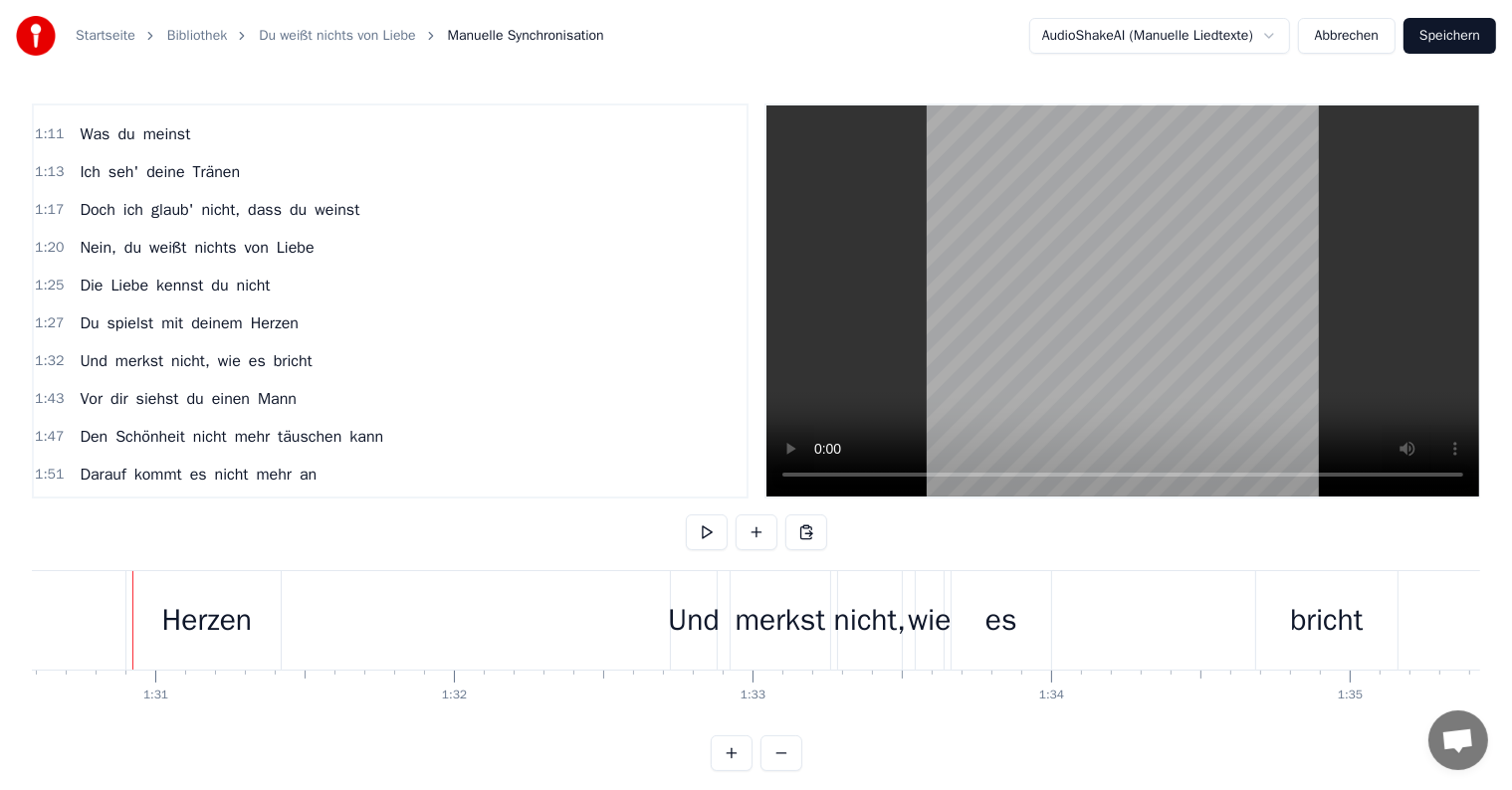 click on "Abbrechen" at bounding box center (1347, 36) 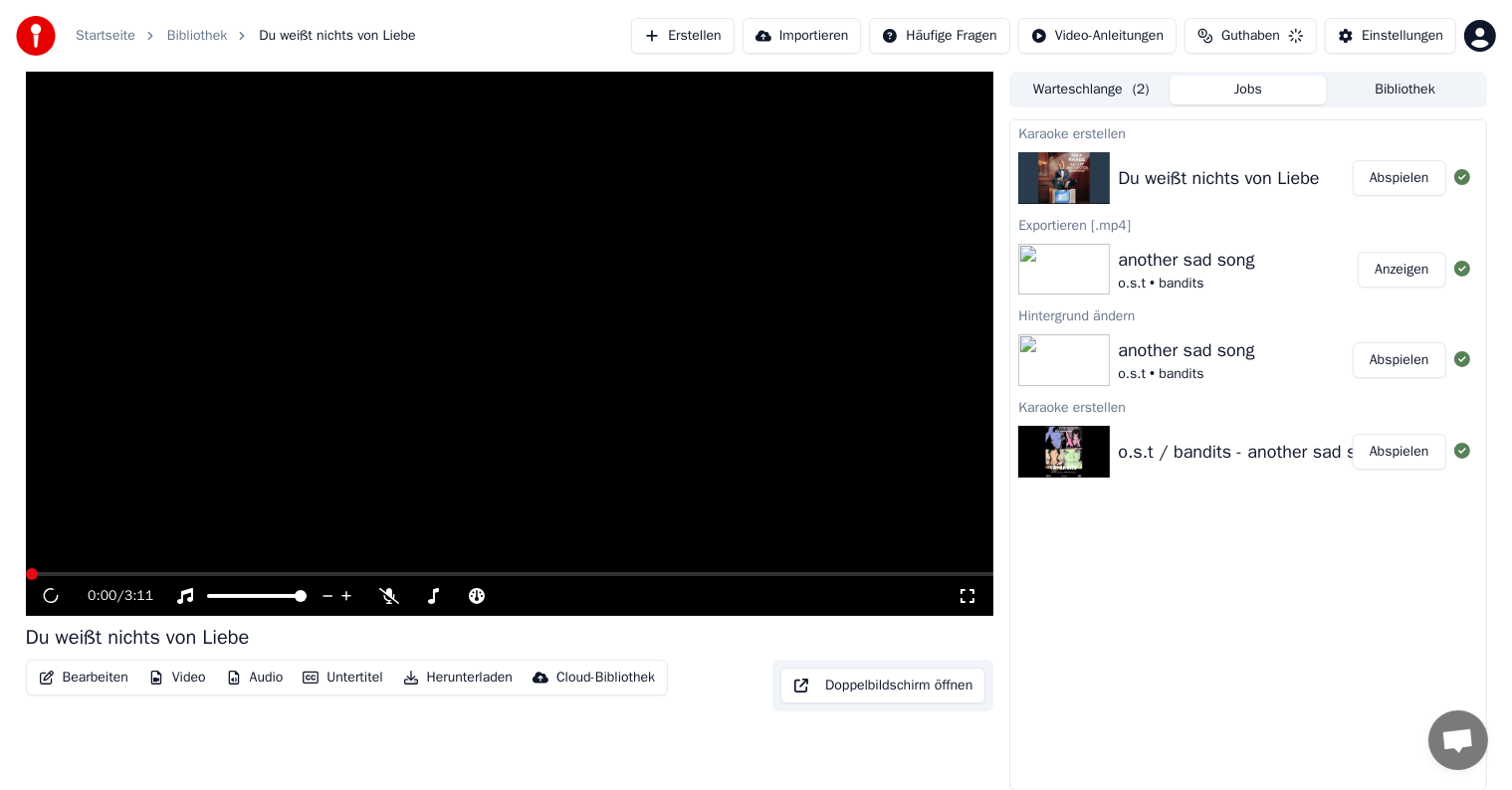 scroll, scrollTop: 0, scrollLeft: 0, axis: both 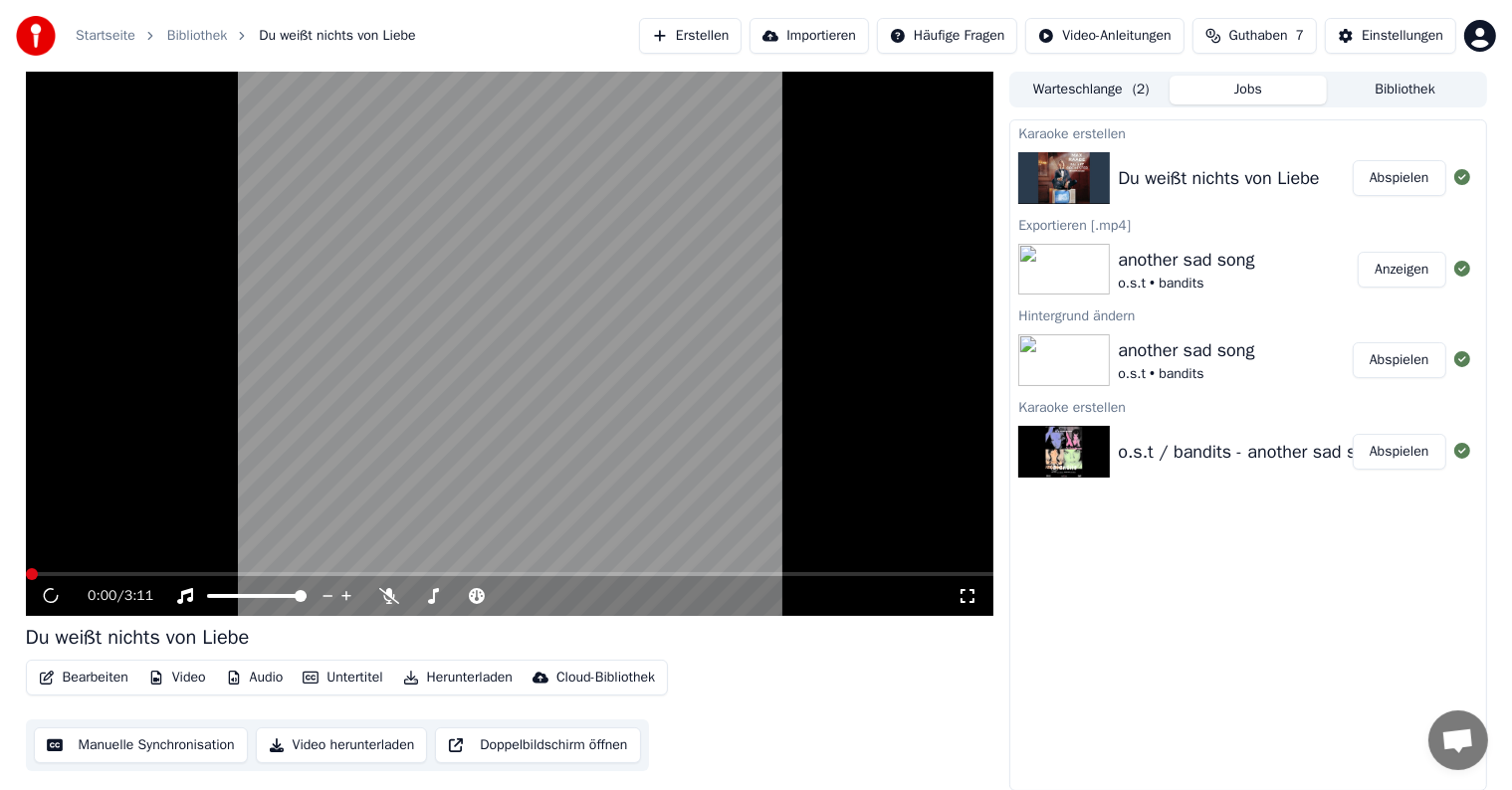 click on "Untertitel" at bounding box center (342, 678) 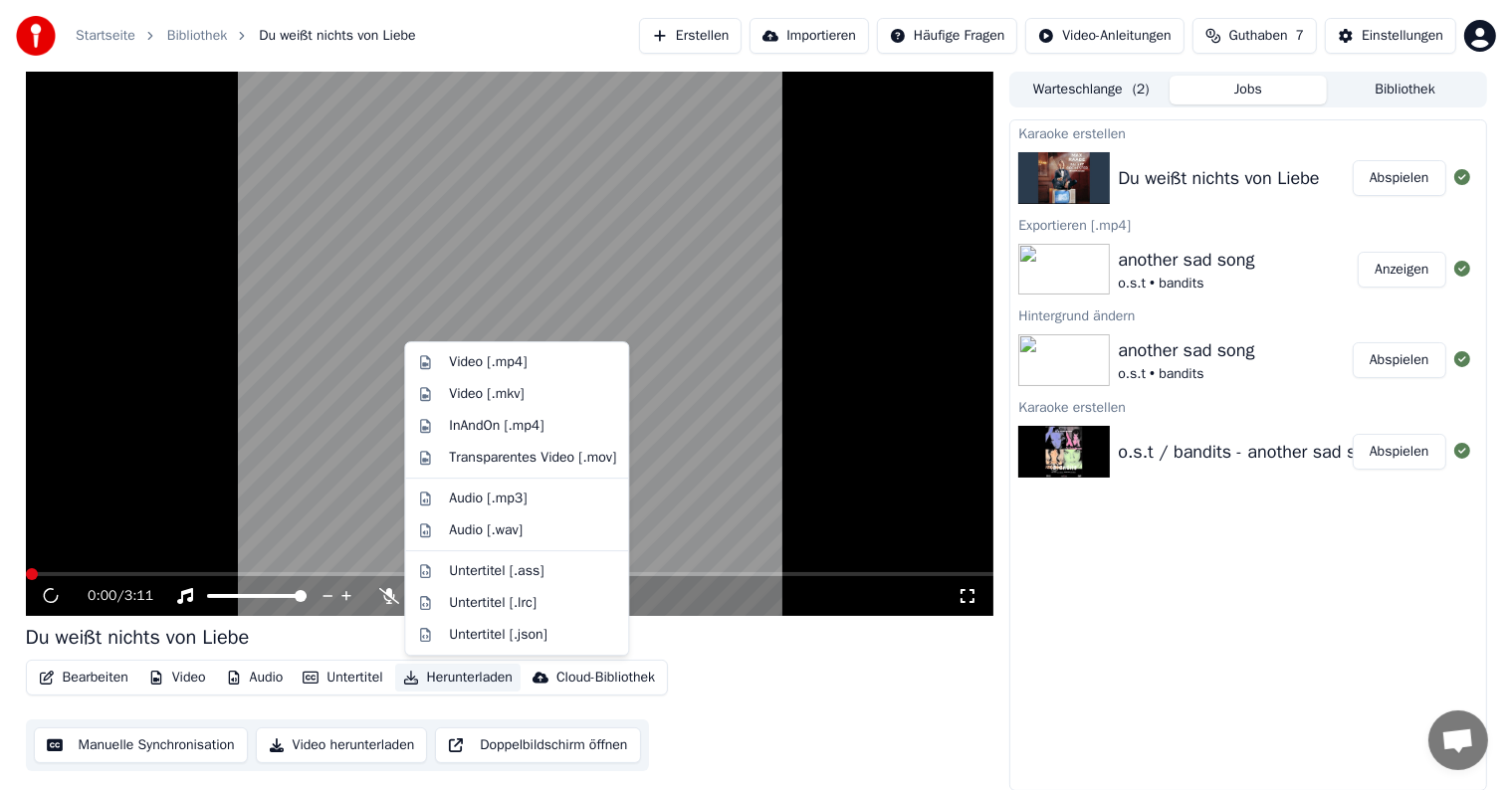 click on "Bearbeiten Video Audio Untertitel Herunterladen Cloud-Bibliothek Manuelle Synchronisation Video herunterladen Doppelbildschirm öffnen" at bounding box center (510, 715) 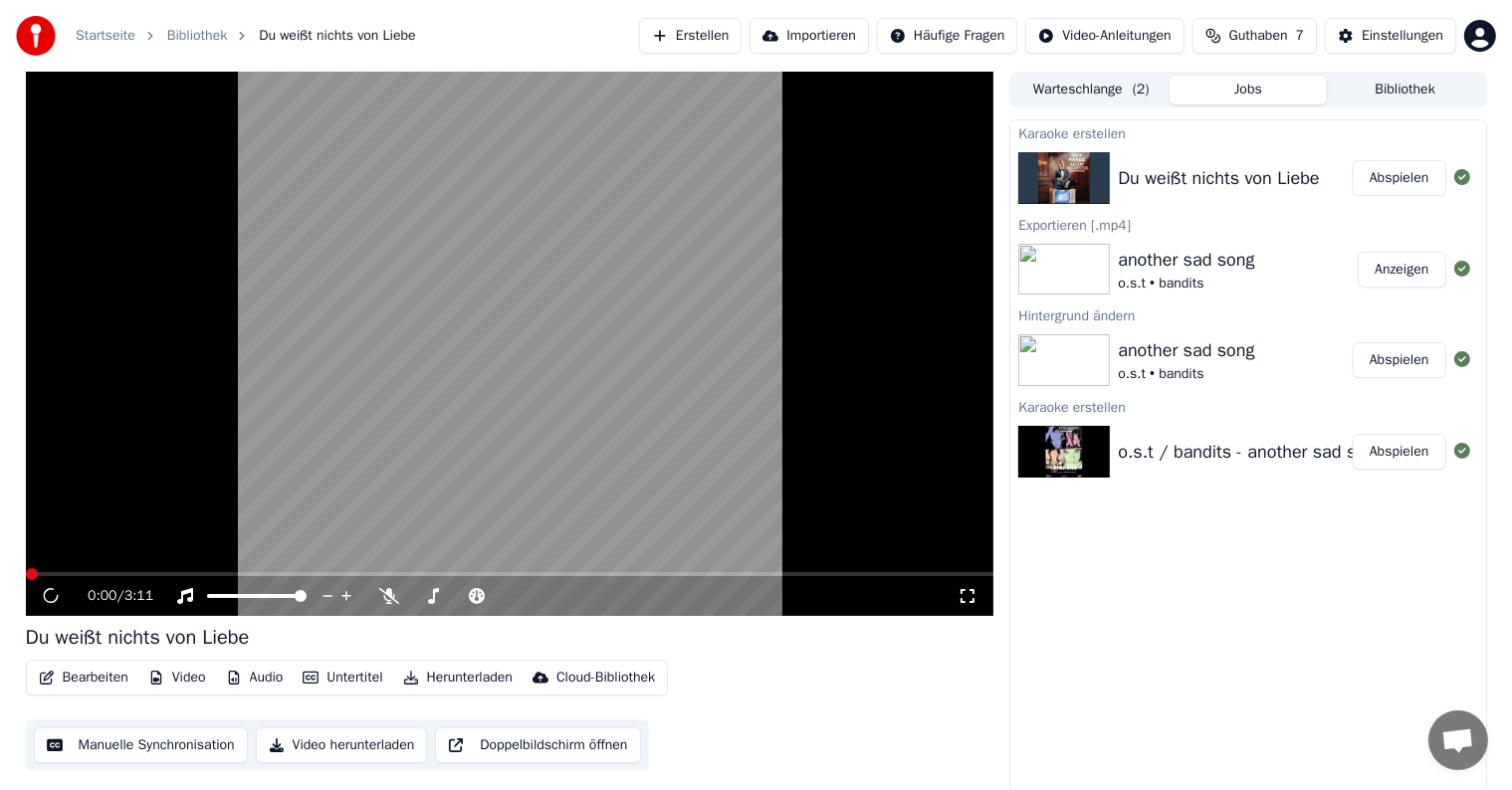 click 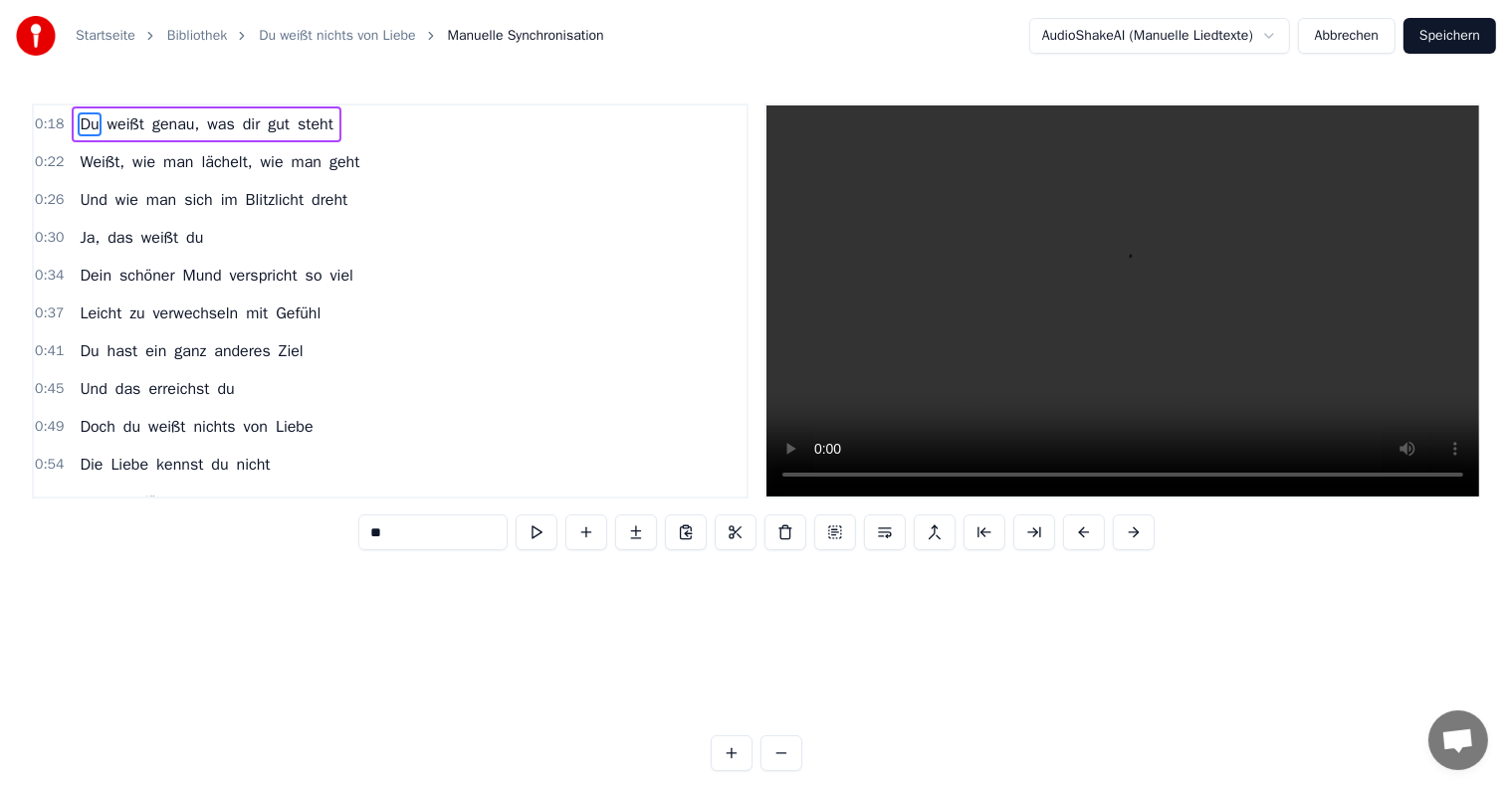 scroll, scrollTop: 0, scrollLeft: 0, axis: both 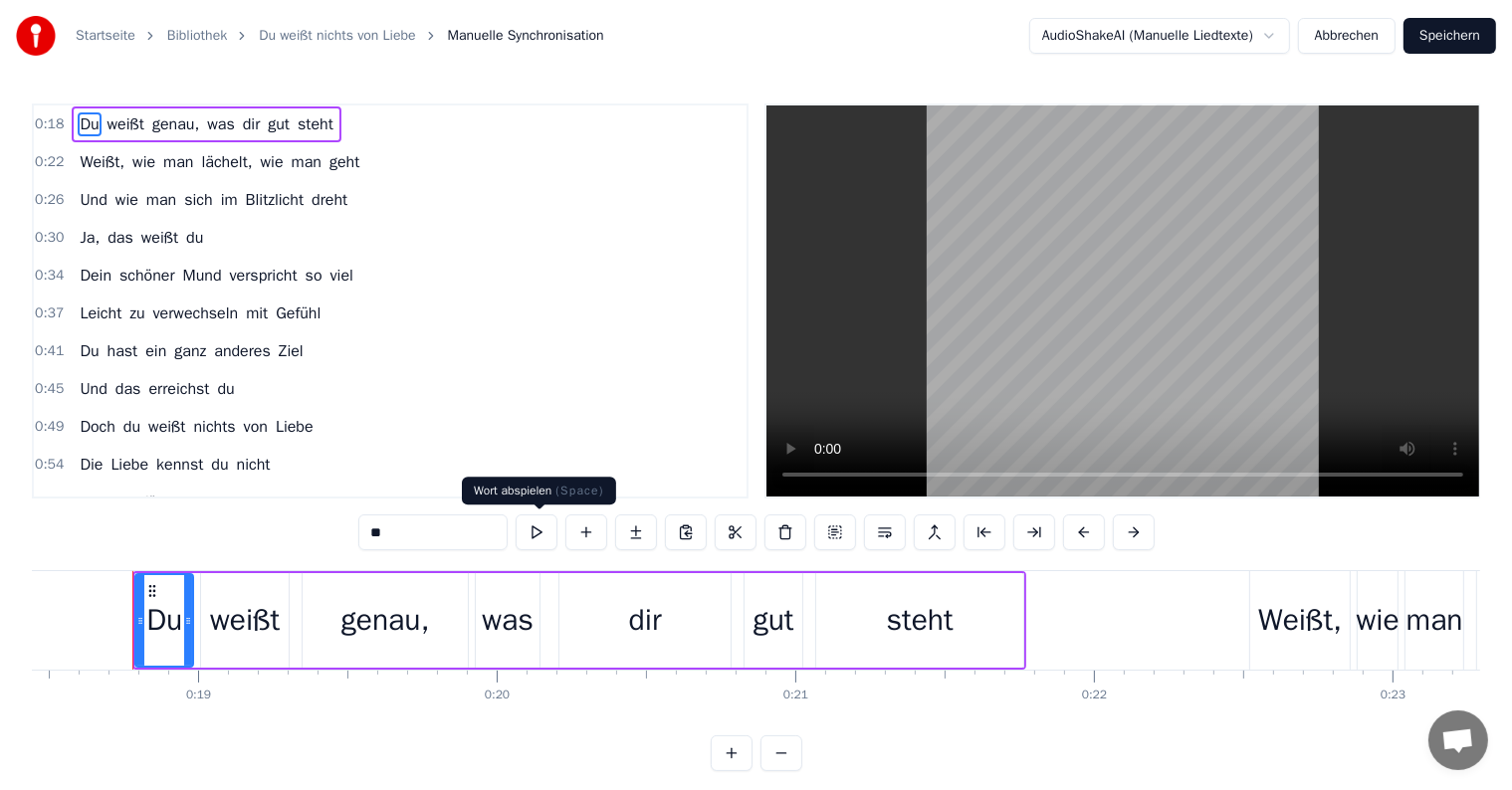 click at bounding box center (537, 532) 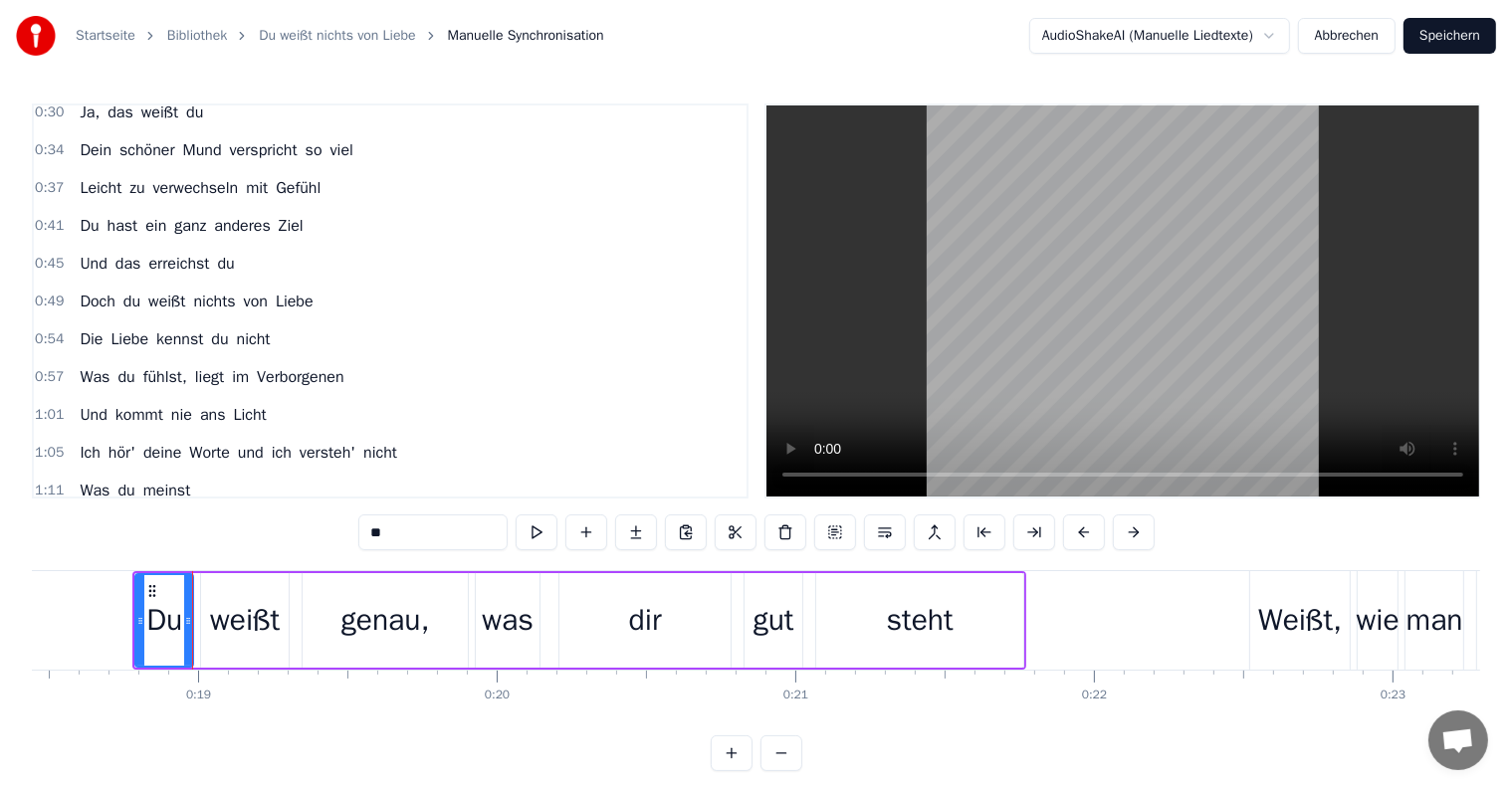 scroll, scrollTop: 298, scrollLeft: 0, axis: vertical 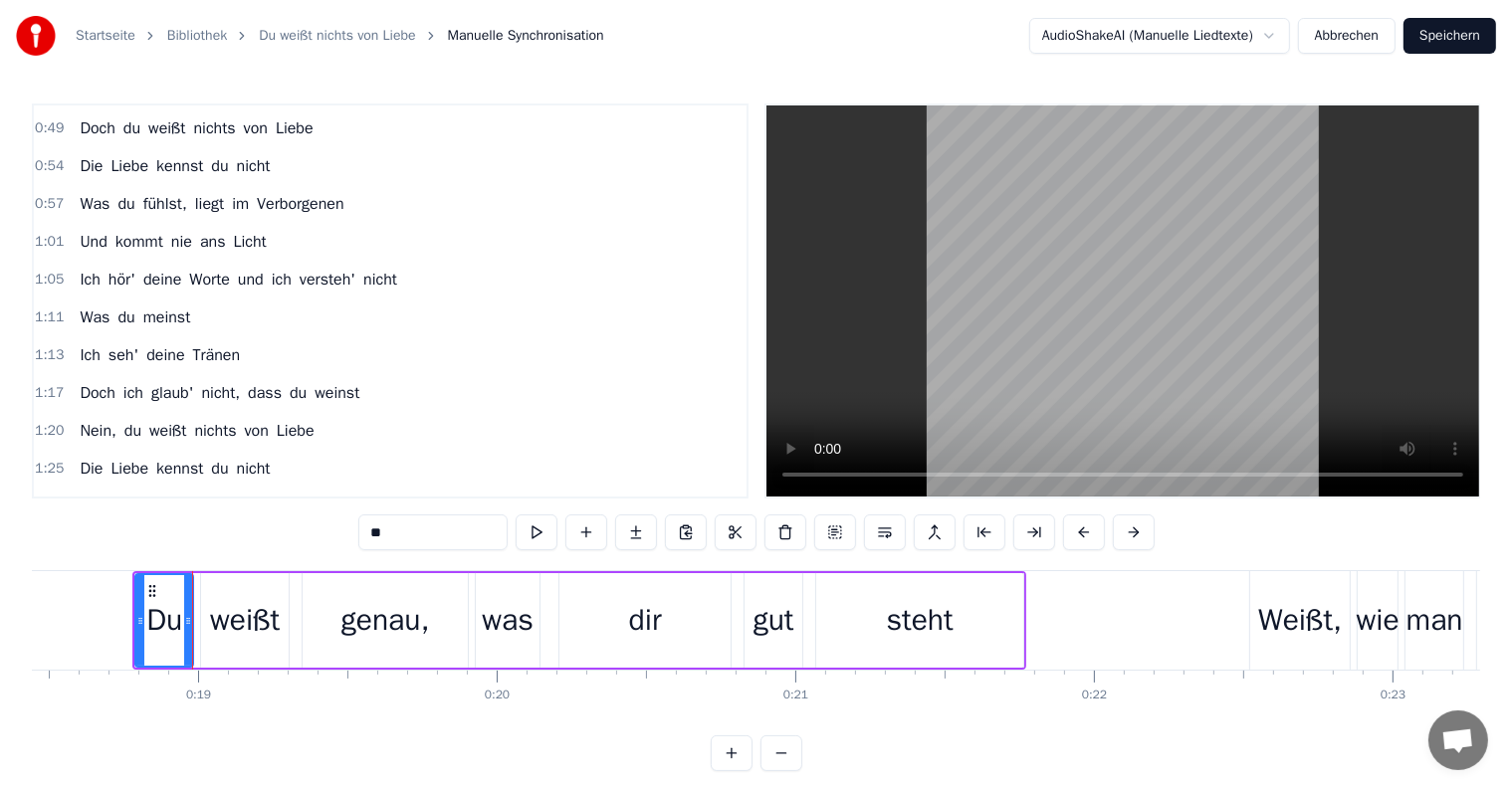 click on "1:17" at bounding box center [49, 393] 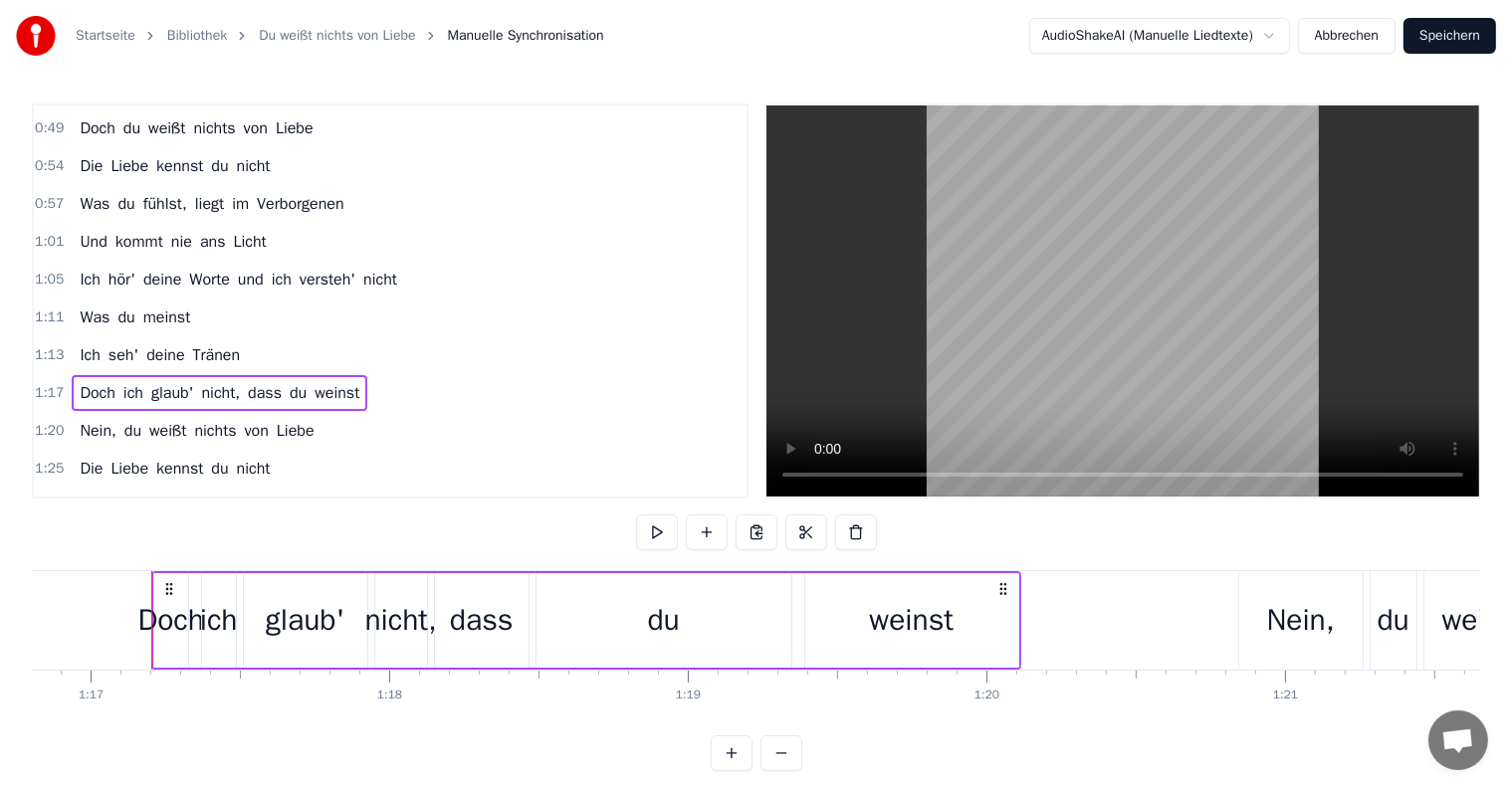 scroll, scrollTop: 0, scrollLeft: 22954, axis: horizontal 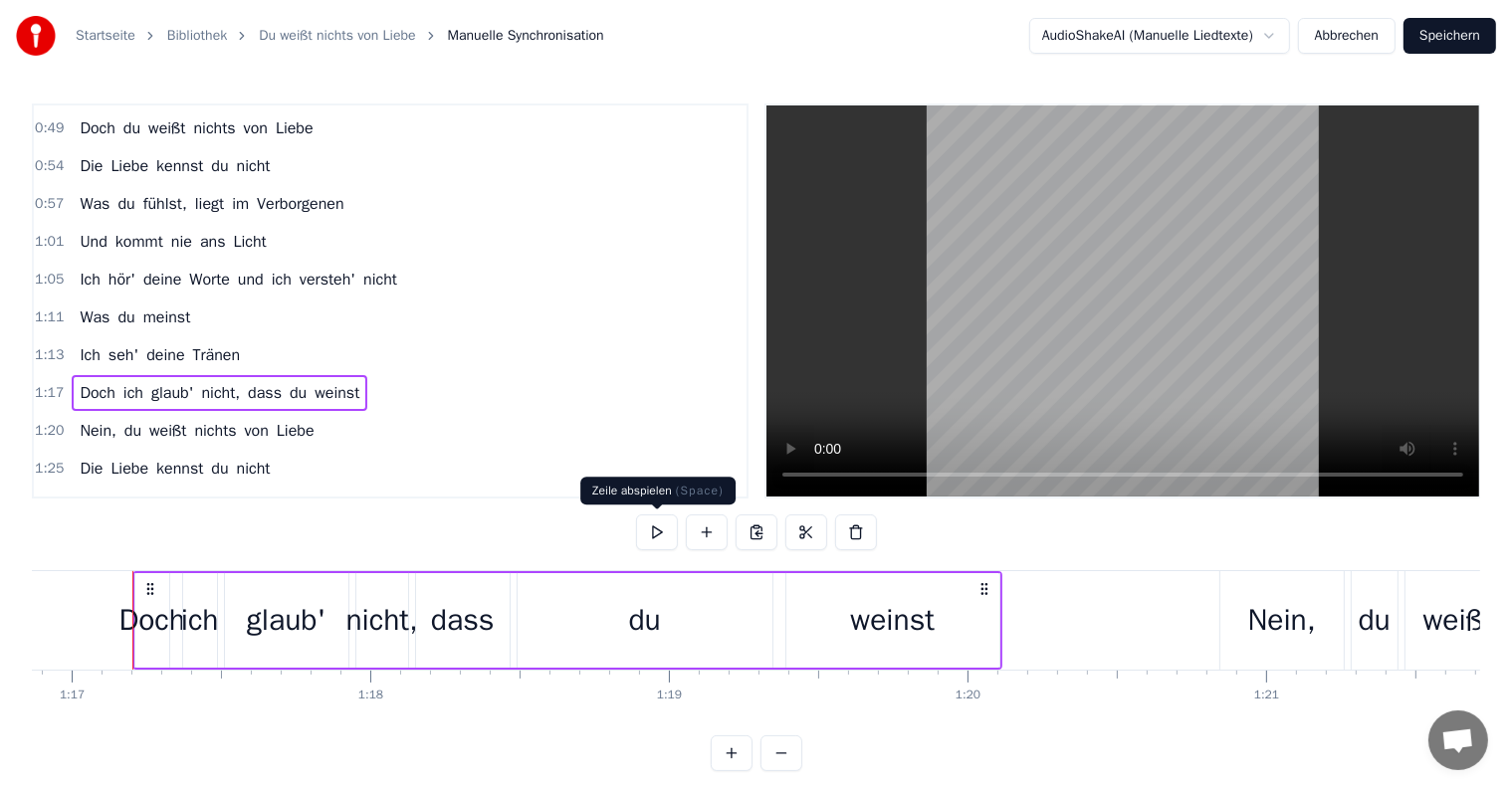 click at bounding box center (657, 532) 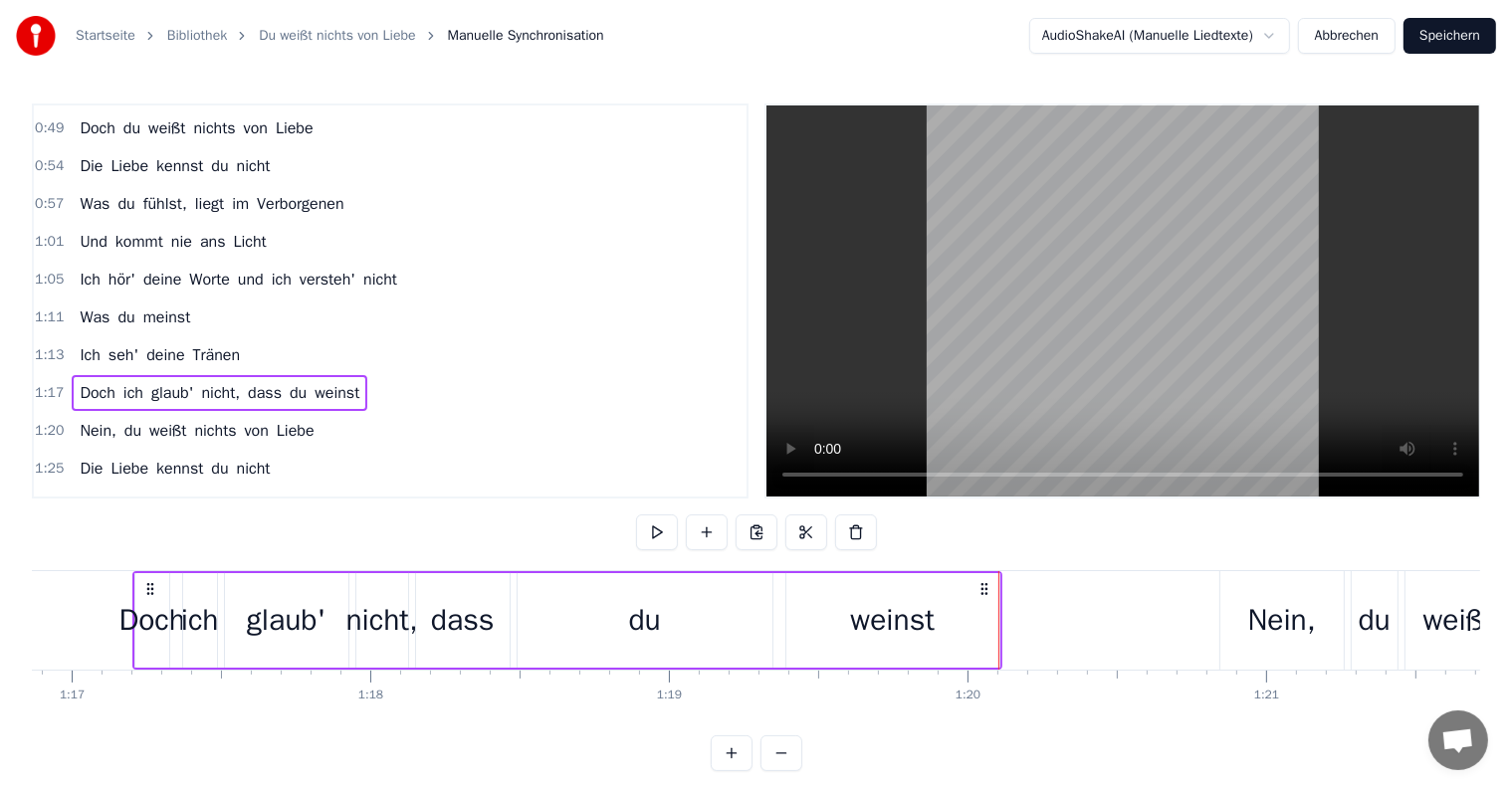 click at bounding box center (657, 532) 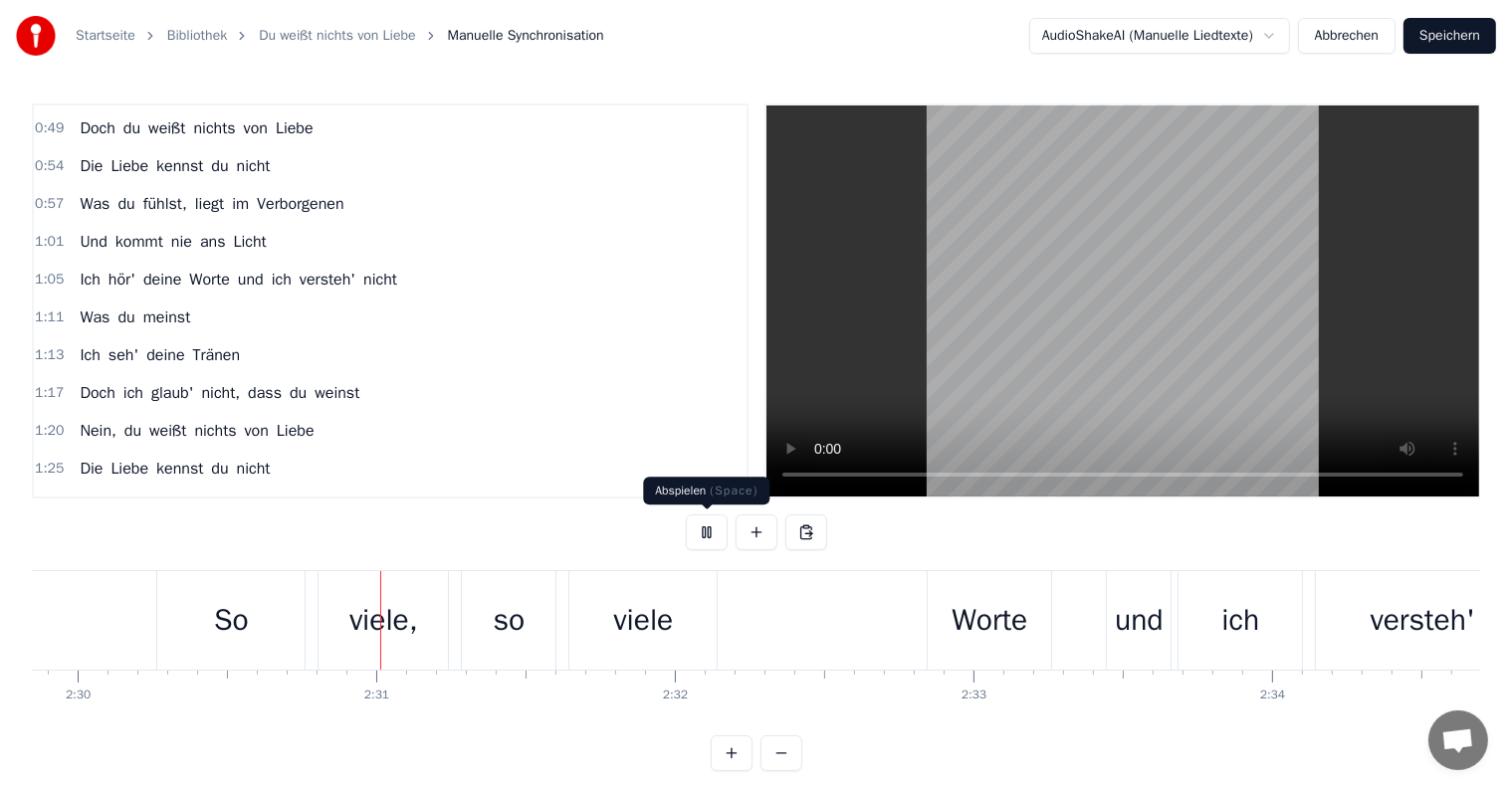 scroll, scrollTop: 0, scrollLeft: 44784, axis: horizontal 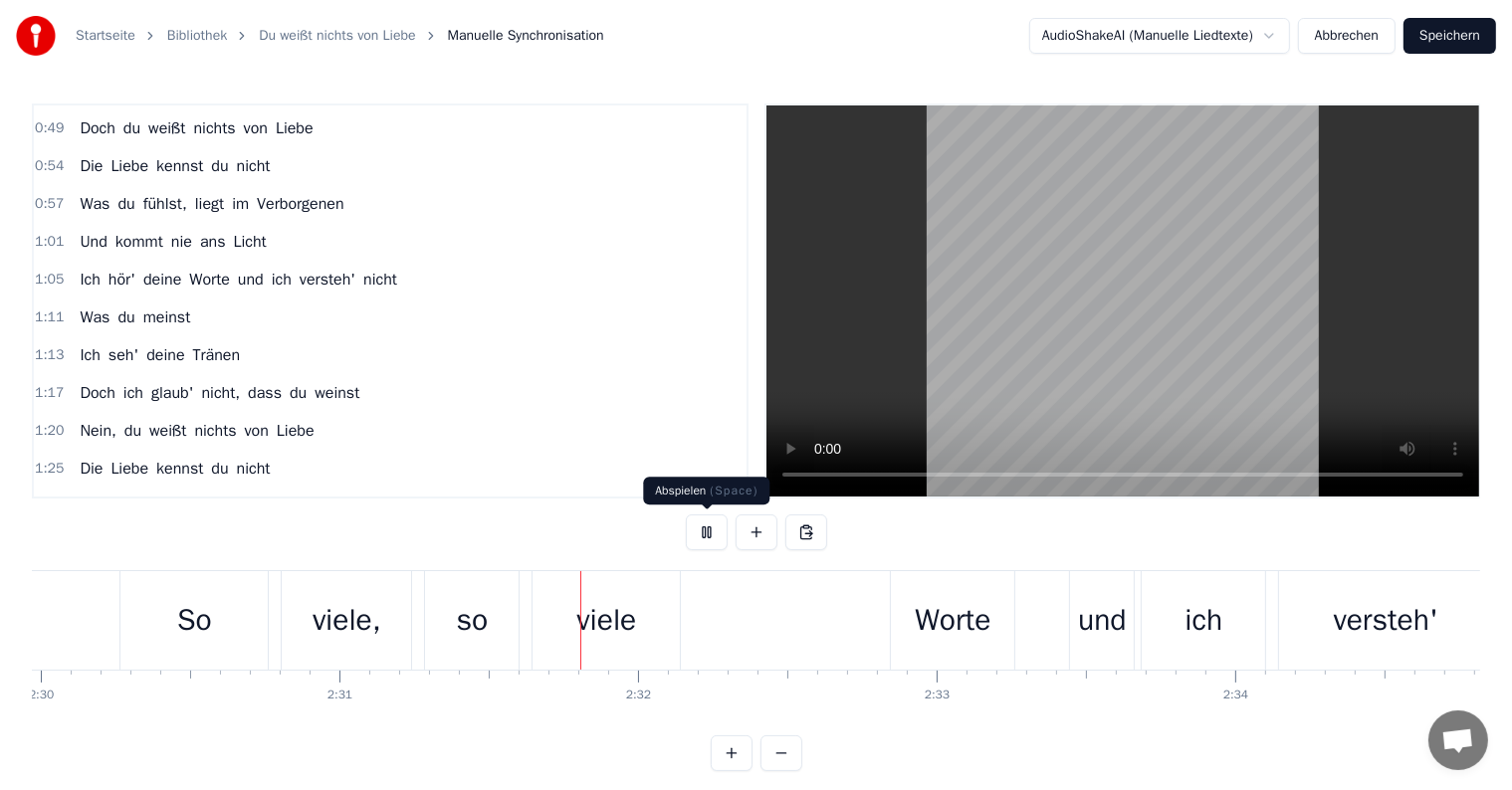 click at bounding box center [707, 532] 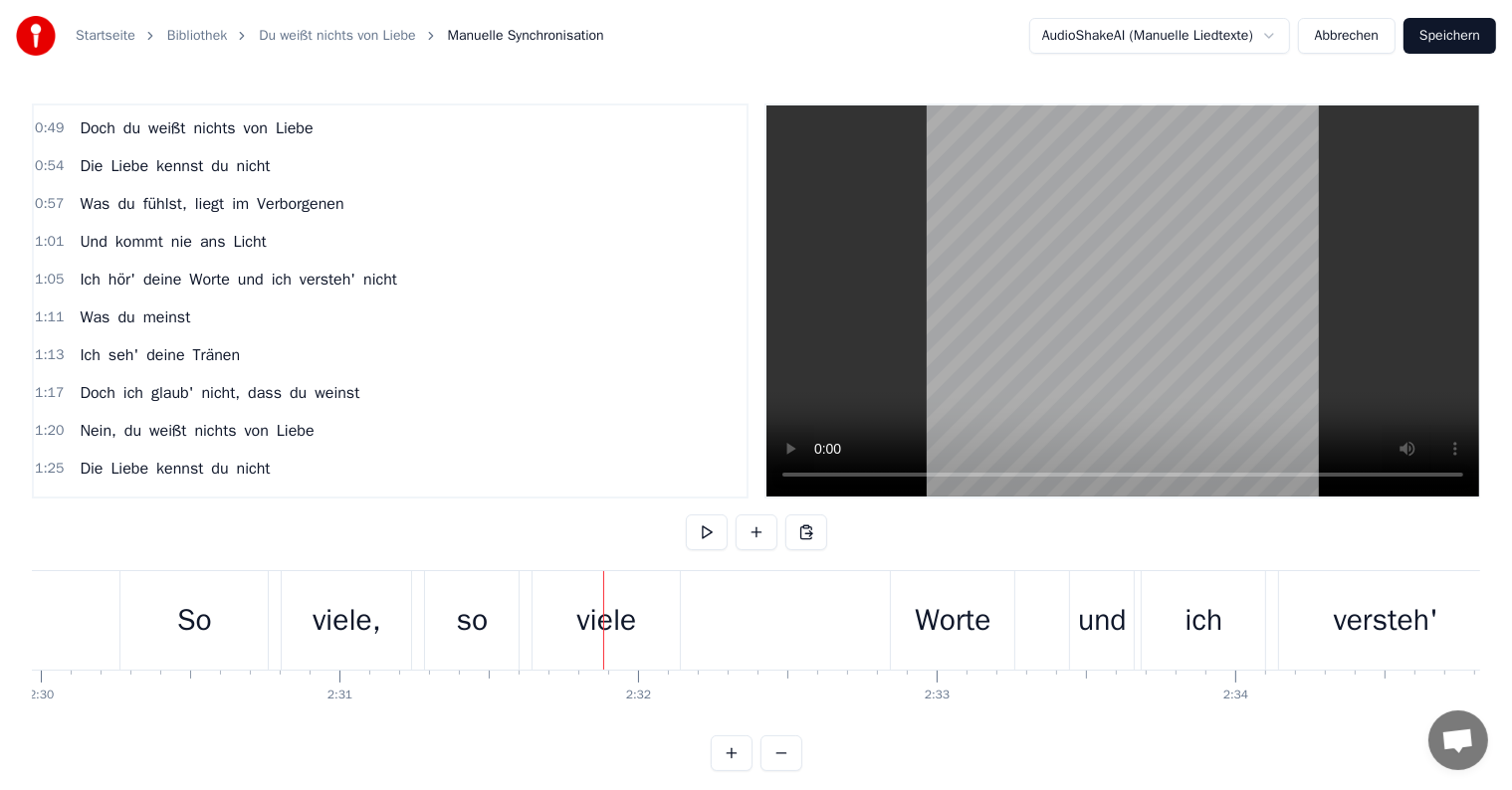 click at bounding box center (707, 532) 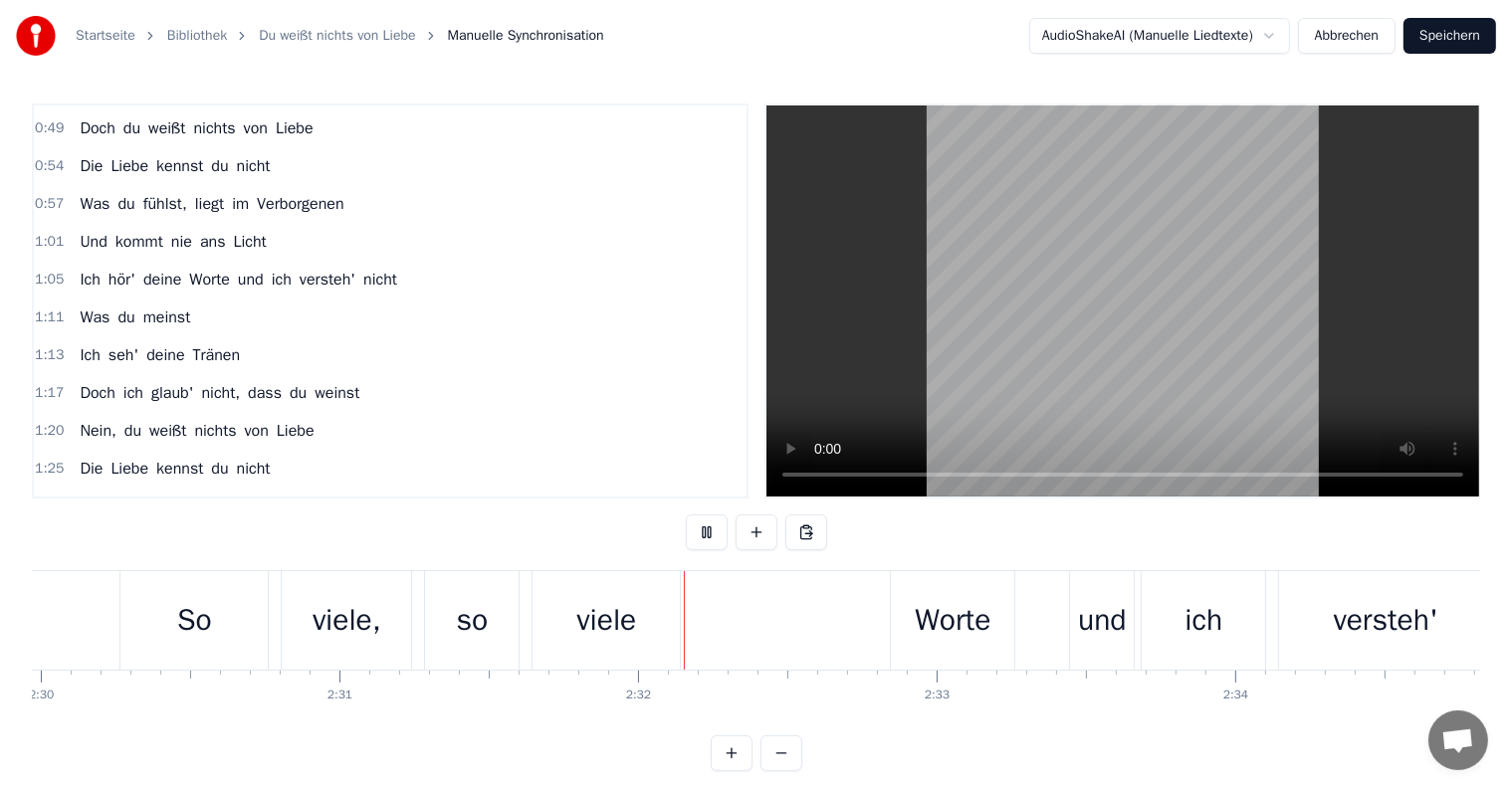 click at bounding box center [707, 532] 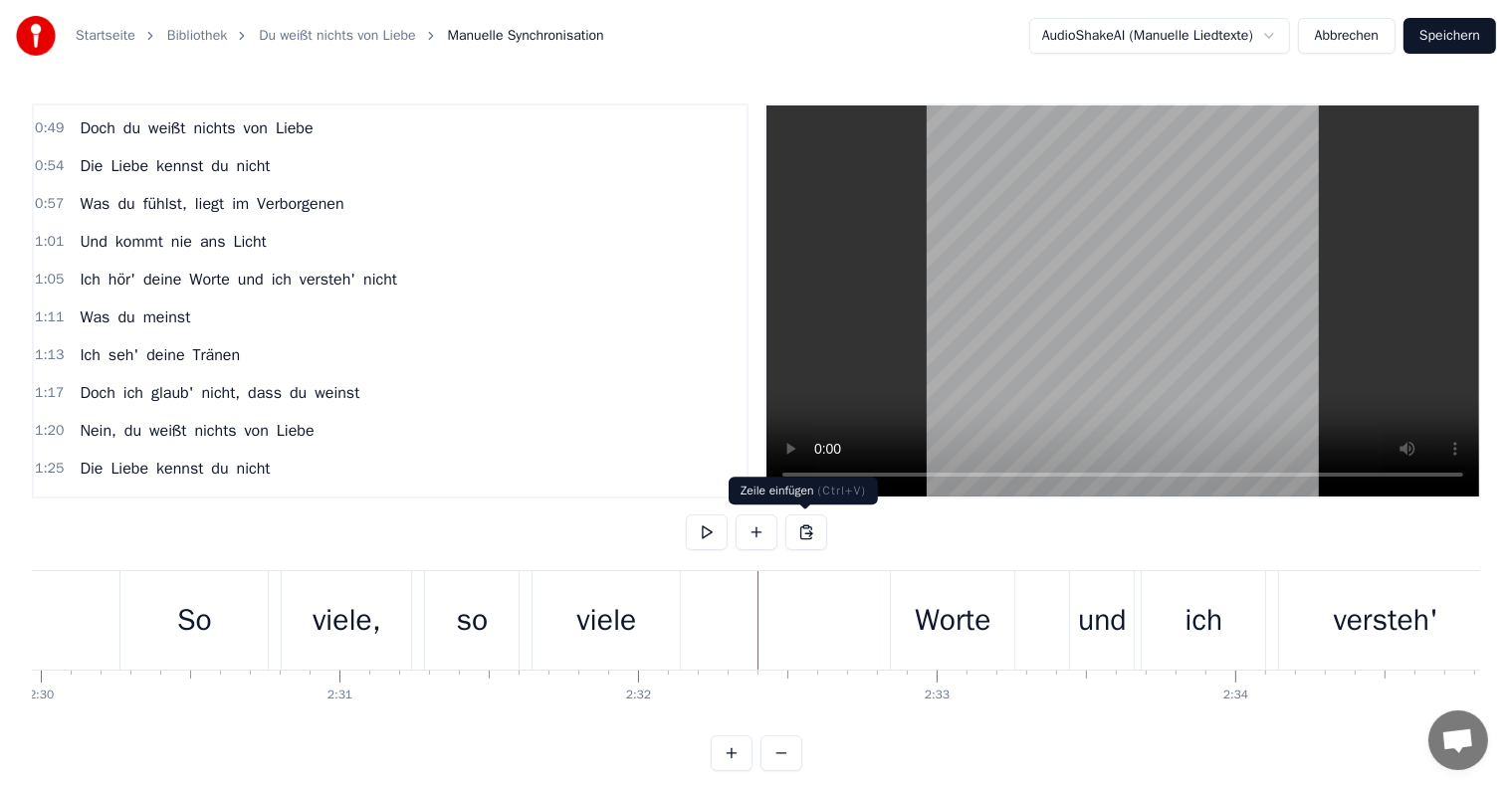 click at bounding box center [806, 532] 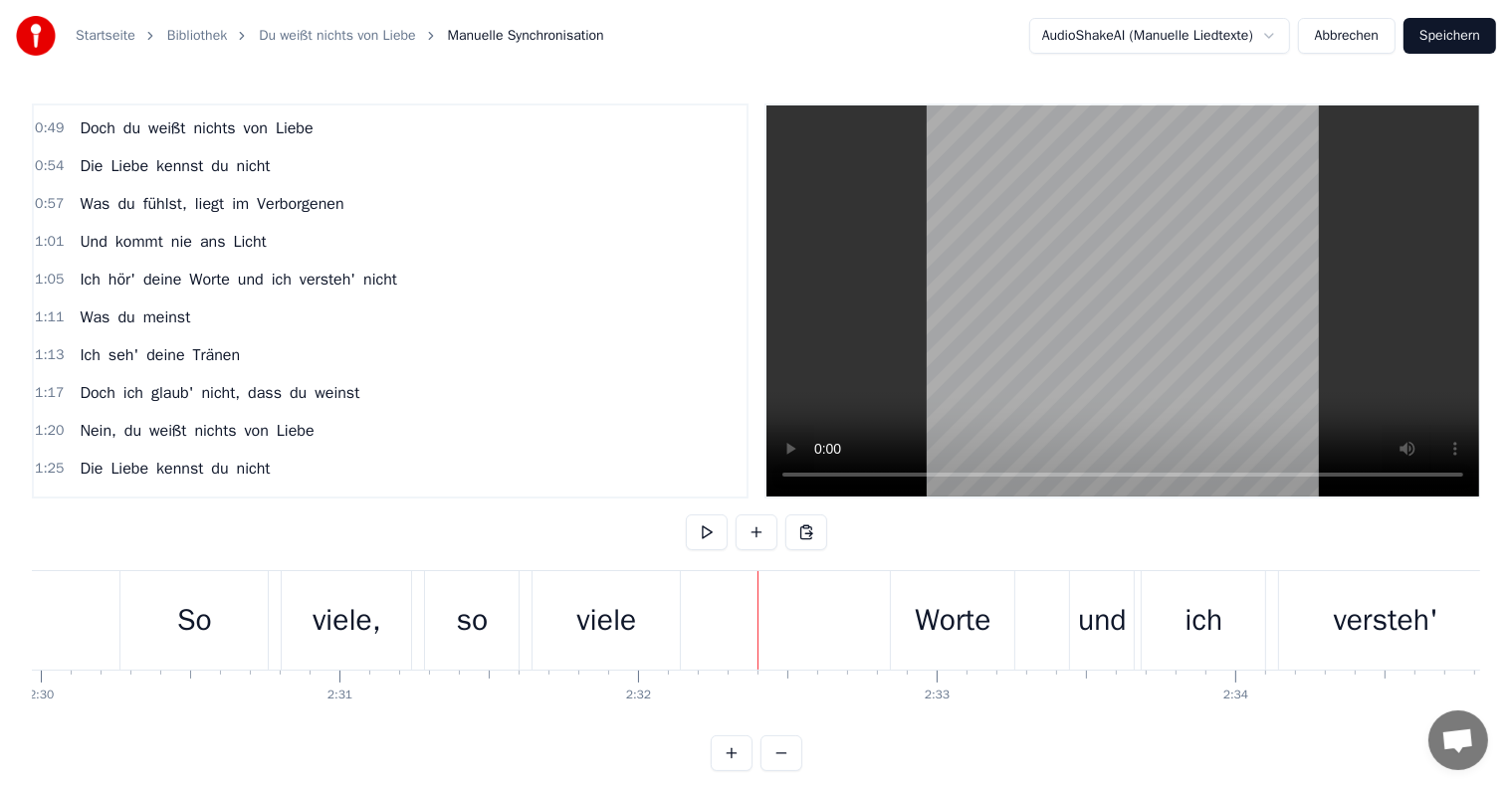 drag, startPoint x: 758, startPoint y: 605, endPoint x: 350, endPoint y: 599, distance: 408.0441 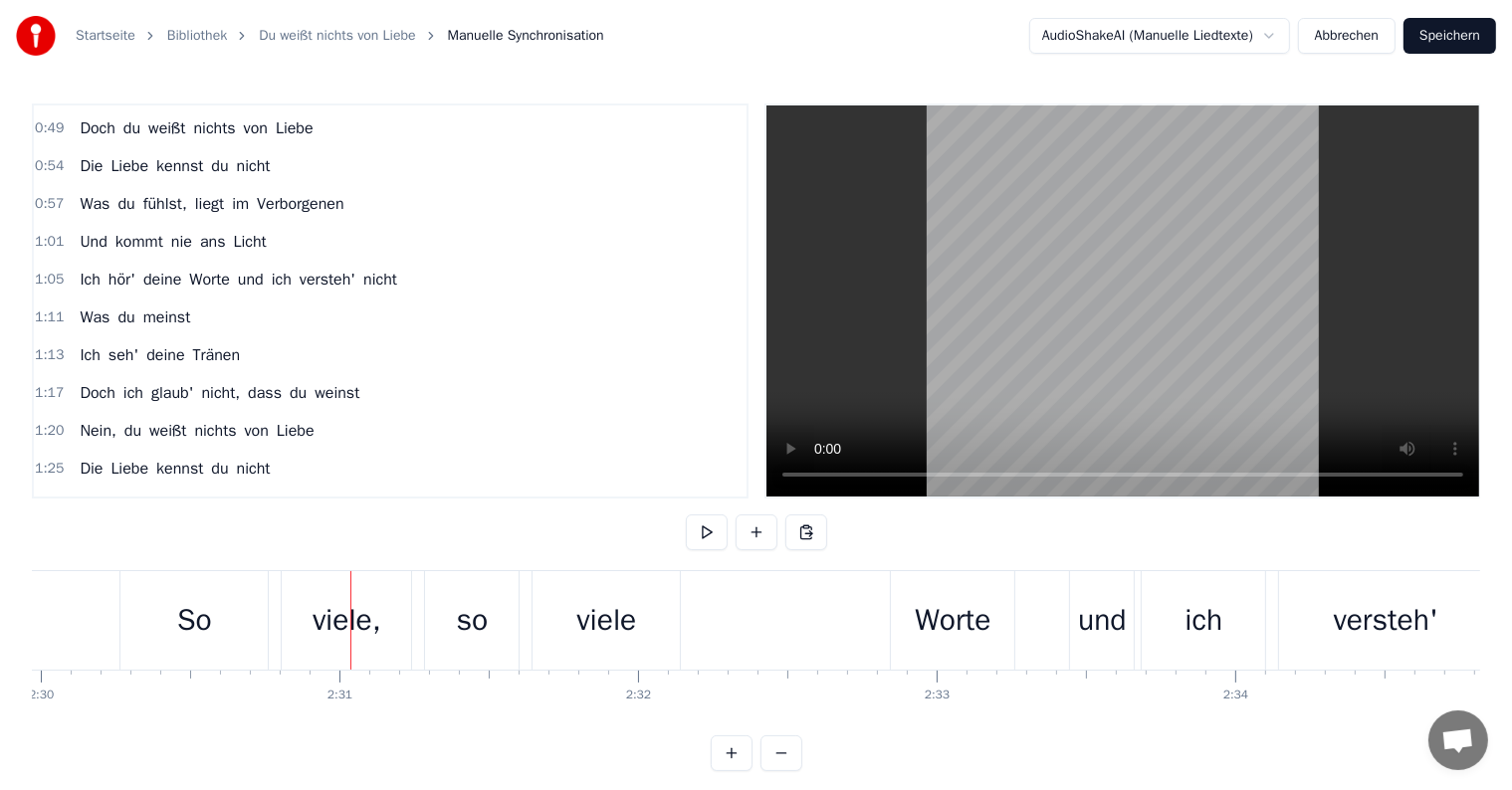 click at bounding box center (-16200, 620) 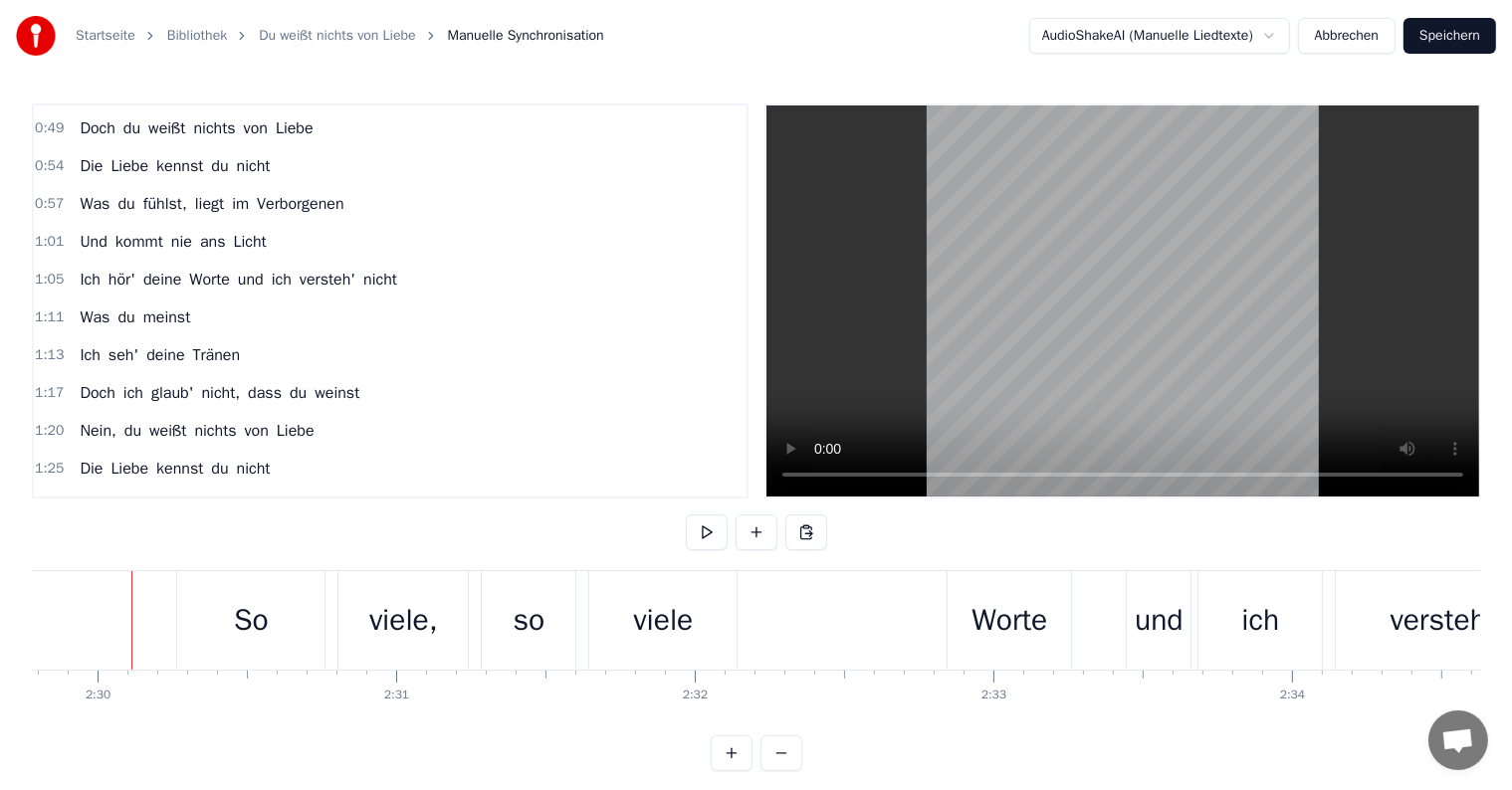 scroll, scrollTop: 0, scrollLeft: 44726, axis: horizontal 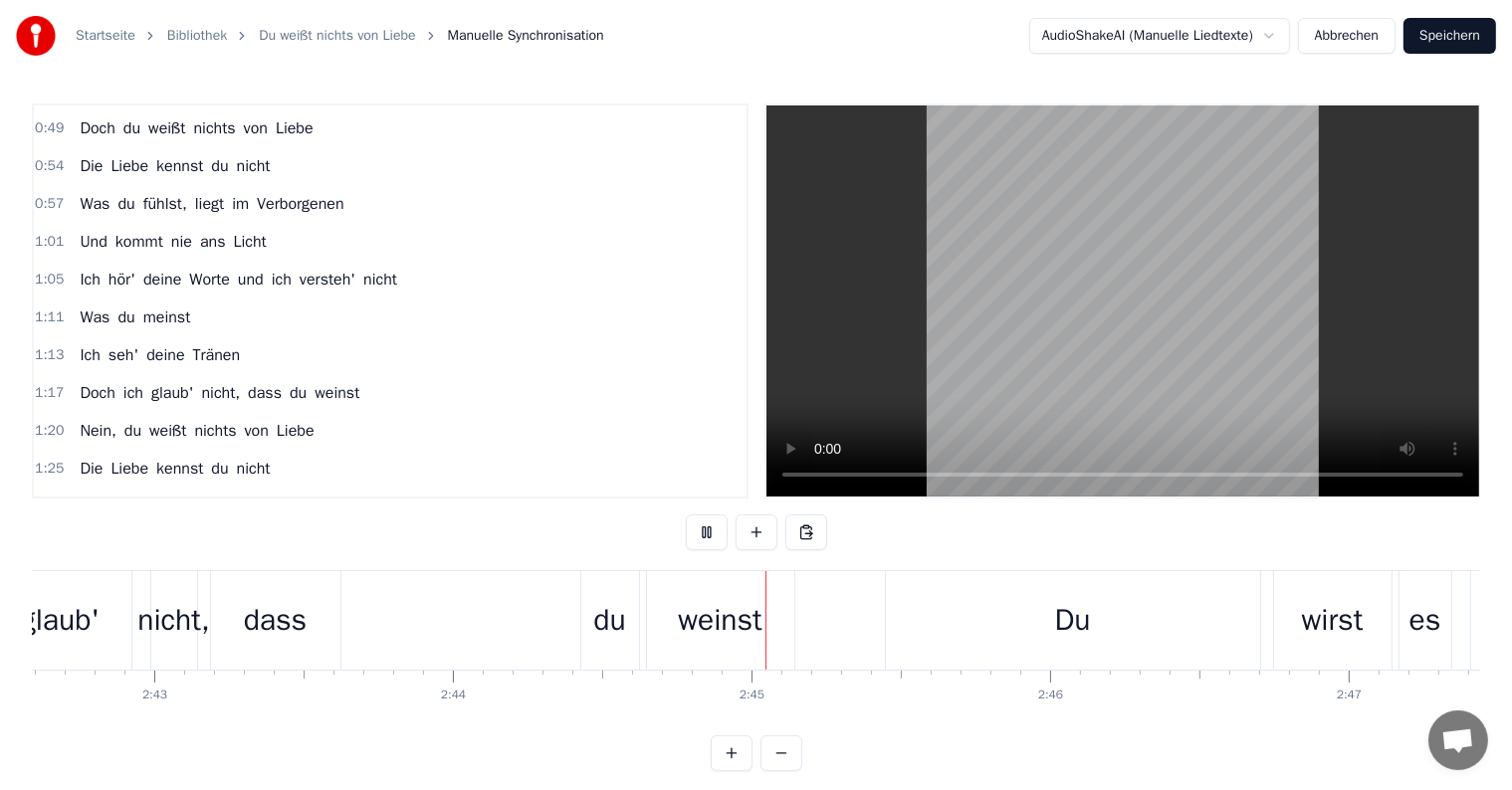 click on "Startseite Bibliothek Du weißt nichts von Liebe Manuelle Synchronisation AudioShakeAI (Manuelle Liedtexte) Abbrechen Speichern 0:18 Du weißt genau, was dir gut steht 0:22 Weißt, wie man lächelt, wie man geht 0:26 Und wie man sich im Blitzlicht dreht 0:30 Ja, das weißt du 0:34 Dein schöner Mund verspricht so viel 0:37 Leicht zu verwechseln mit Gefühl 0:41 Du hast ein ganz anderes Ziel 0:45 Und das erreichst du 0:49 Doch du weißt nichts von Liebe 0:54 Die Liebe kennst du nicht 0:57 Was du fühlst, liegt im Verborgenen 1:01 Und kommt nie ans Licht 1:05 Ich hör' deine Worte und ich versteh' nicht 1:11 Was du meinst 1:13 Ich seh' deine Tränen 1:17 Doch ich glaub' nicht, dass du weinst 1:20 Nein, du weißt nichts von Liebe 1:25 Die Liebe kennst du nicht 1:27 Du spielst mit deinem Herzen 1:32 Und merkst nicht, wie es bricht 1:43 Vor dir siehst du einen Mann 1:47 Den Schönheit nicht mehr täuschen kann 1:51 Darauf kommt es nicht mehr an 1:54 Und das und das weißt du 1:59 Es ist soweit, ein letzter Blick 0" at bounding box center (756, 401) 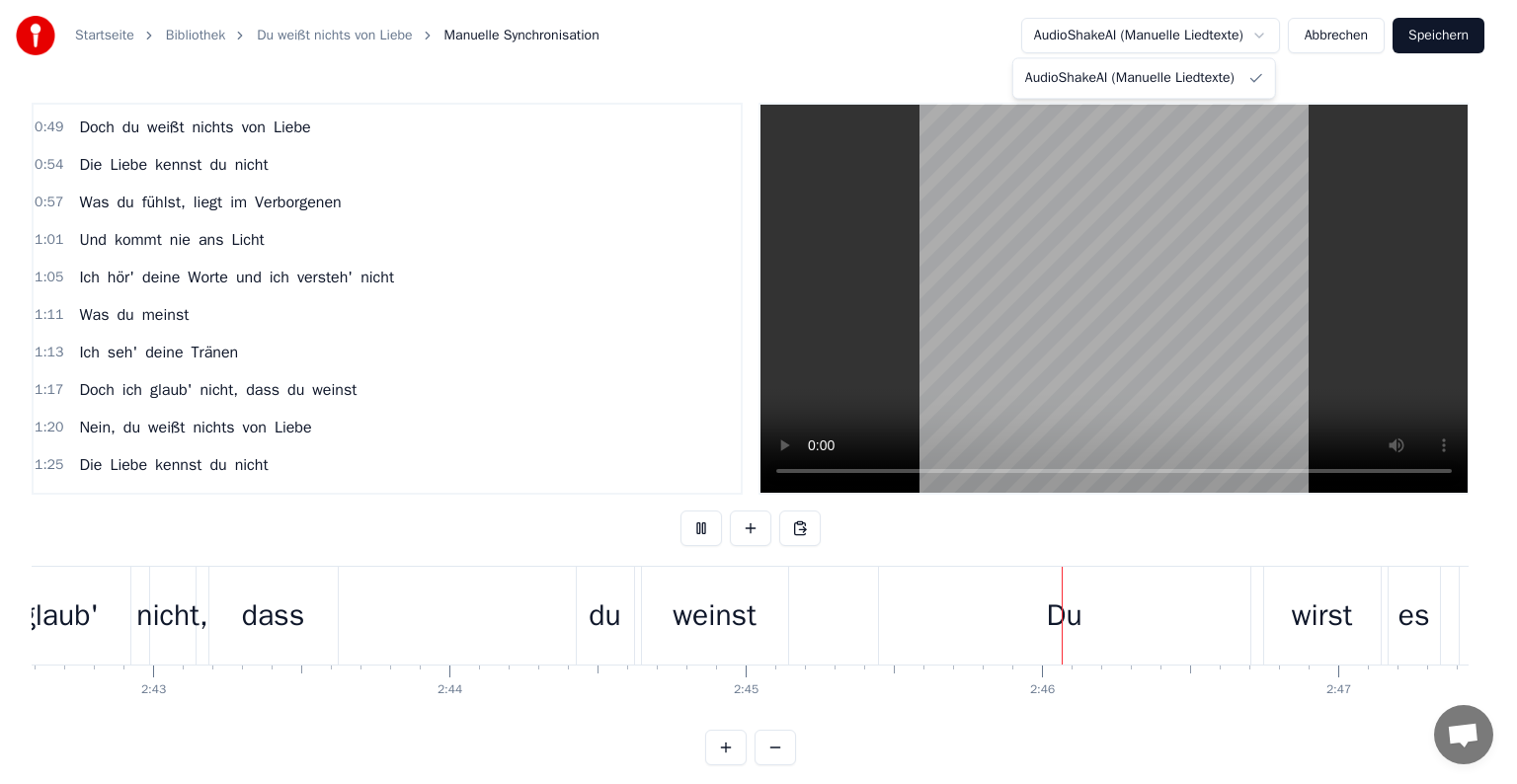 click on "Startseite Bibliothek Du weißt nichts von Liebe Manuelle Synchronisation AudioShakeAI (Manuelle Liedtexte) Abbrechen Speichern 0:18 Du weißt genau, was dir gut steht 0:22 Weißt, wie man lächelt, wie man geht 0:26 Und wie man sich im Blitzlicht dreht 0:30 Ja, das weißt du 0:34 Dein schöner Mund verspricht so viel 0:37 Leicht zu verwechseln mit Gefühl 0:41 Du hast ein ganz anderes Ziel 0:45 Und das erreichst du 0:49 Doch du weißt nichts von Liebe 0:54 Die Liebe kennst du nicht 0:57 Was du fühlst, liegt im Verborgenen 1:01 Und kommt nie ans Licht 1:05 Ich hör' deine Worte und ich versteh' nicht 1:11 Was du meinst 1:13 Ich seh' deine Tränen 1:17 Doch ich glaub' nicht, dass du weinst 1:20 Nein, du weißt nichts von Liebe 1:25 Die Liebe kennst du nicht 1:27 Du spielst mit deinem Herzen 1:32 Und merkst nicht, wie es bricht 1:43 Vor dir siehst du einen Mann 1:47 Den Schönheit nicht mehr täuschen kann 1:51 Darauf kommt es nicht mehr an 1:54 Und das und das weißt du 1:59 Es ist soweit, ein letzter Blick 0" at bounding box center [758, 398] 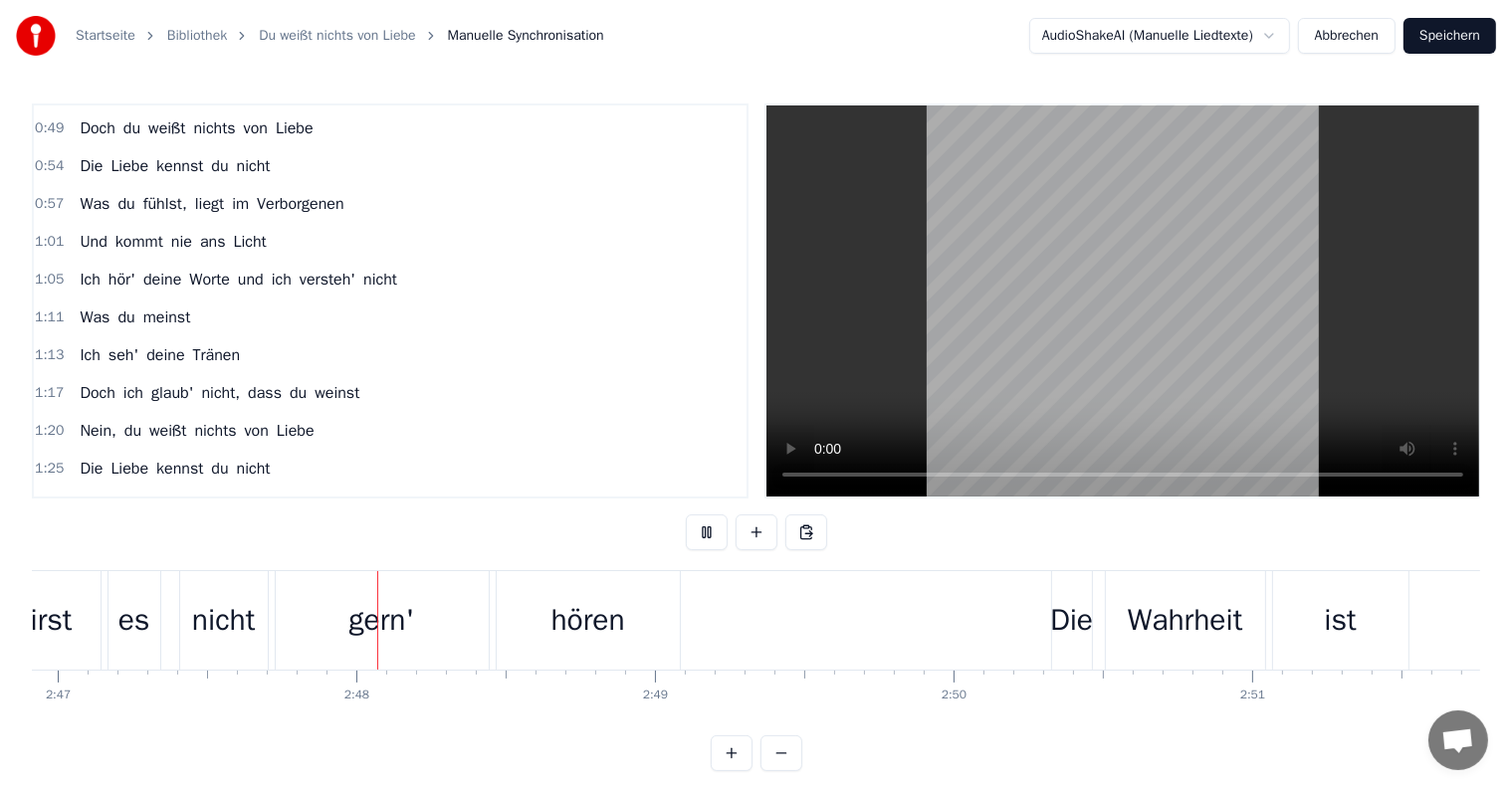 scroll, scrollTop: 0, scrollLeft: 49880, axis: horizontal 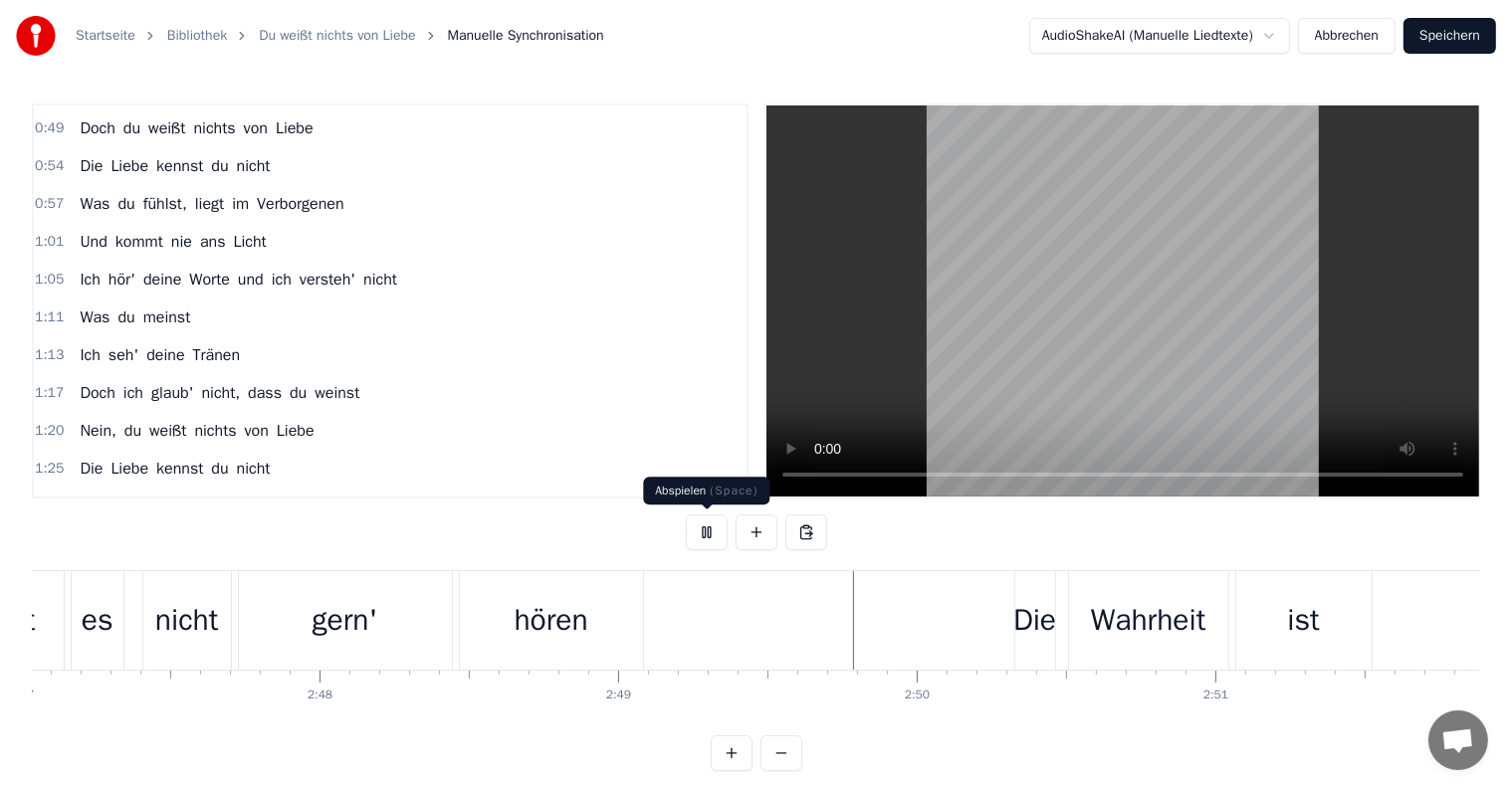 click at bounding box center [707, 532] 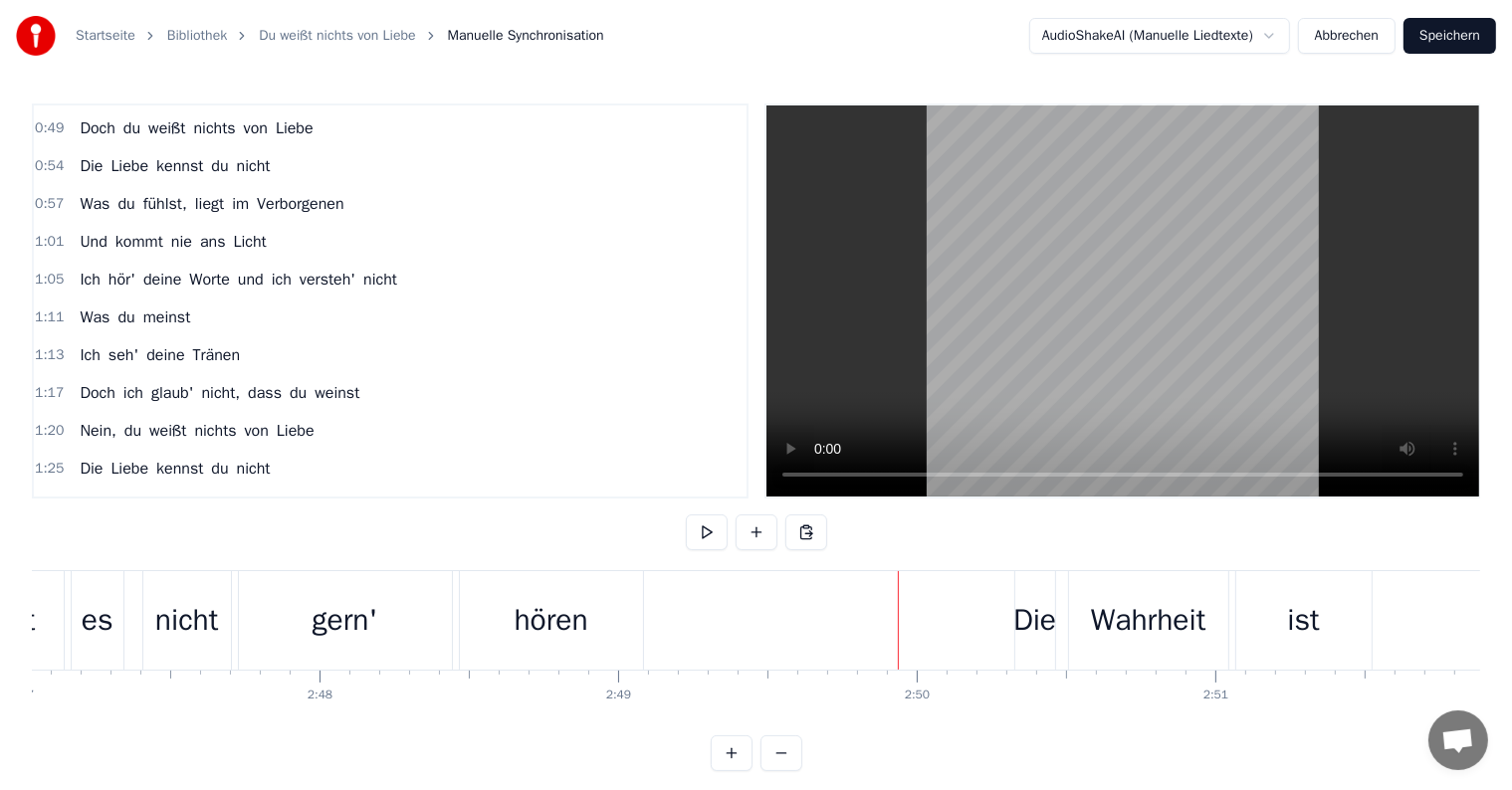 click on "Speichern" at bounding box center [1449, 36] 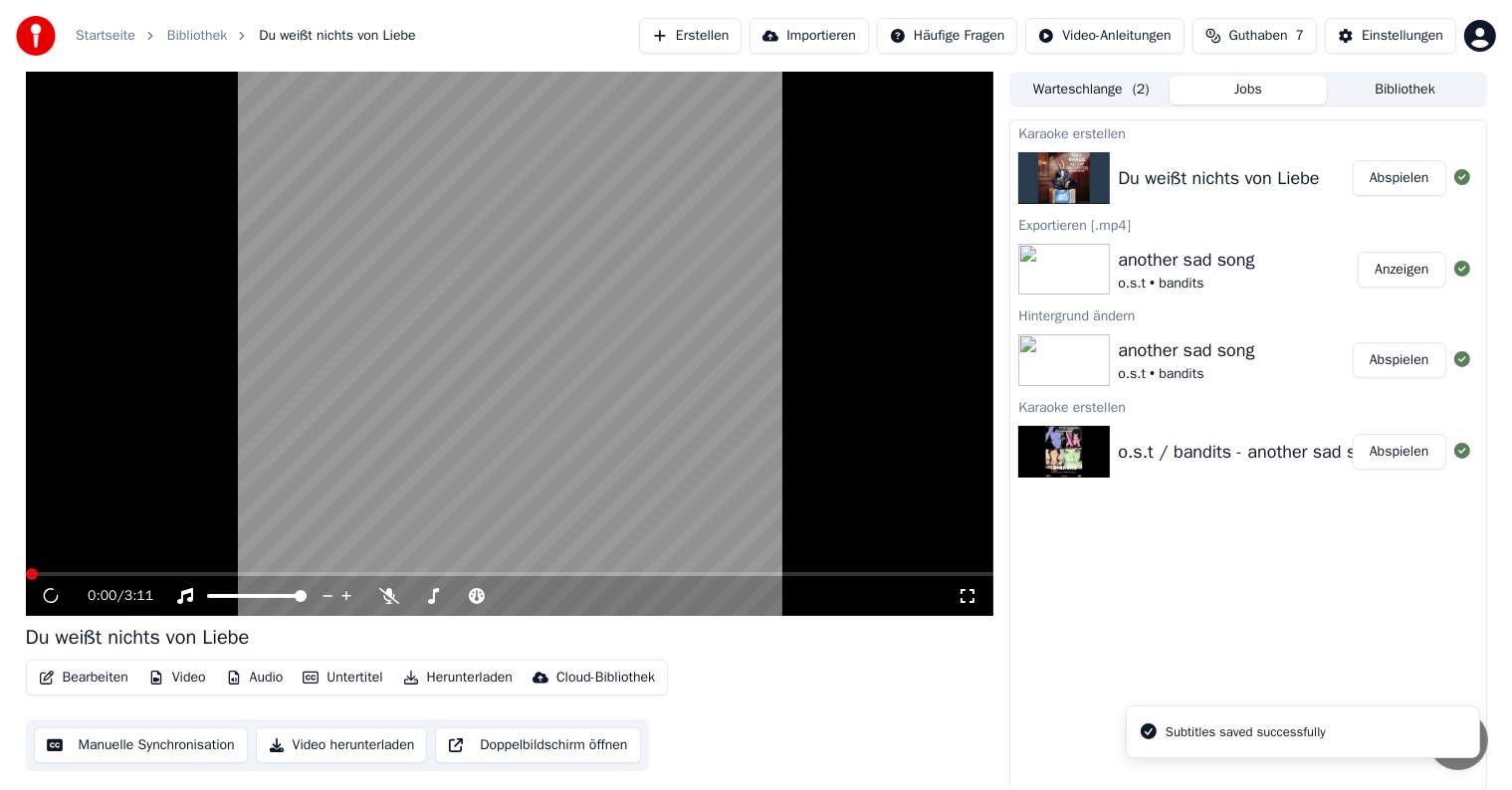 click on "Untertitel" at bounding box center [342, 678] 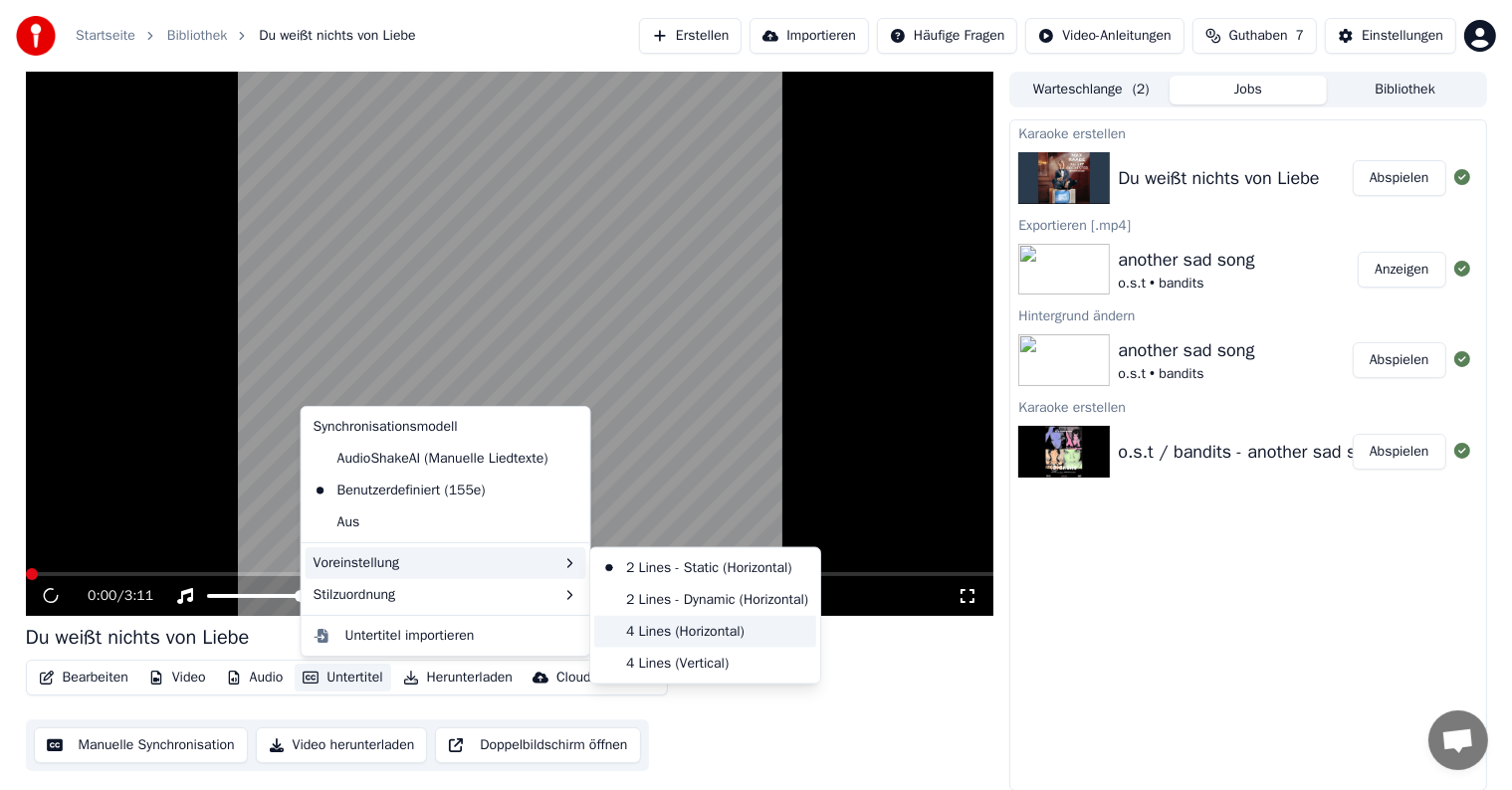 click on "4 Lines (Horizontal)" at bounding box center (705, 632) 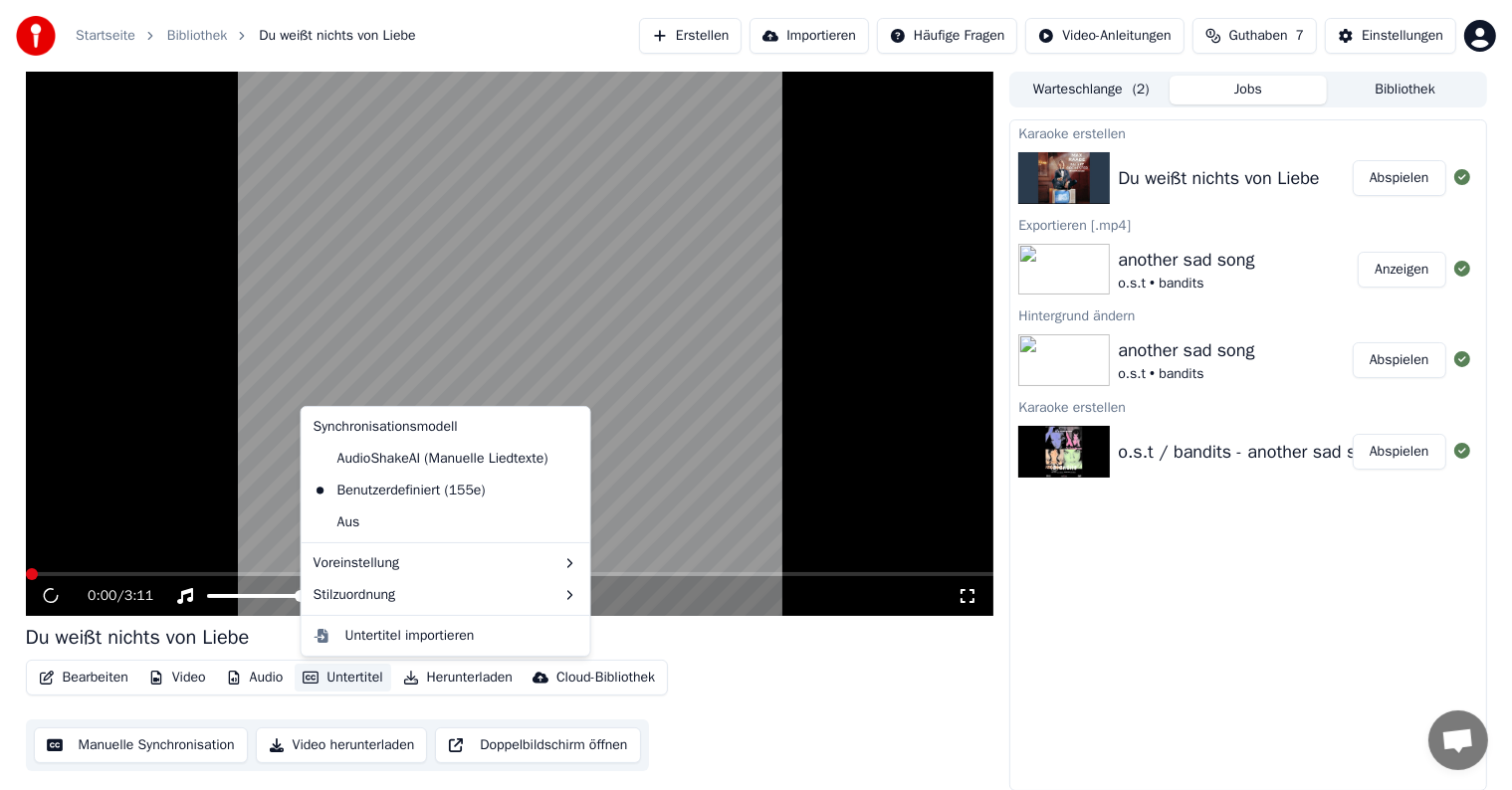 click on "Untertitel" at bounding box center [342, 678] 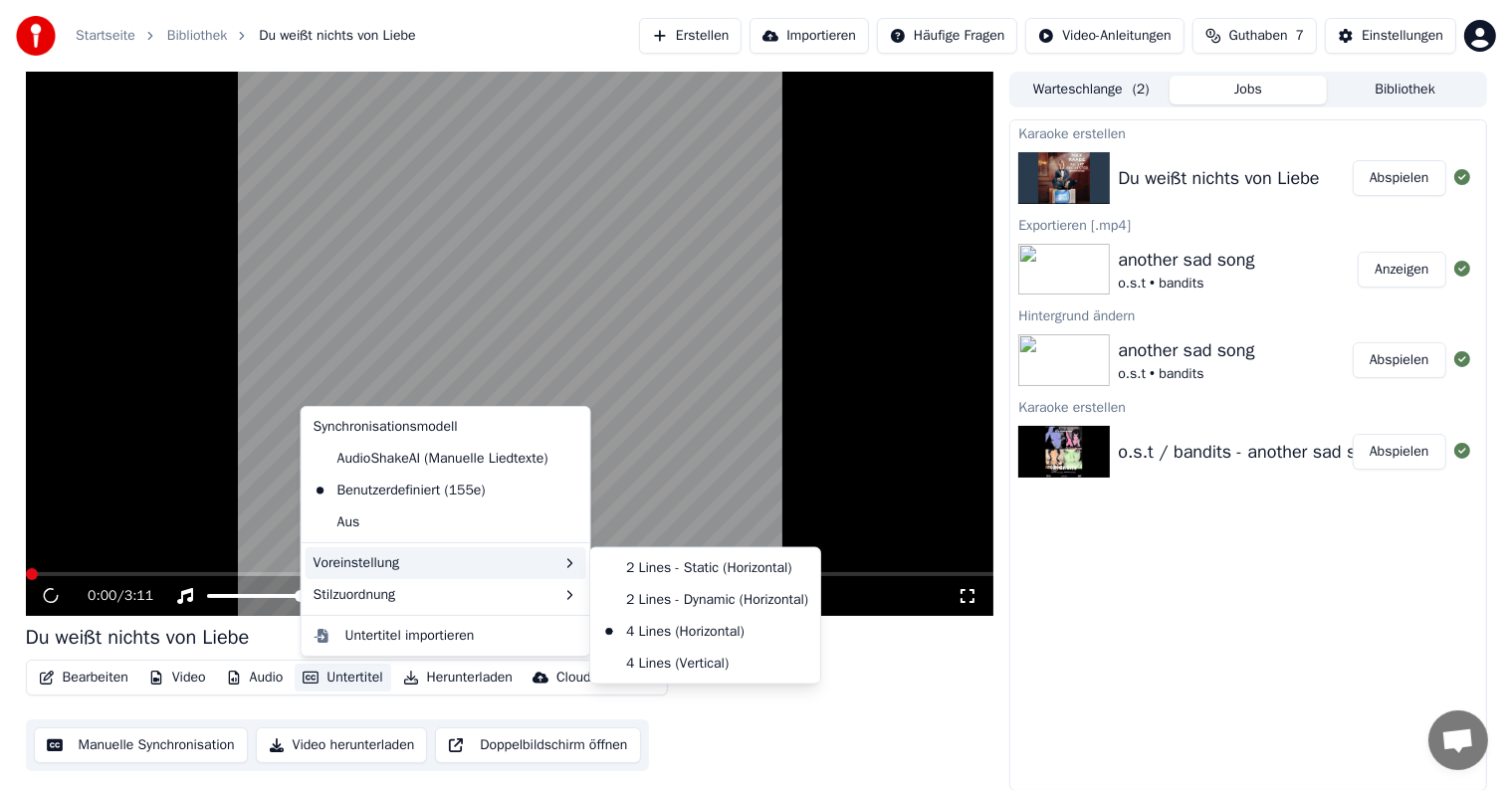 click on "0:00  /  3:11 Du weißt nichts von Liebe Bearbeiten Video Audio Untertitel Herunterladen Cloud-Bibliothek Manuelle Synchronisation Video herunterladen Doppelbildschirm öffnen Warteschlange ( 2 ) Jobs Bibliothek Karaoke erstellen Du weißt nichts von Liebe Abspielen Exportieren [.mp4] another sad song o.s.t • bandits Anzeigen Hintergrund ändern another sad song o.s.t • bandits Abspielen Karaoke erstellen o.s.t / bandits - another sad song Abspielen" at bounding box center (756, 431) 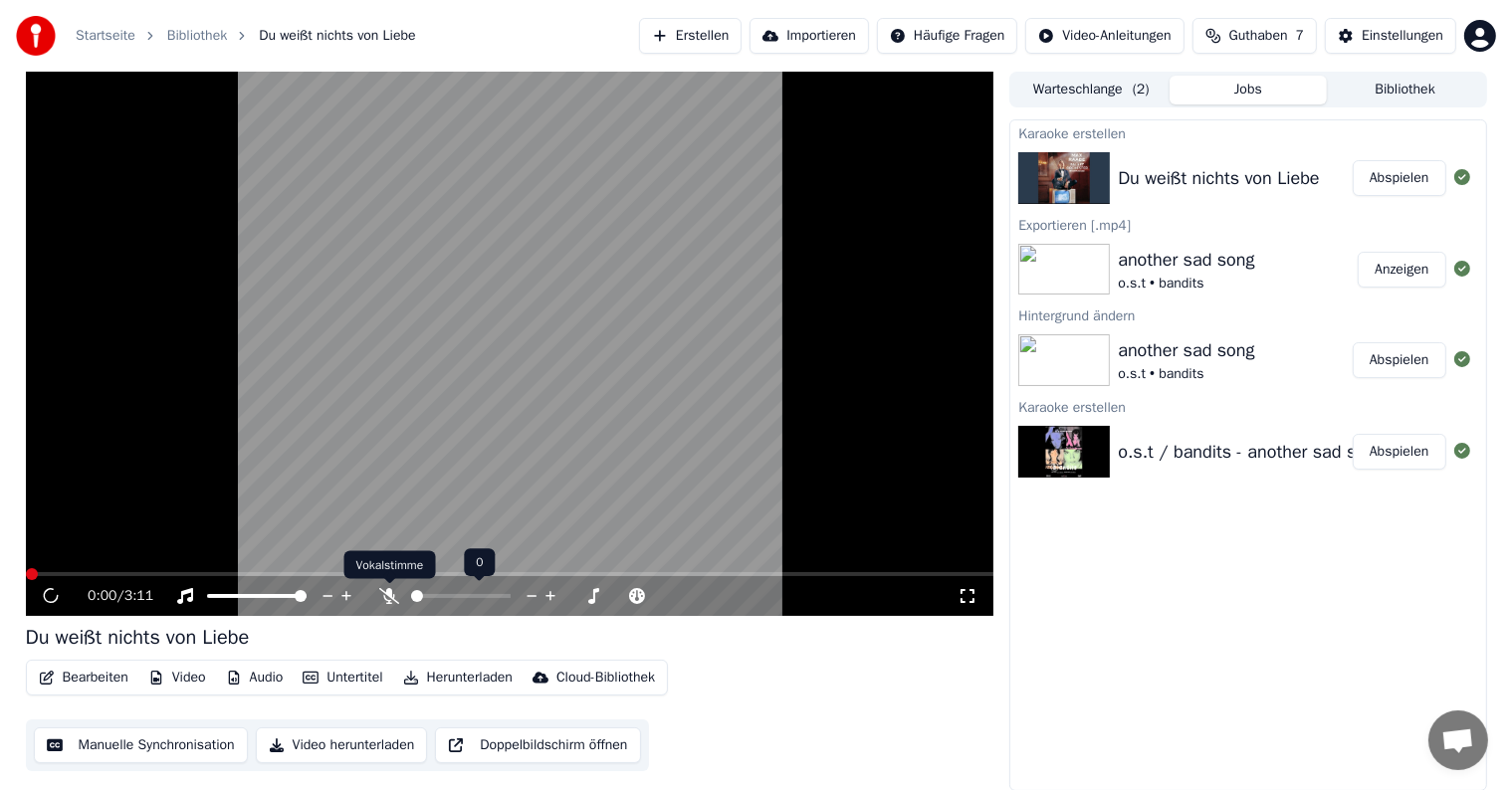 click 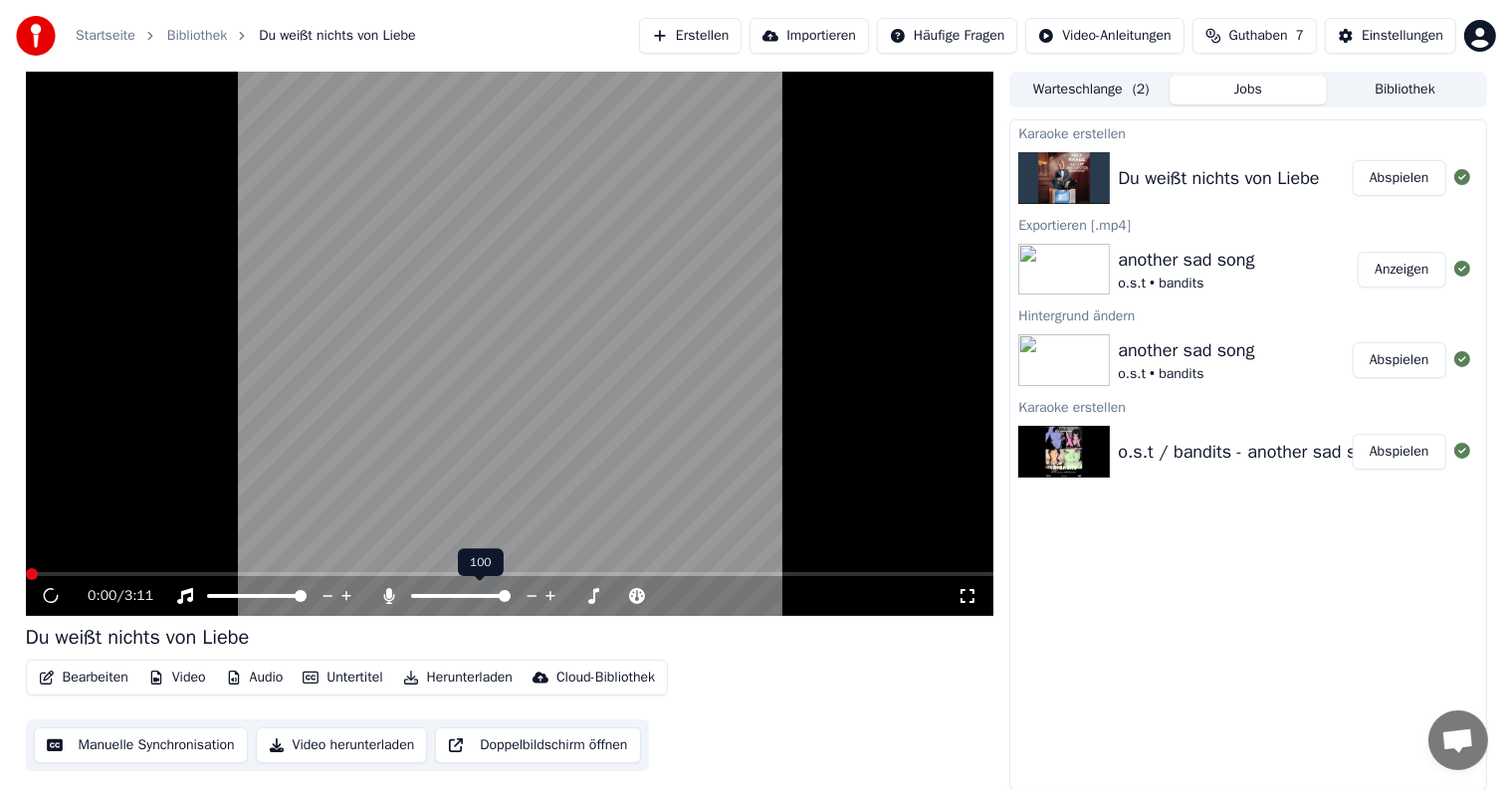click 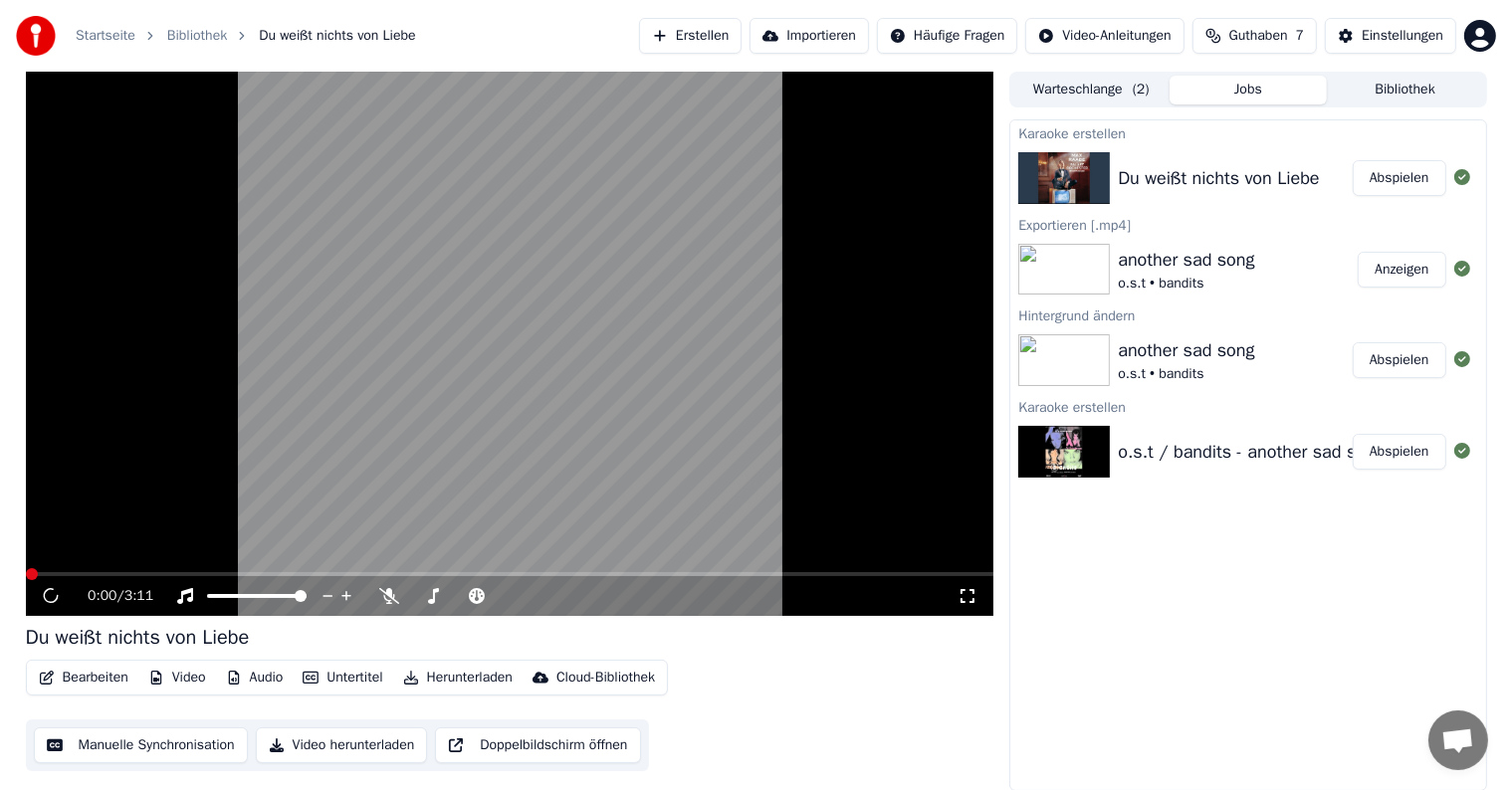 click 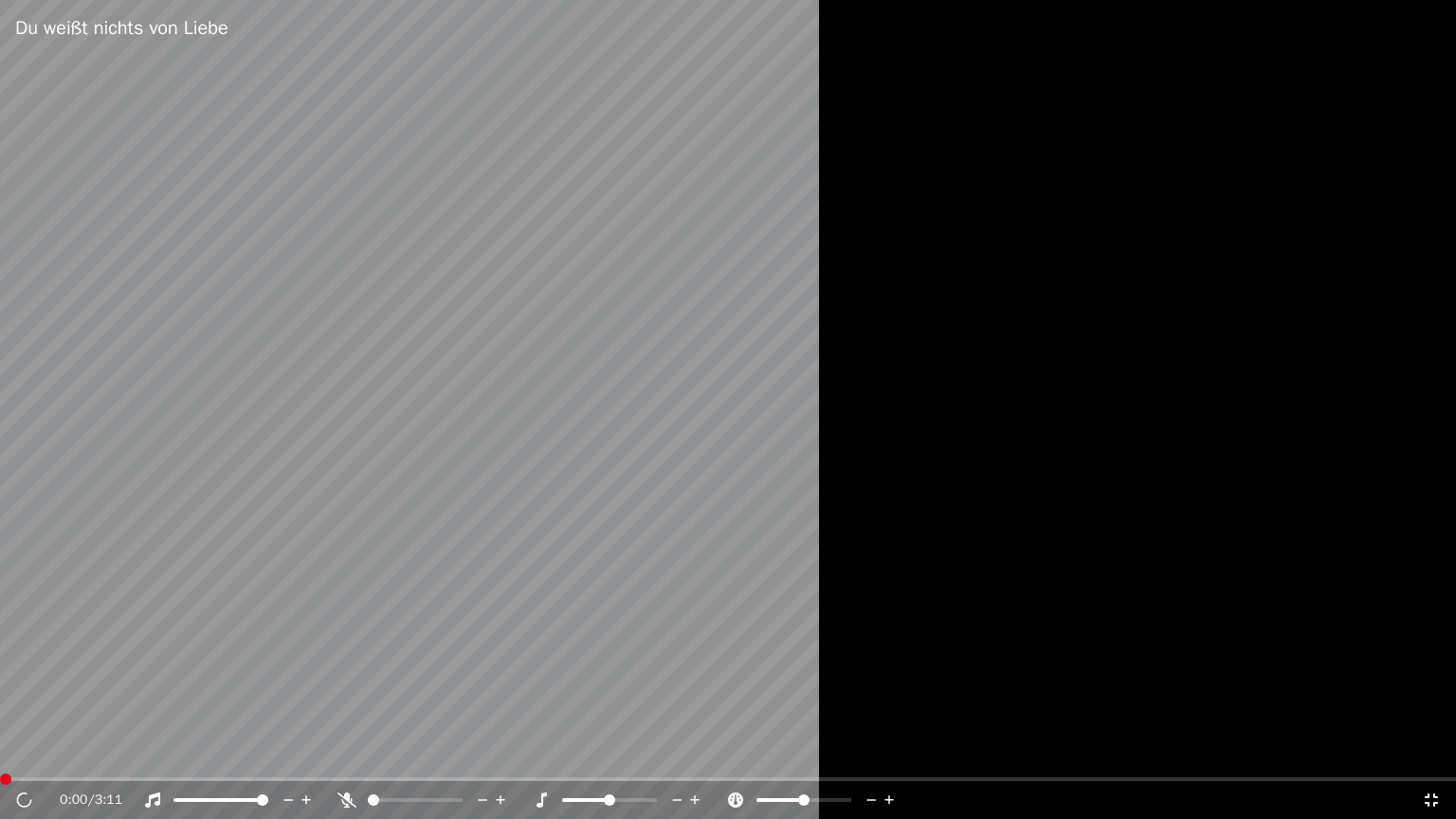 click 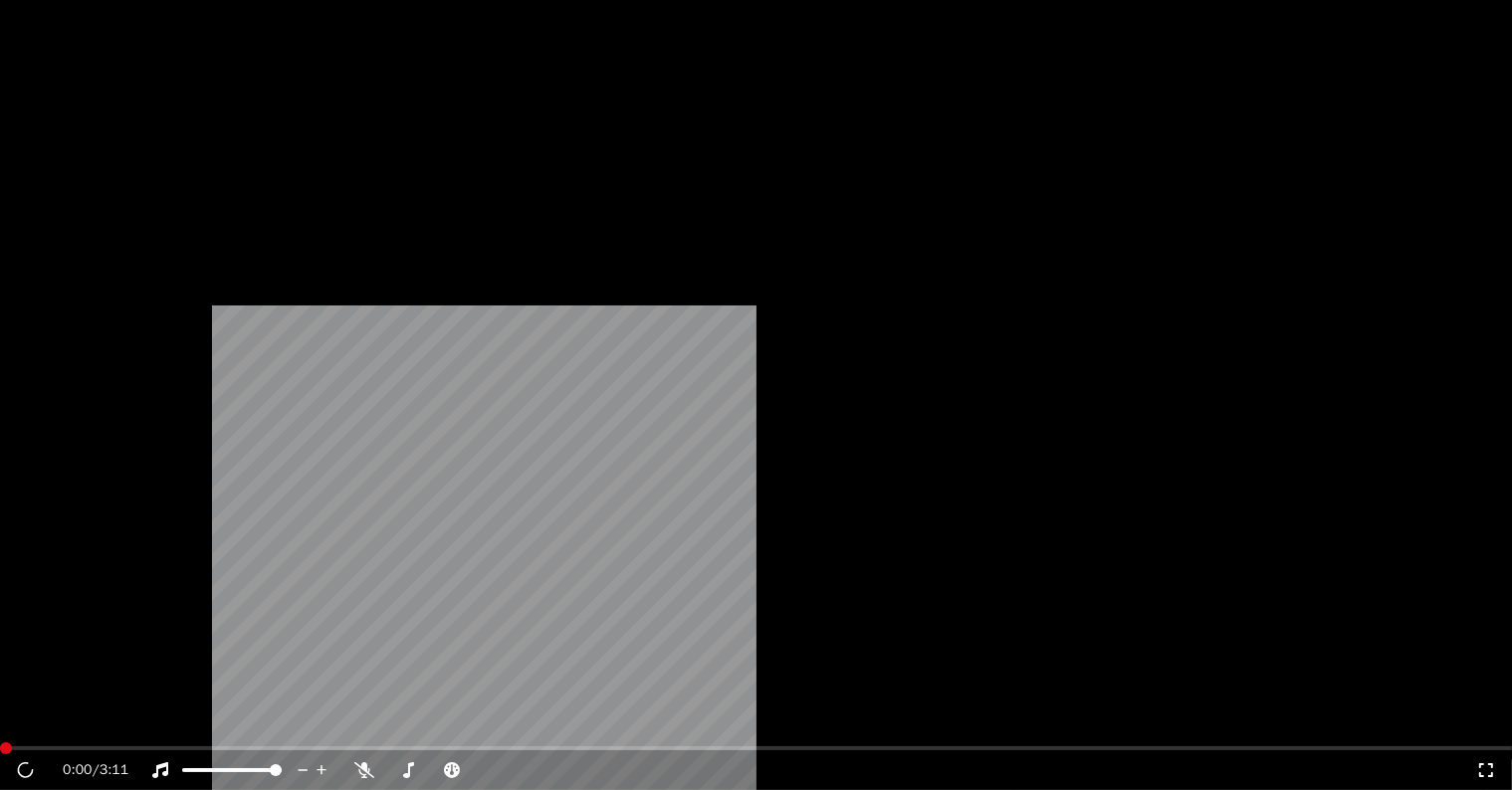 click on "Audio" at bounding box center (255, 133) 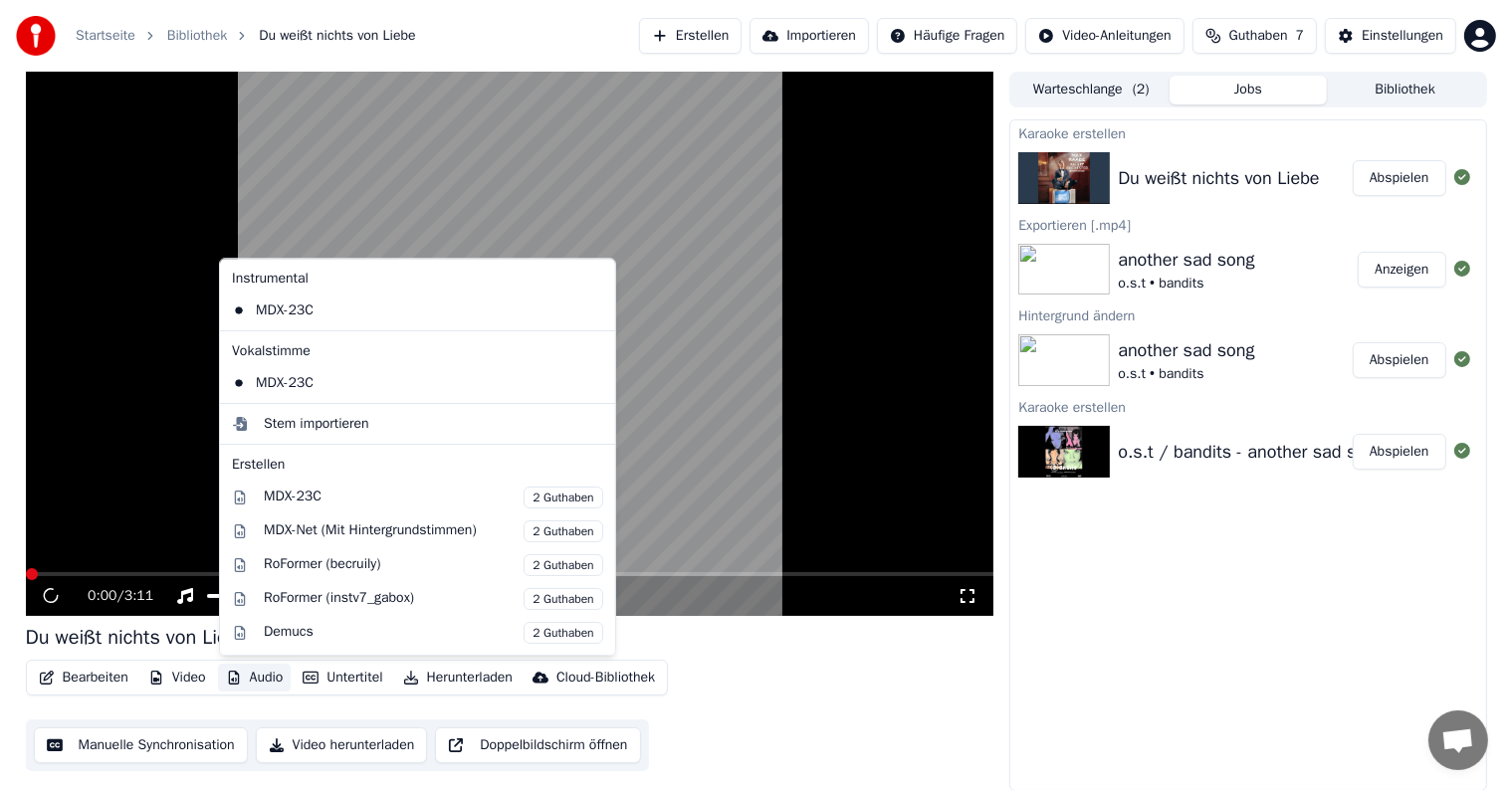 click on "Audio" at bounding box center (255, 678) 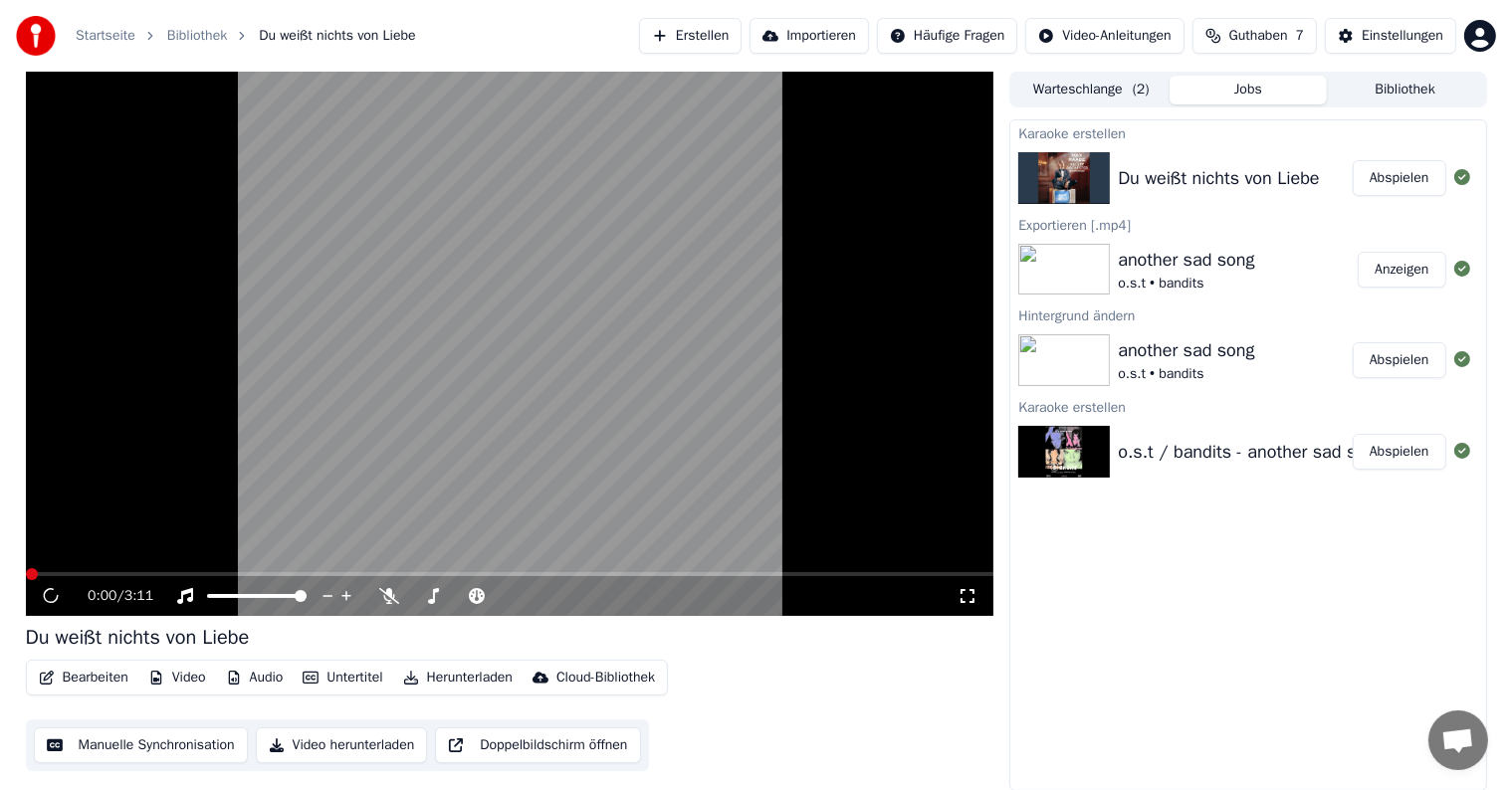 click on "Video" at bounding box center [177, 678] 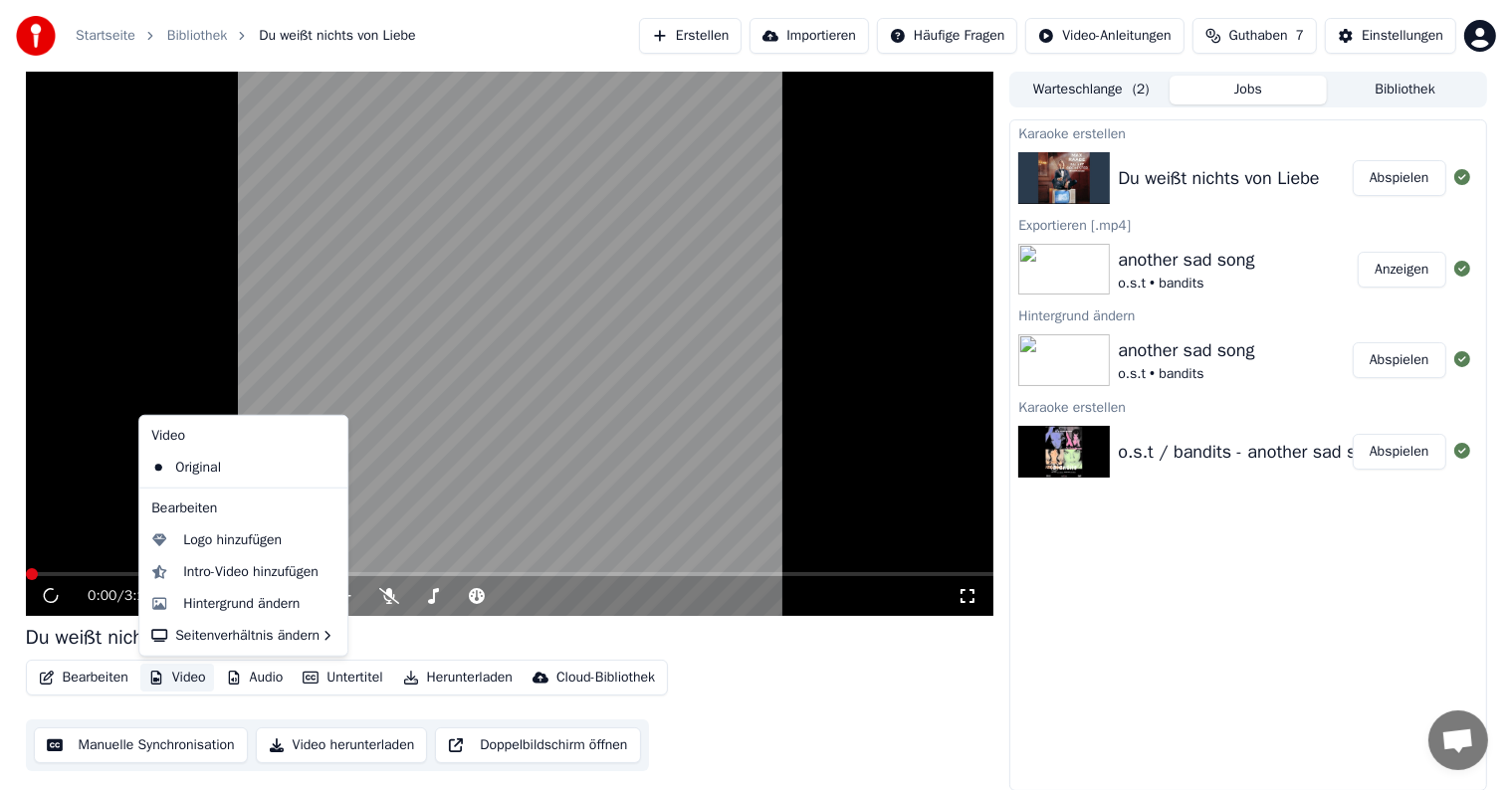 click on "0:00  /  3:11 Du weißt nichts von Liebe Bearbeiten Video Audio Untertitel Herunterladen Cloud-Bibliothek Manuelle Synchronisation Video herunterladen Doppelbildschirm öffnen Warteschlange ( 2 ) Jobs Bibliothek Karaoke erstellen Du weißt nichts von Liebe Abspielen Exportieren [.mp4] another sad song o.s.t • bandits Anzeigen Hintergrund ändern another sad song o.s.t • bandits Abspielen Karaoke erstellen o.s.t / bandits - another sad song Abspielen" at bounding box center [756, 431] 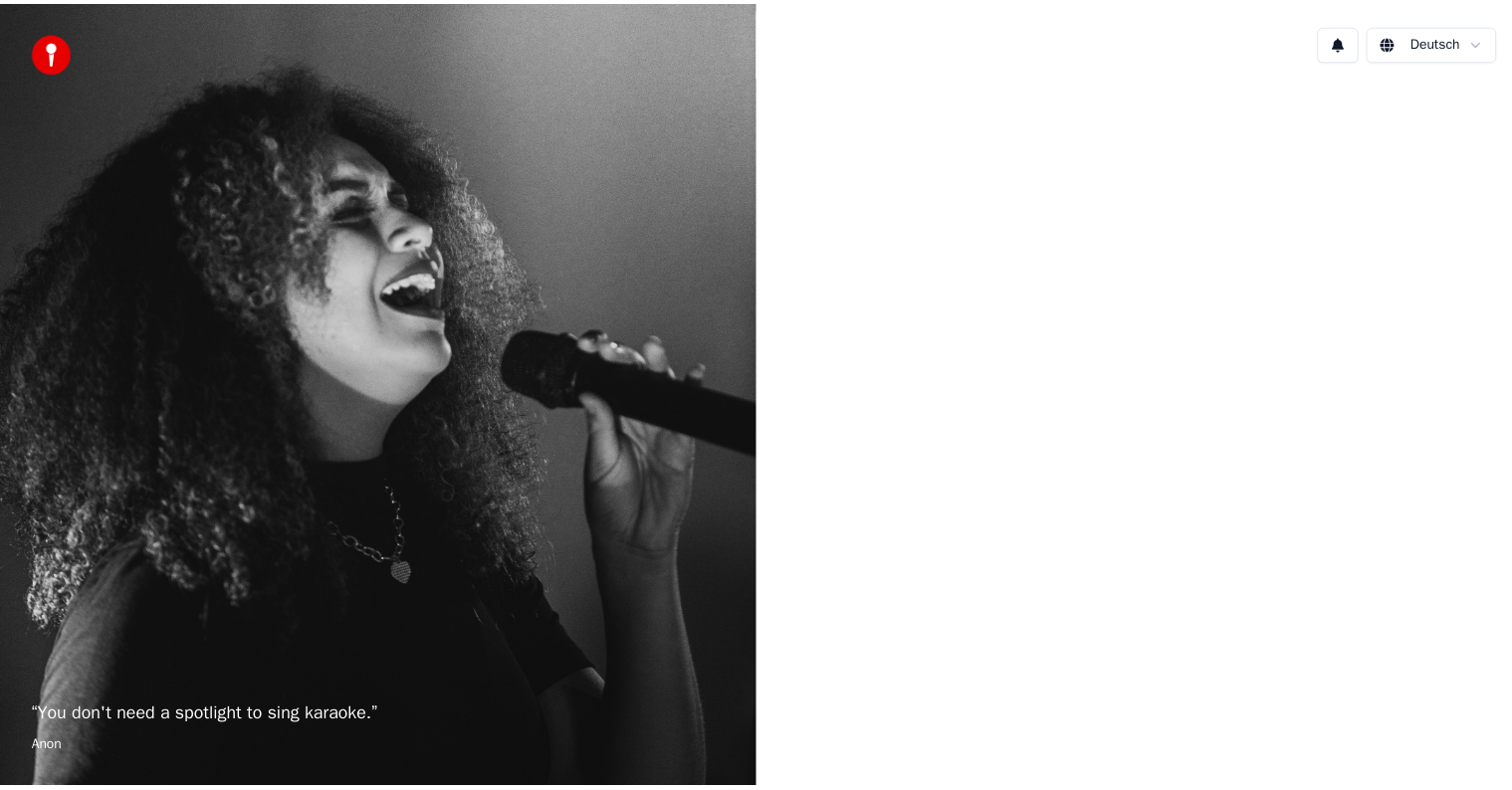 scroll, scrollTop: 0, scrollLeft: 0, axis: both 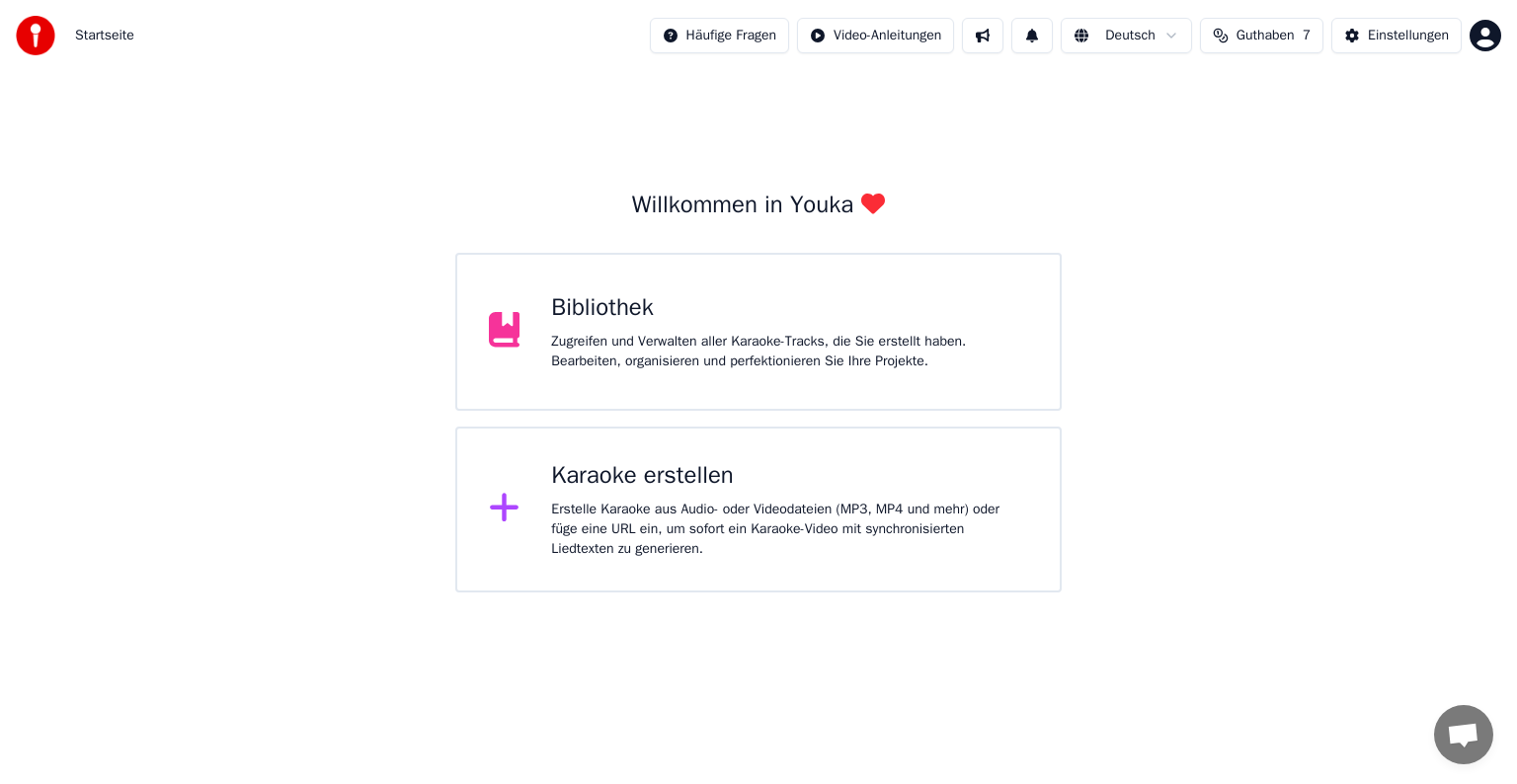 click on "Startseite Häufige Fragen Video-Anleitungen Deutsch Guthaben 7 Einstellungen Willkommen in Youka Bibliothek Zugreifen und Verwalten aller Karaoke-Tracks, die Sie erstellt haben. Bearbeiten, organisieren und perfektionieren Sie Ihre Projekte. Karaoke erstellen Erstelle Karaoke aus Audio- oder Videodateien (MP3, MP4 und mehr) oder füge eine URL ein, um sofort ein Karaoke-Video mit synchronisierten Liedtexten zu generieren." at bounding box center (758, 296) 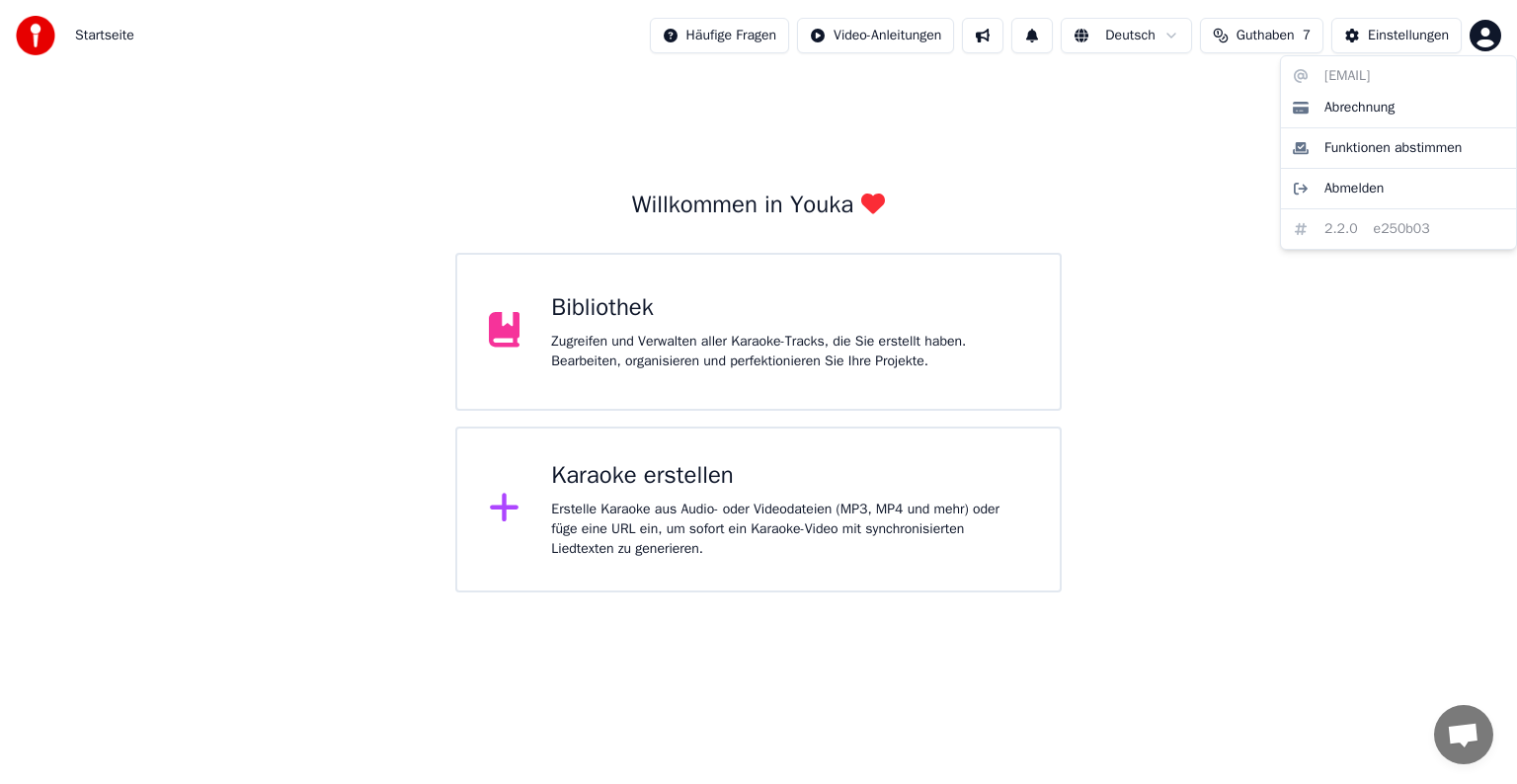click on "Startseite Häufige Fragen Video-Anleitungen Deutsch Guthaben 7 Einstellungen Willkommen in Youka Bibliothek Zugreifen und Verwalten aller Karaoke-Tracks, die Sie erstellt haben. Bearbeiten, organisieren und perfektionieren Sie Ihre Projekte. Karaoke erstellen Erstelle Karaoke aus Audio- oder Videodateien (MP3, MP4 und mehr) oder füge eine URL ein, um sofort ein Karaoke-Video mit synchronisierten Liedtexten zu generieren. elisa.reining@web.de Abrechnung Funktionen abstimmen Abmelden 2.2.0 e250b03" at bounding box center (758, 296) 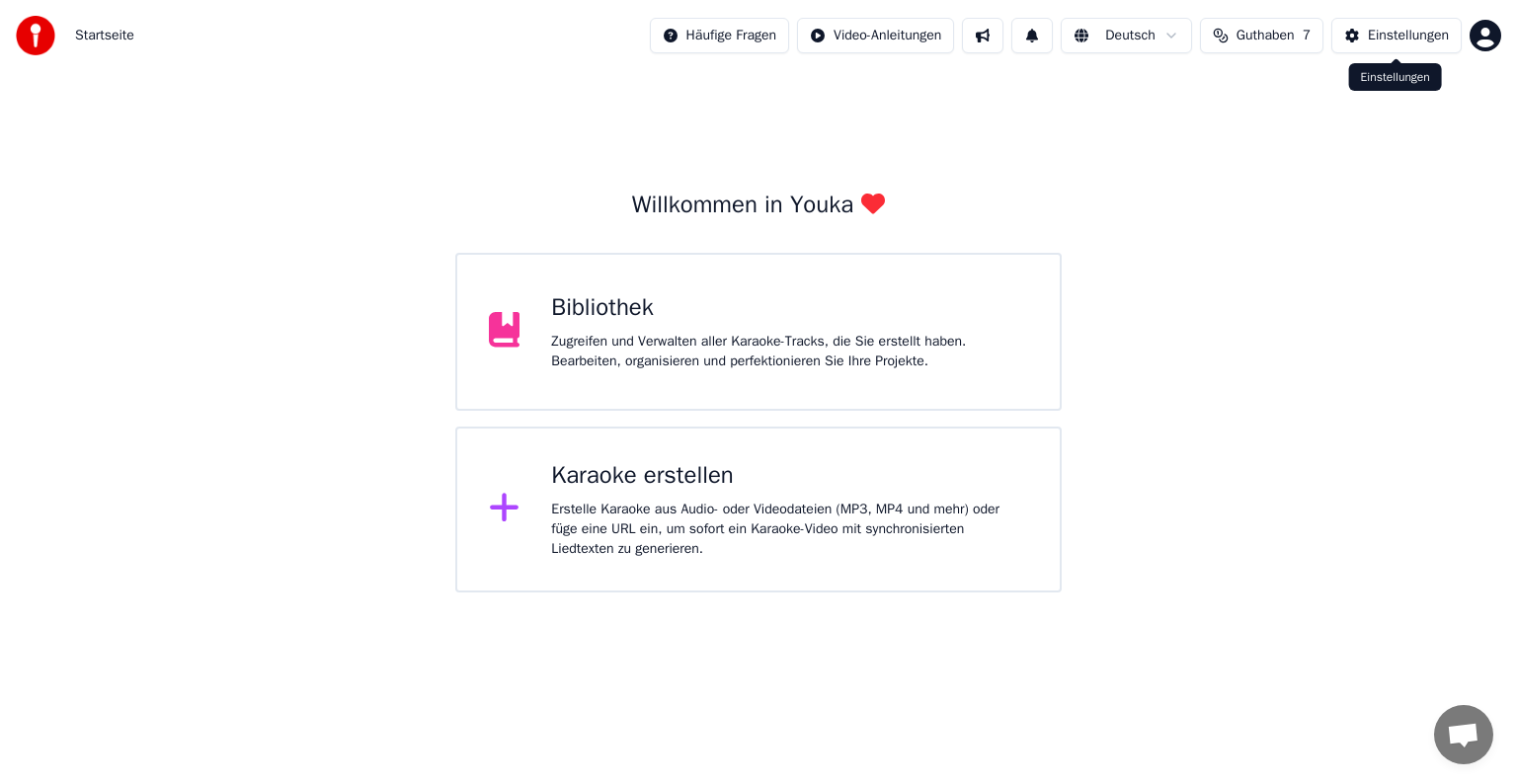 click on "Einstellungen" at bounding box center (1408, 36) 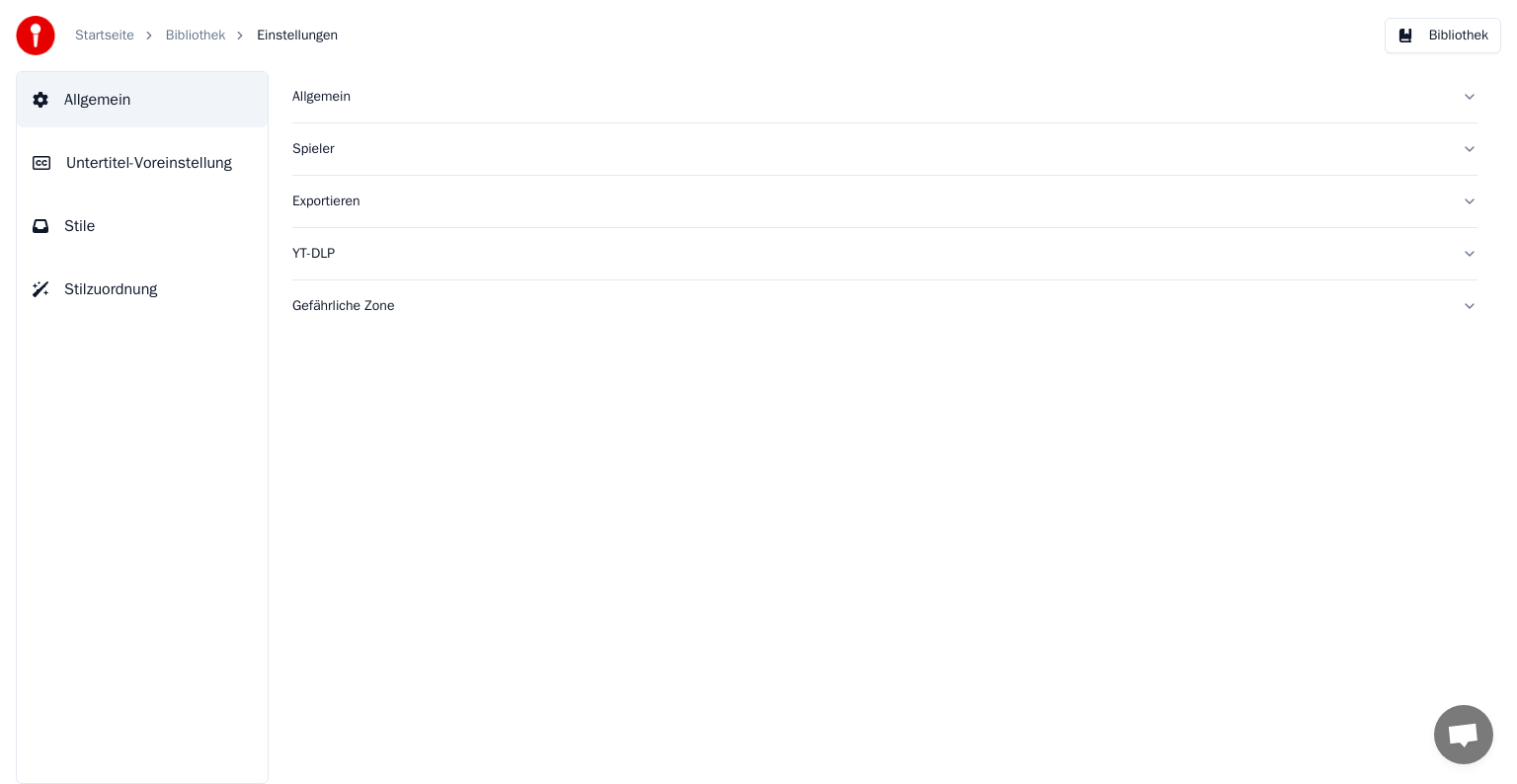 click on "Untertitel-Voreinstellung" at bounding box center (149, 163) 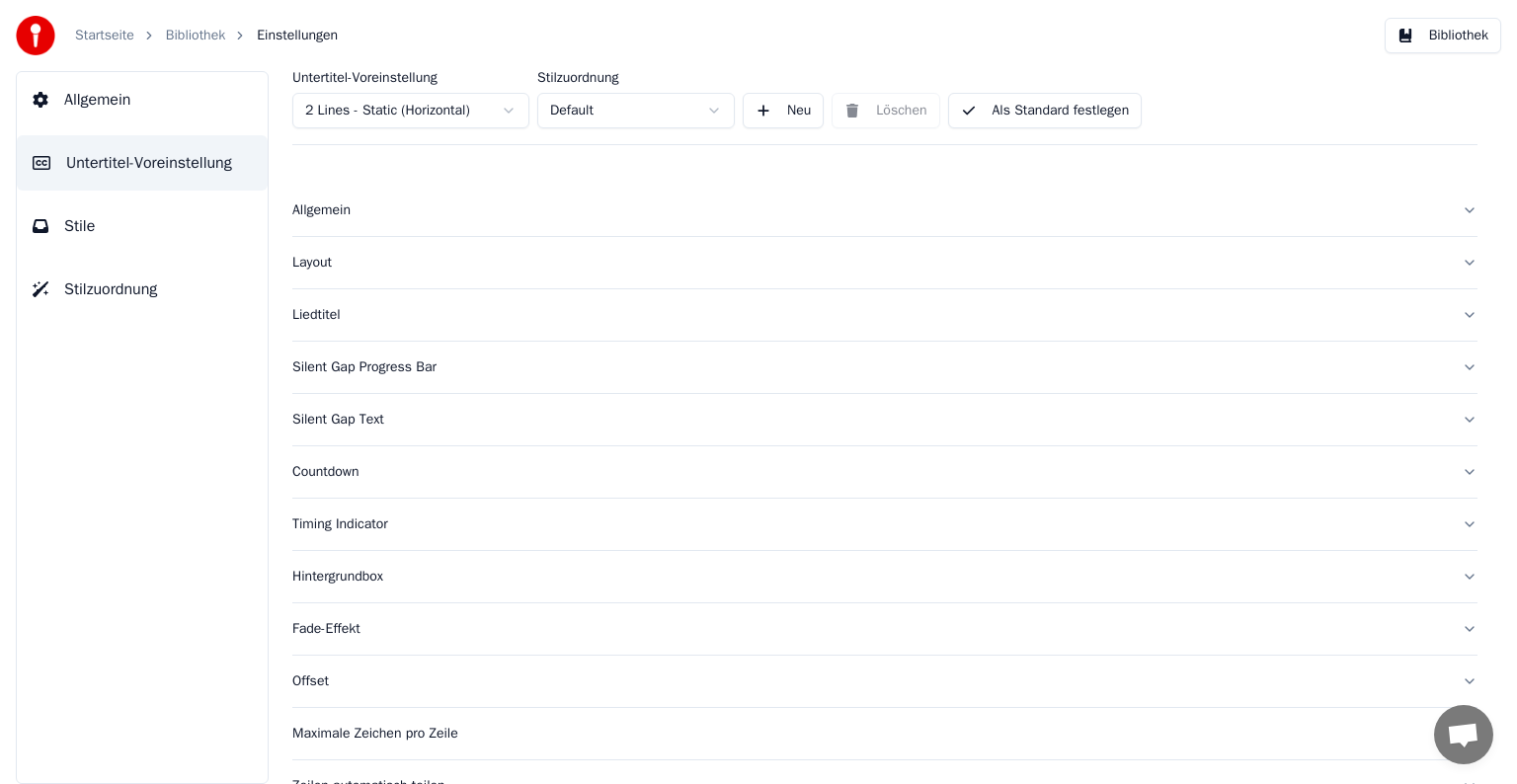click on "Bibliothek" at bounding box center [196, 36] 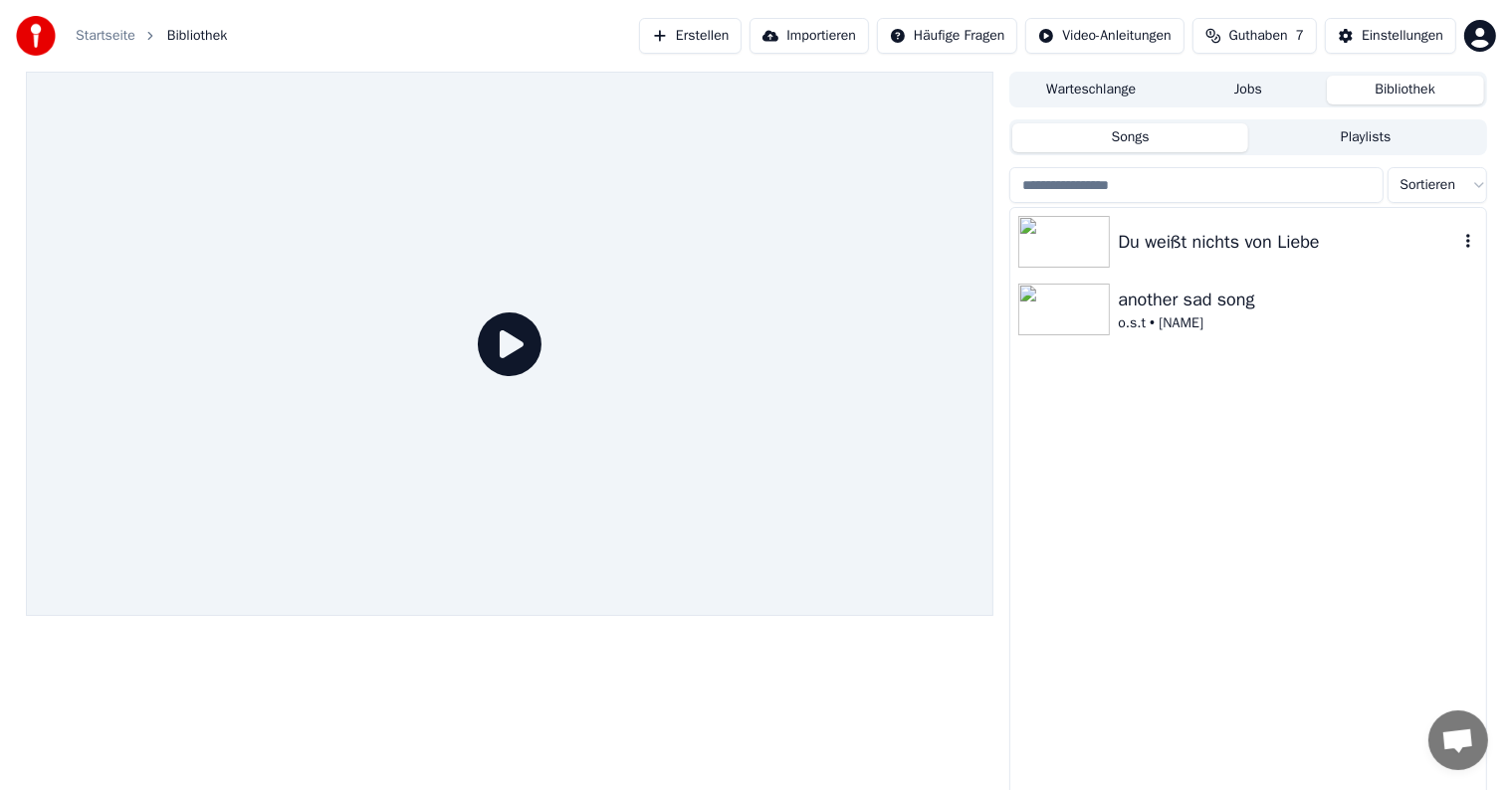 click on "Du weißt nichts von Liebe" at bounding box center (1287, 242) 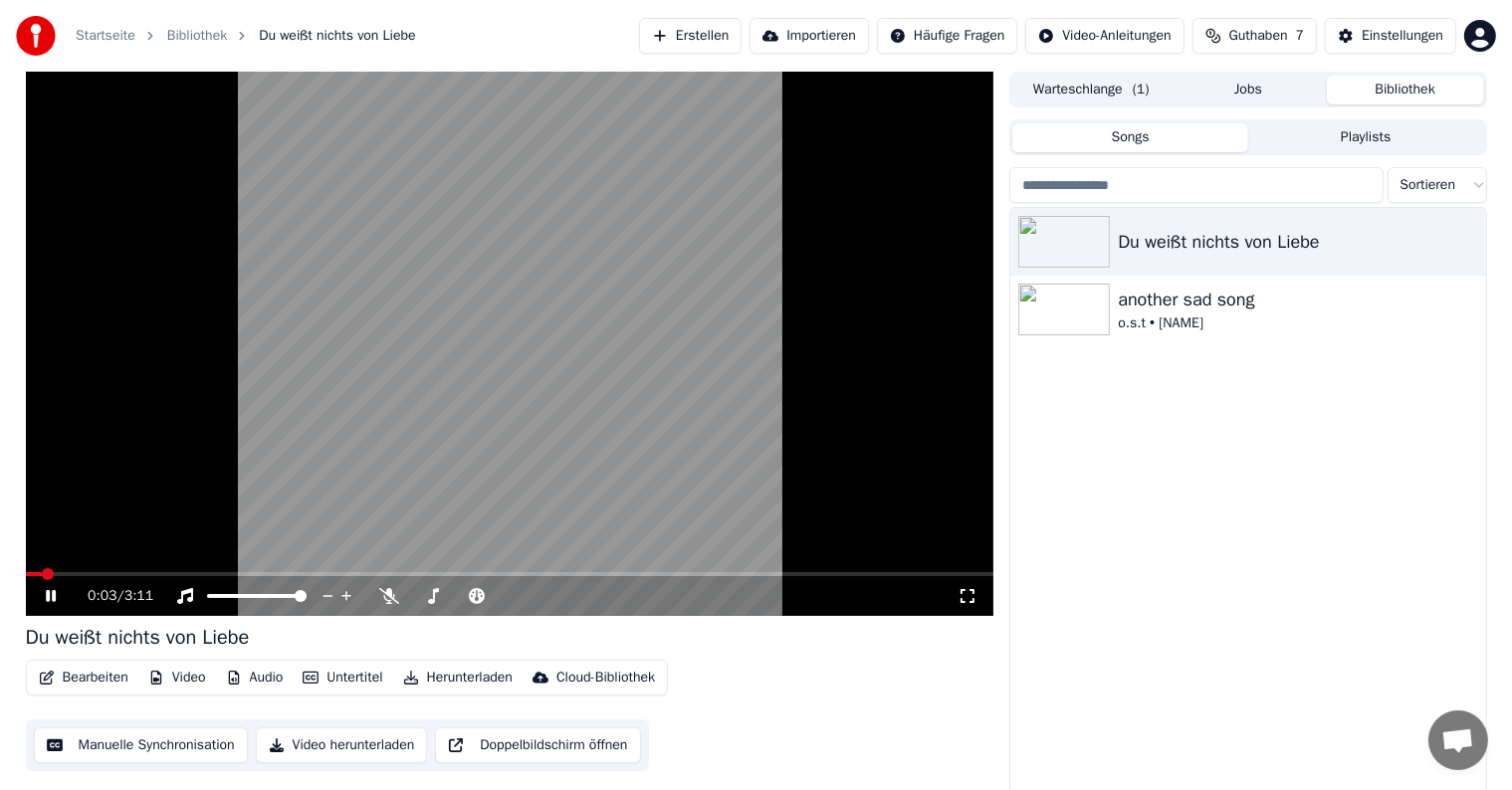click on "Untertitel" at bounding box center (342, 678) 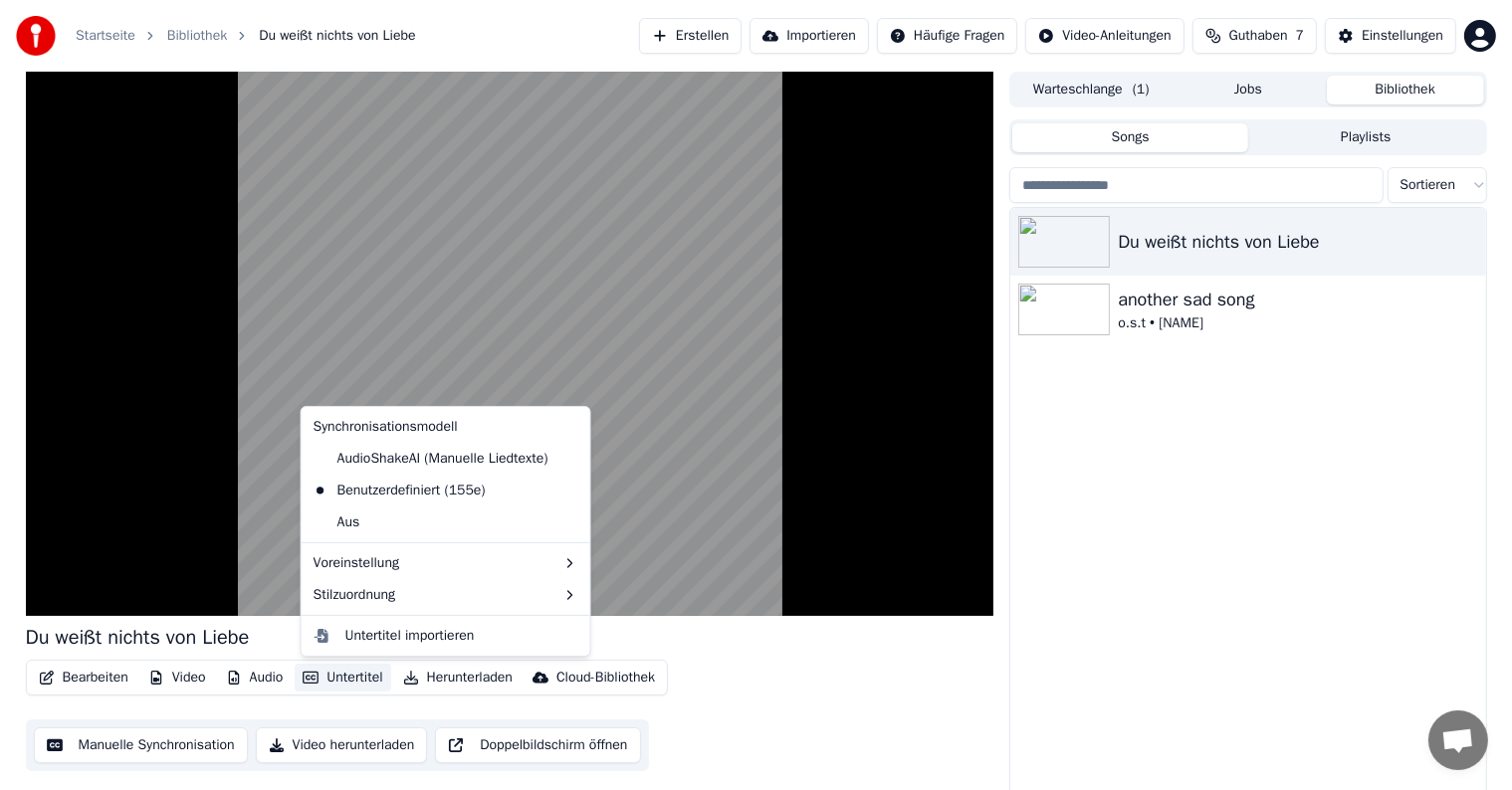 click on "Du weißt nichts von Liebe another sad song o.s.t • bandits" at bounding box center (1247, 503) 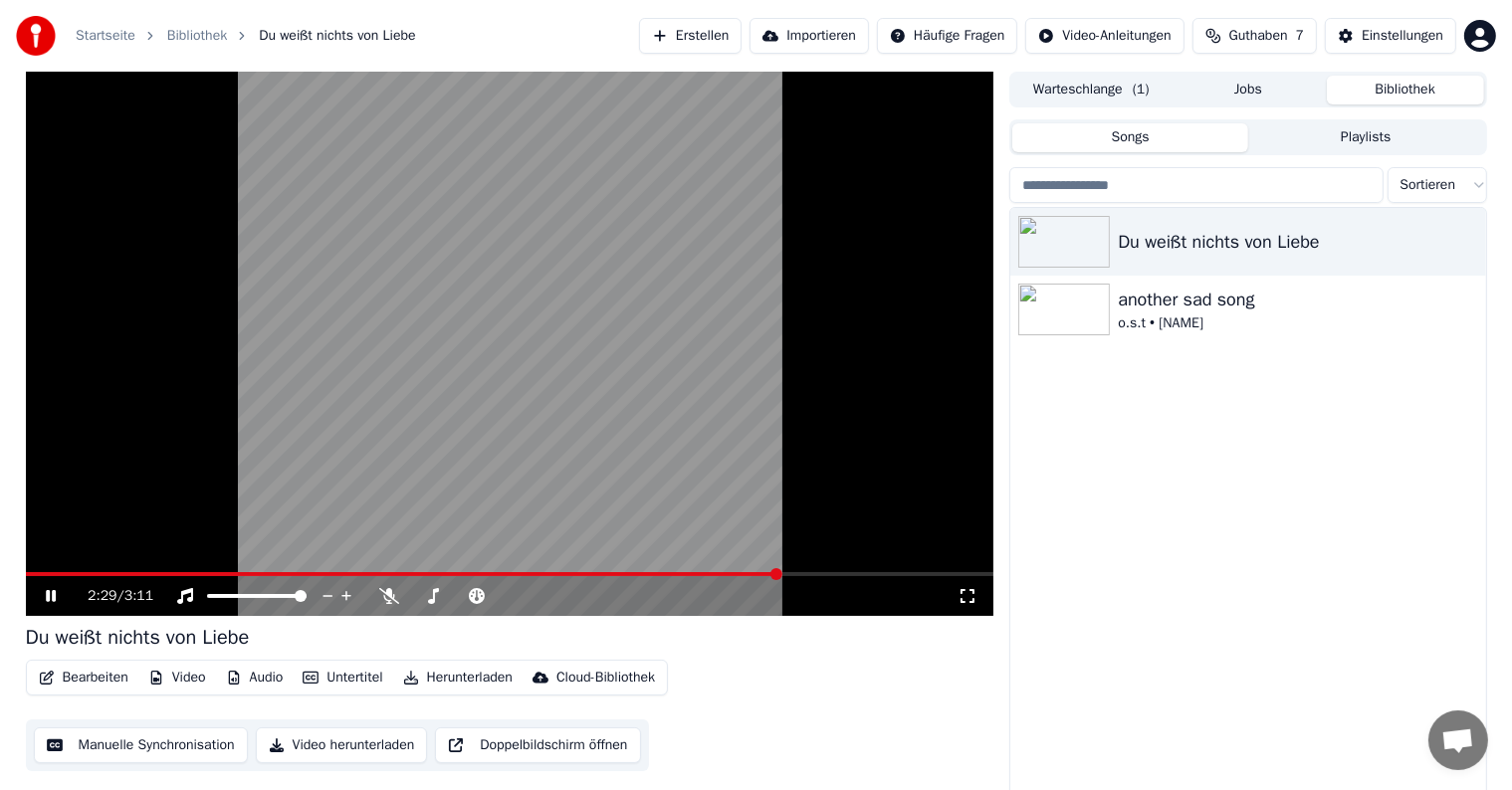 click at bounding box center (510, 574) 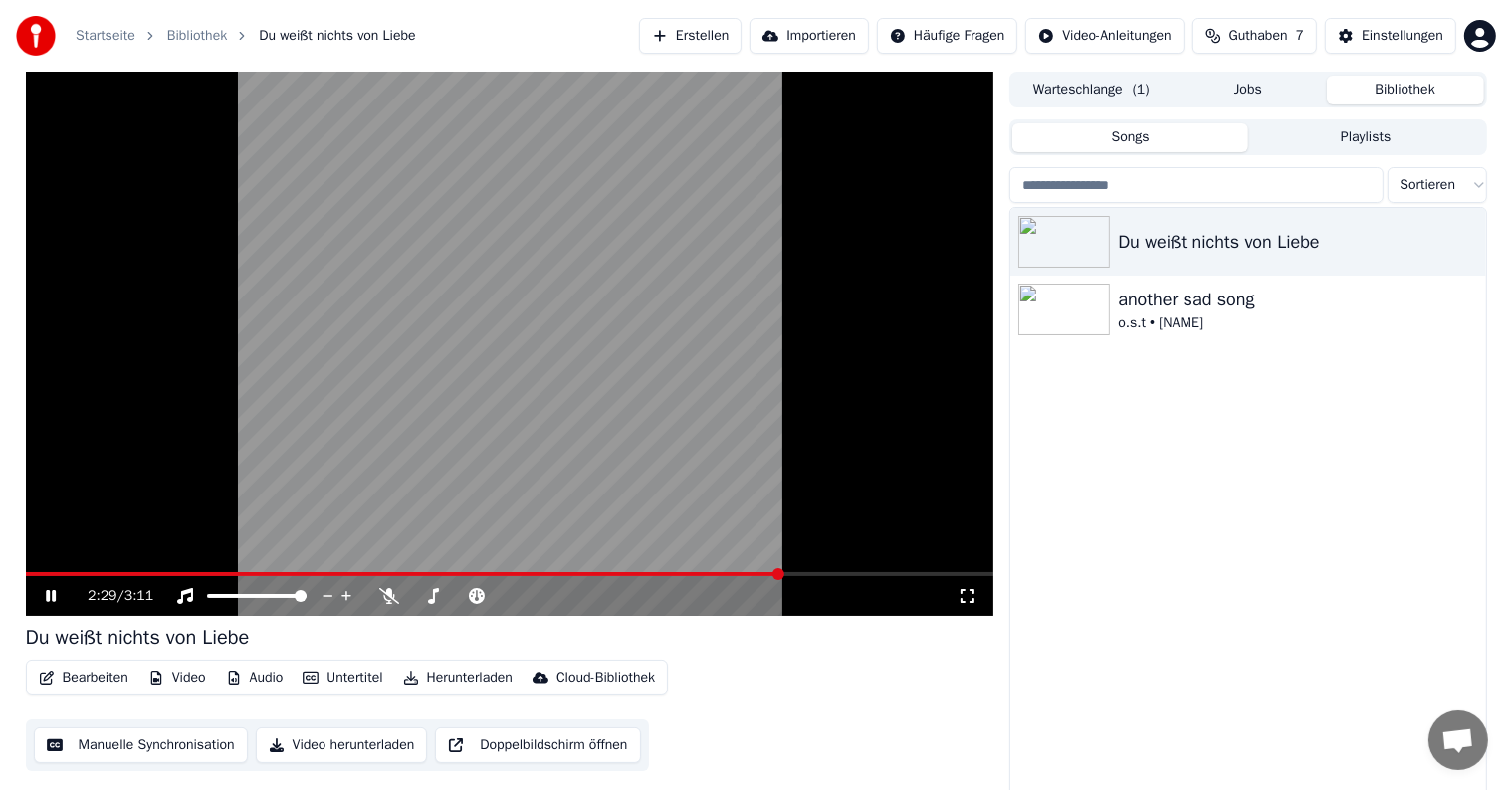 click at bounding box center [510, 343] 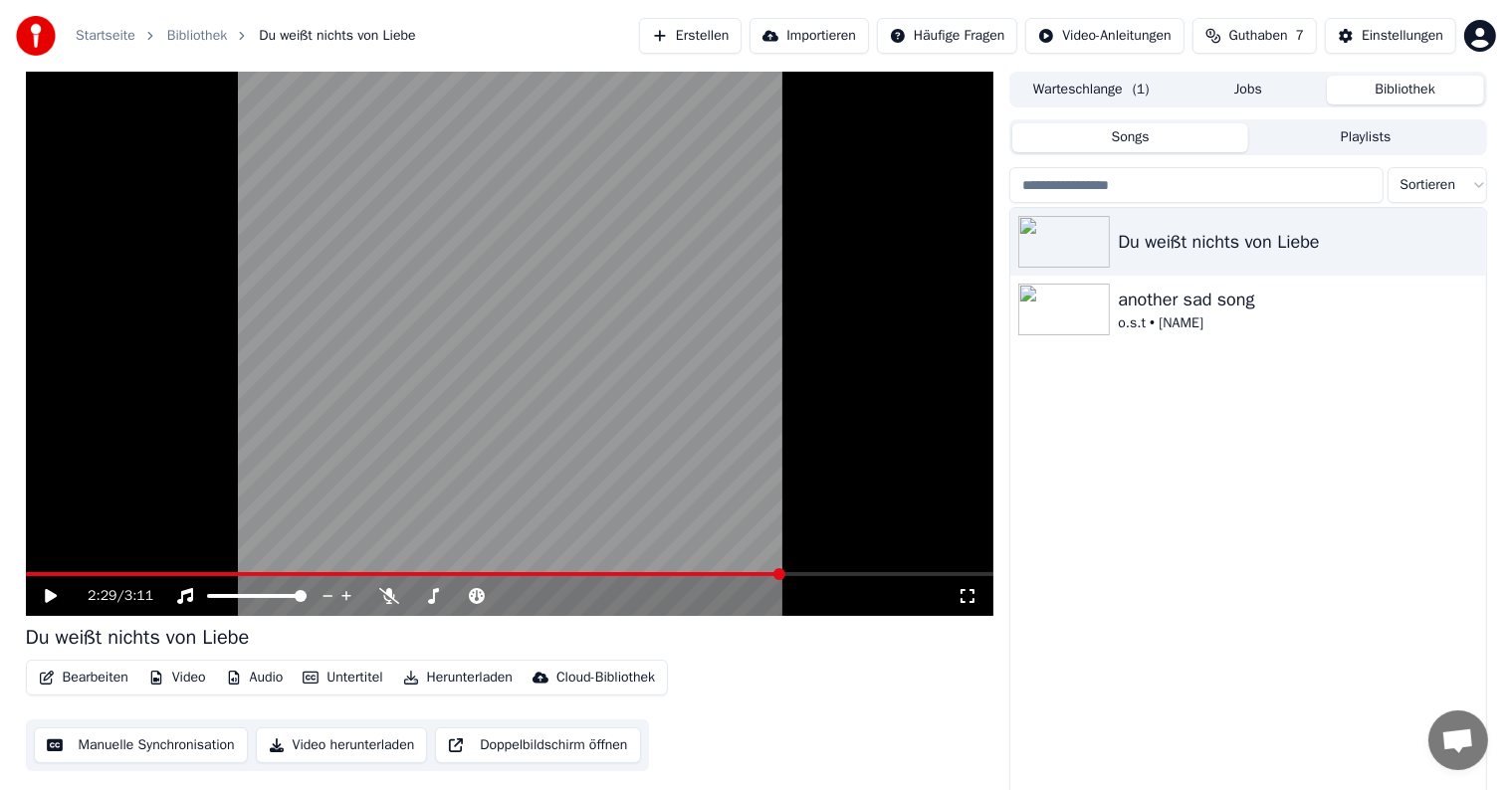 click at bounding box center (510, 574) 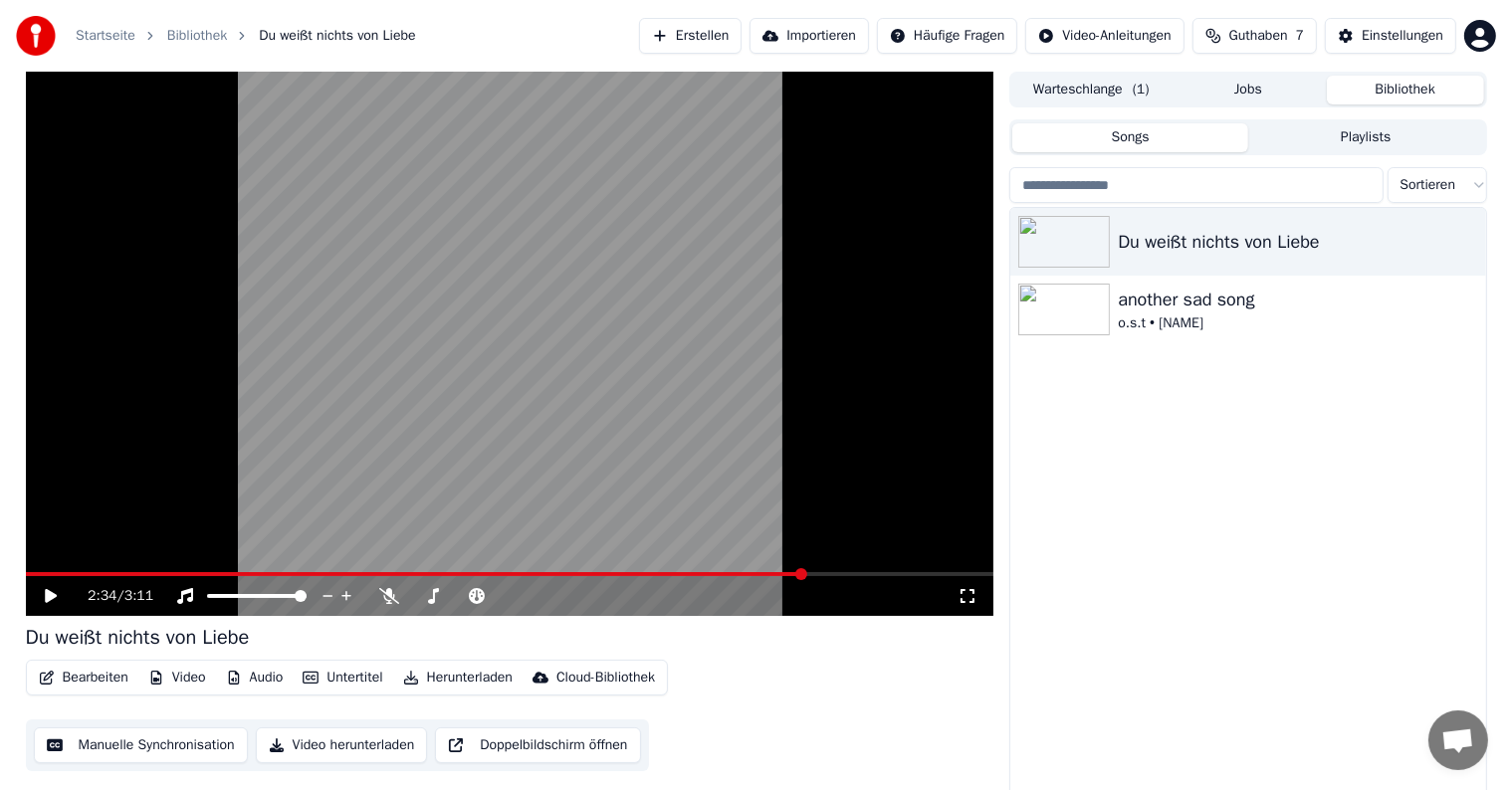 click 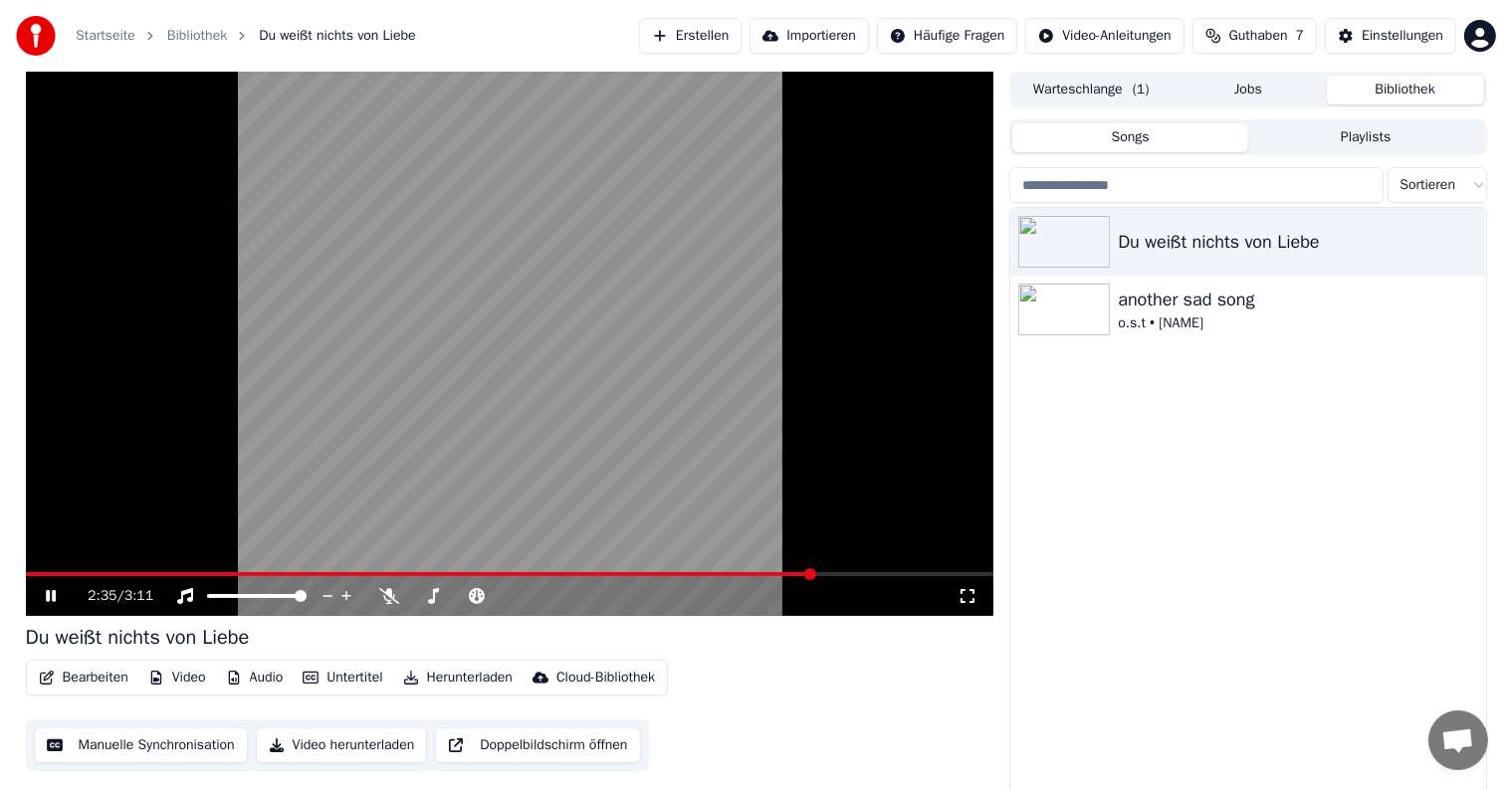 click at bounding box center [510, 343] 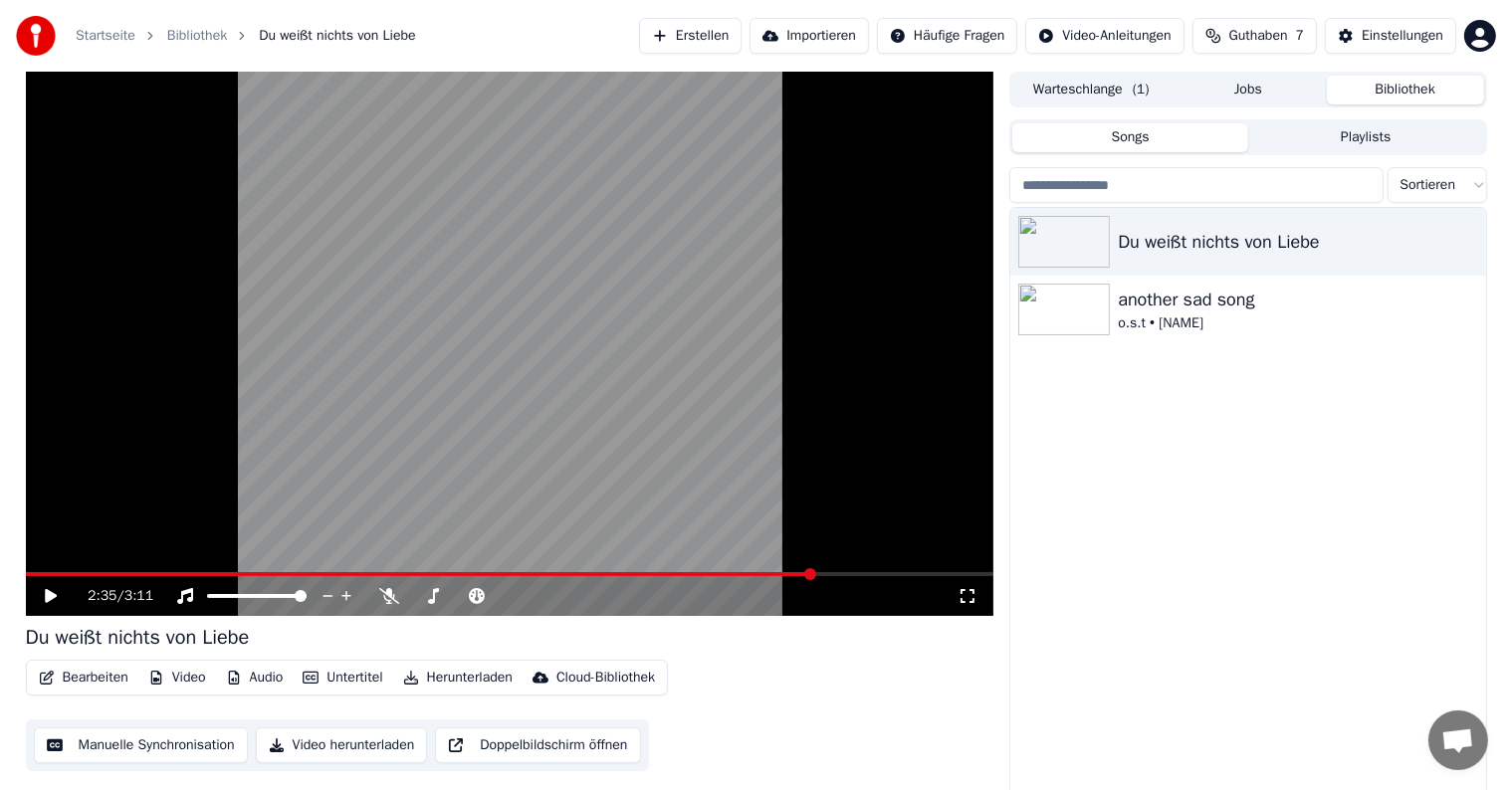 click at bounding box center (510, 574) 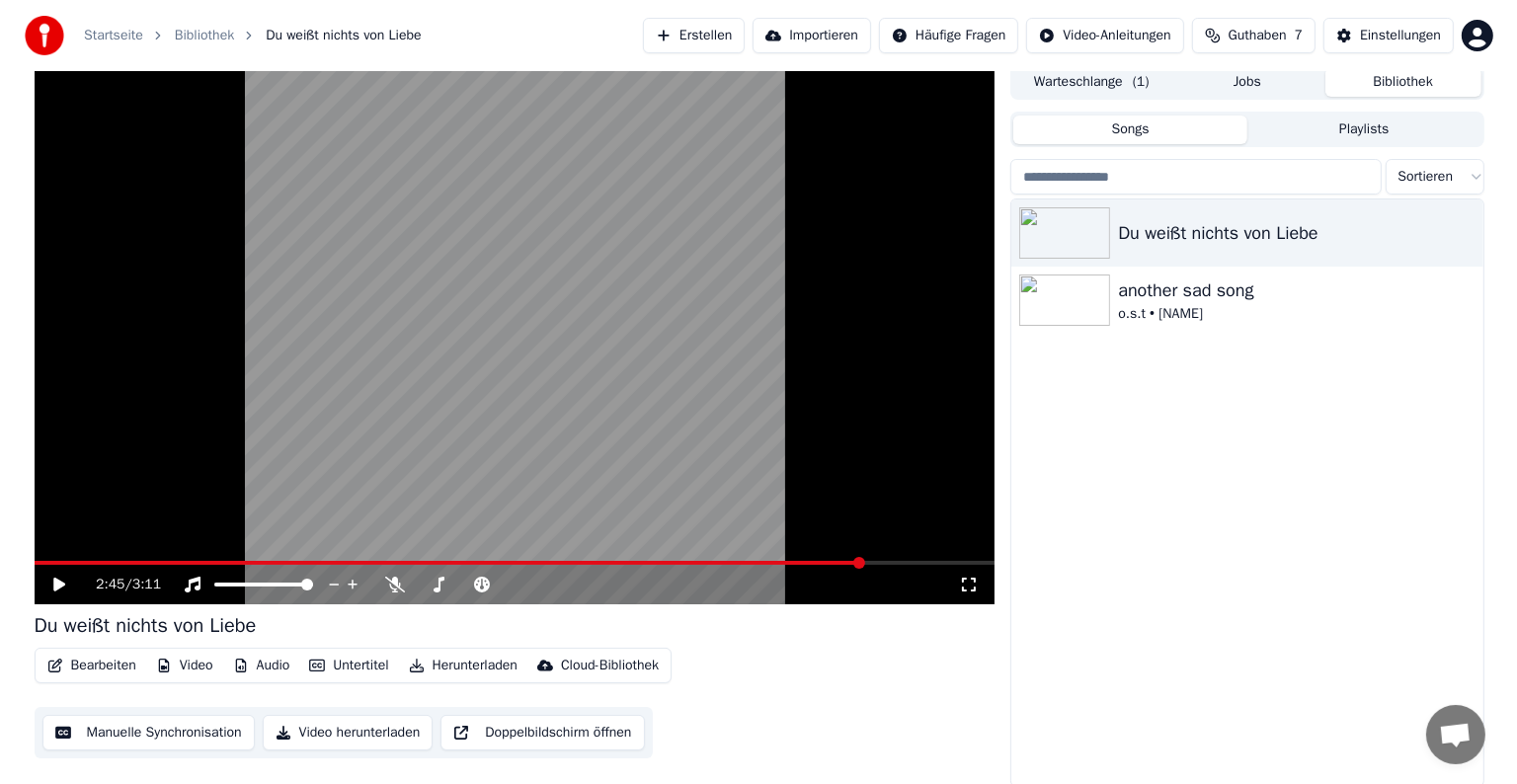 scroll, scrollTop: 9, scrollLeft: 0, axis: vertical 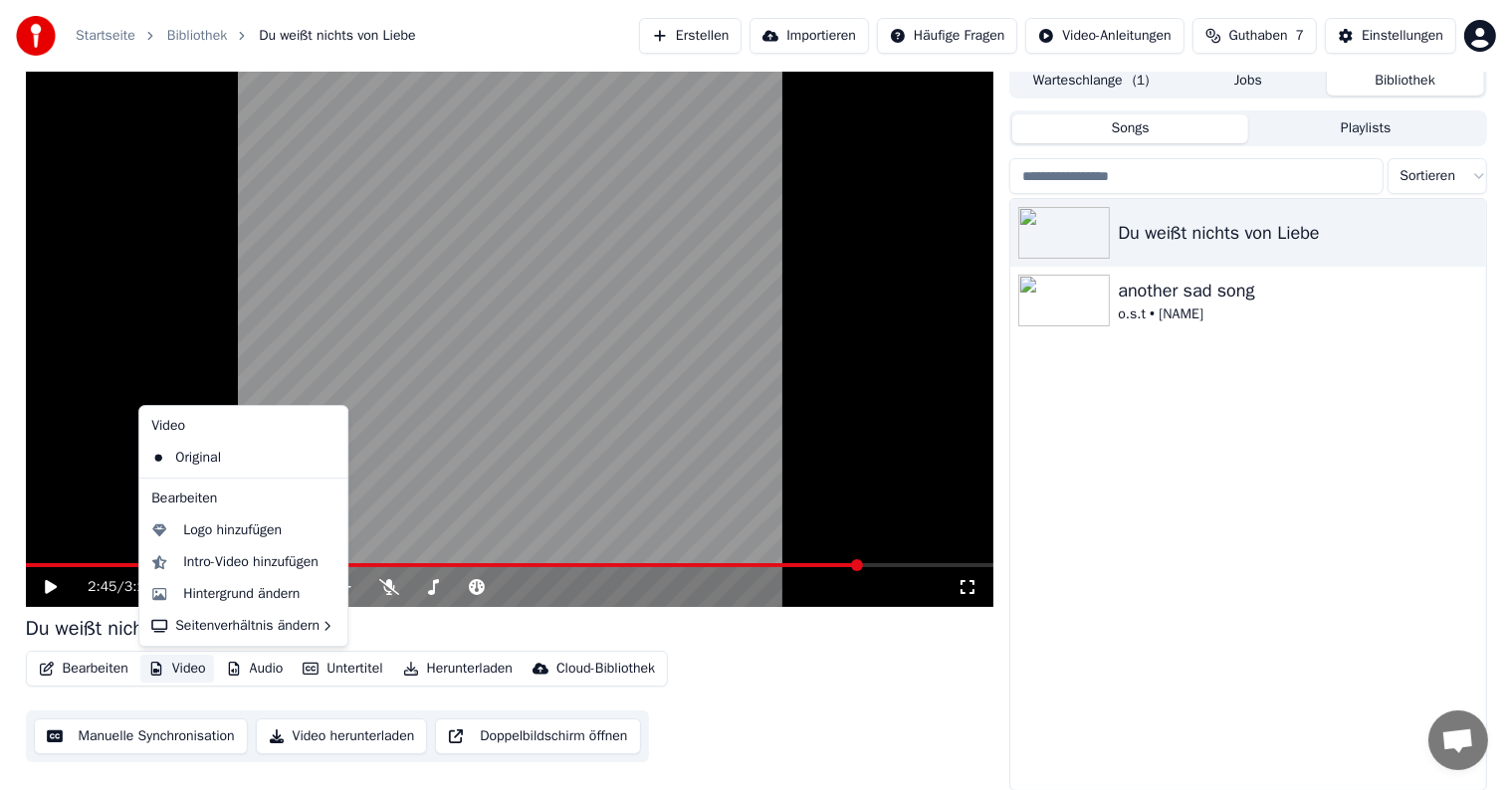 click on "Video" at bounding box center [177, 669] 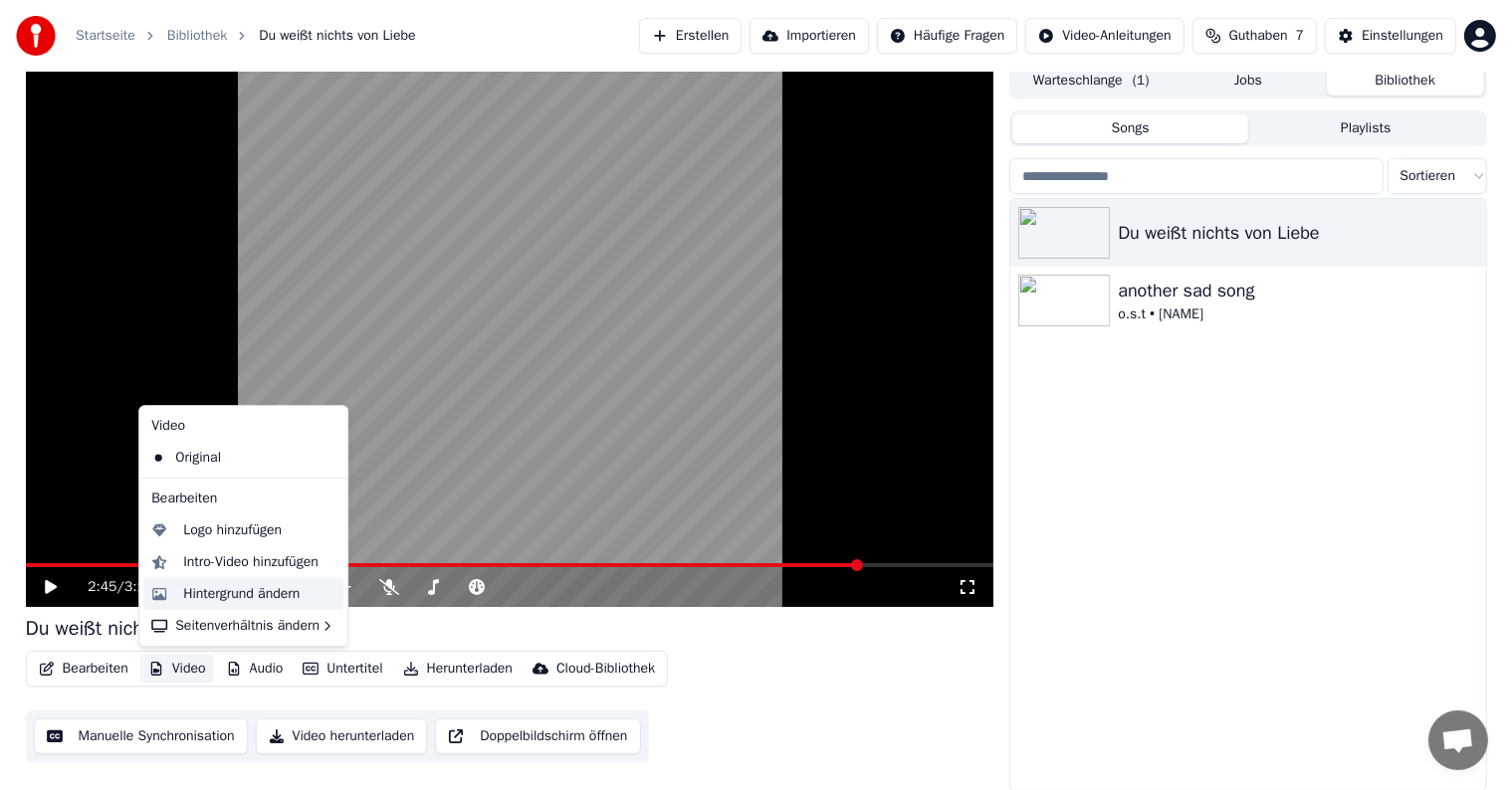 click on "Hintergrund ändern" at bounding box center (241, 594) 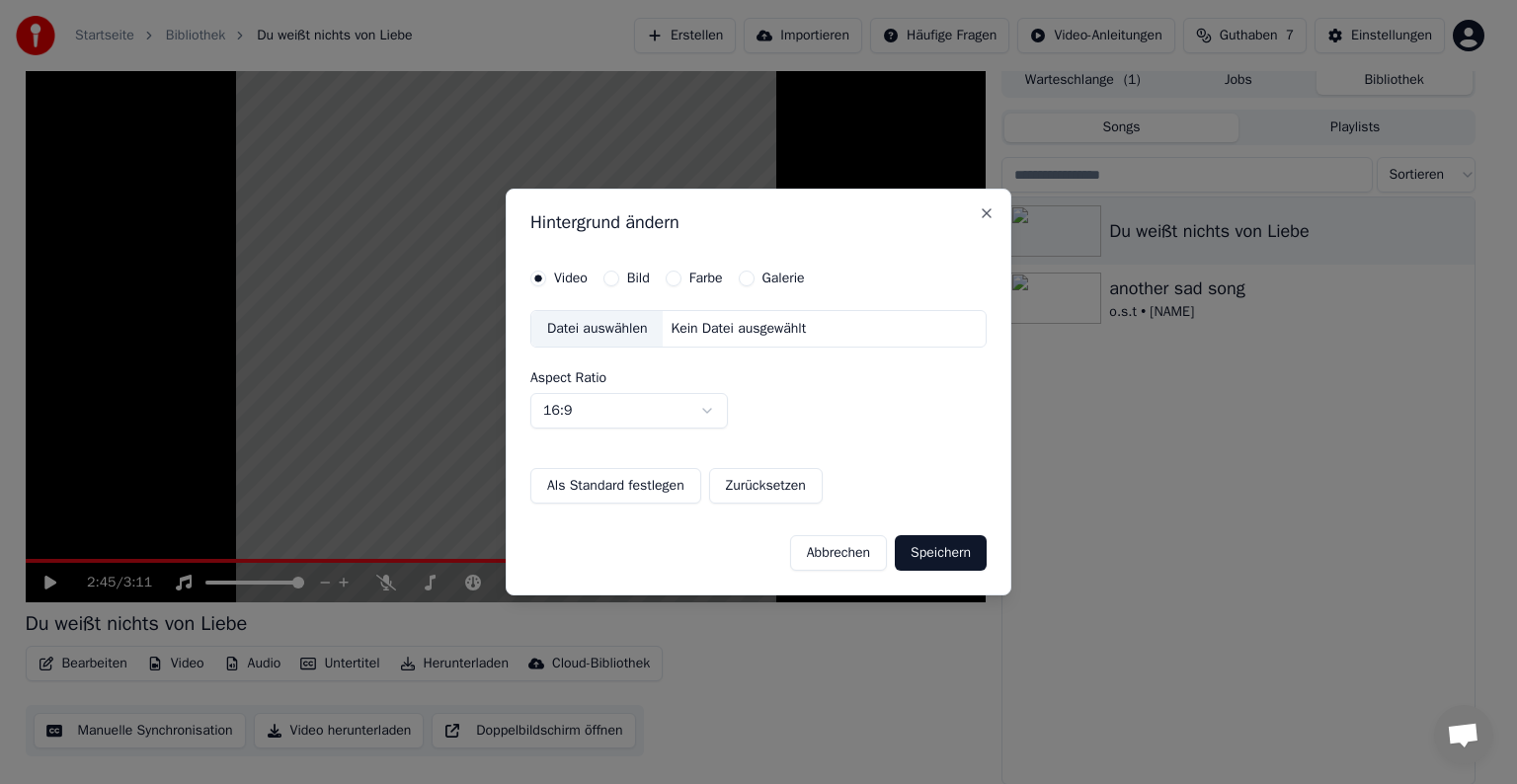 click on "Farbe" at bounding box center [694, 278] 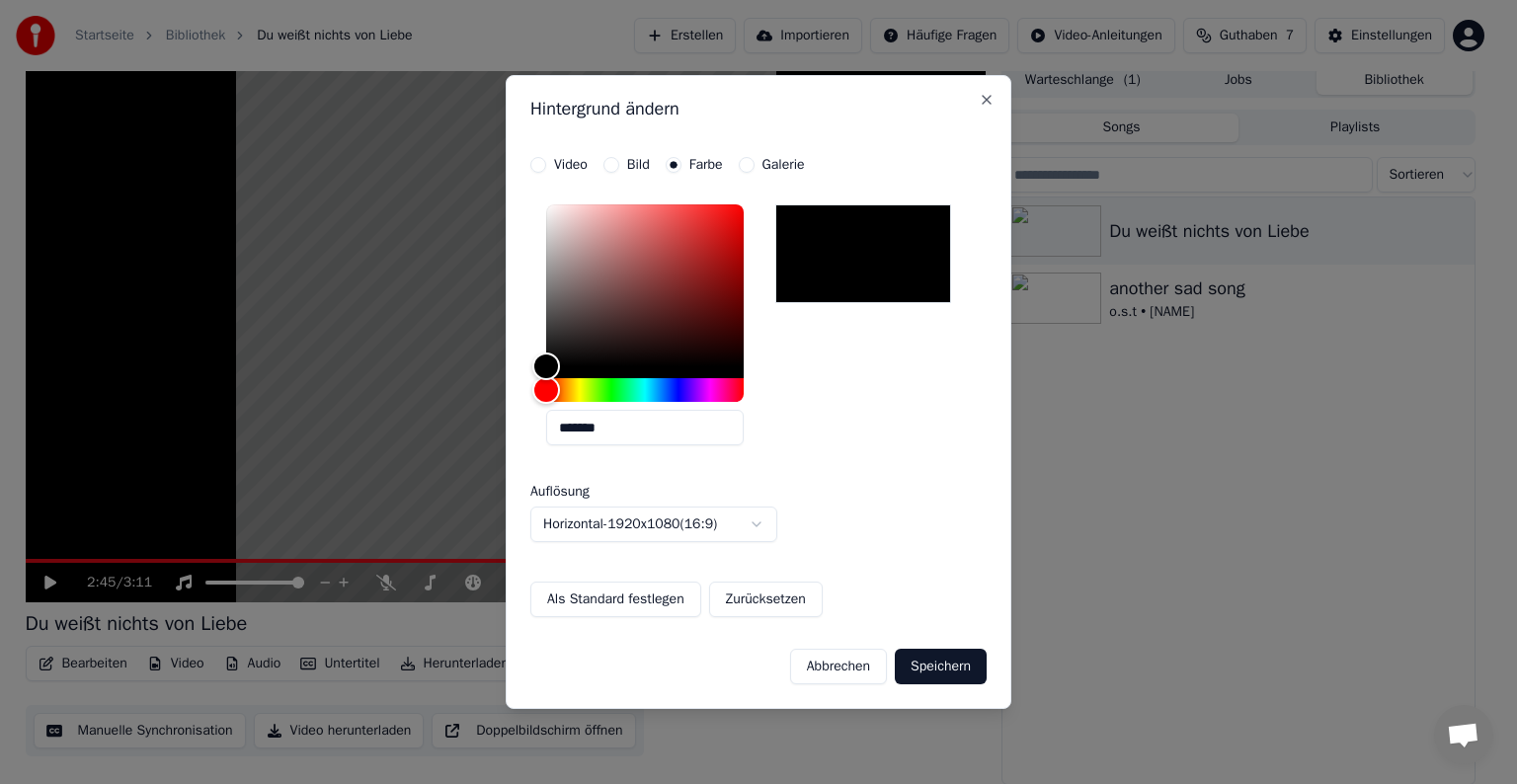click on "Als Standard festlegen" at bounding box center (615, 599) 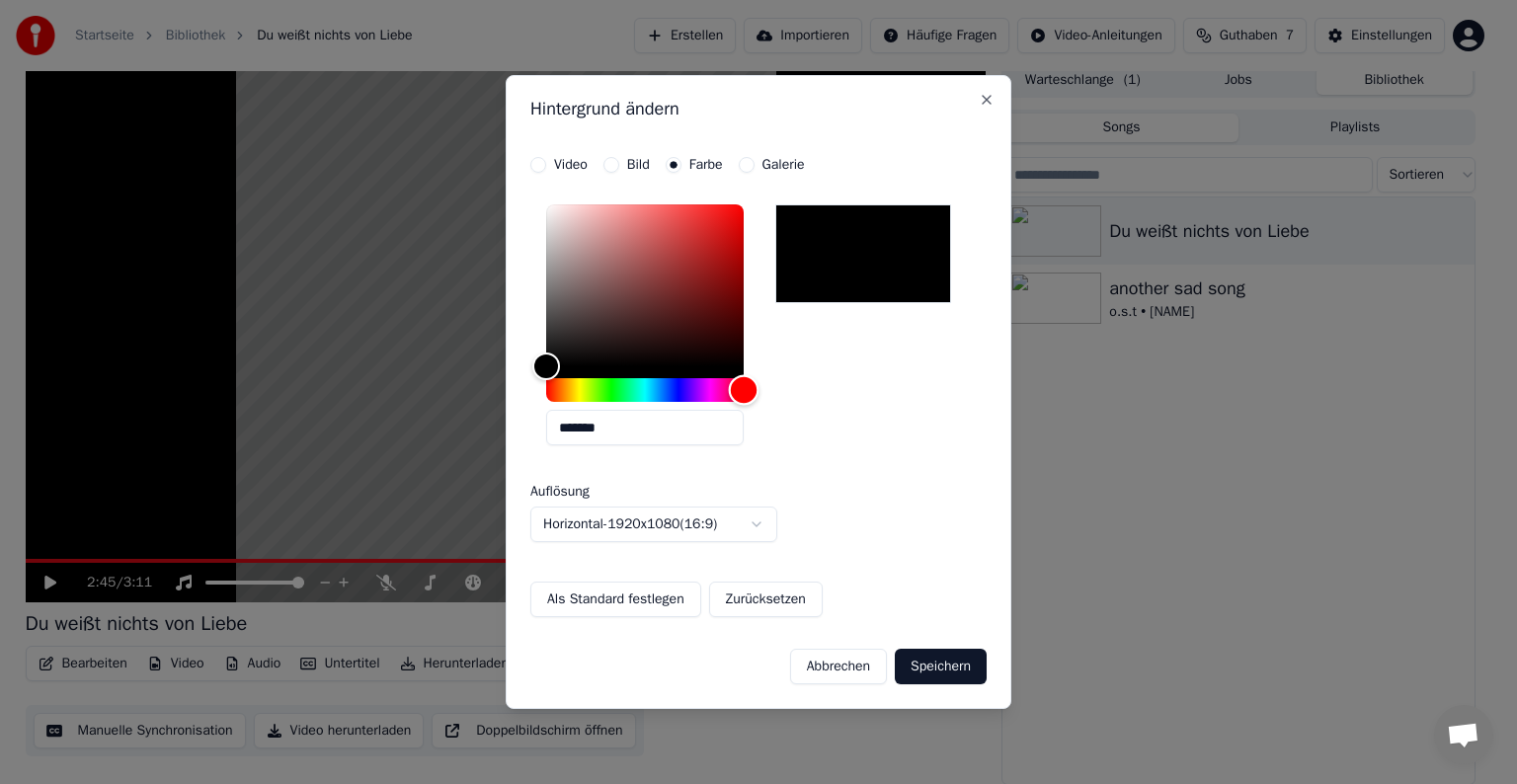 drag, startPoint x: 662, startPoint y: 395, endPoint x: 746, endPoint y: 395, distance: 84 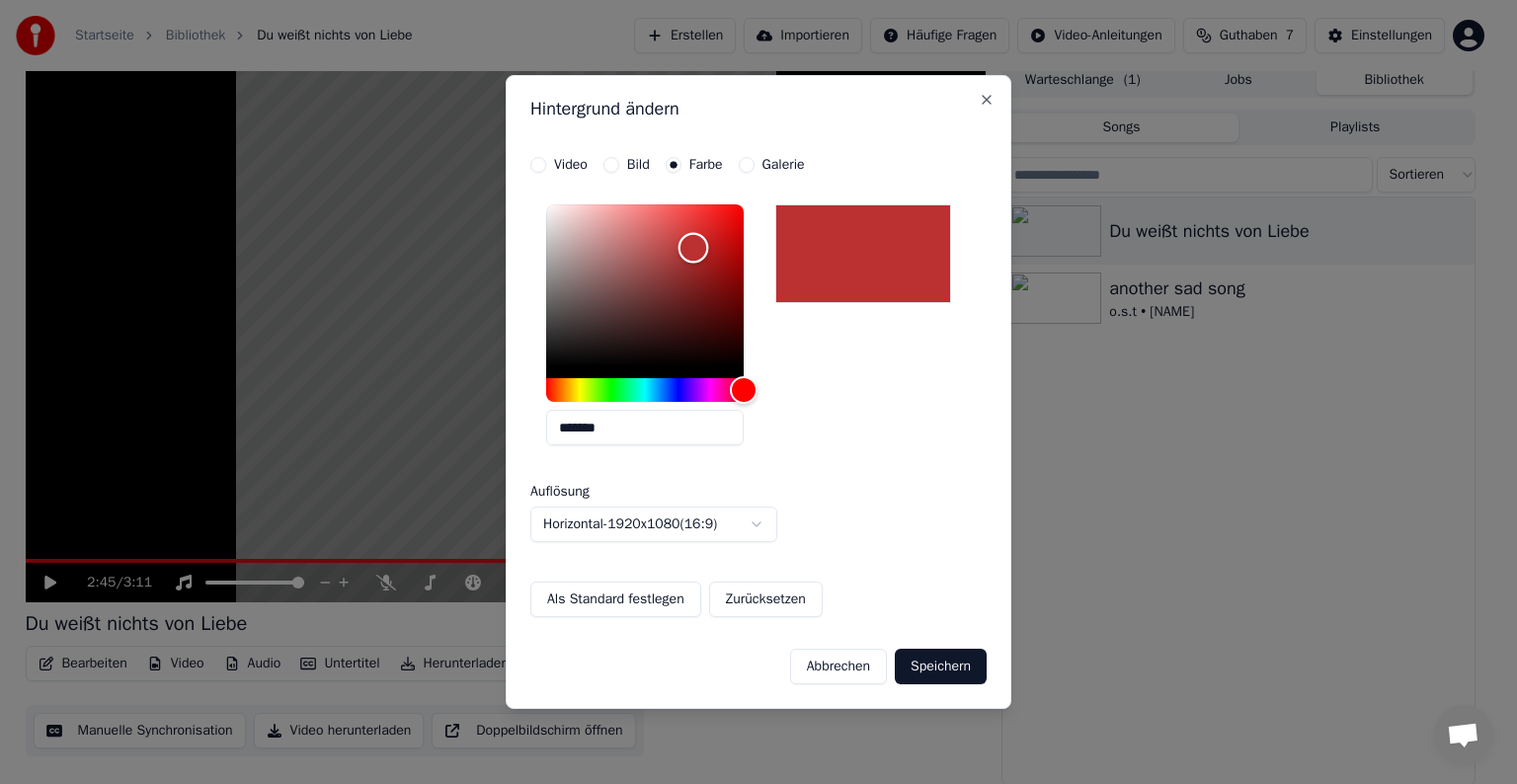 type on "*******" 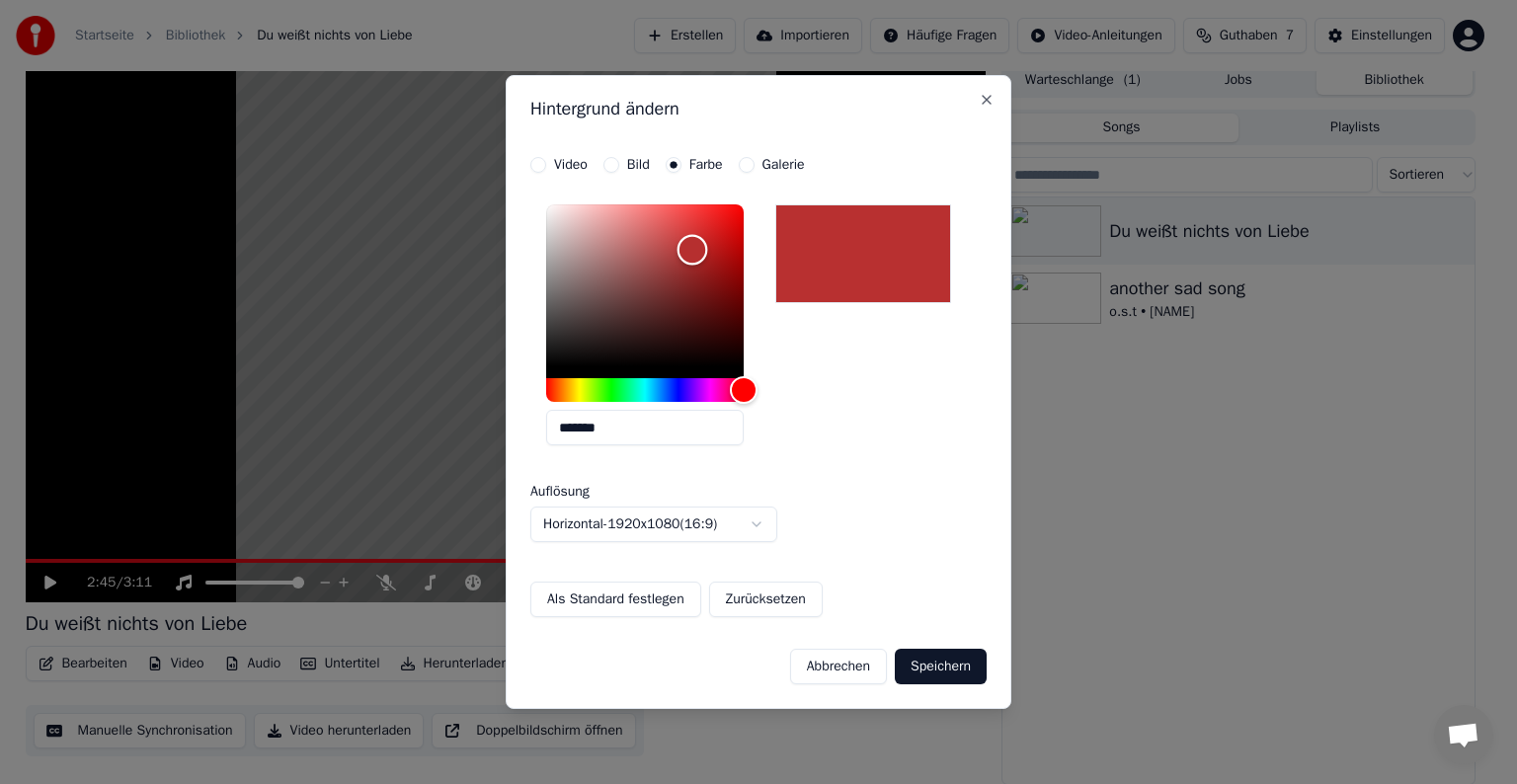 drag, startPoint x: 549, startPoint y: 365, endPoint x: 692, endPoint y: 249, distance: 184.1331 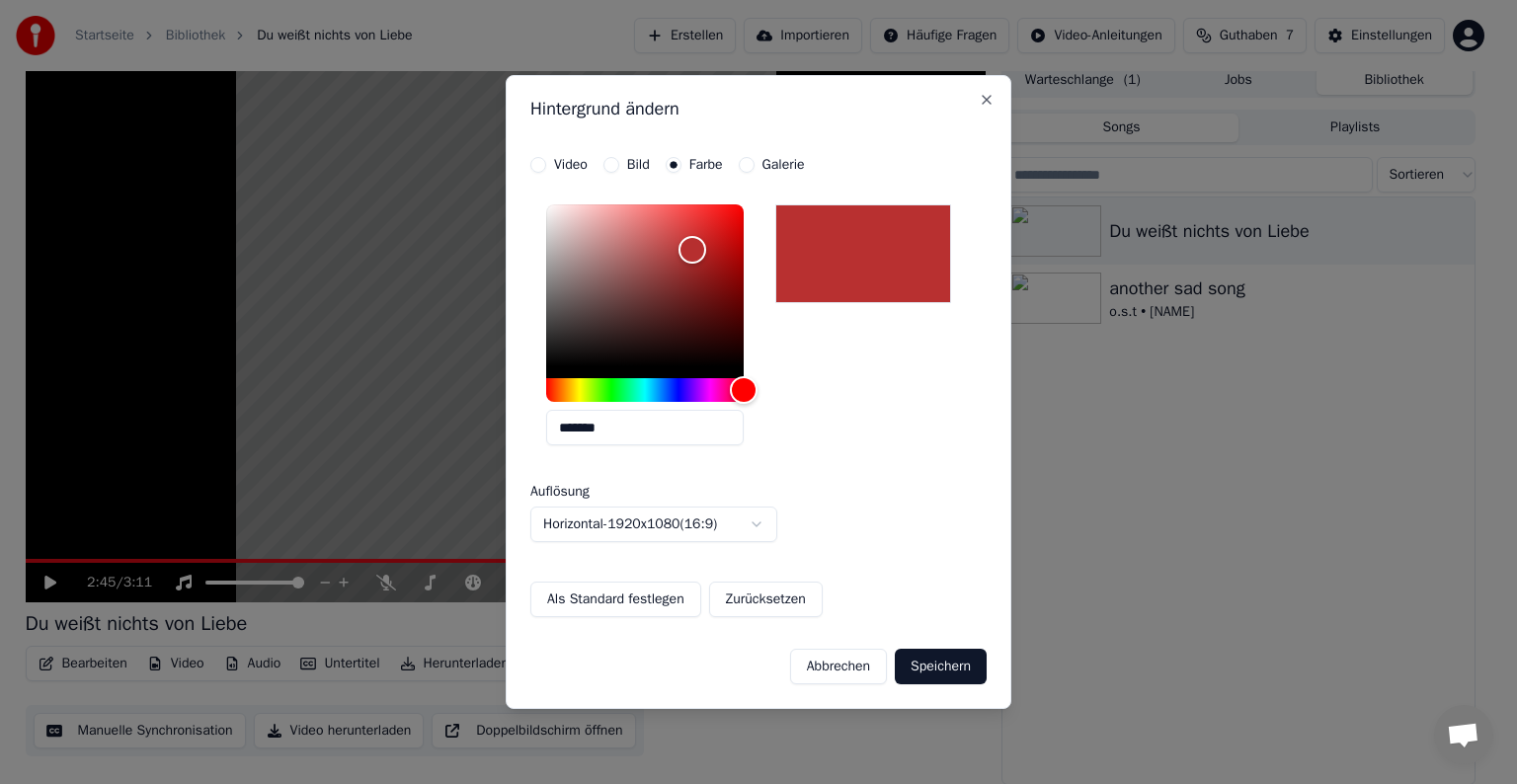click on "Als Standard festlegen" at bounding box center (615, 599) 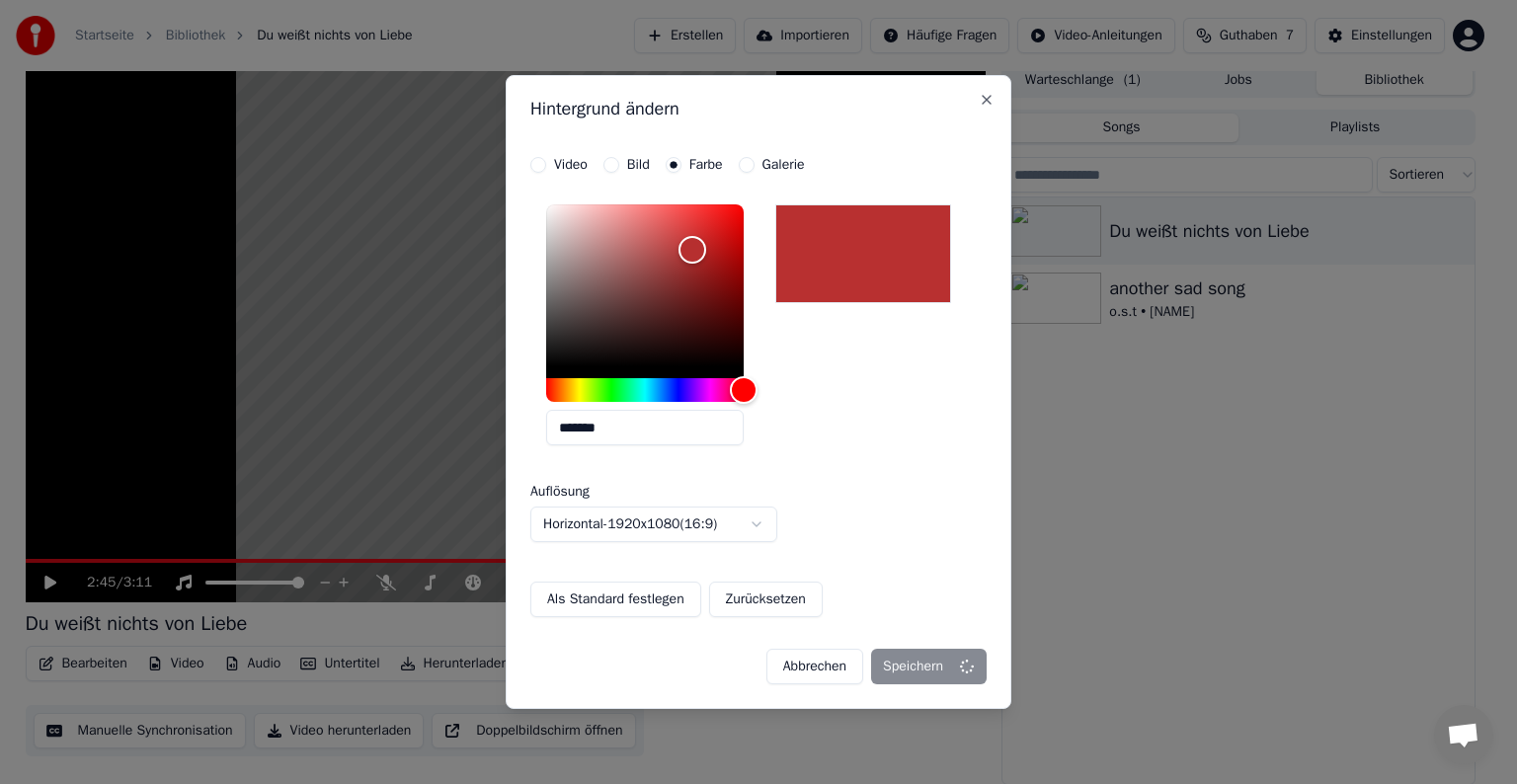 scroll, scrollTop: 0, scrollLeft: 0, axis: both 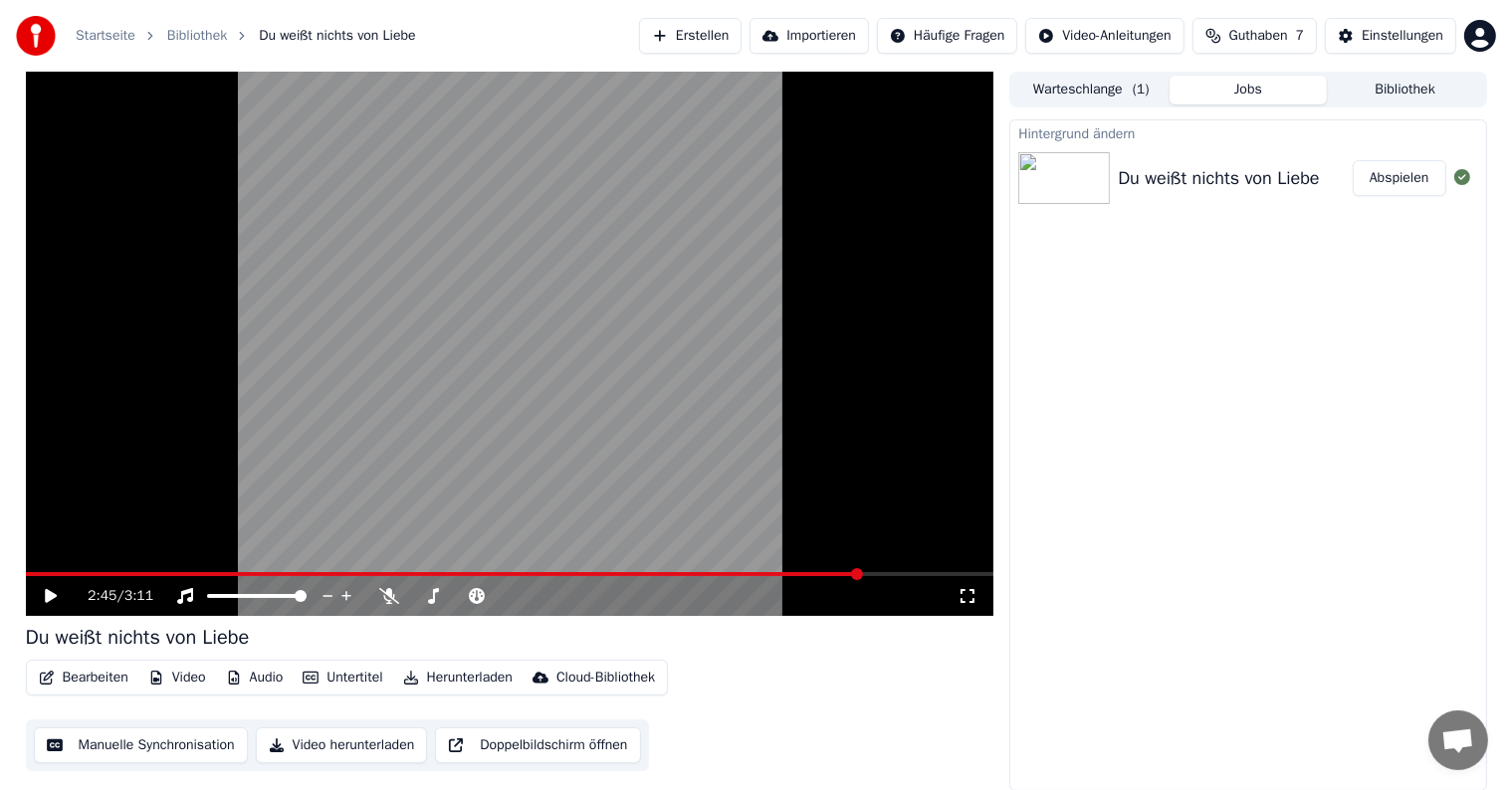 click on "Abspielen" at bounding box center [1400, 178] 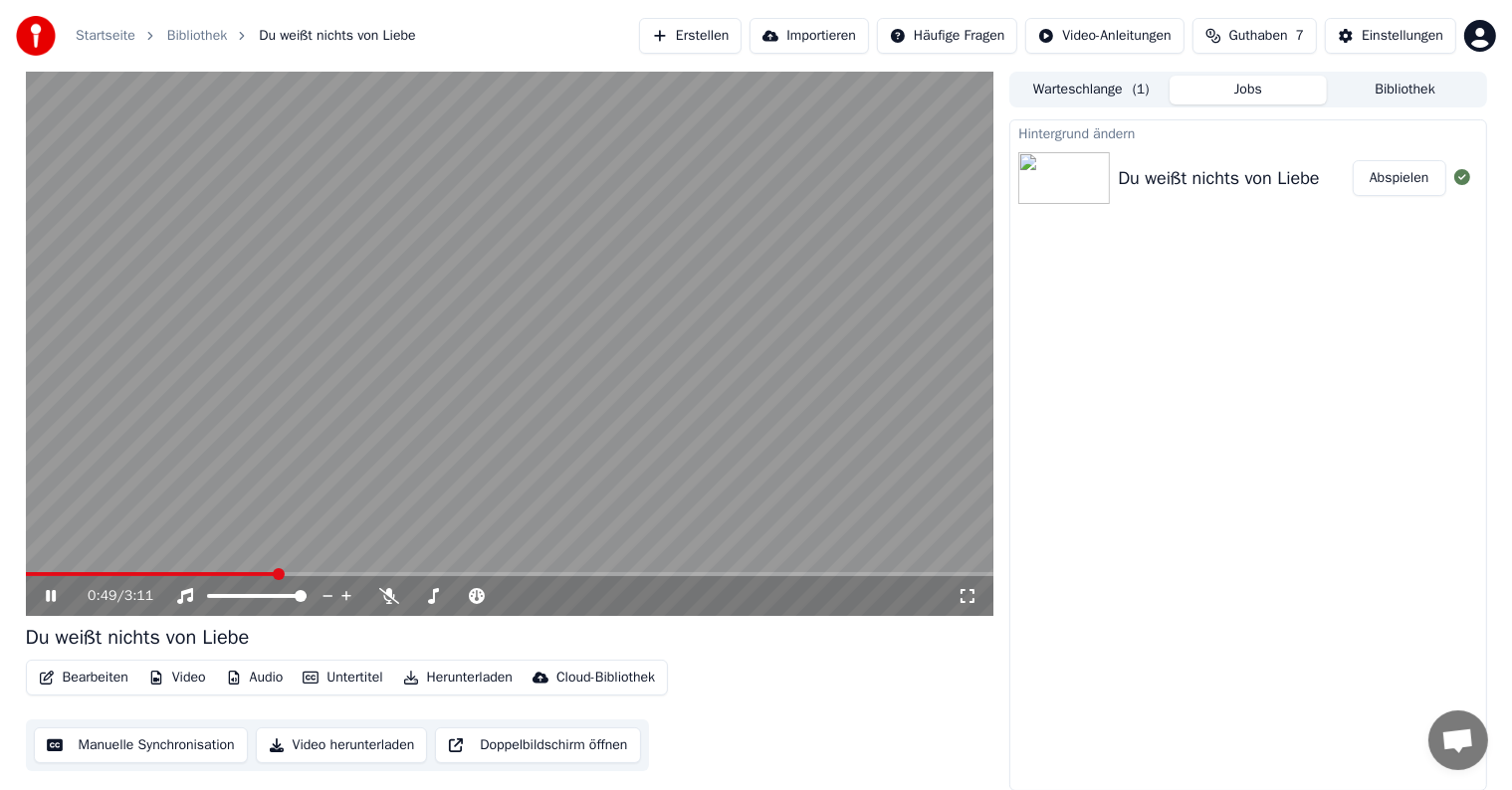 click 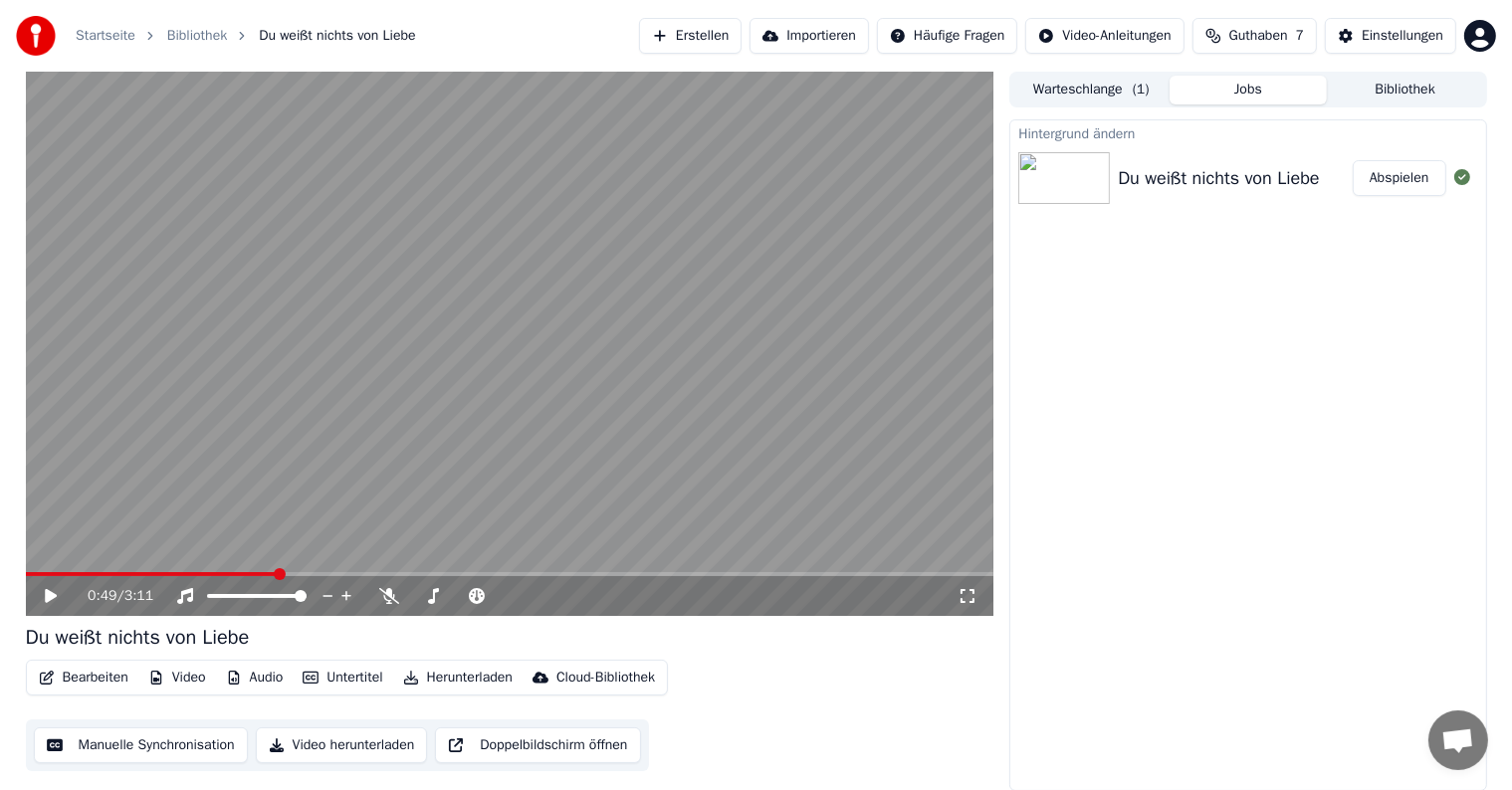 click on "Herunterladen" at bounding box center (458, 678) 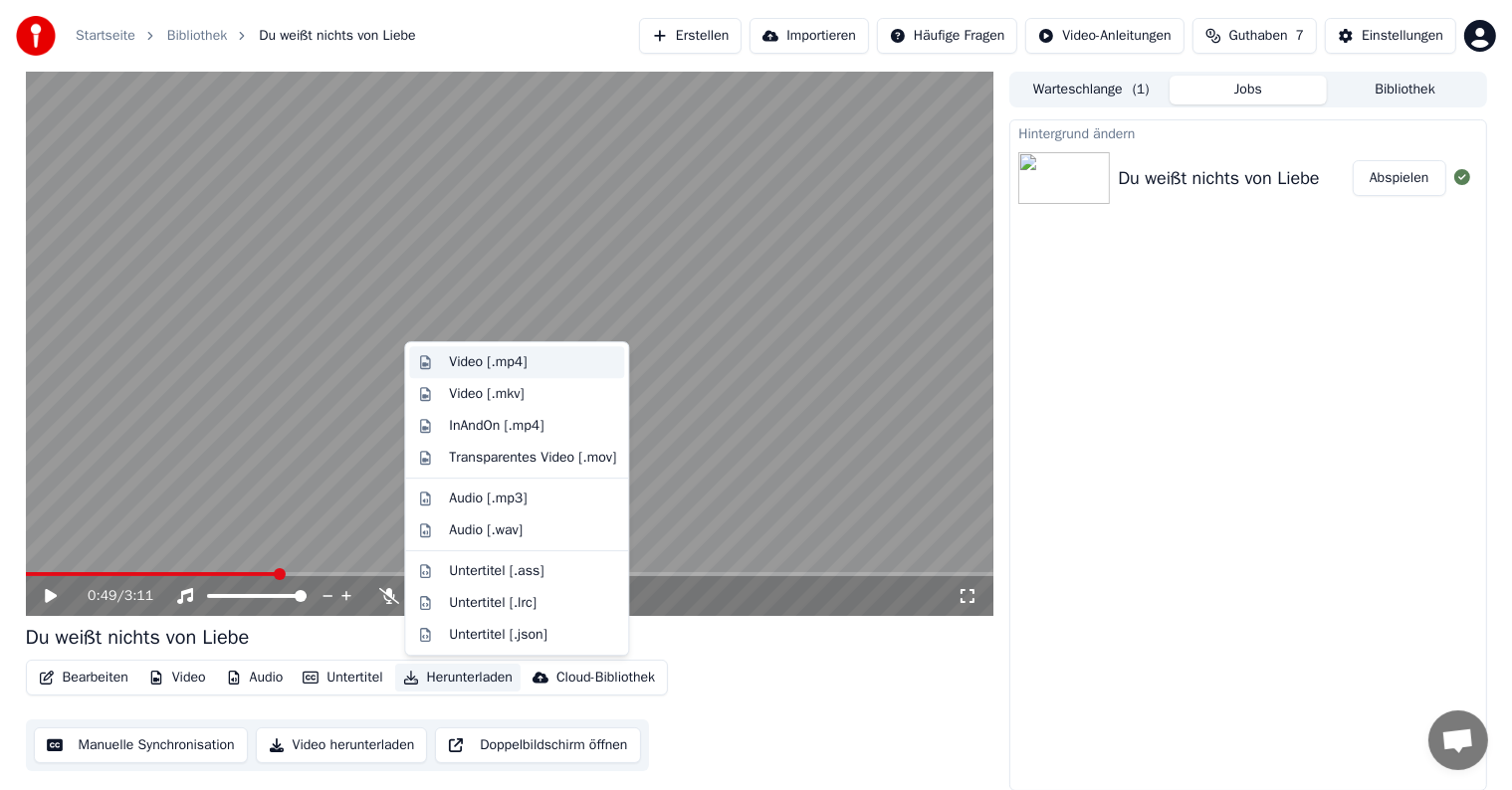 drag, startPoint x: 455, startPoint y: 361, endPoint x: 465, endPoint y: 363, distance: 10.198039 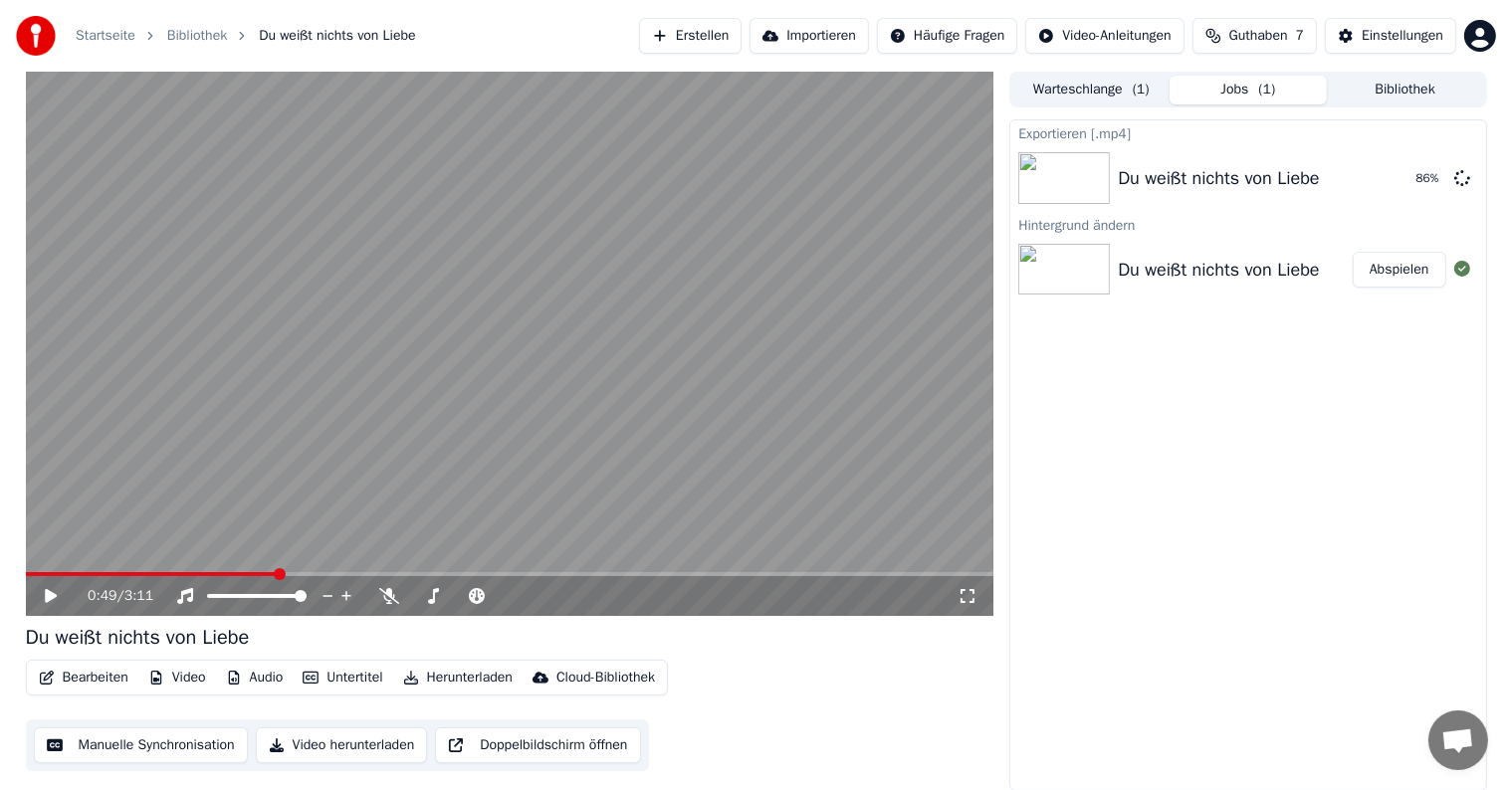 click on "Erstellen" at bounding box center [690, 36] 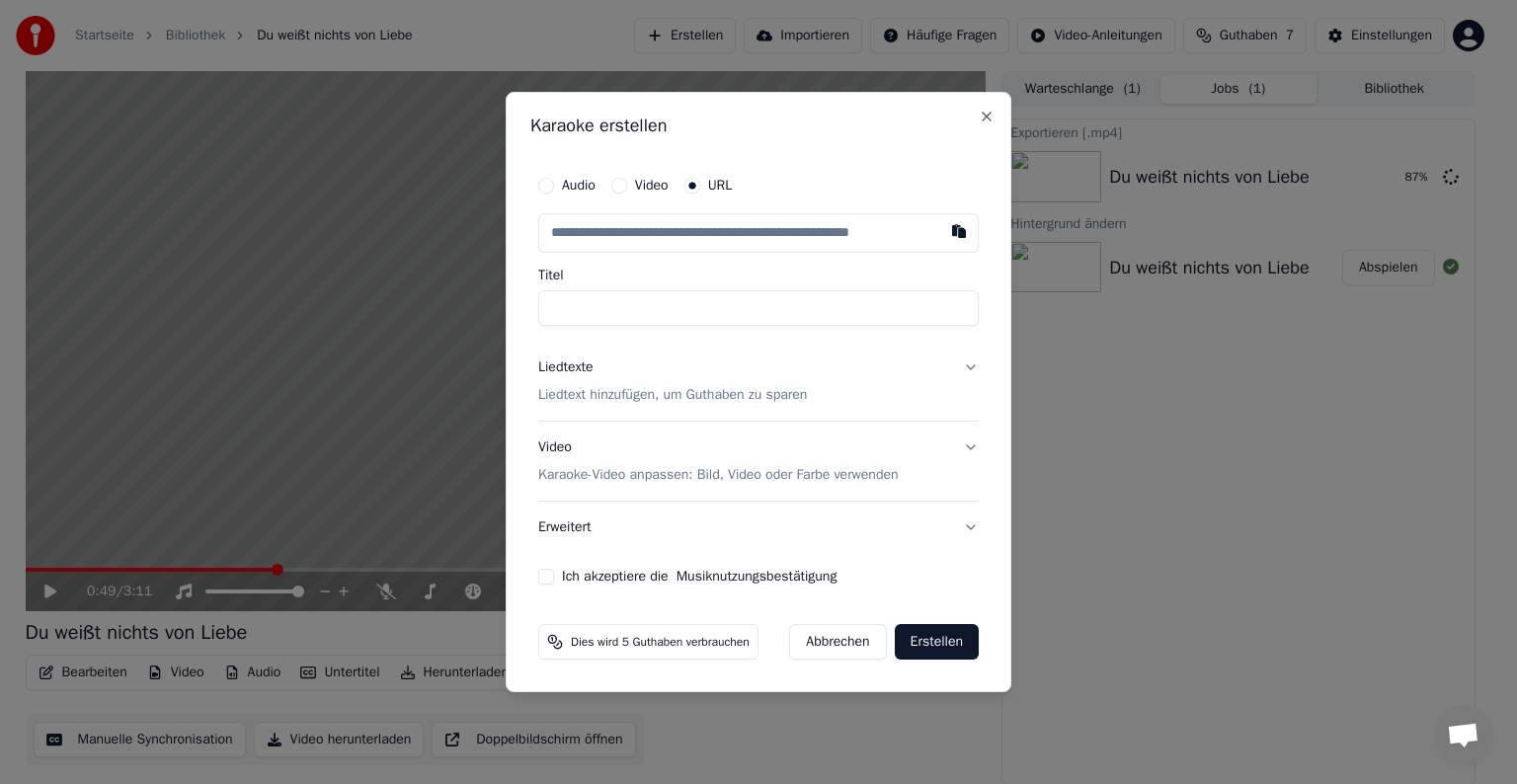click at bounding box center (959, 231) 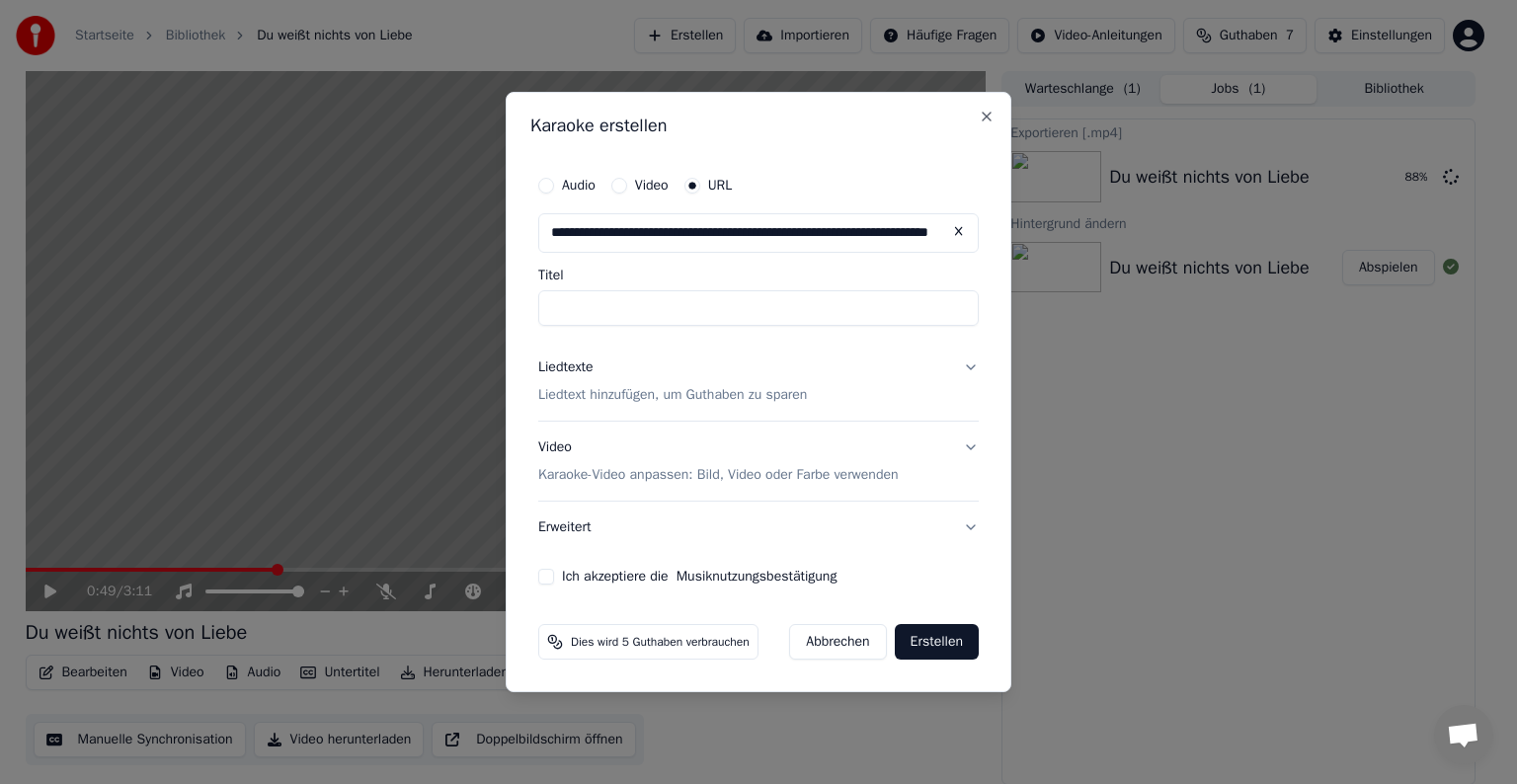 type on "******" 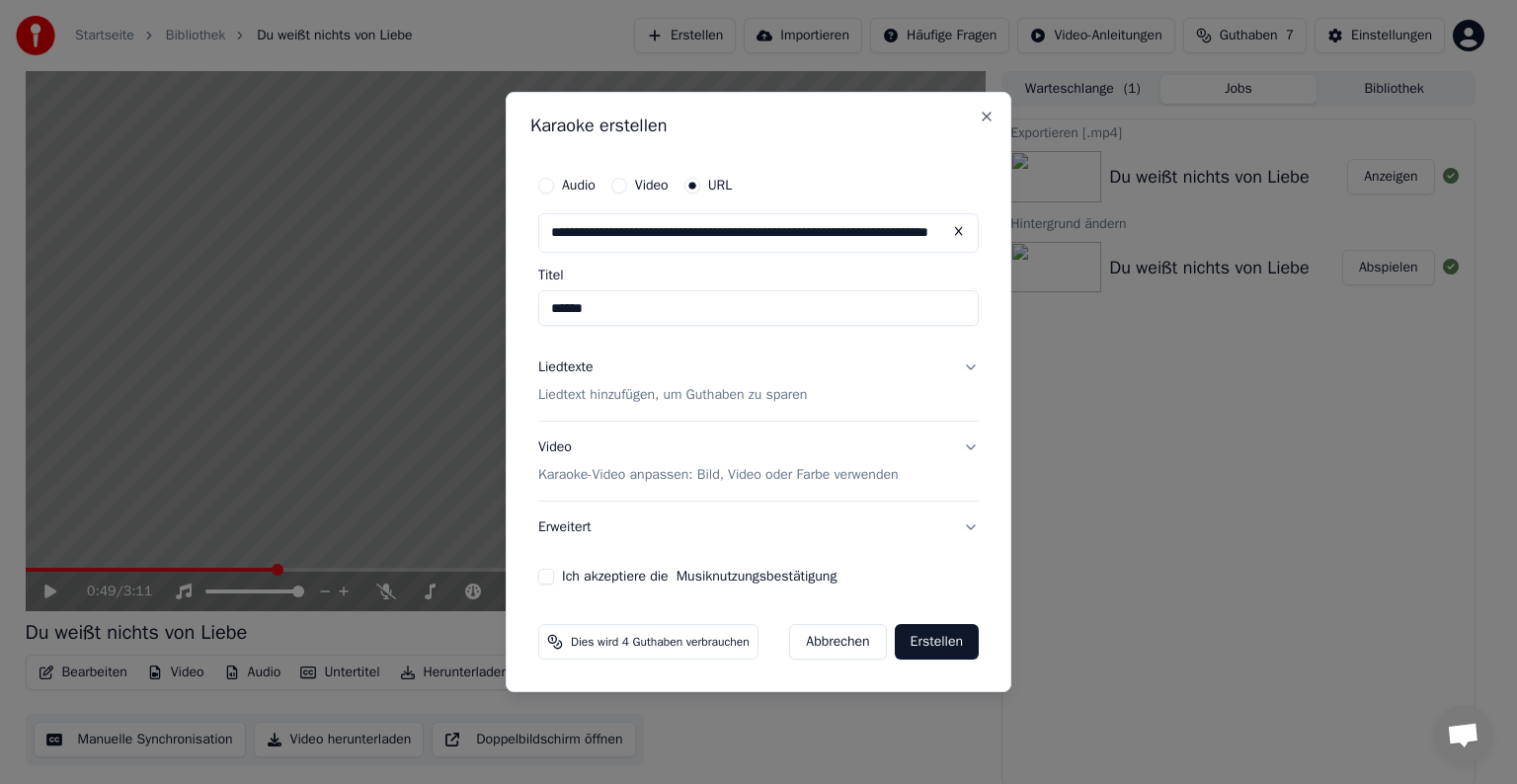 click on "Liedtexte" at bounding box center [566, 367] 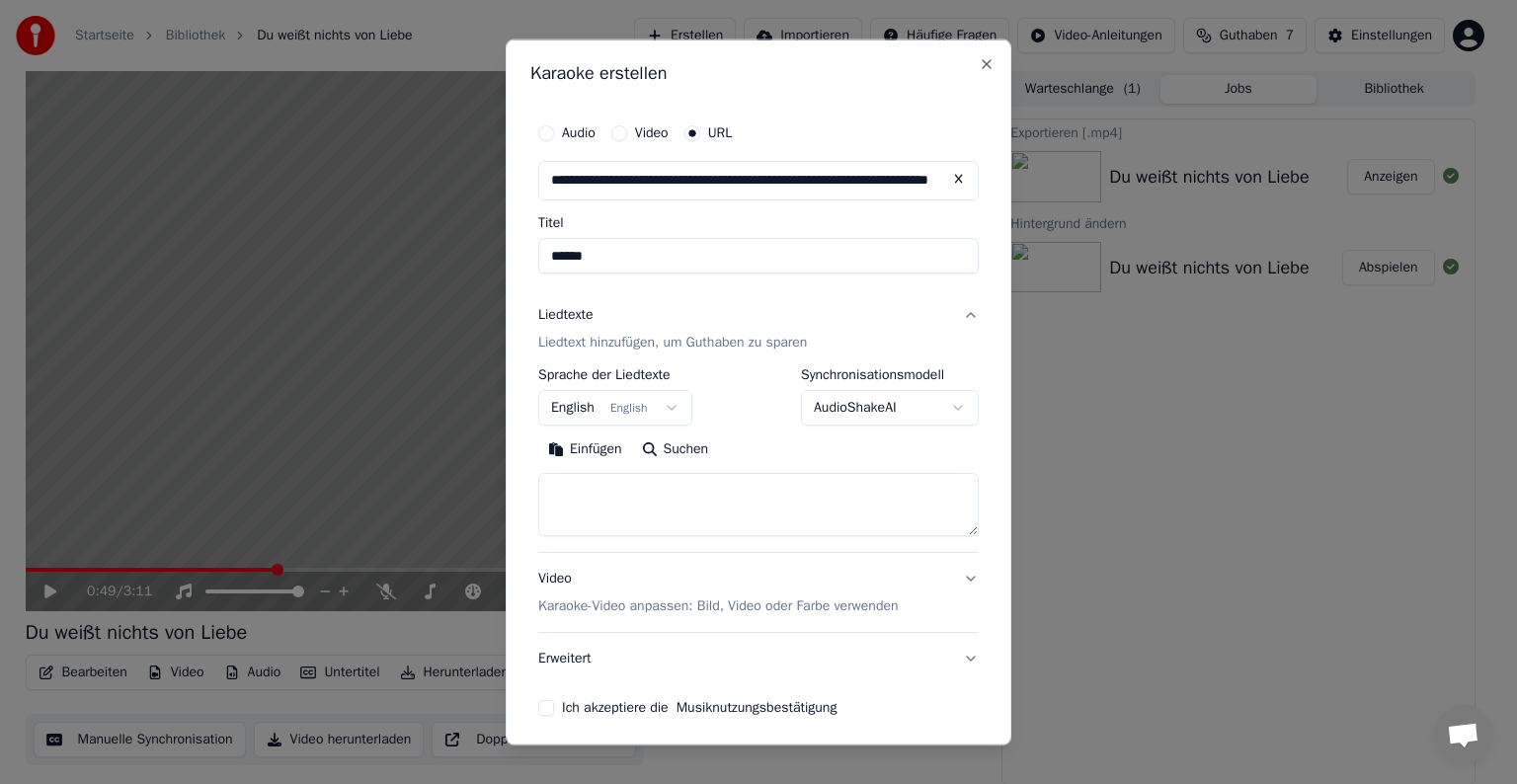 click on "Einfügen" at bounding box center (585, 449) 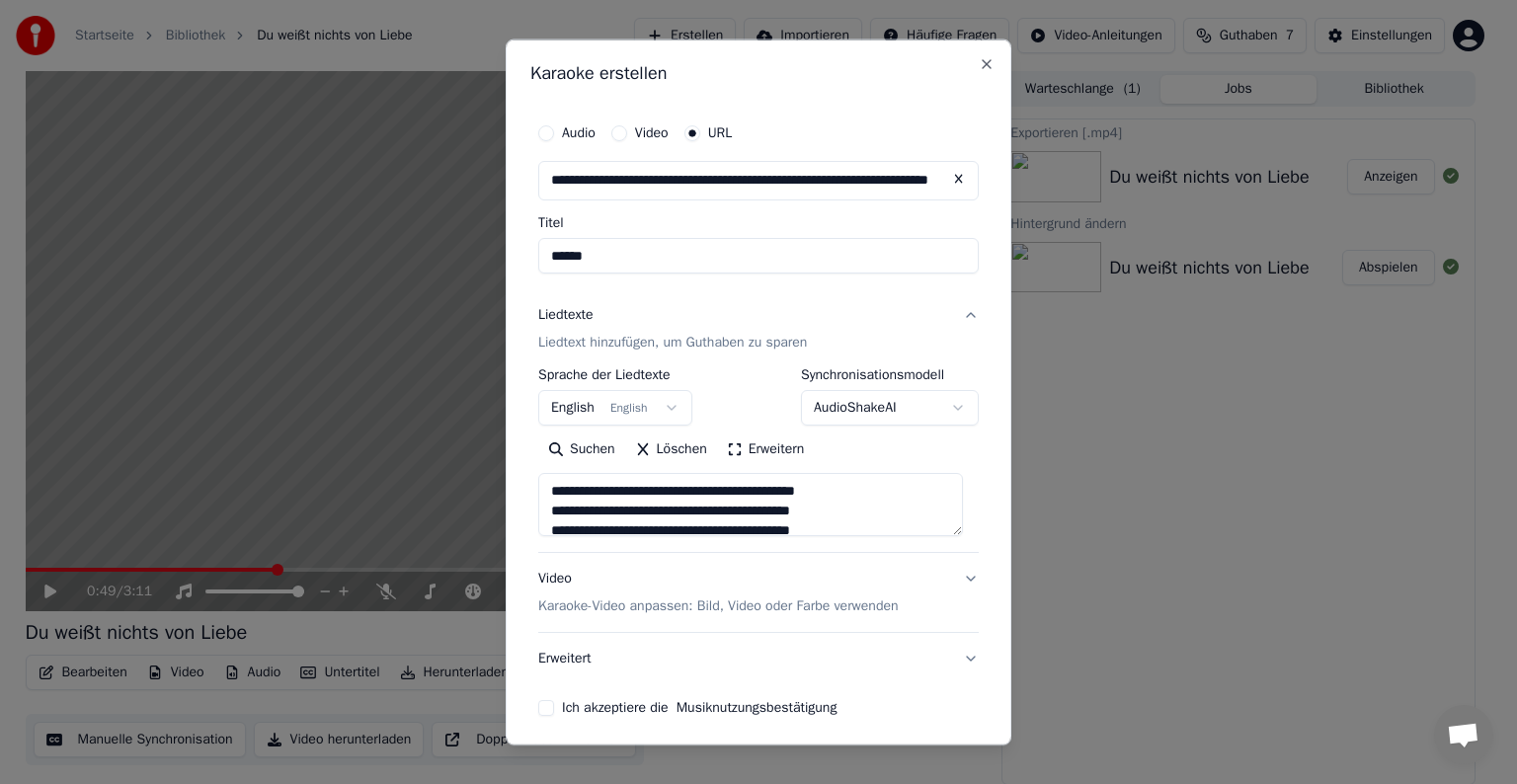 click on "English English" at bounding box center [615, 408] 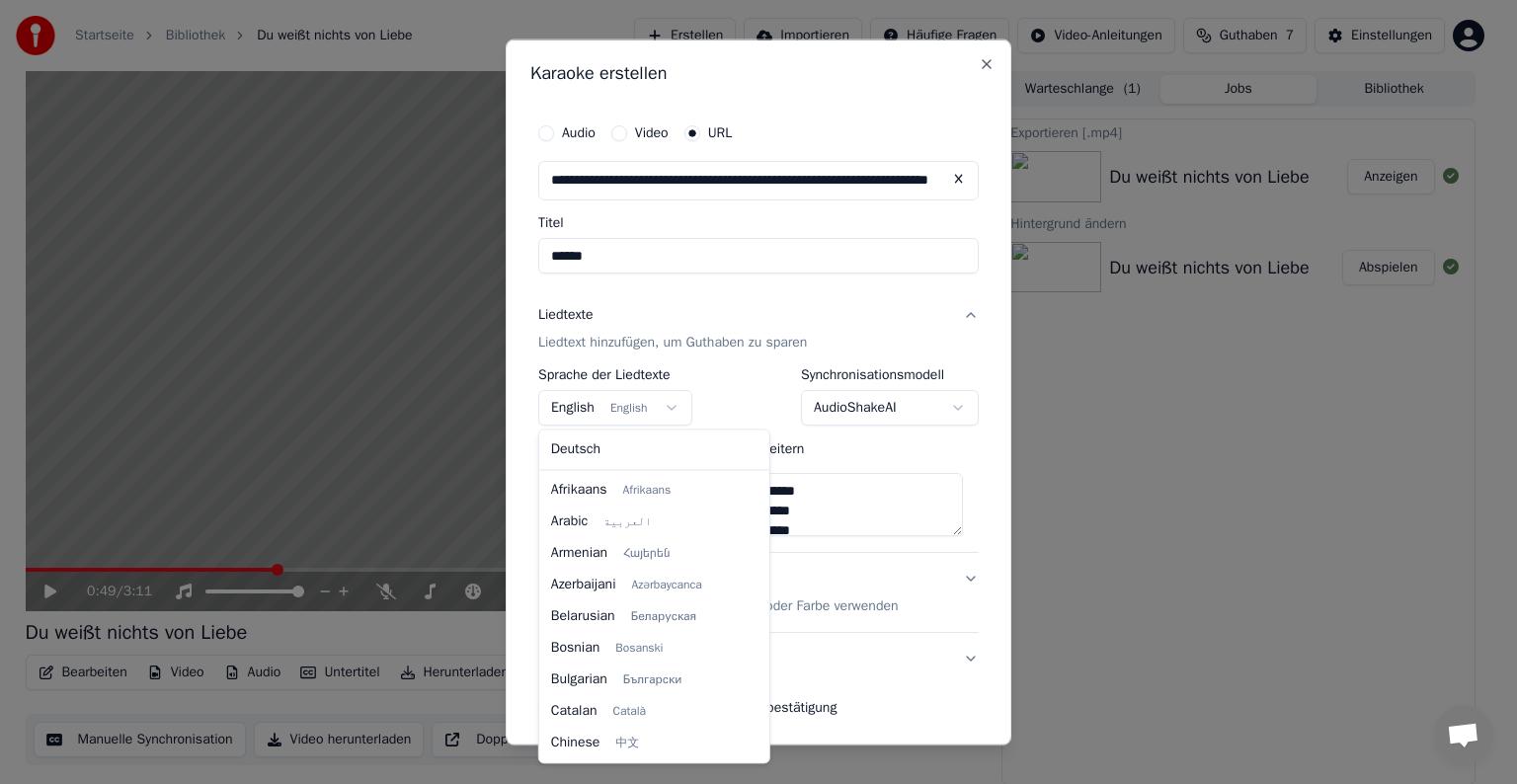 scroll, scrollTop: 158, scrollLeft: 0, axis: vertical 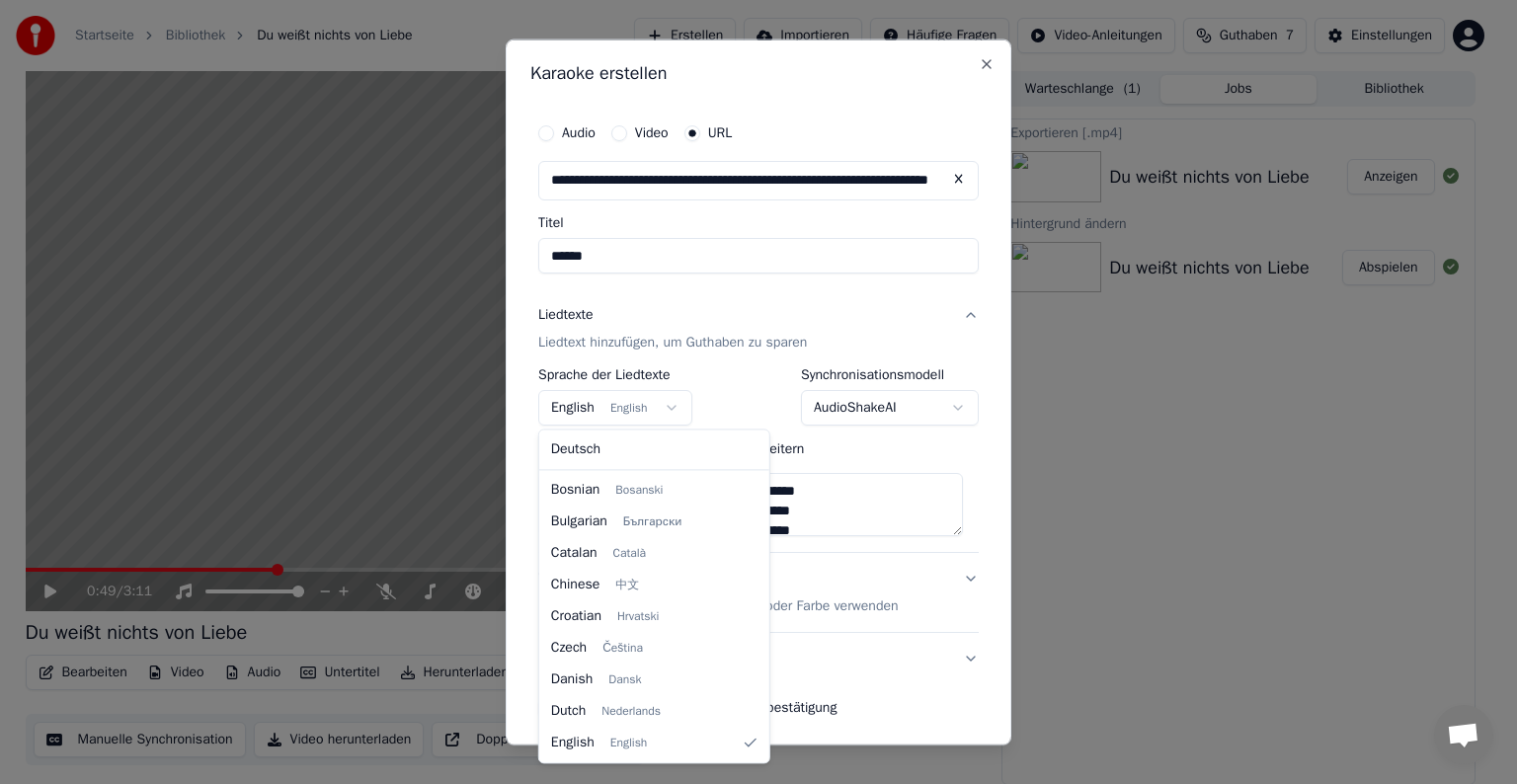 type on "**********" 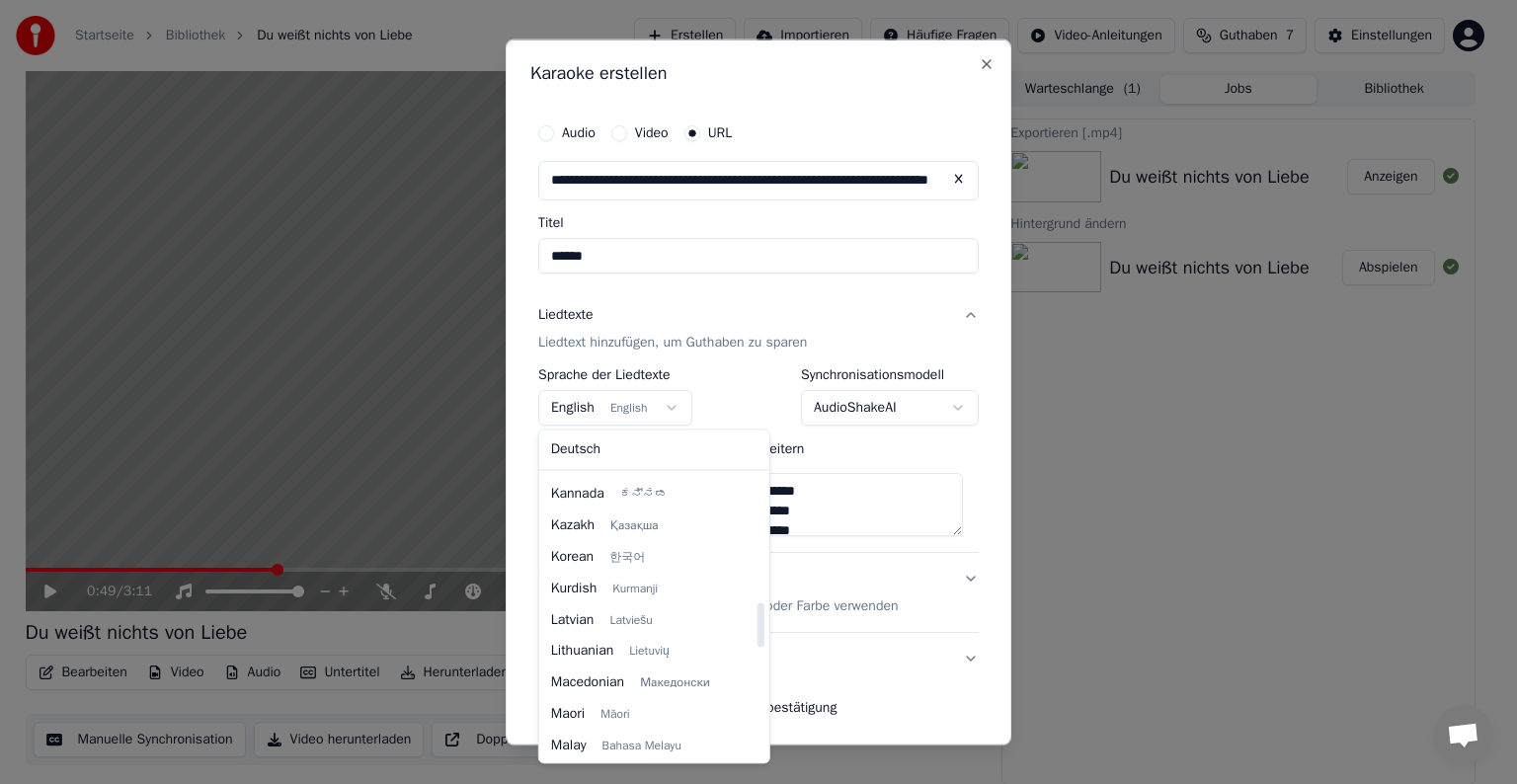 scroll, scrollTop: 750, scrollLeft: 0, axis: vertical 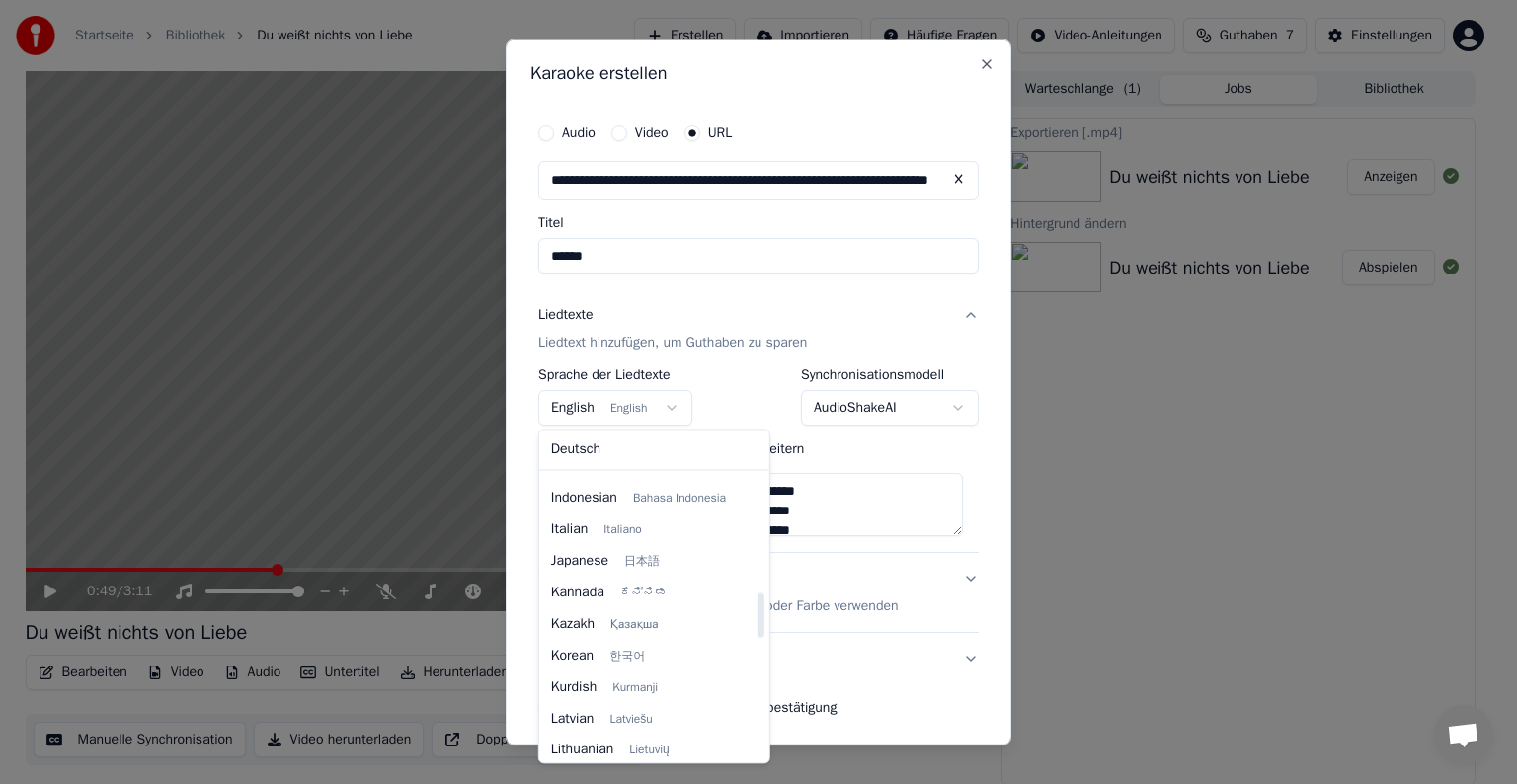 select on "**" 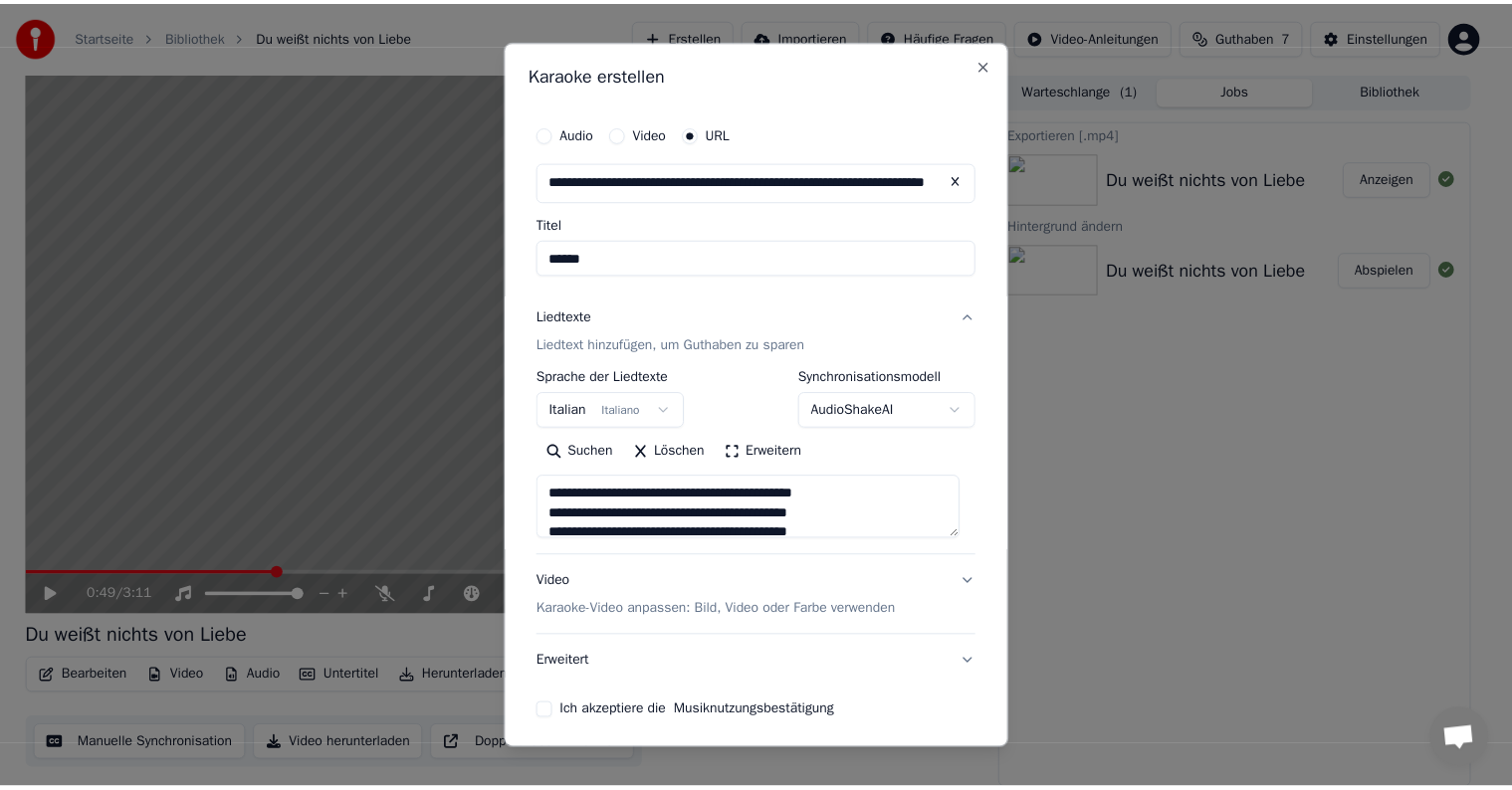 scroll, scrollTop: 78, scrollLeft: 0, axis: vertical 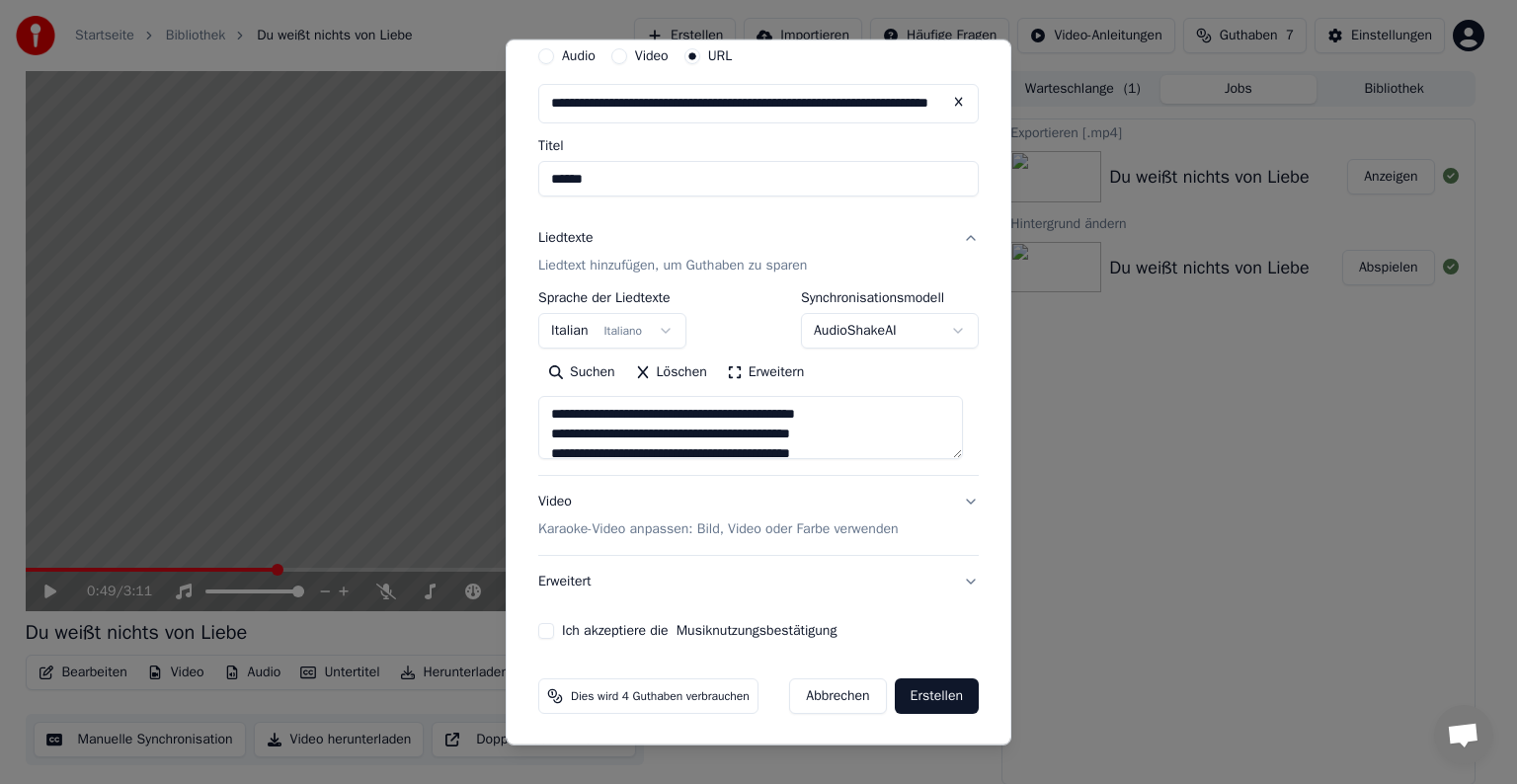 click on "Ich akzeptiere die   Musiknutzungsbestätigung" at bounding box center [546, 631] 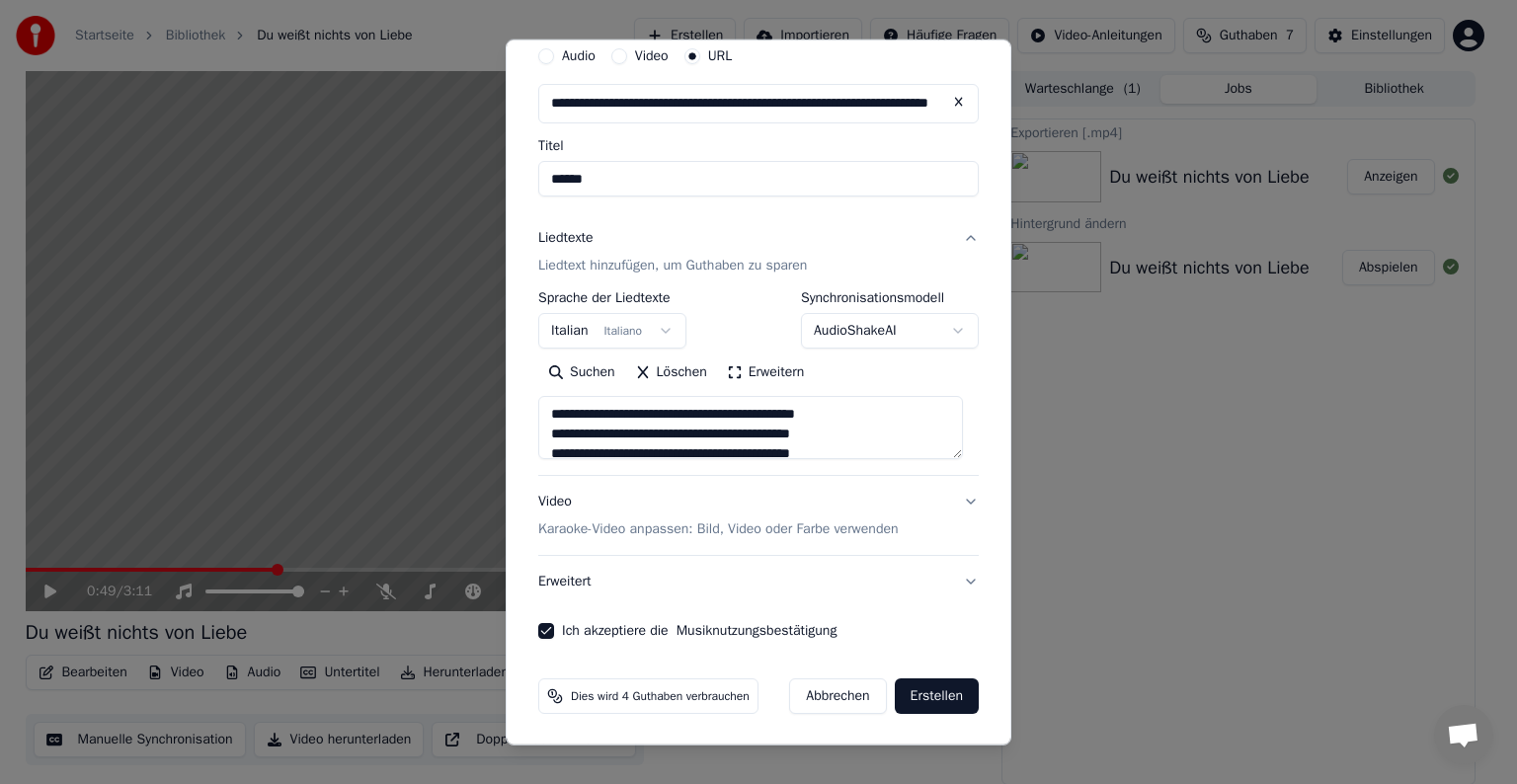 click on "Erstellen" at bounding box center [936, 696] 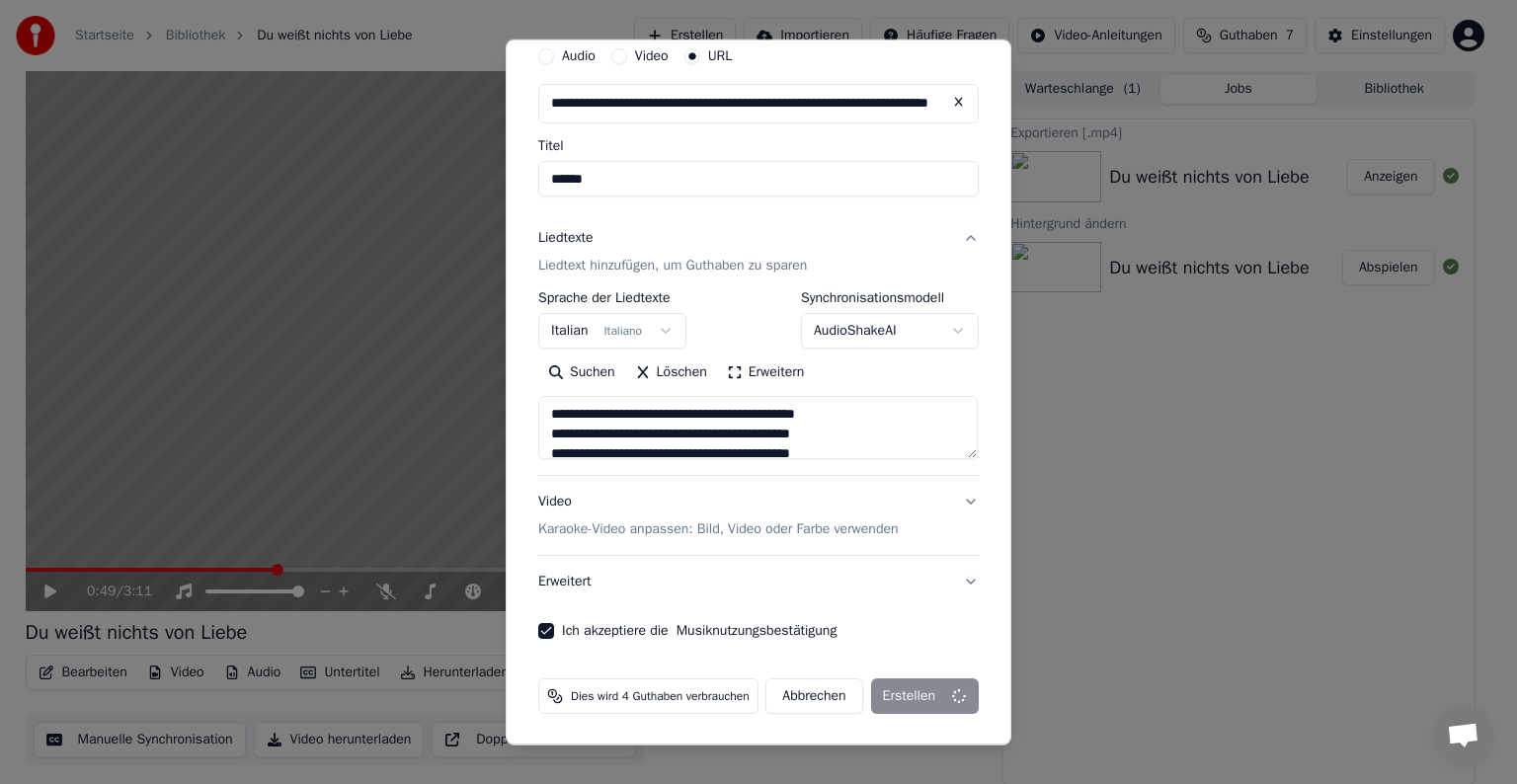 type on "**********" 